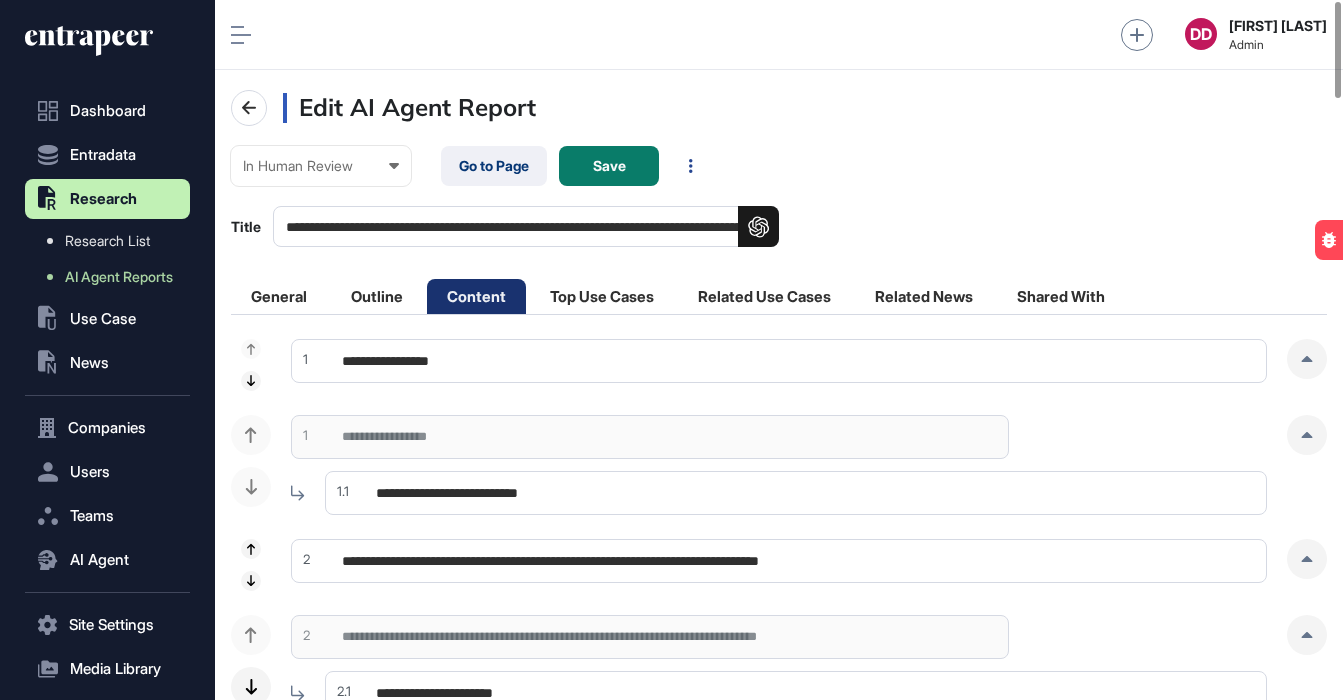 scroll, scrollTop: 0, scrollLeft: 0, axis: both 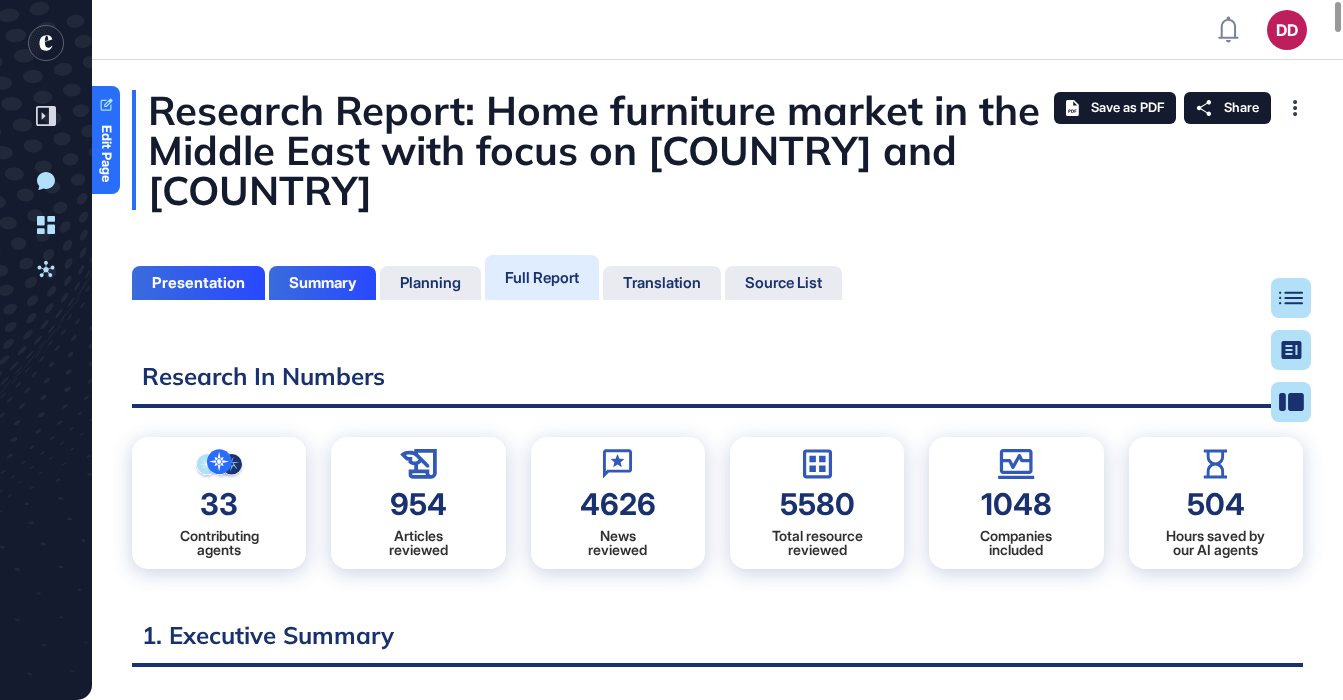 click 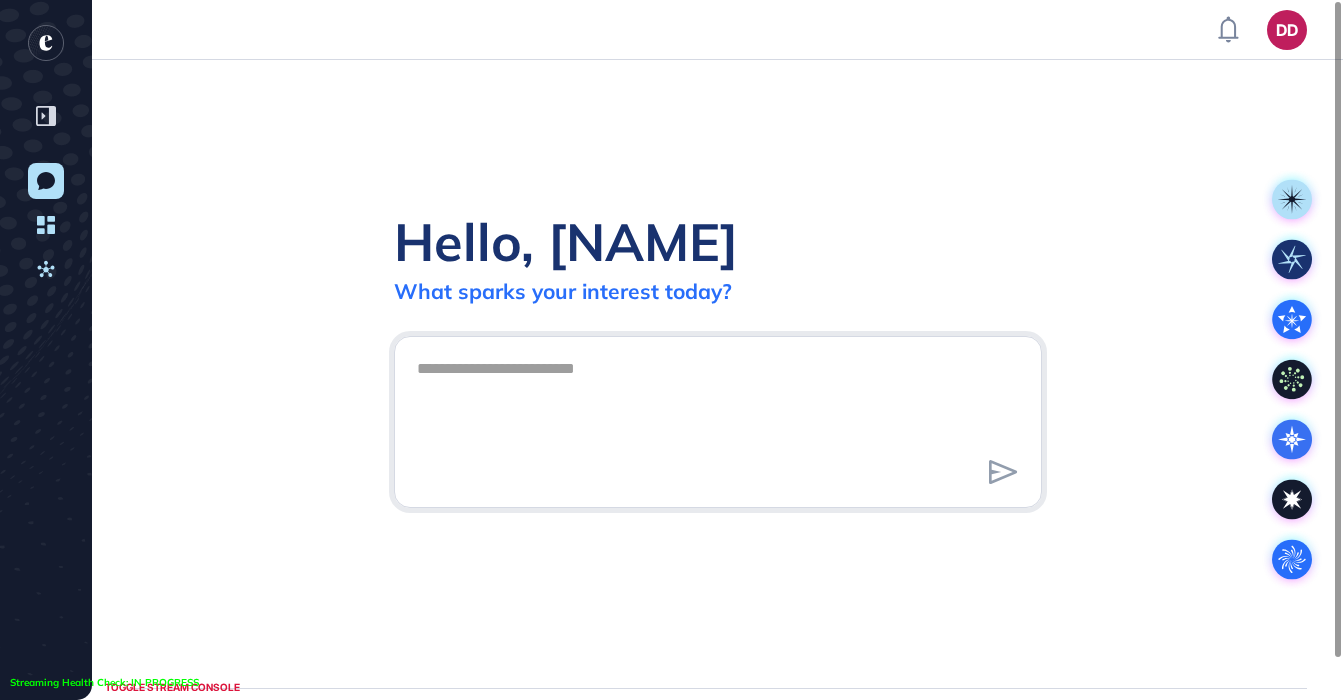 click 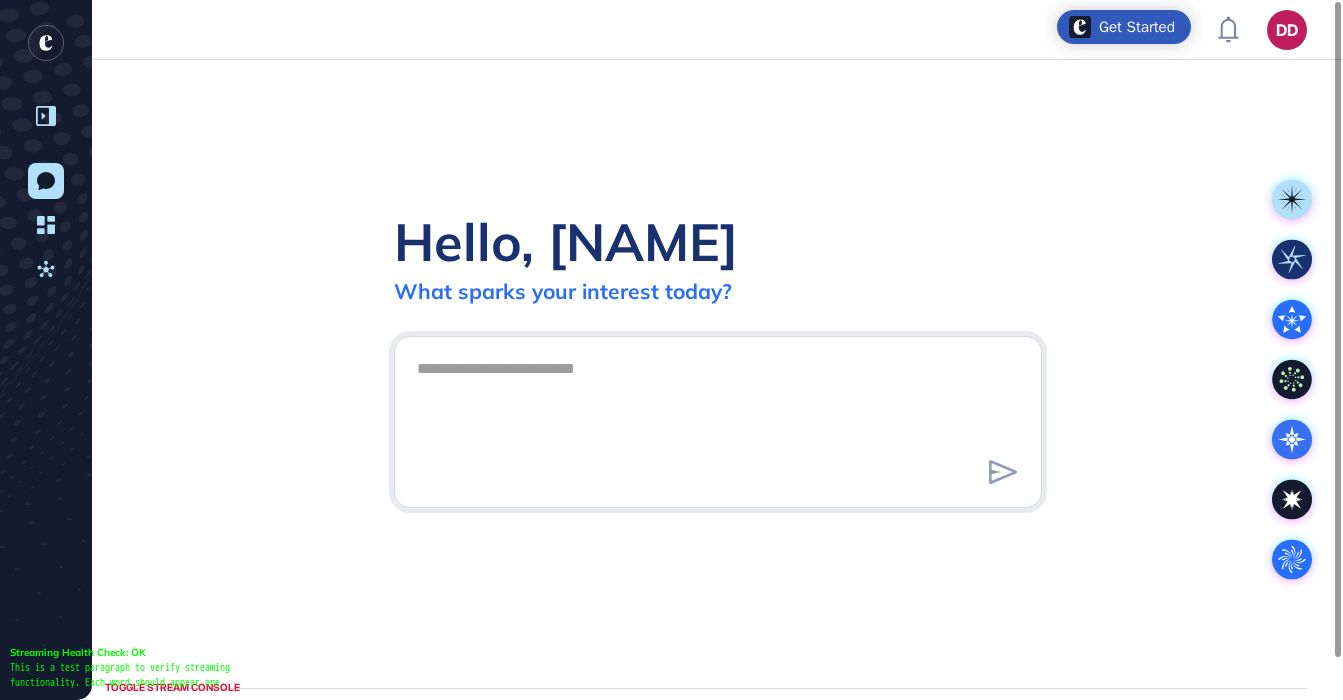 click 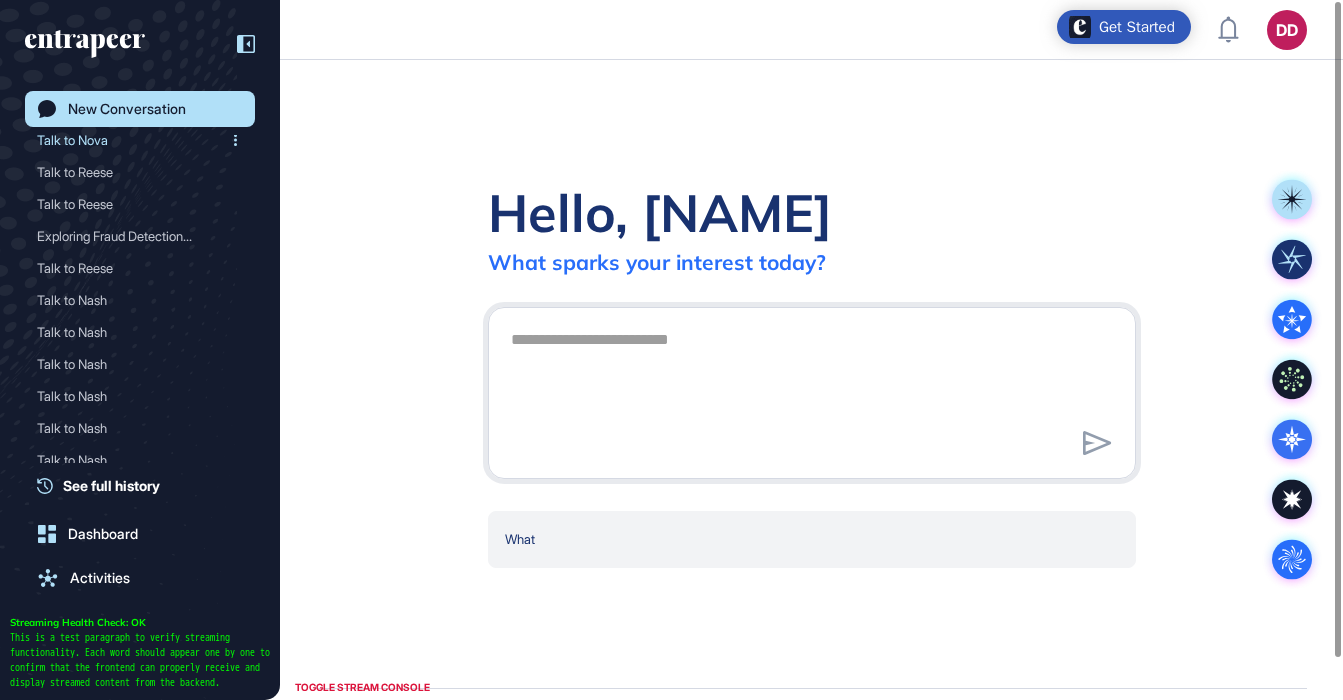 scroll, scrollTop: 378, scrollLeft: 0, axis: vertical 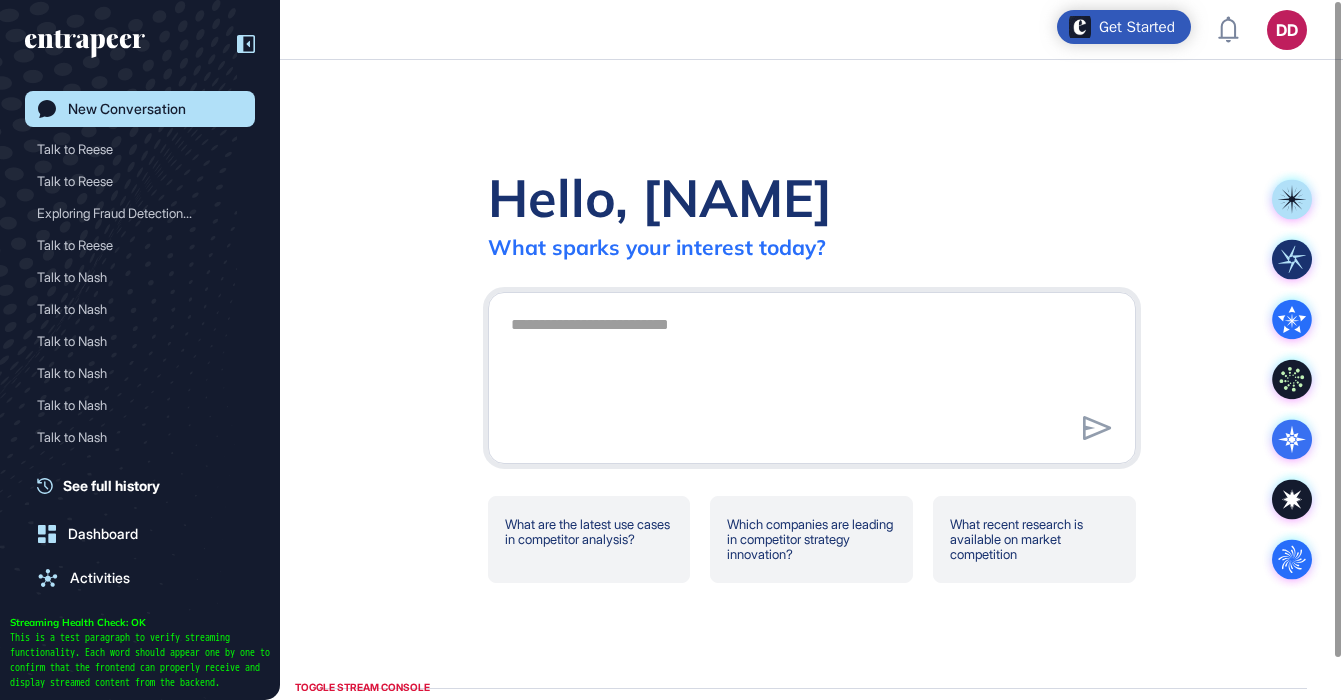 click 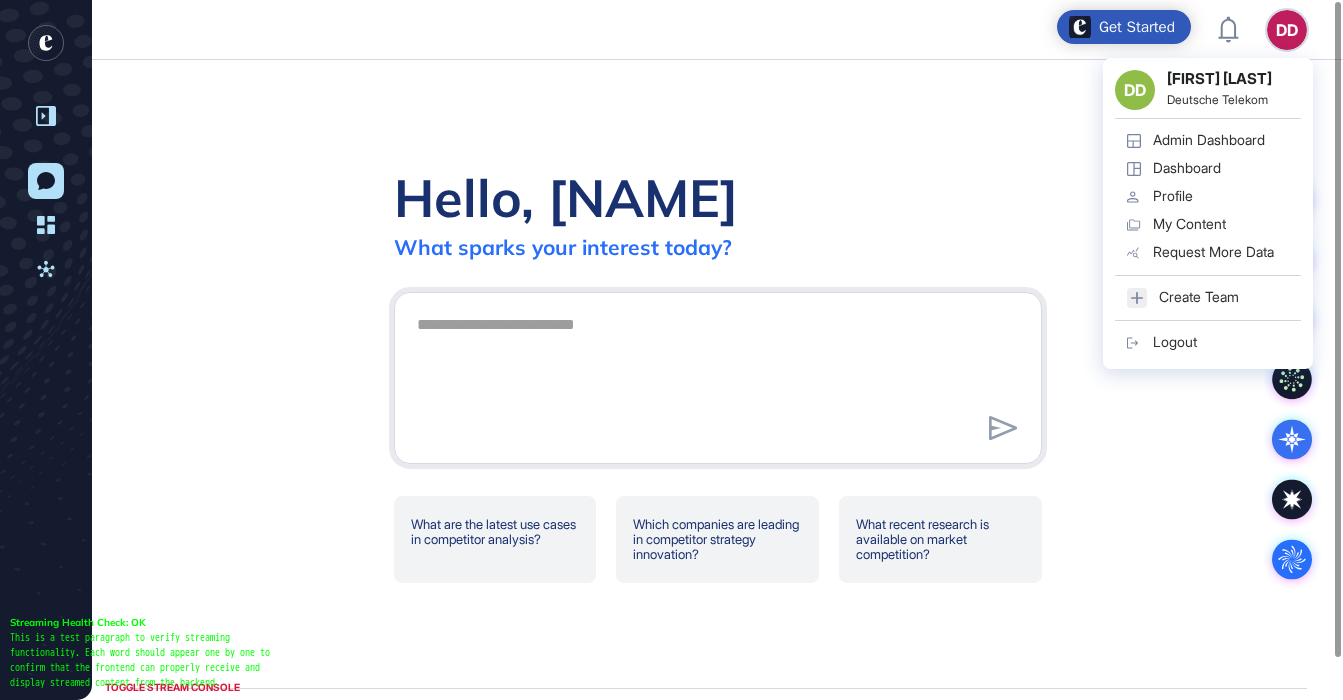 click on "Admin Dashboard" at bounding box center (1209, 140) 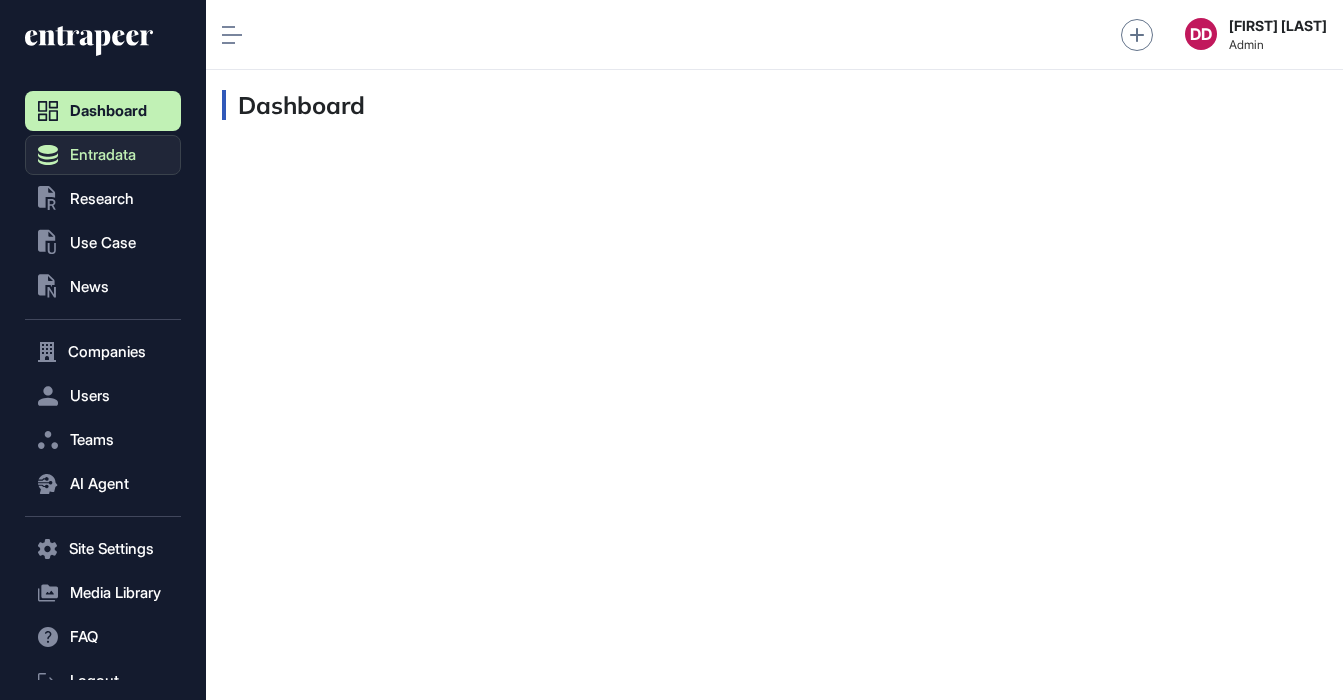 scroll, scrollTop: 1, scrollLeft: 1, axis: both 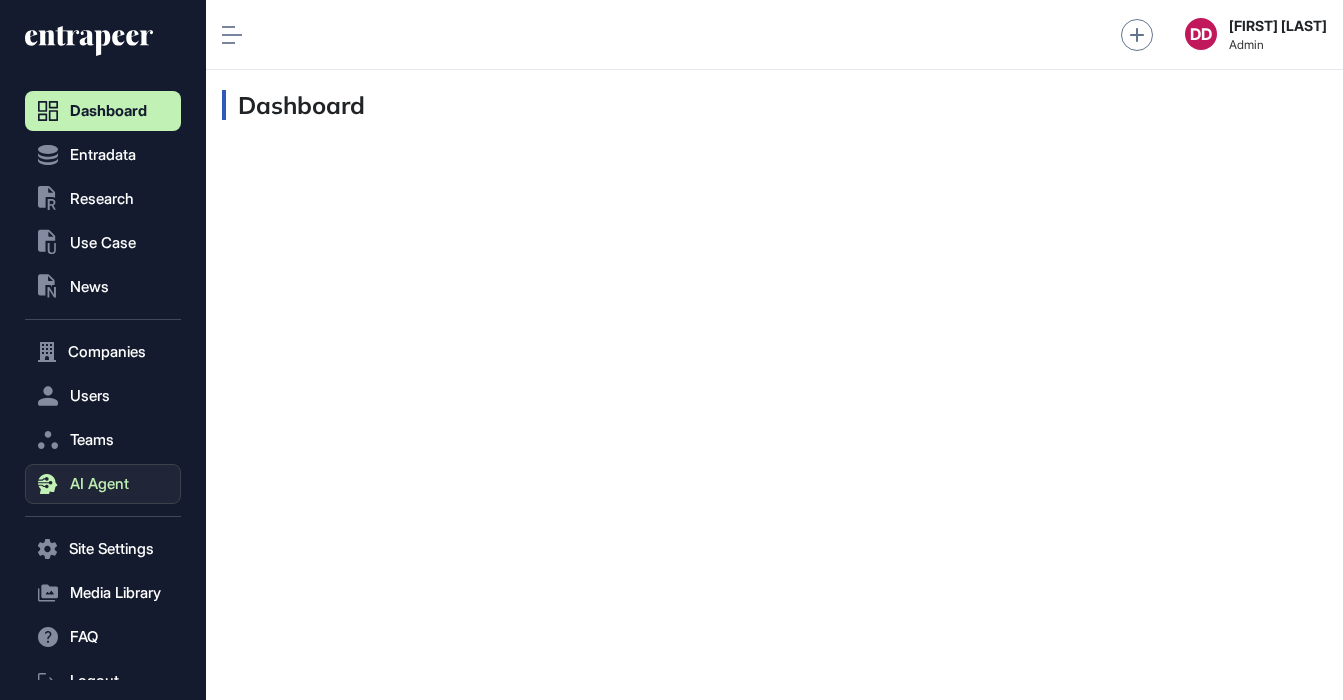 click on "AI Agent" at bounding box center [99, 484] 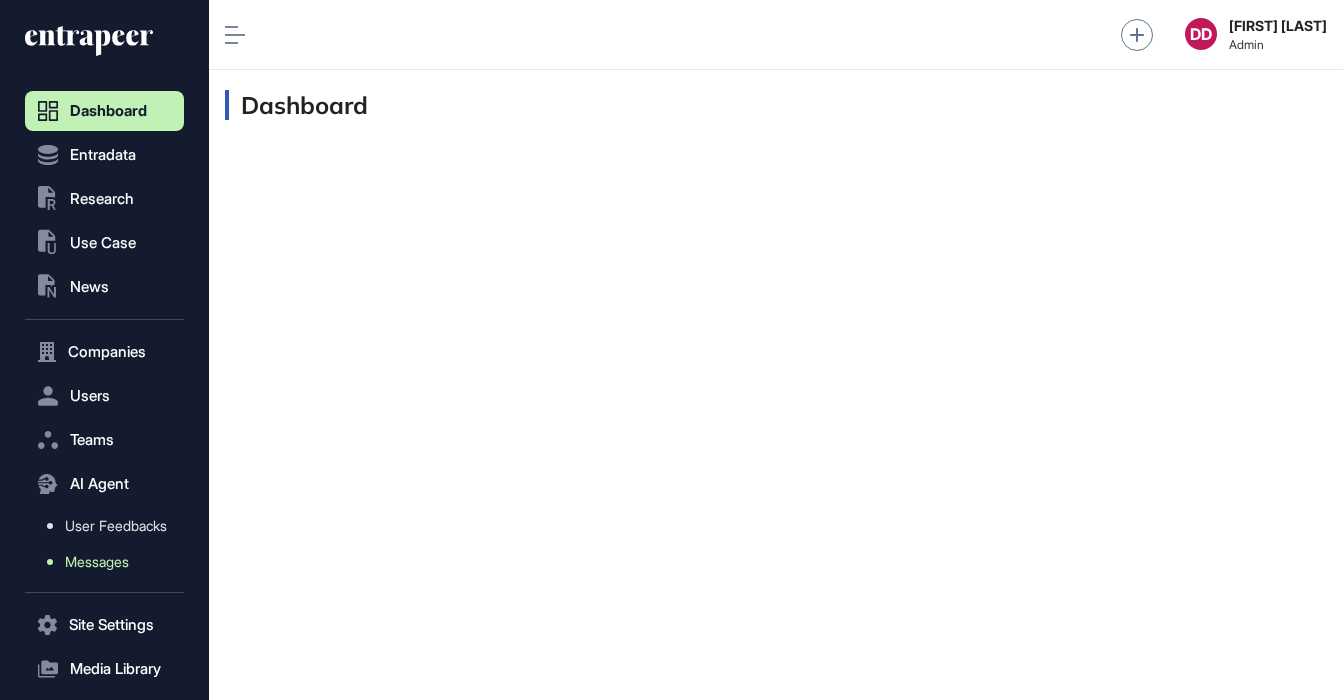 click on "Messages" at bounding box center (97, 562) 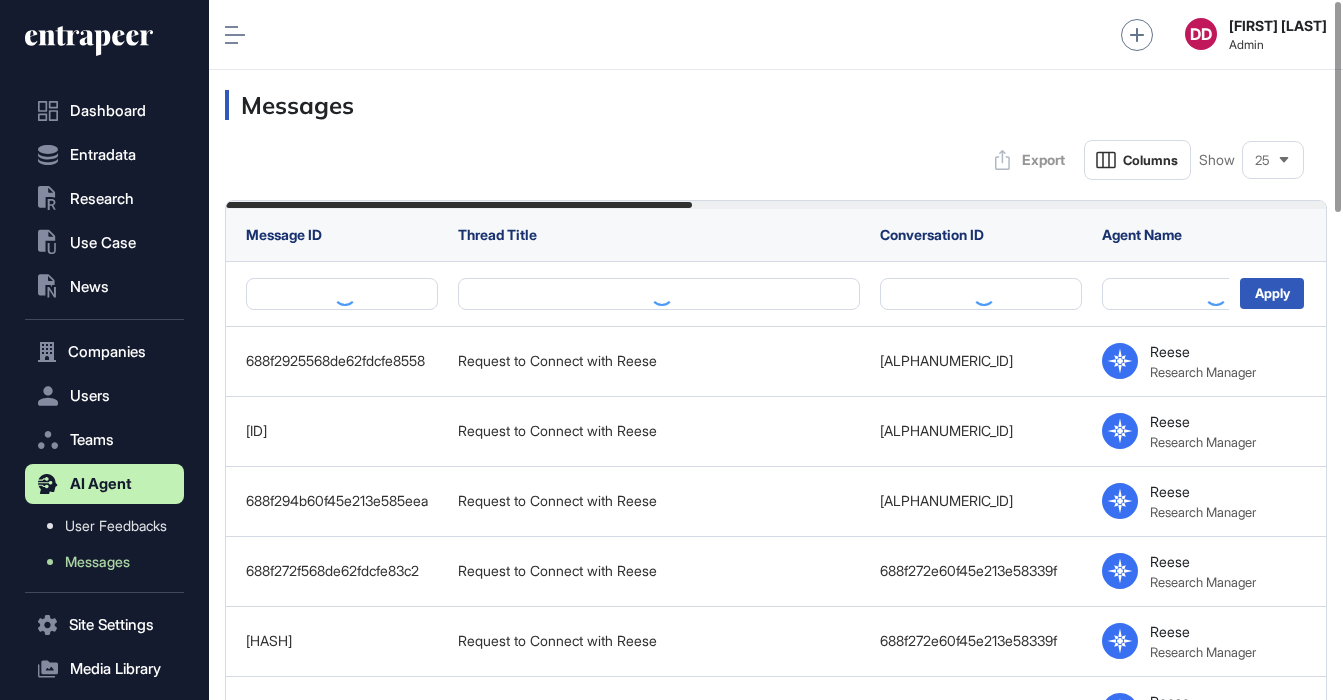 scroll, scrollTop: 700, scrollLeft: 1134, axis: both 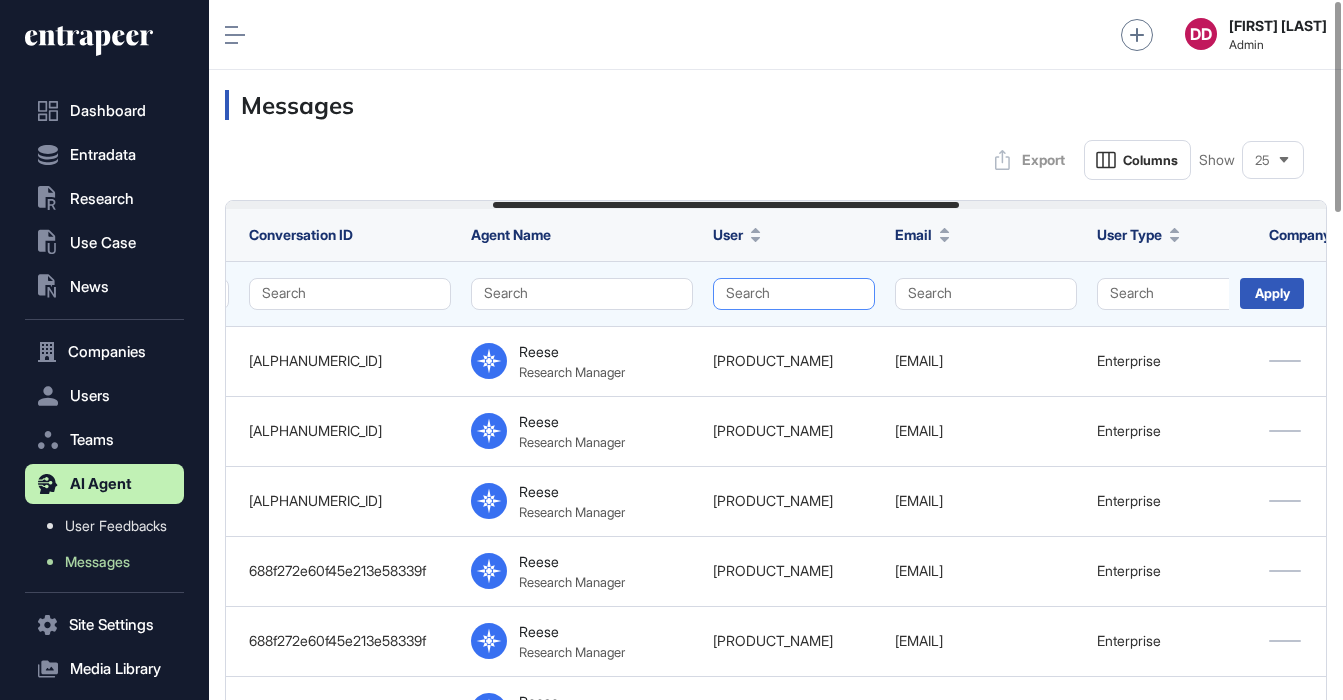 click on "Search" 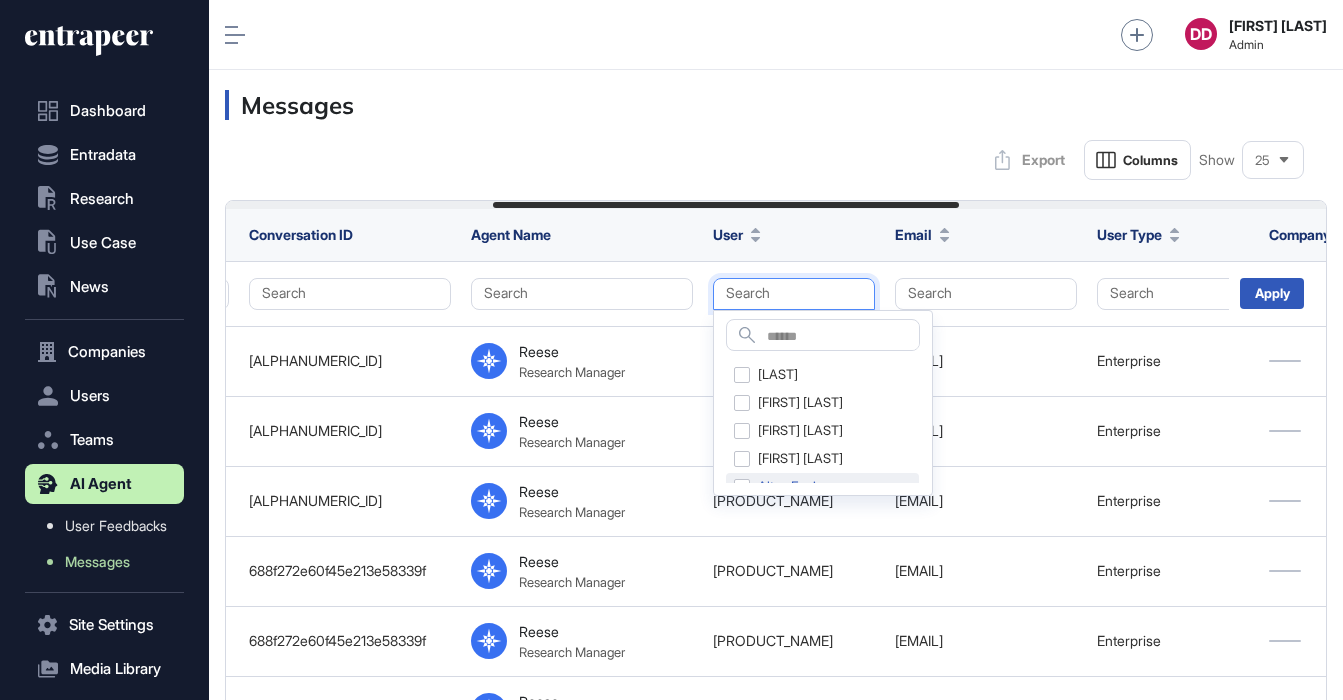scroll, scrollTop: 548, scrollLeft: 0, axis: vertical 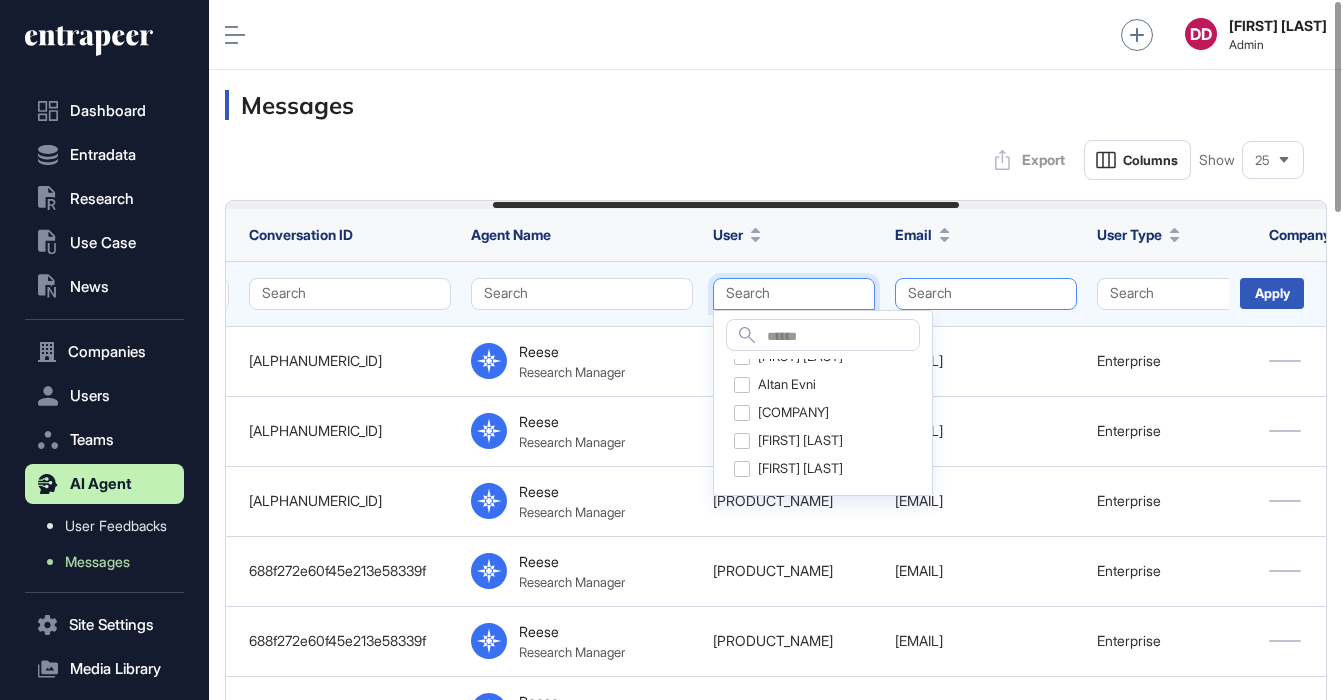 click on "Search" 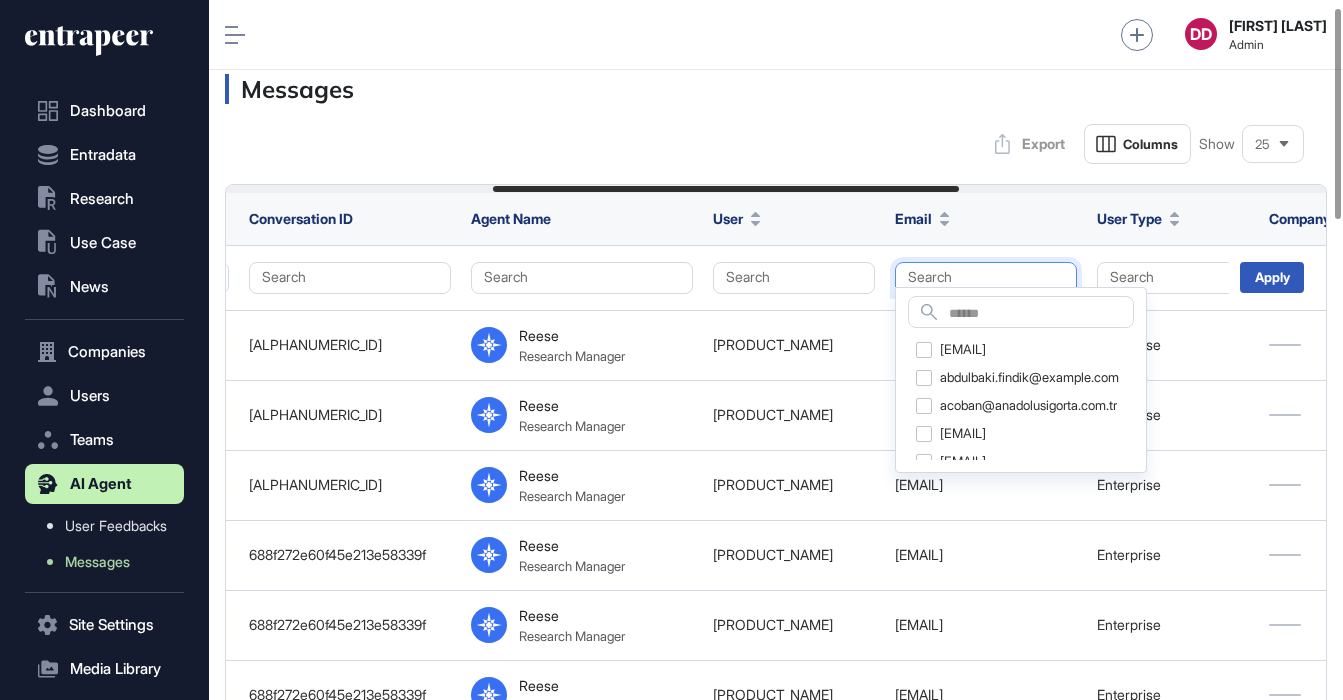 scroll, scrollTop: 23, scrollLeft: 0, axis: vertical 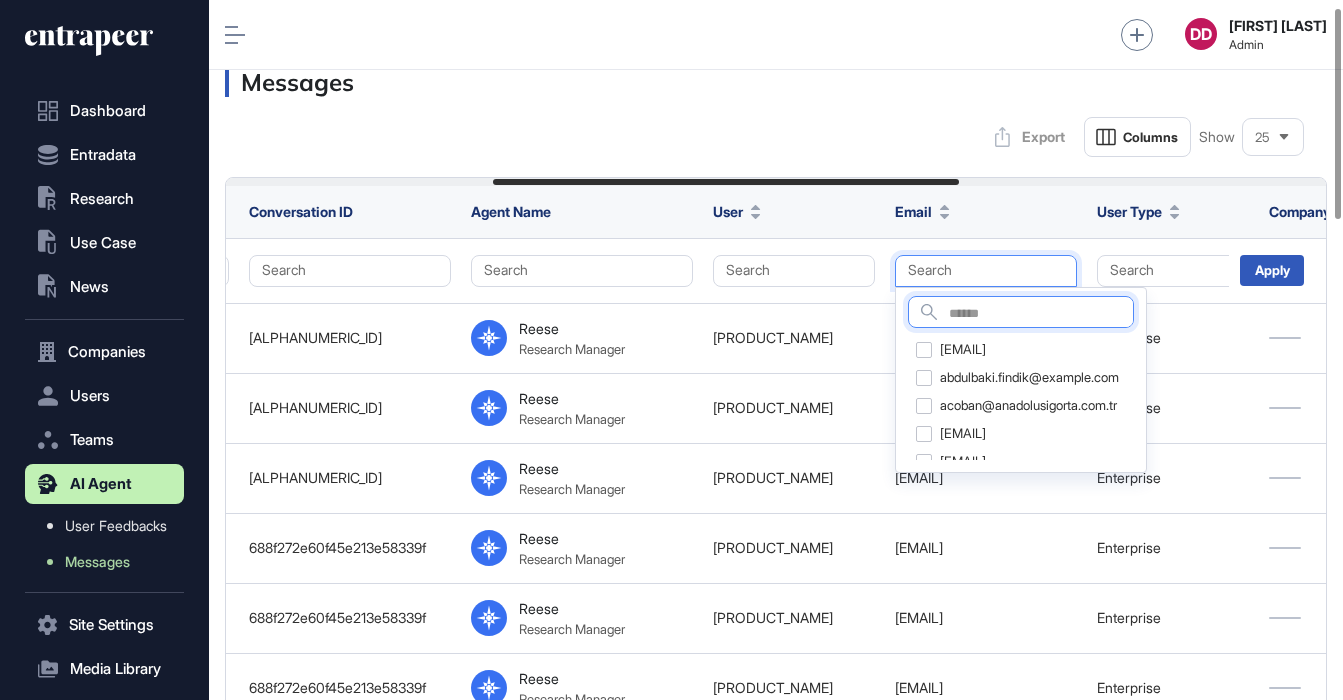 click at bounding box center [1041, 314] 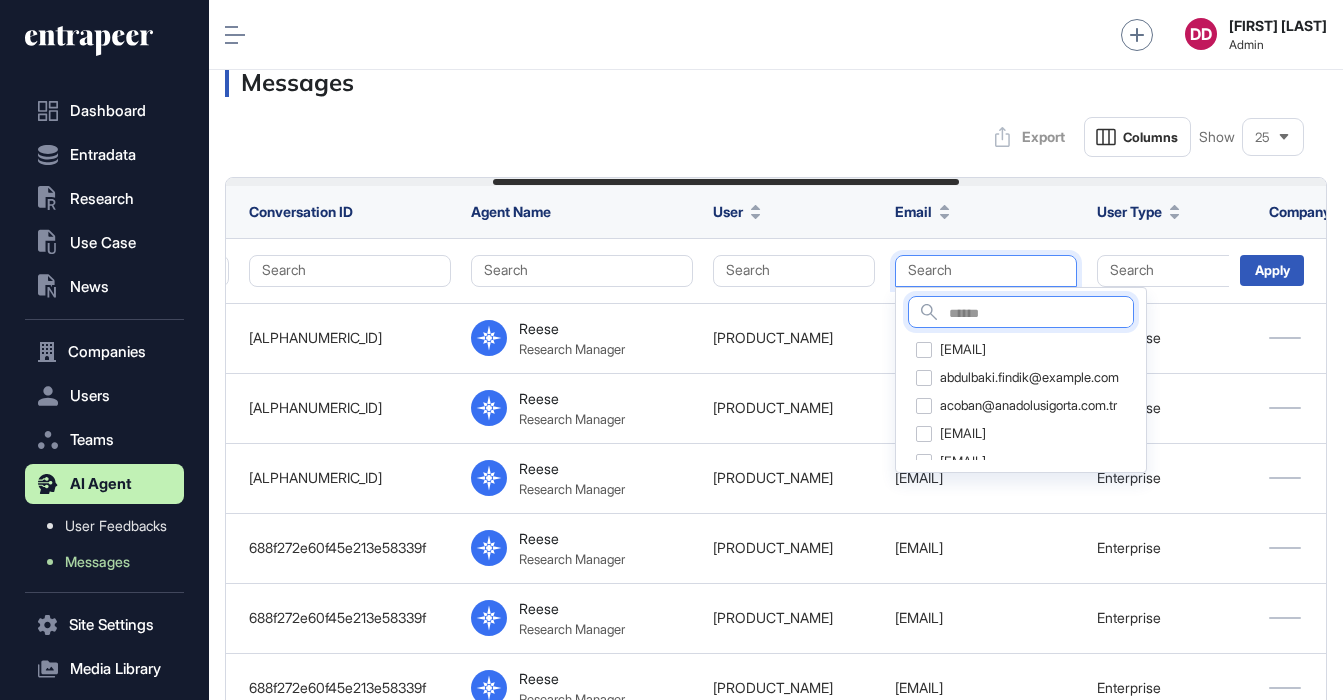 paste on "**********" 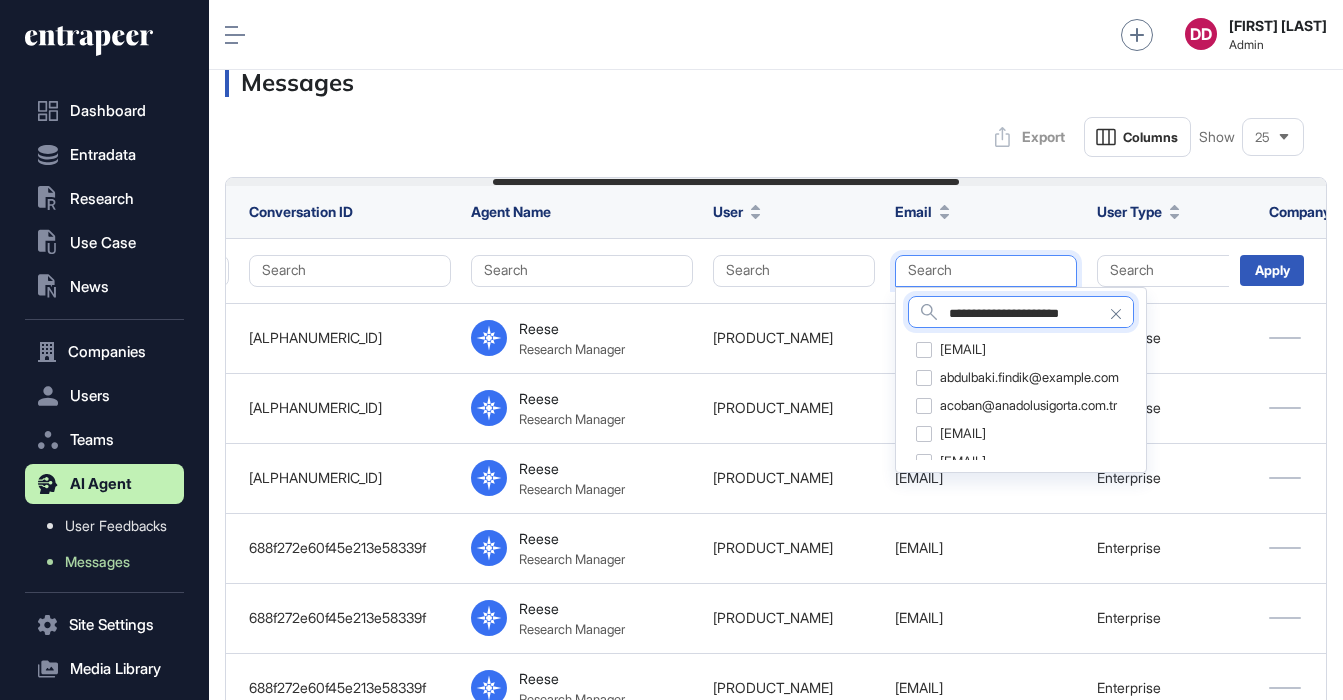 type on "**********" 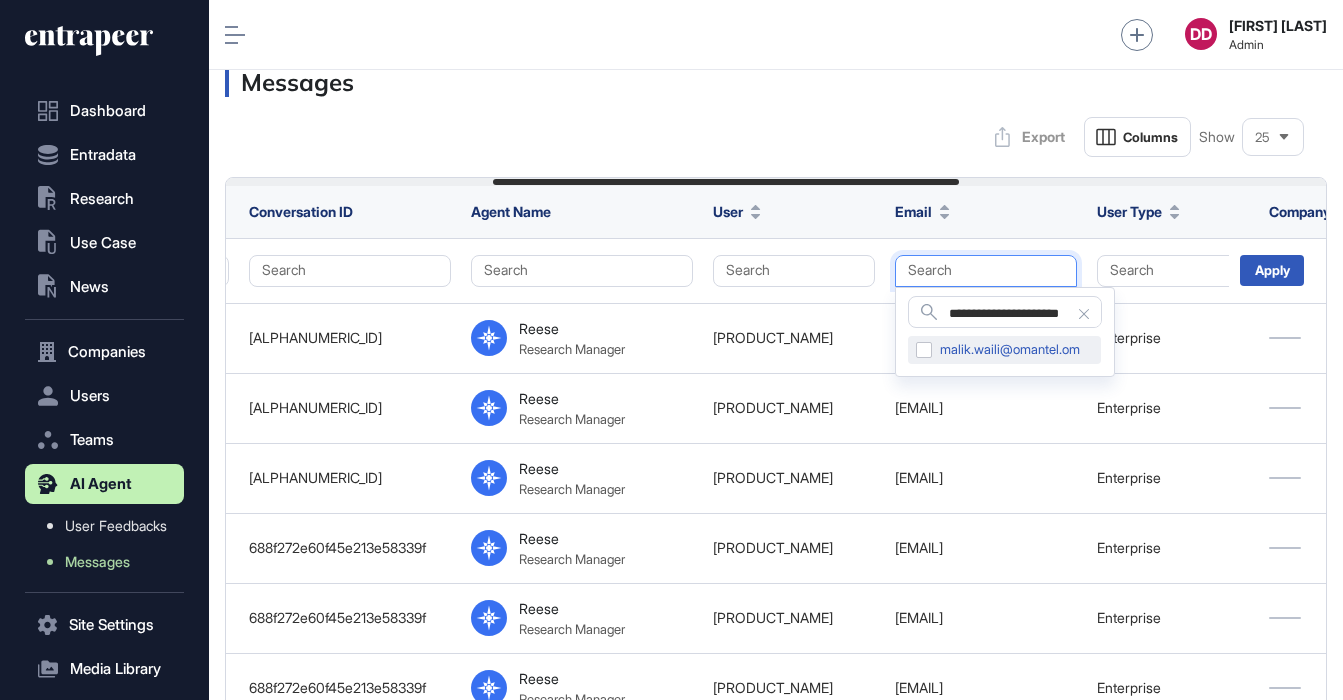 click on "malik.waili@omantel.om" at bounding box center [1004, 350] 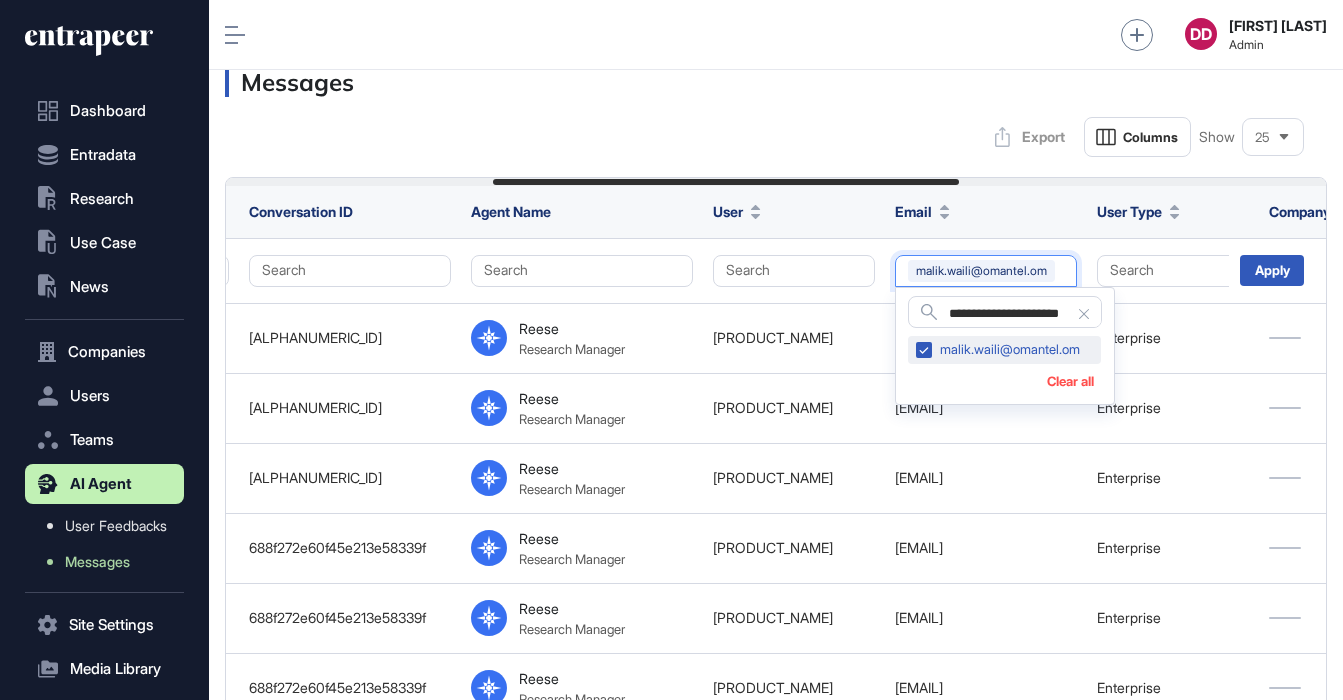 click on "malik.waili@omantel.om" at bounding box center [1004, 350] 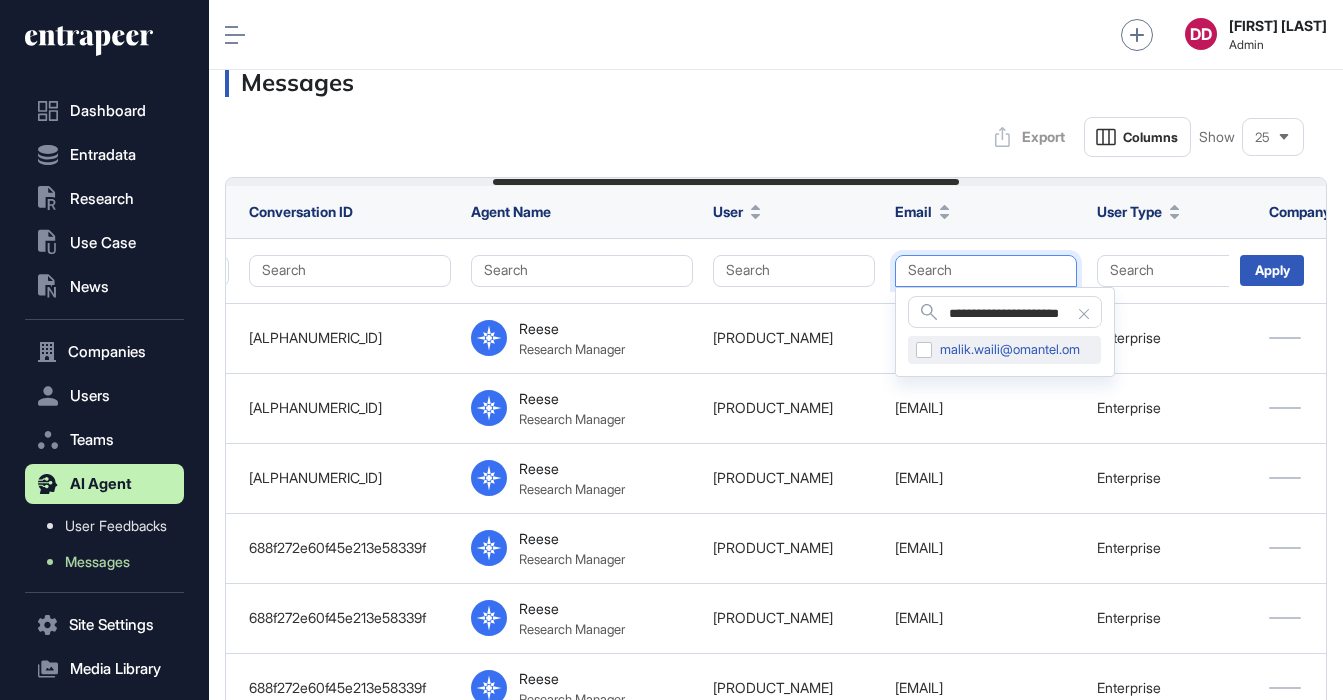 click on "malik.waili@omantel.om" at bounding box center (1004, 350) 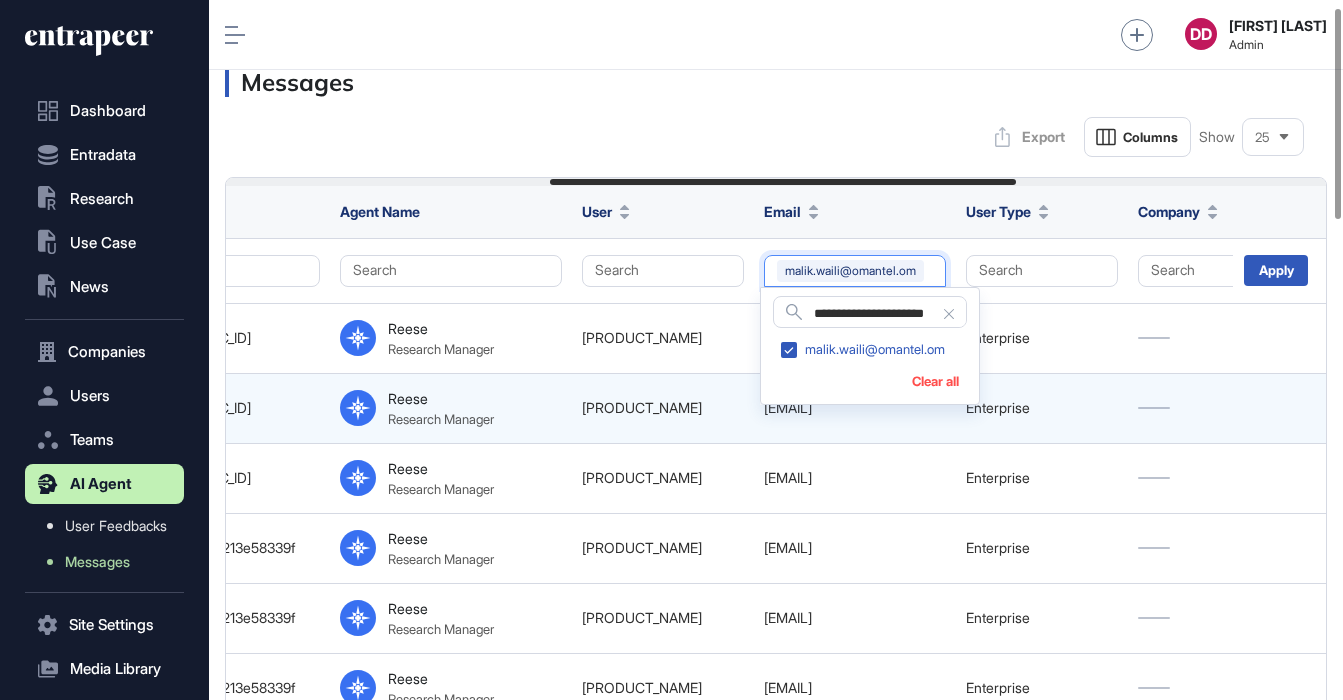 scroll, scrollTop: 0, scrollLeft: 766, axis: horizontal 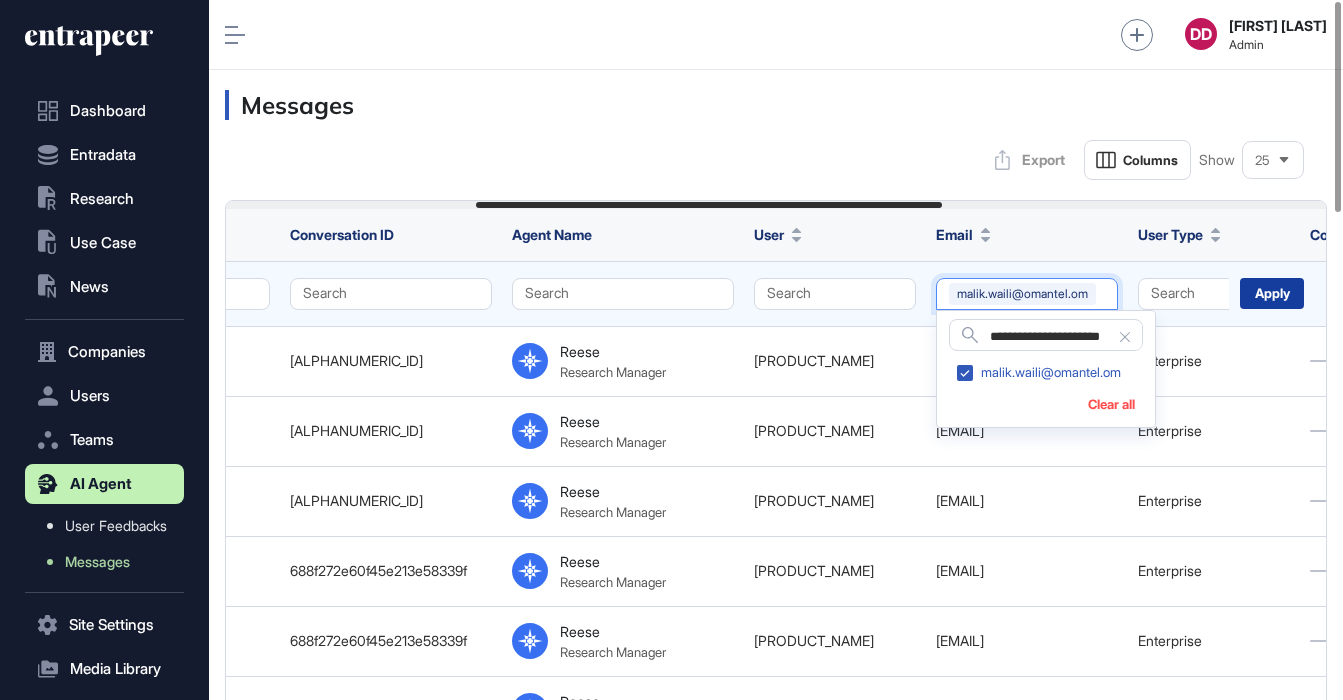 click on "Apply" at bounding box center [1272, 293] 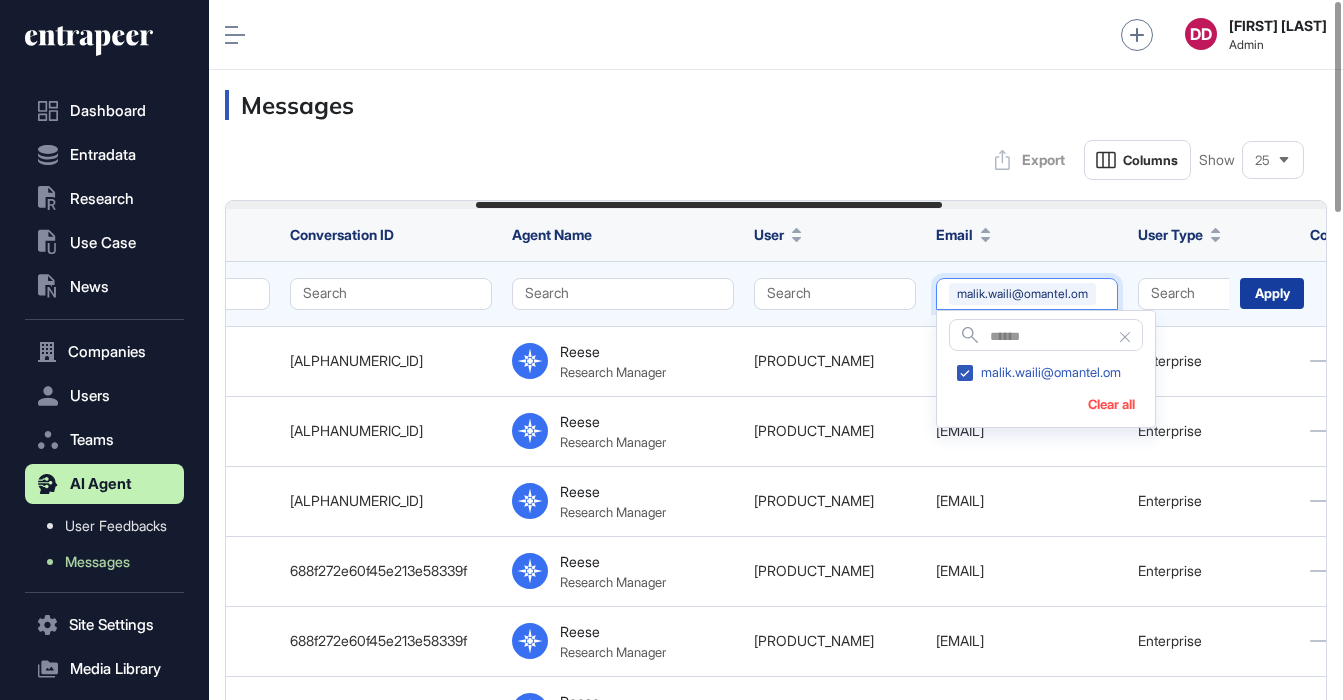 scroll, scrollTop: 0, scrollLeft: 0, axis: both 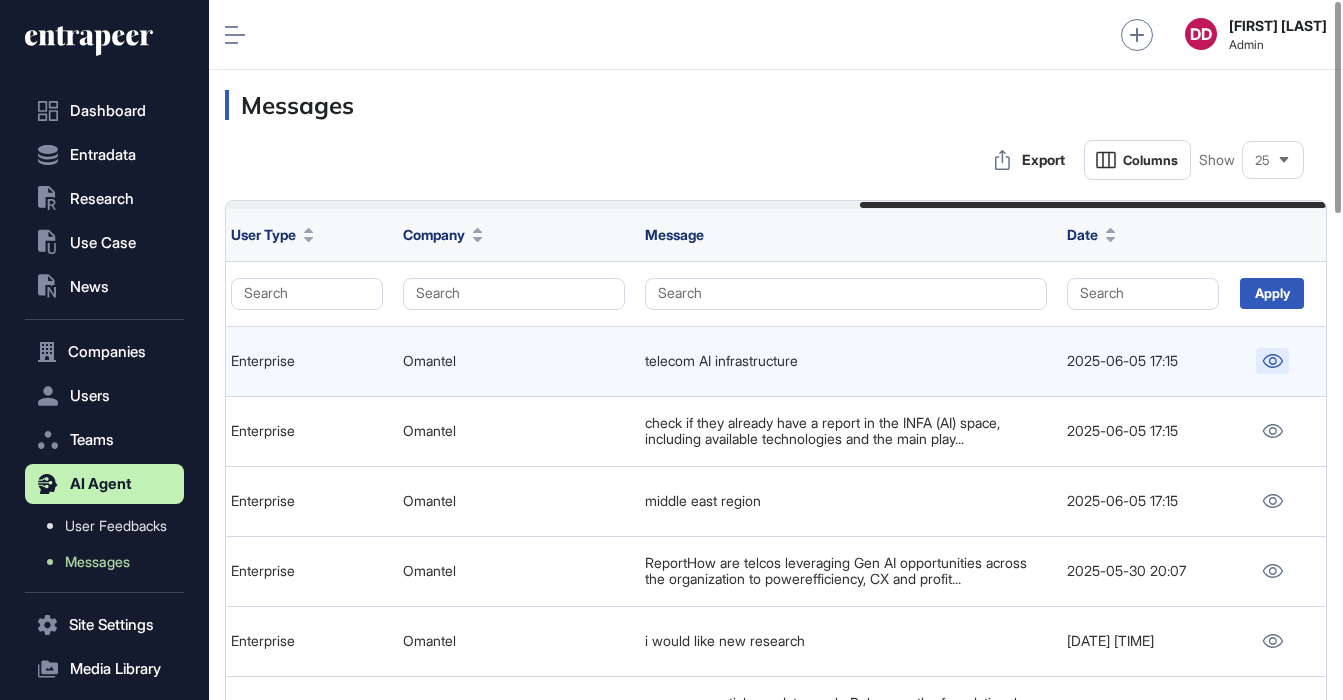 click 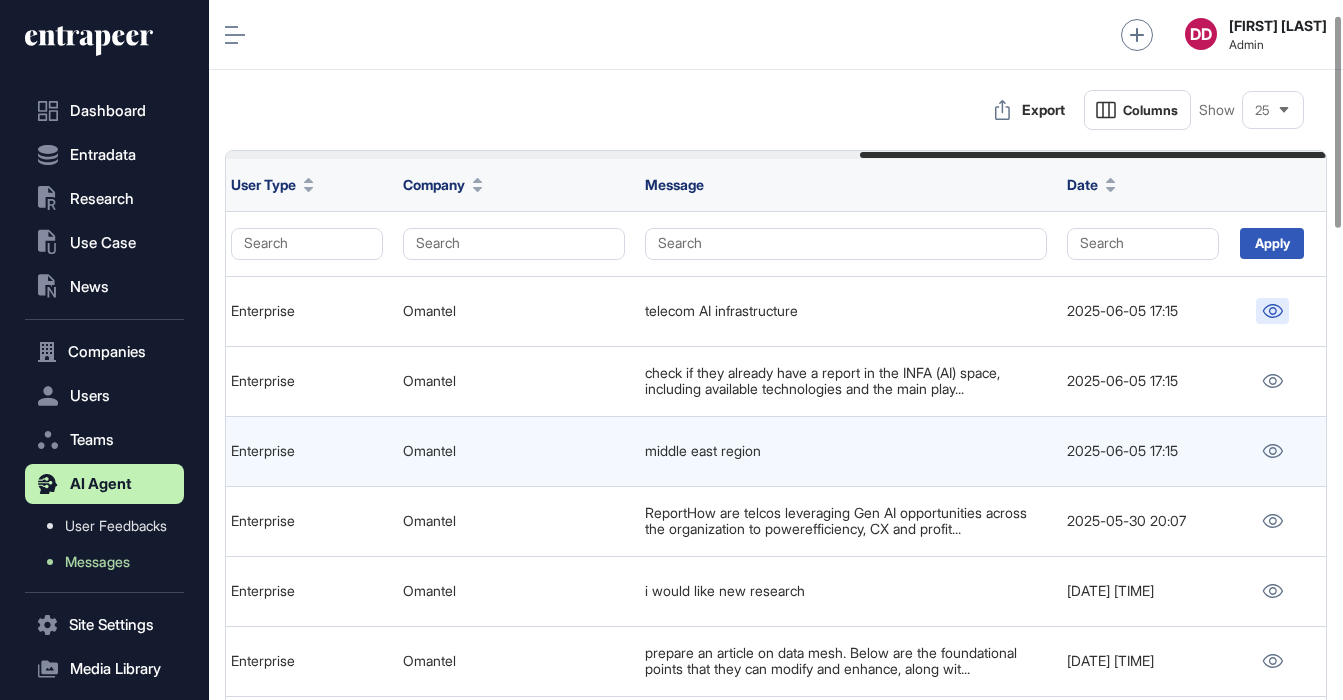 scroll, scrollTop: 49, scrollLeft: 0, axis: vertical 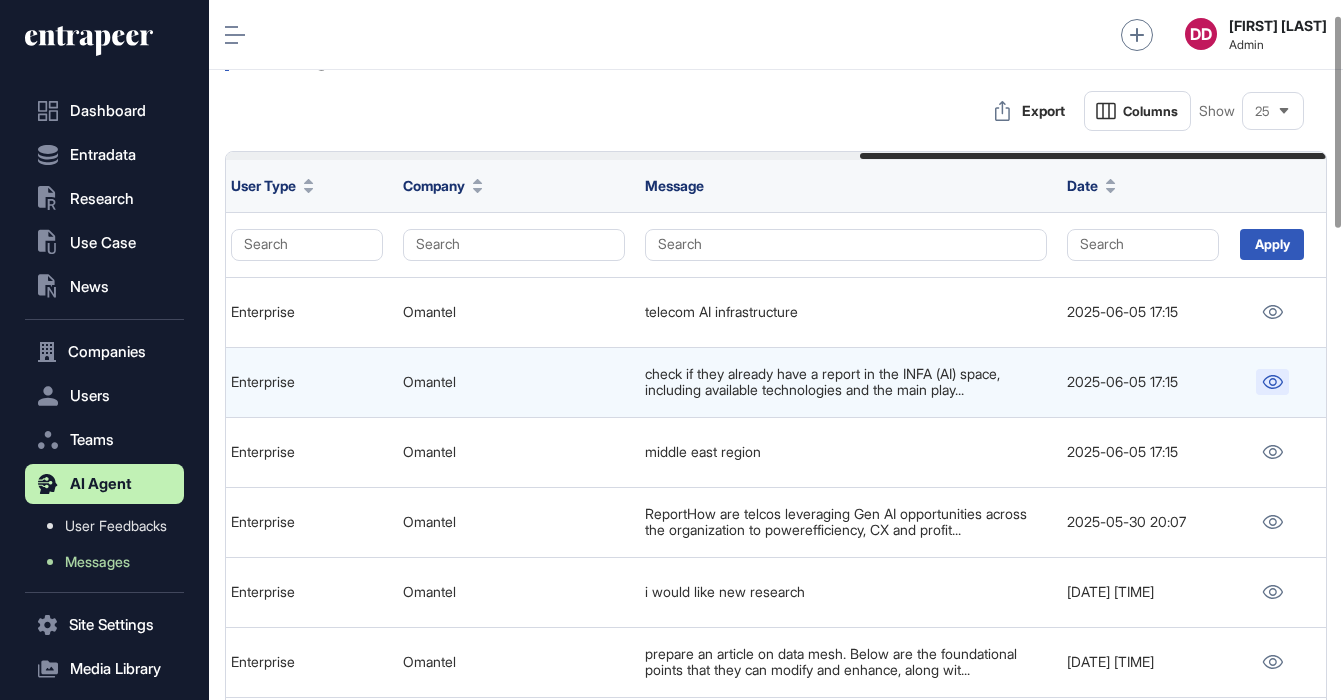 click 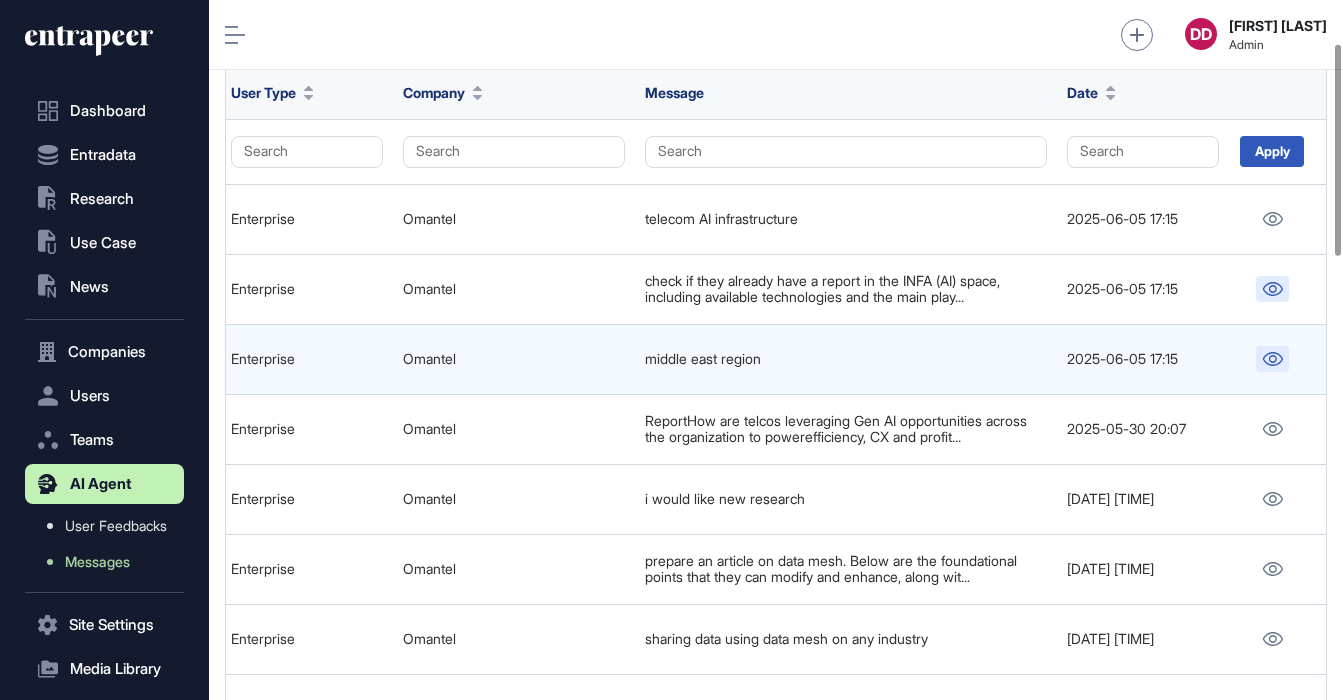 scroll, scrollTop: 208, scrollLeft: 0, axis: vertical 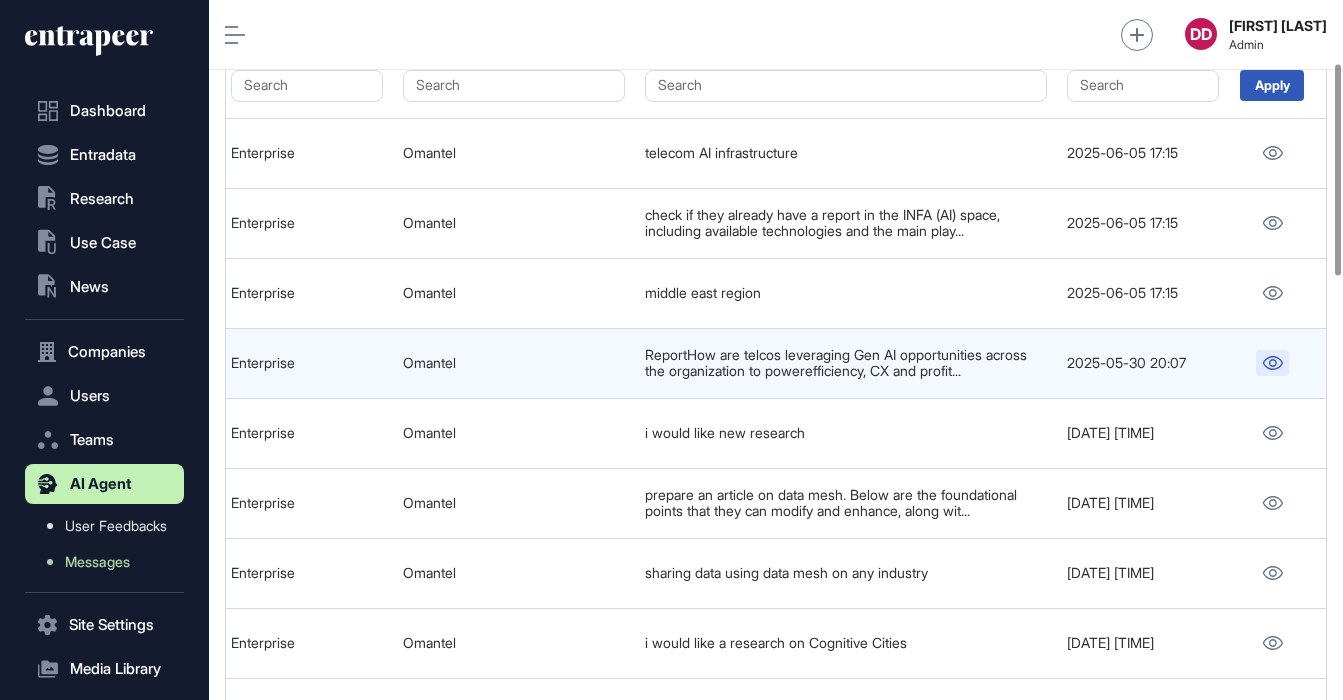 click 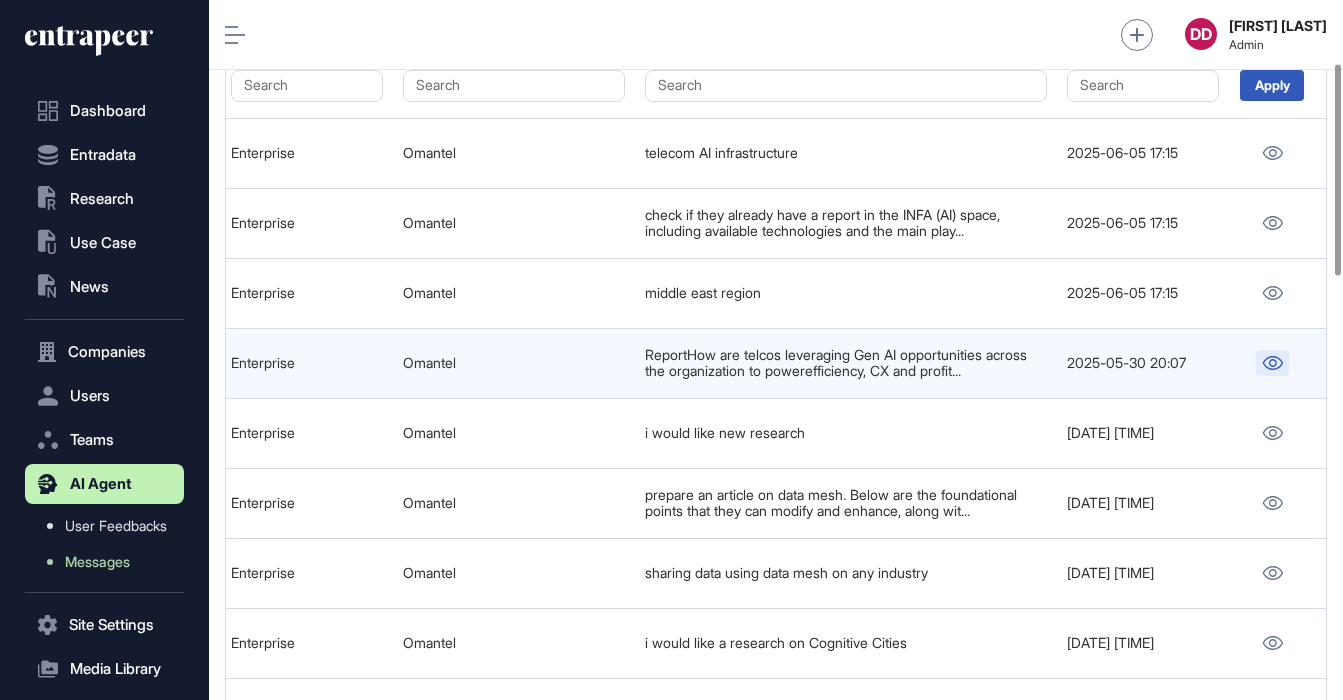 scroll, scrollTop: 271, scrollLeft: 0, axis: vertical 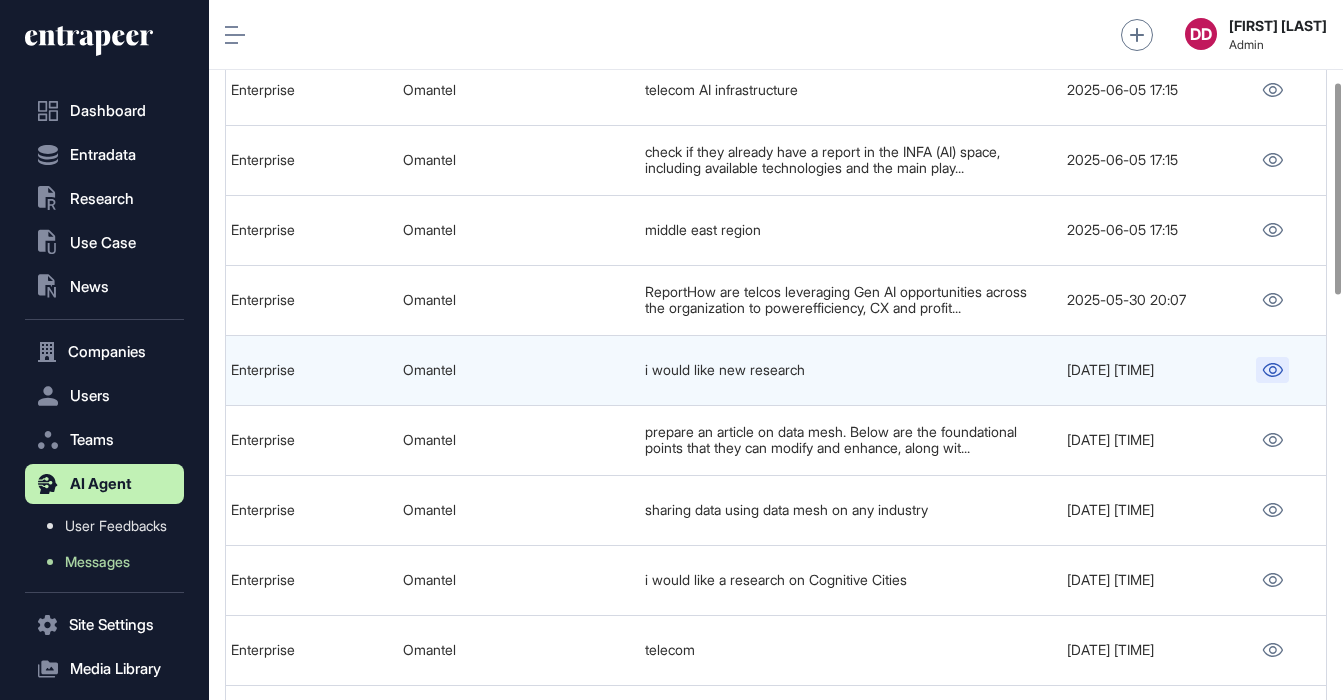 click 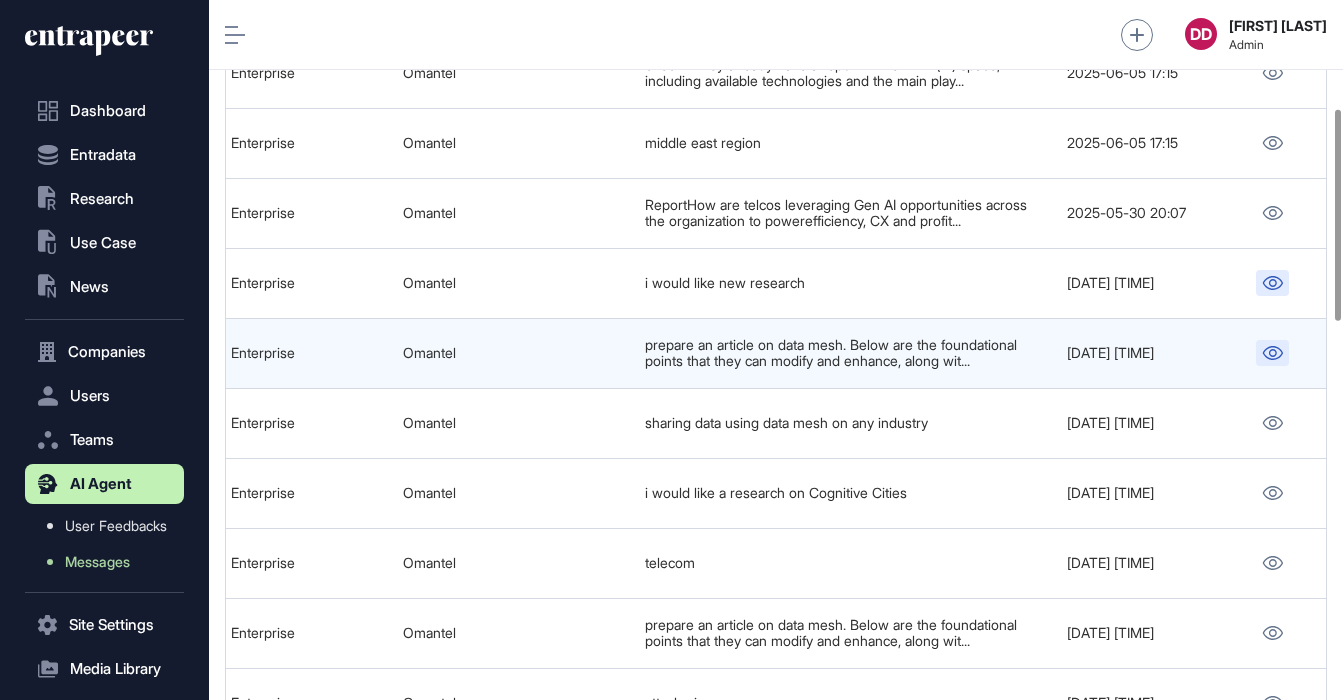 scroll, scrollTop: 357, scrollLeft: 0, axis: vertical 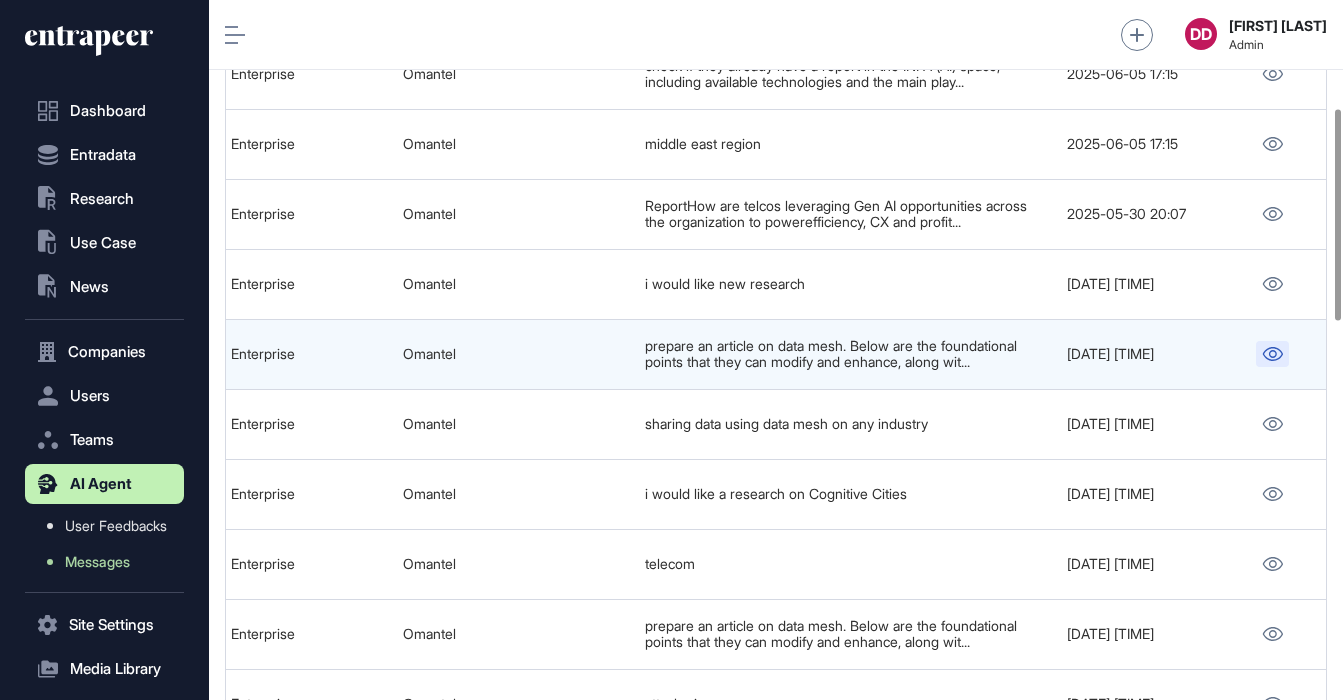 click at bounding box center (1272, 354) 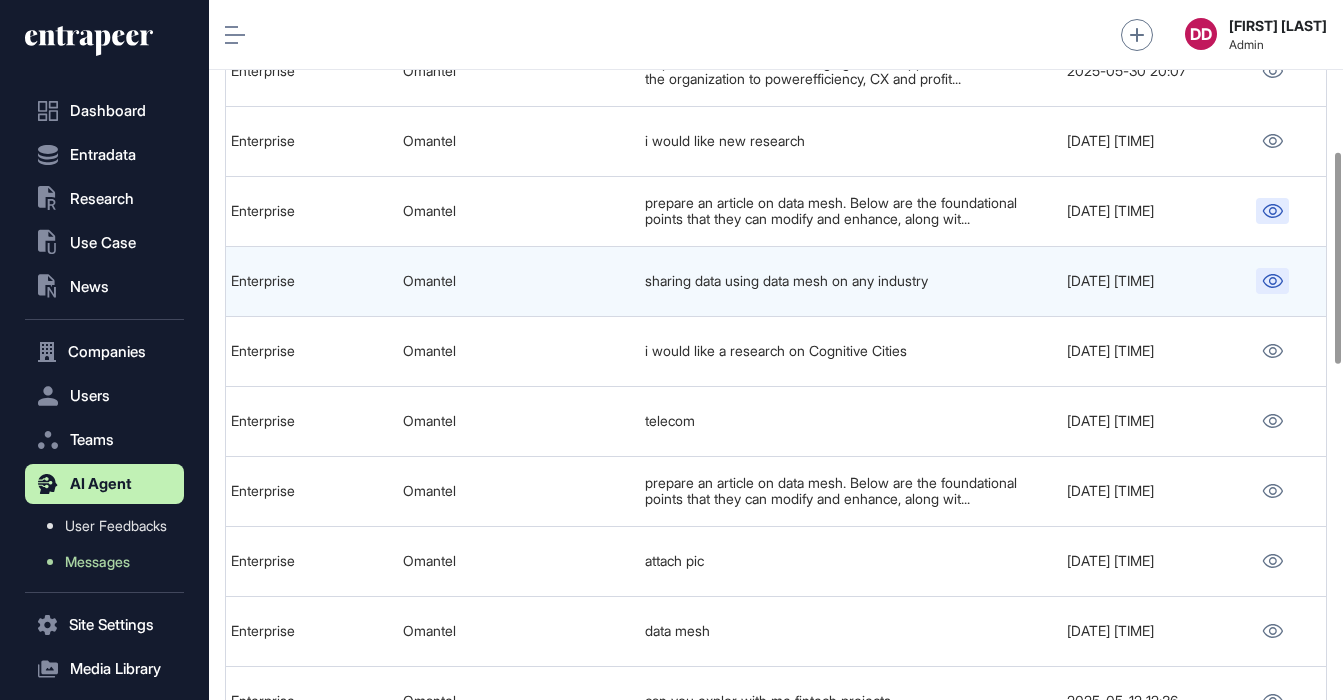 scroll, scrollTop: 501, scrollLeft: 0, axis: vertical 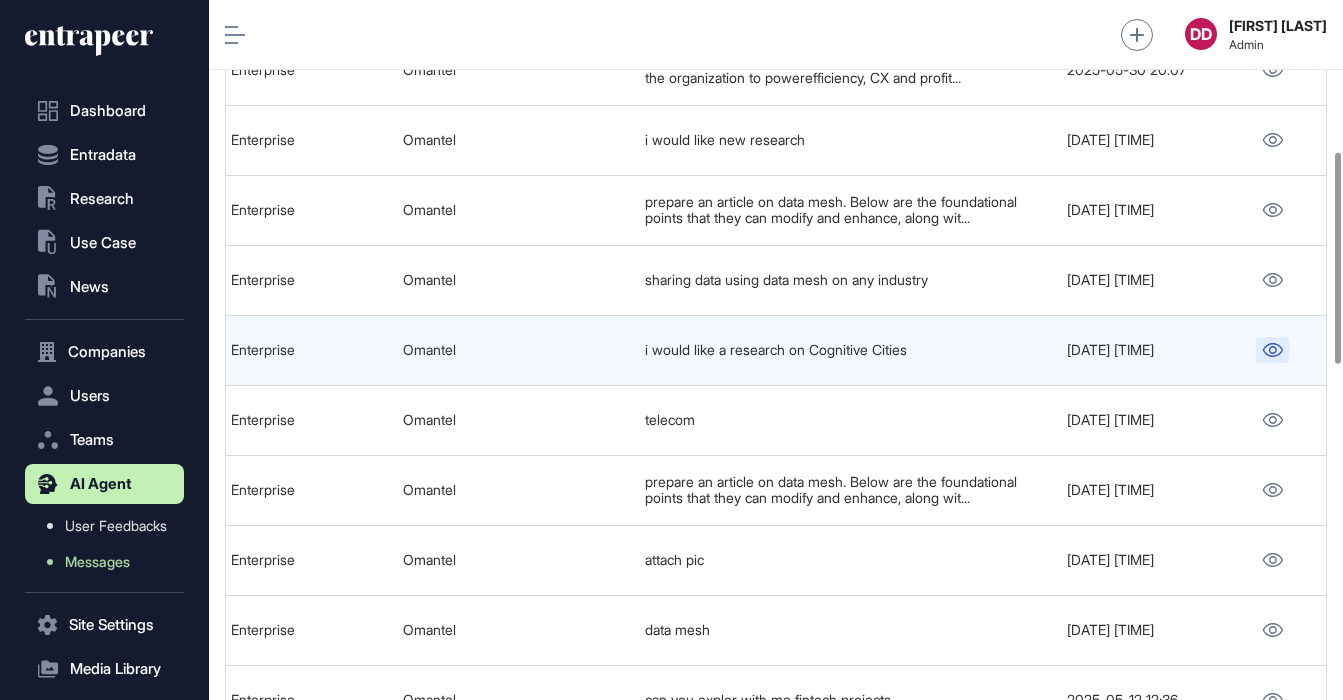 click 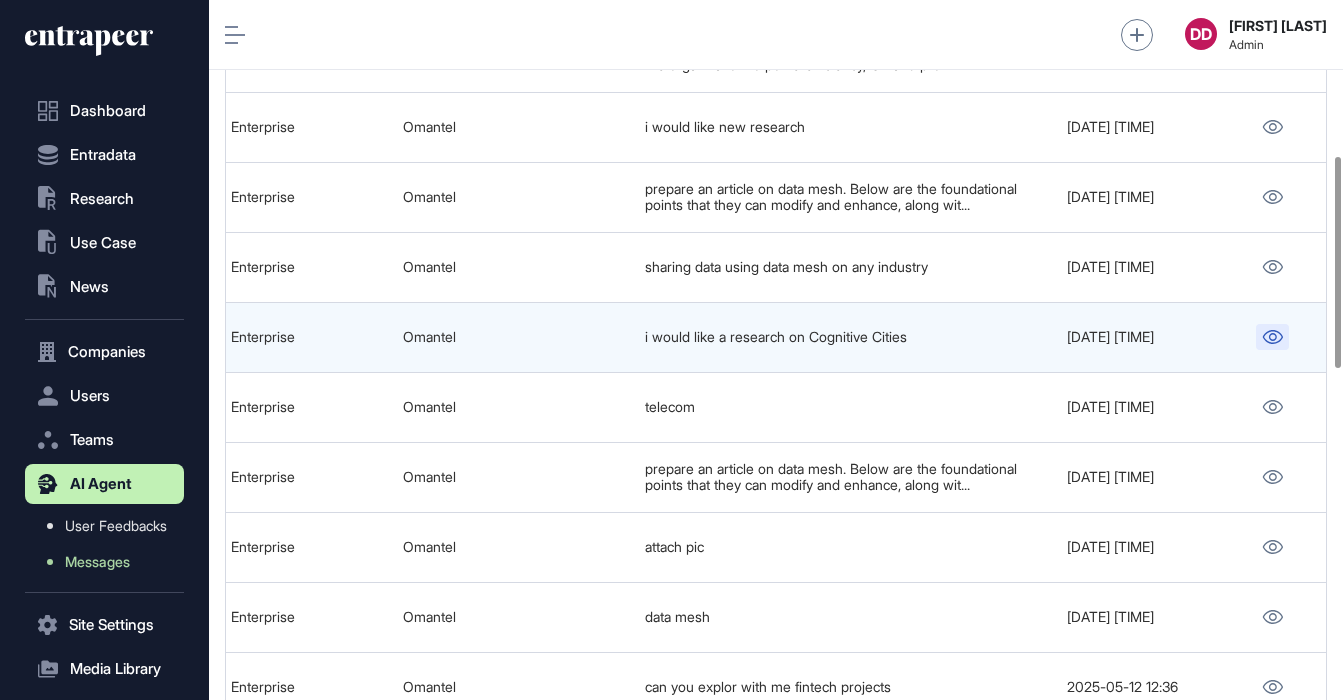 scroll, scrollTop: 515, scrollLeft: 0, axis: vertical 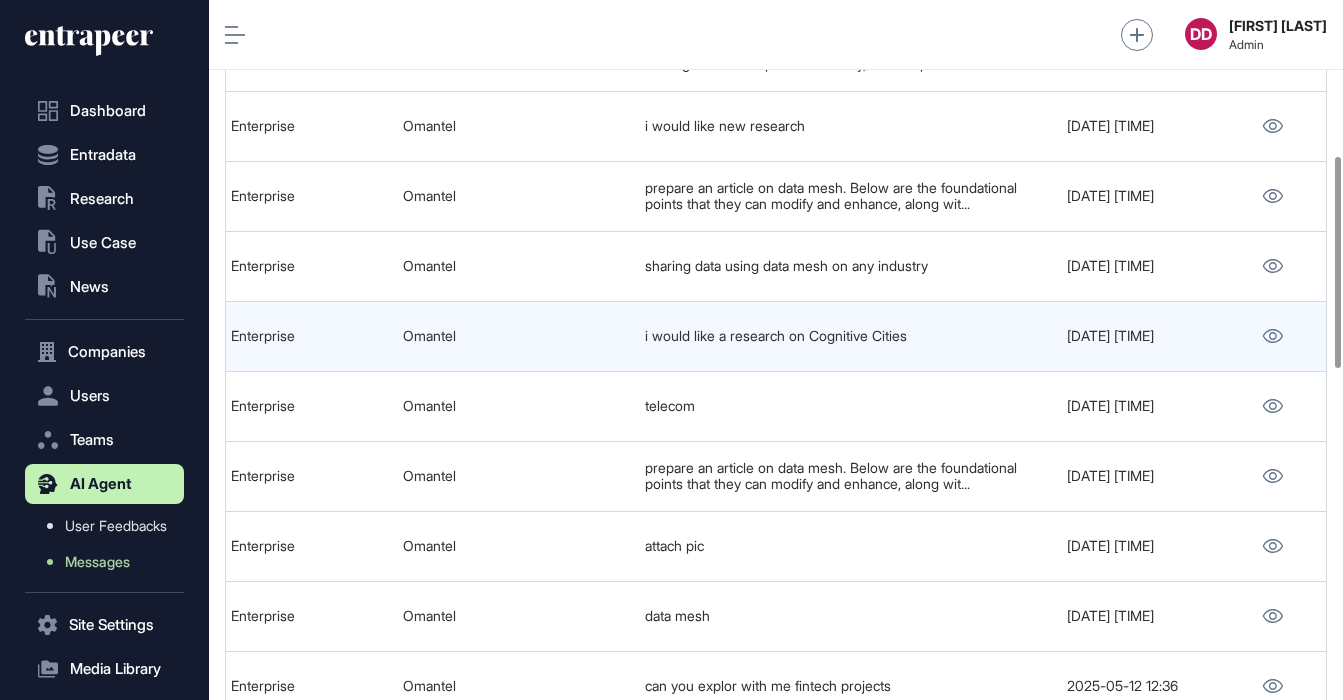 drag, startPoint x: 934, startPoint y: 328, endPoint x: 658, endPoint y: 328, distance: 276 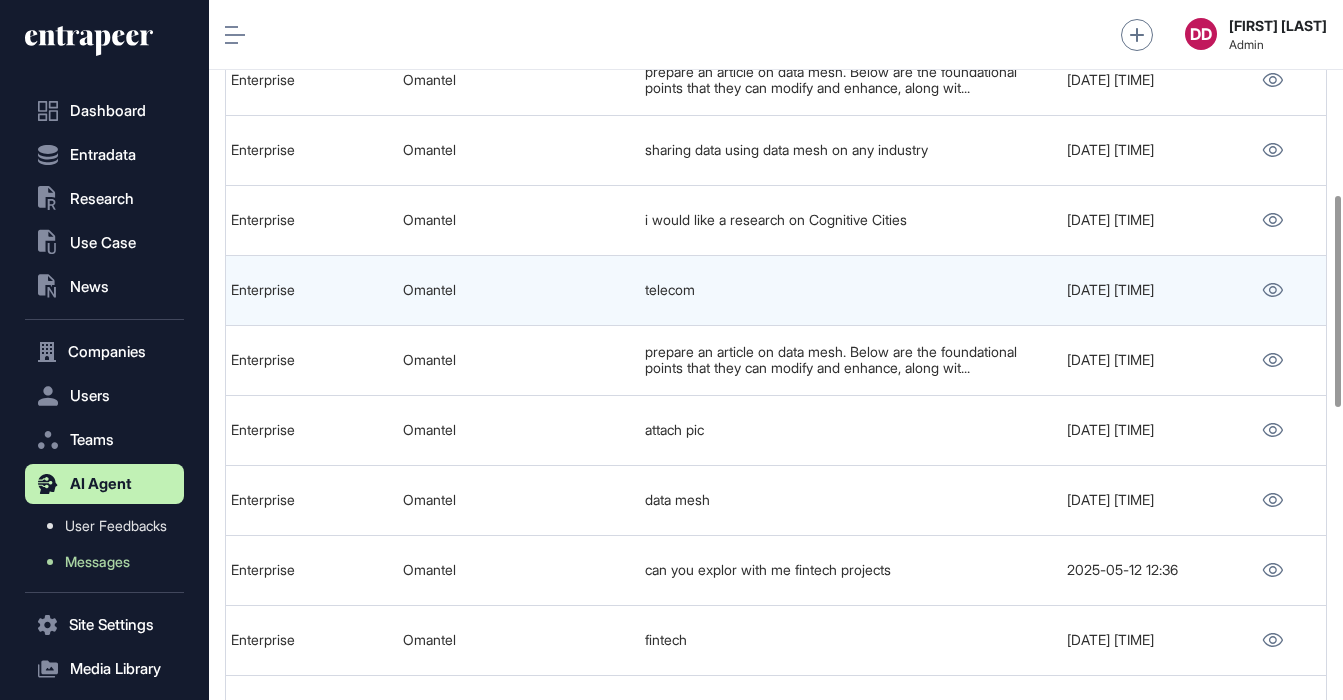 scroll, scrollTop: 652, scrollLeft: 0, axis: vertical 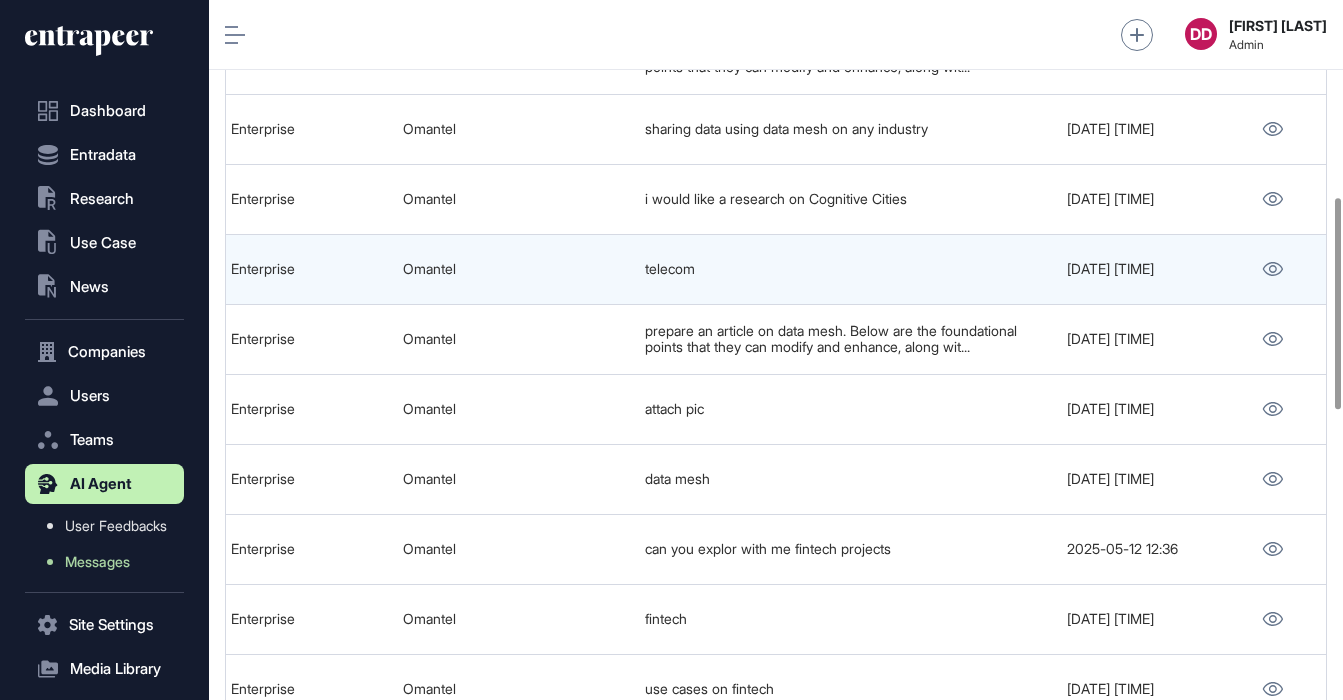 drag, startPoint x: 730, startPoint y: 262, endPoint x: 618, endPoint y: 265, distance: 112.04017 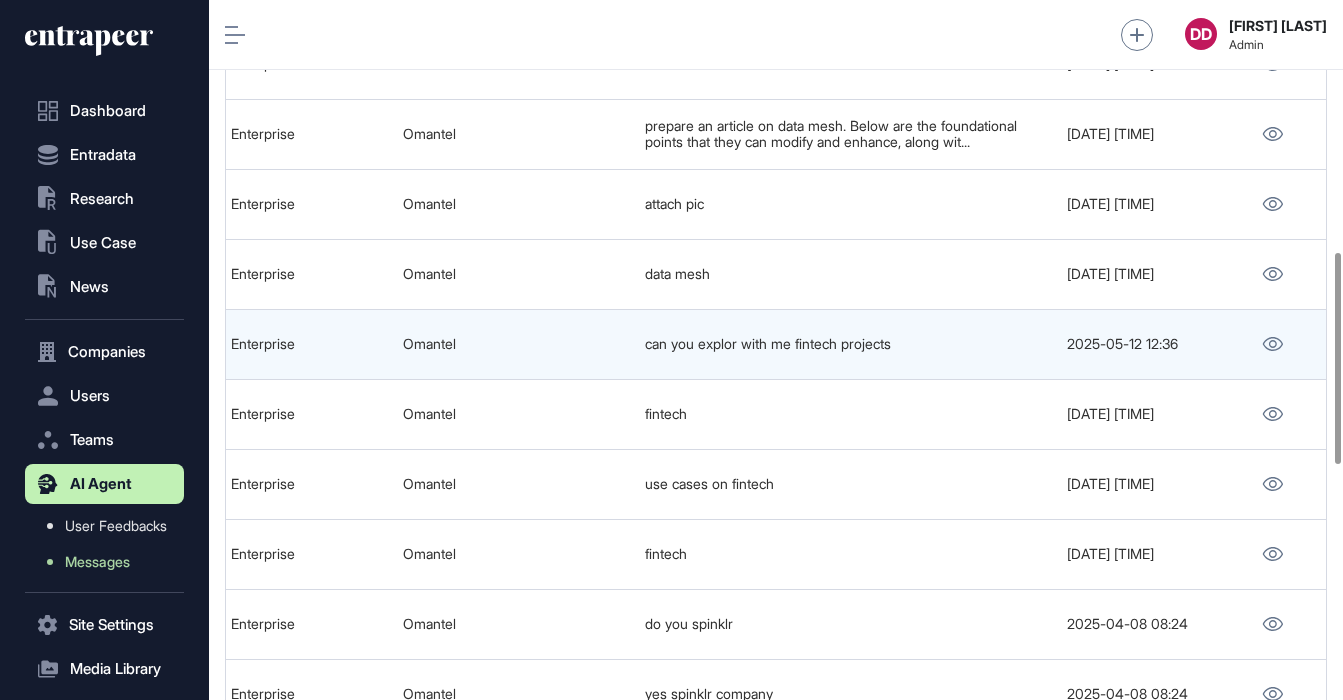 scroll, scrollTop: 870, scrollLeft: 0, axis: vertical 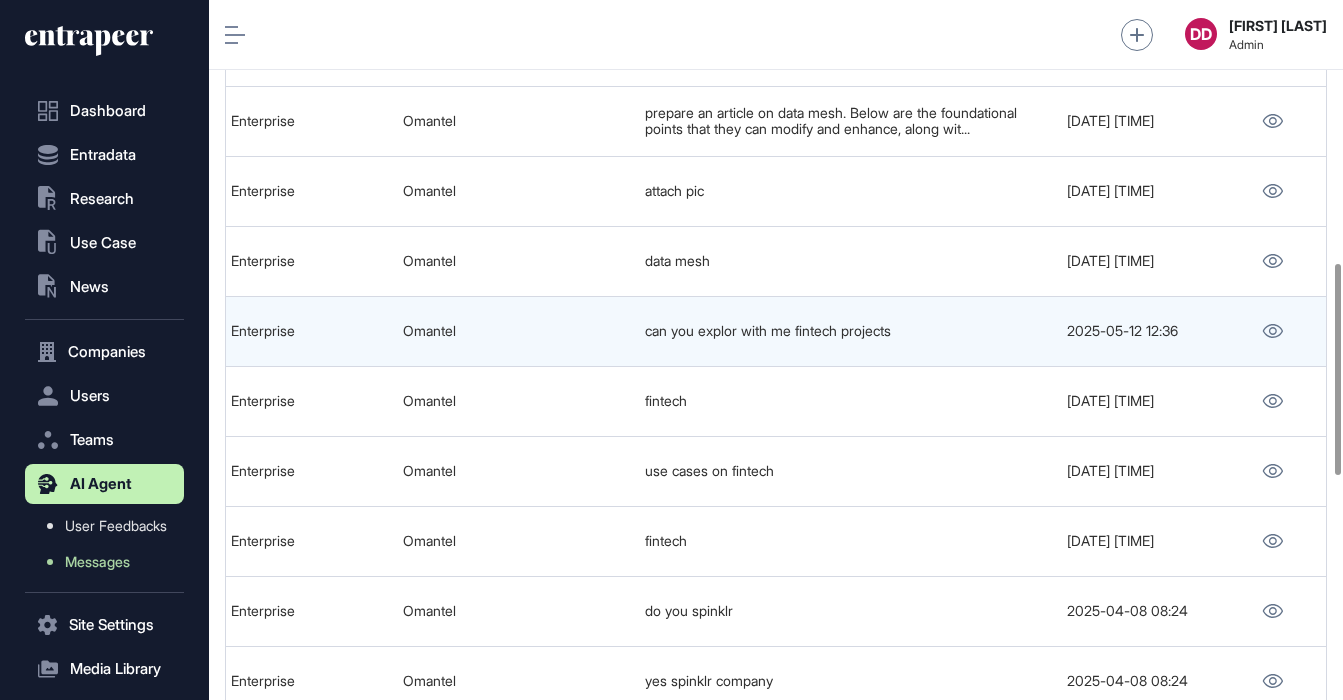 drag, startPoint x: 937, startPoint y: 325, endPoint x: 641, endPoint y: 330, distance: 296.04224 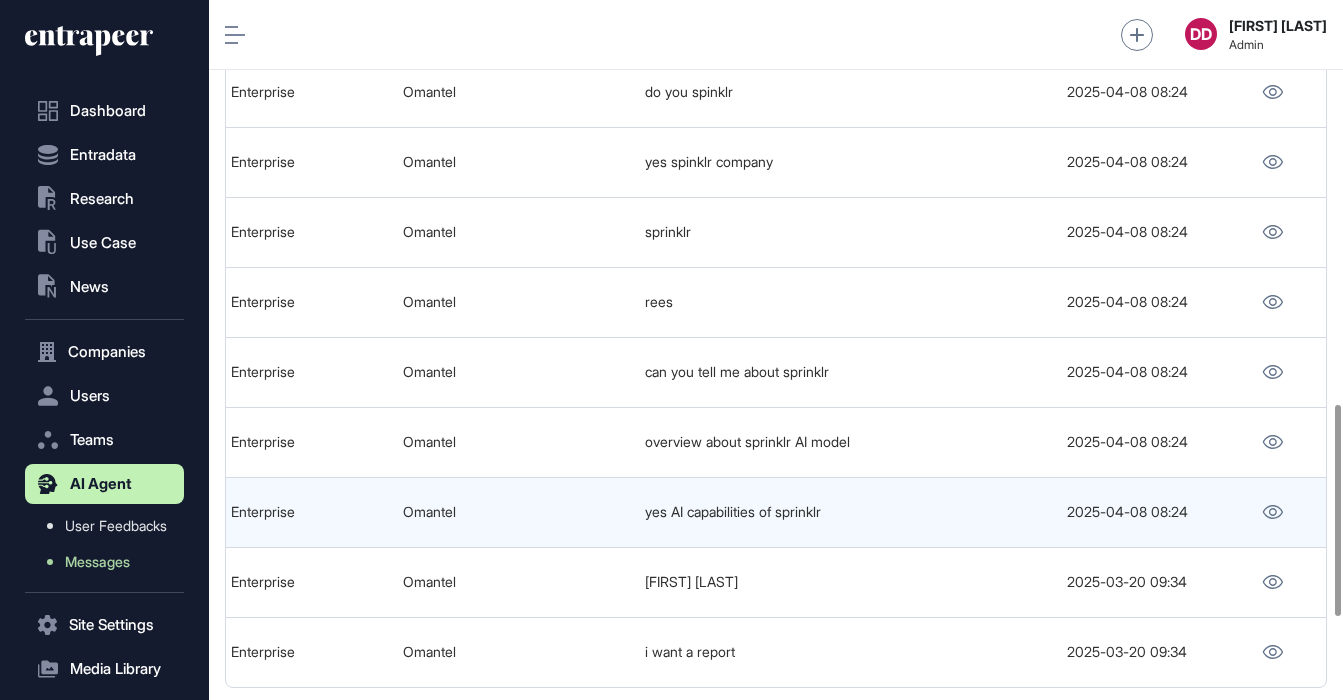 scroll, scrollTop: 1611, scrollLeft: 0, axis: vertical 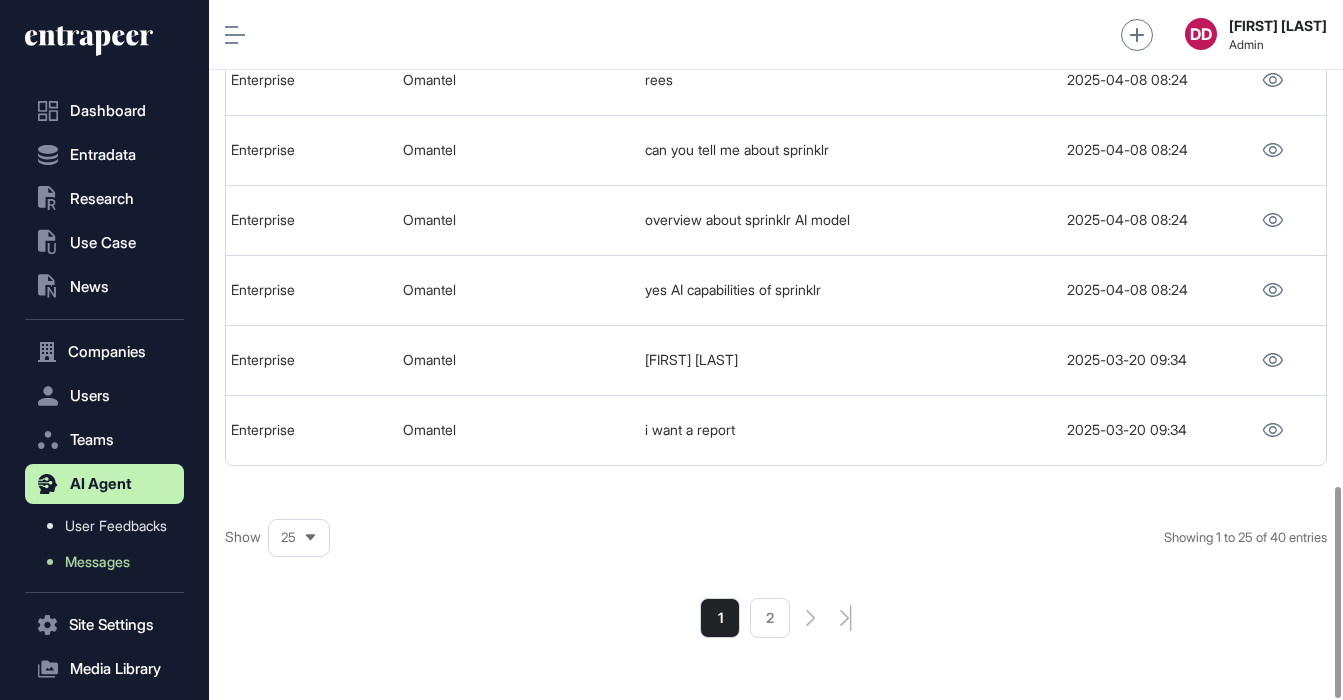 click on "2" at bounding box center (770, 618) 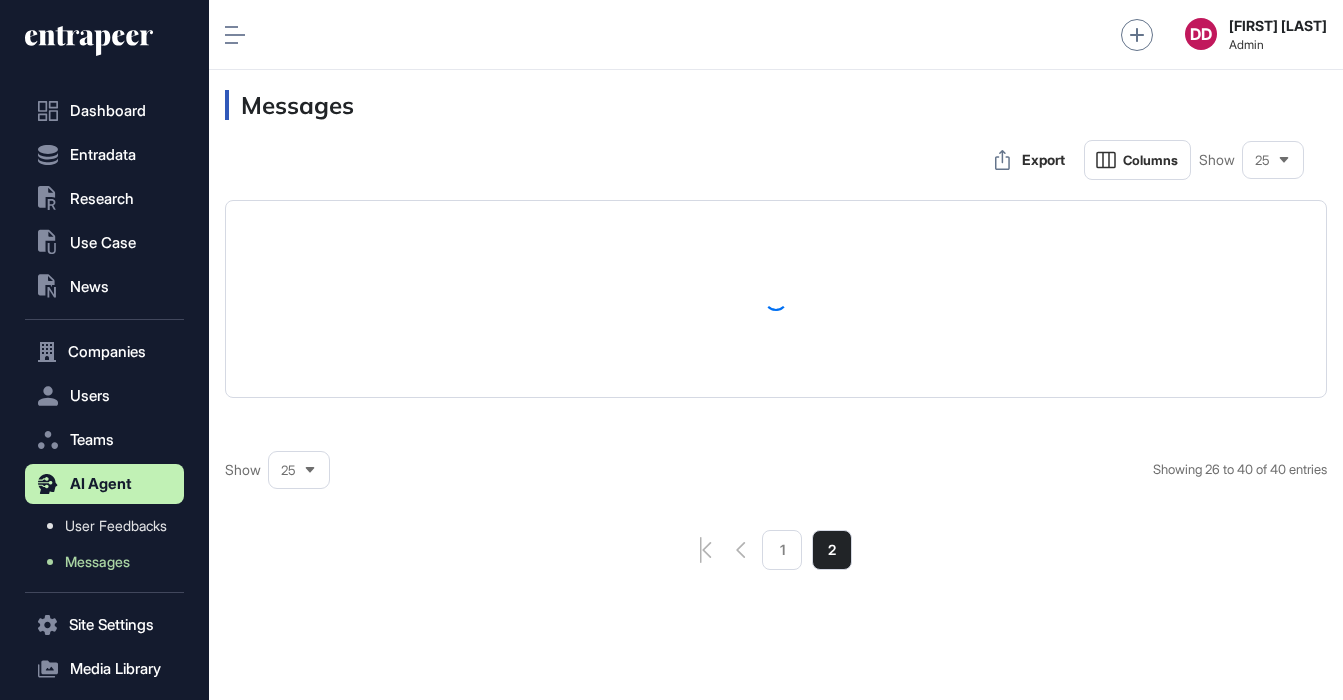 scroll, scrollTop: 0, scrollLeft: 0, axis: both 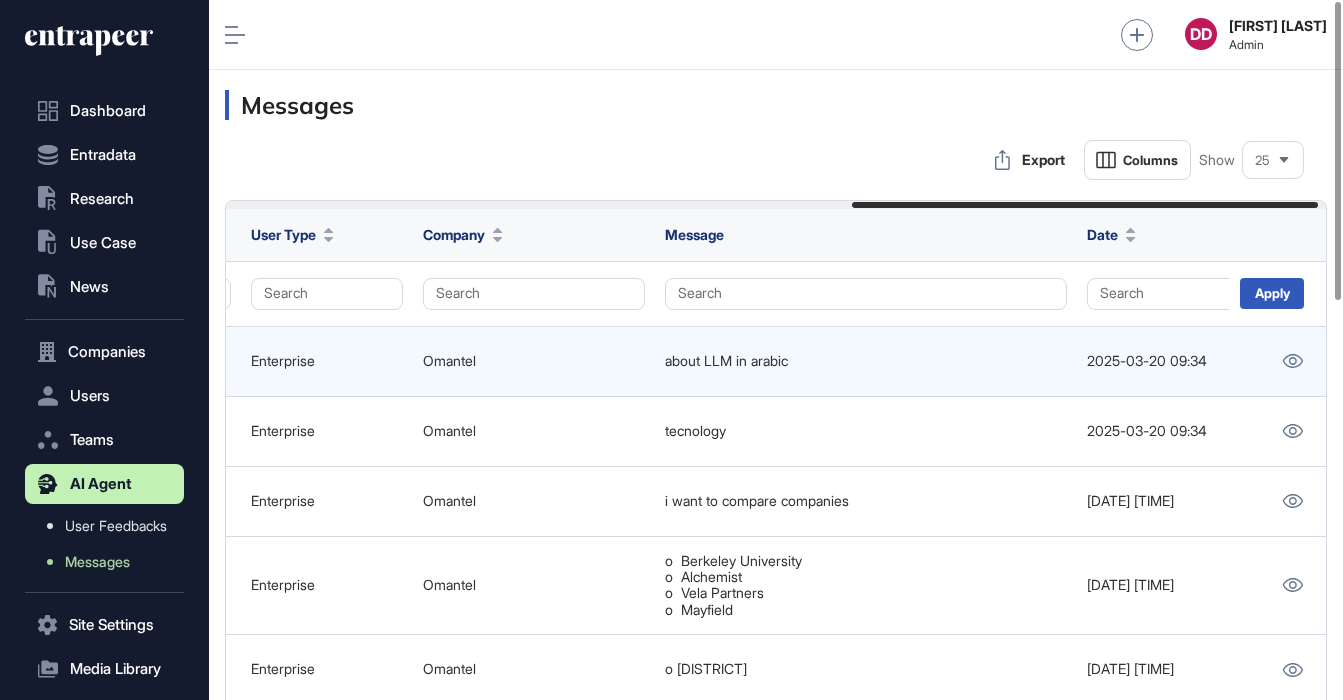 drag, startPoint x: 804, startPoint y: 364, endPoint x: 650, endPoint y: 369, distance: 154.08115 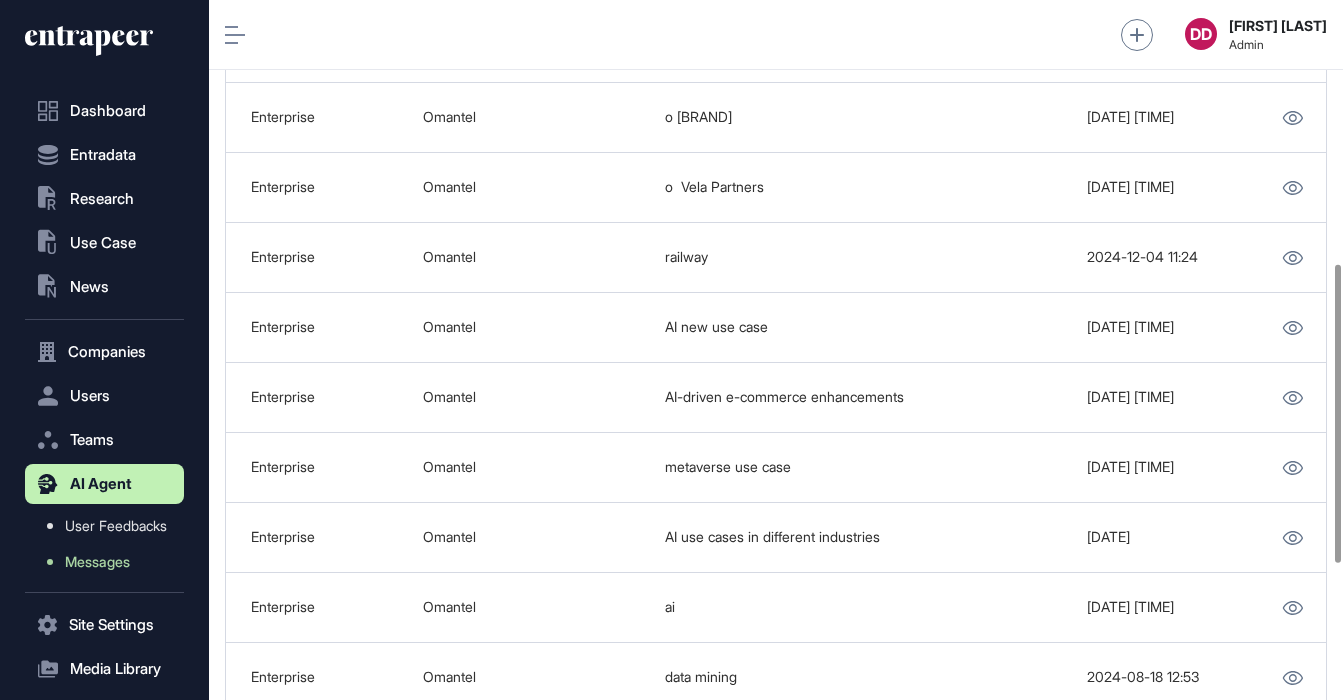 scroll, scrollTop: 624, scrollLeft: 0, axis: vertical 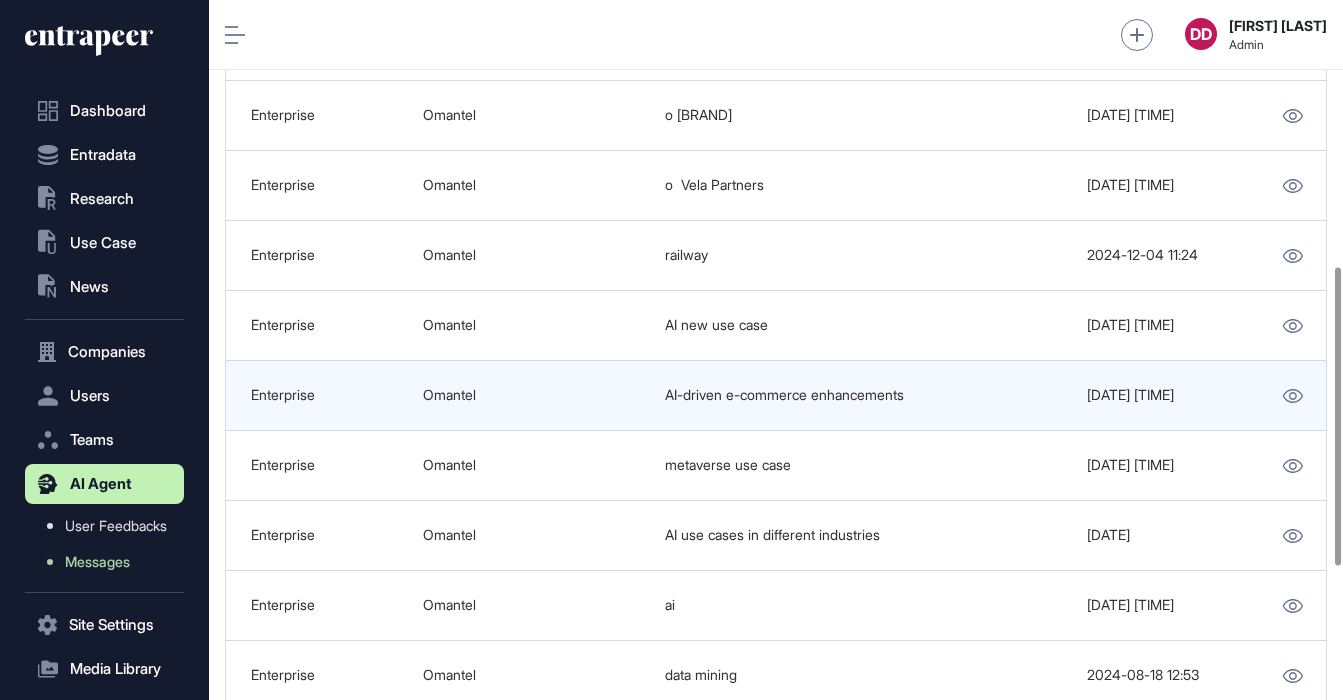 drag, startPoint x: 942, startPoint y: 385, endPoint x: 659, endPoint y: 384, distance: 283.00177 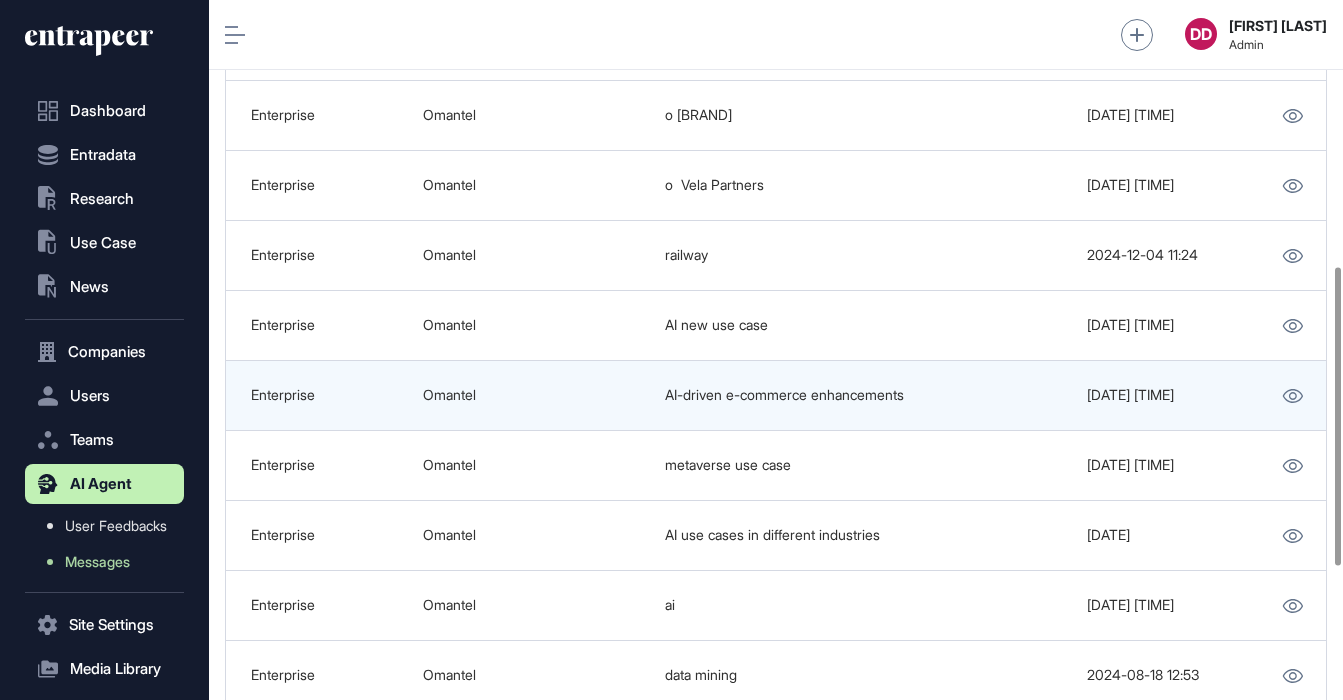 drag, startPoint x: 922, startPoint y: 390, endPoint x: 661, endPoint y: 394, distance: 261.03064 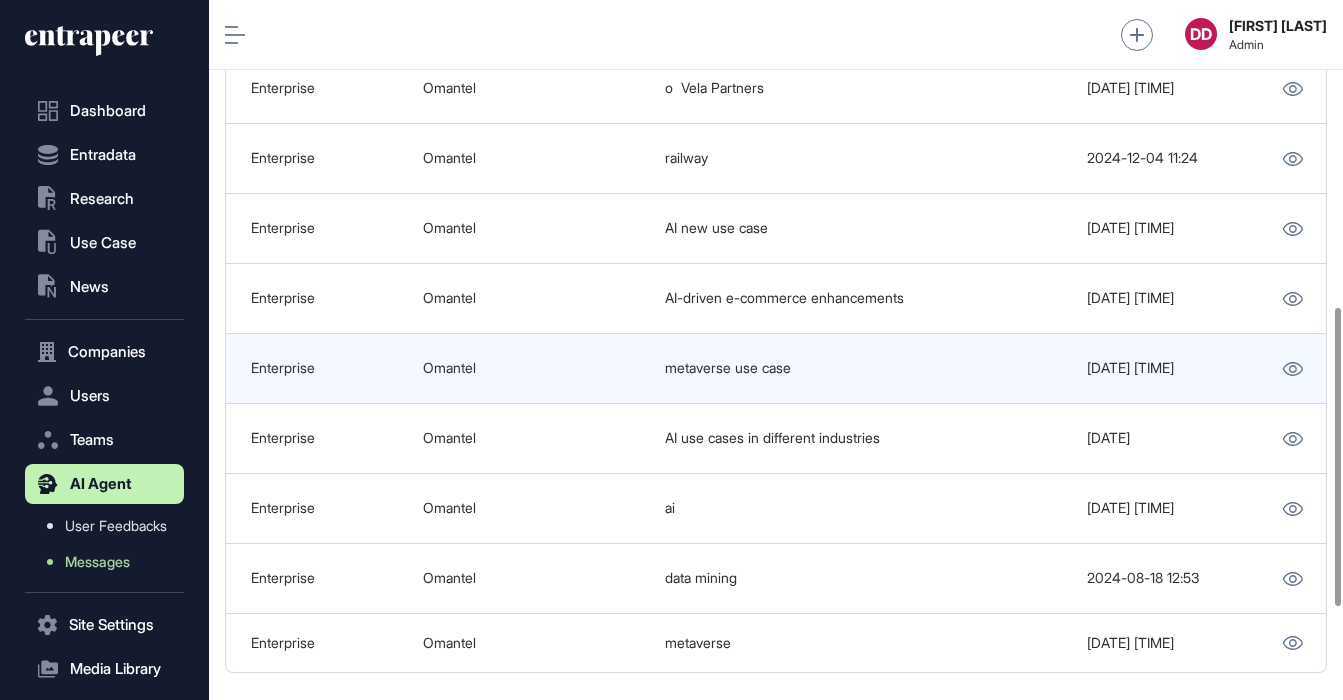 scroll, scrollTop: 722, scrollLeft: 0, axis: vertical 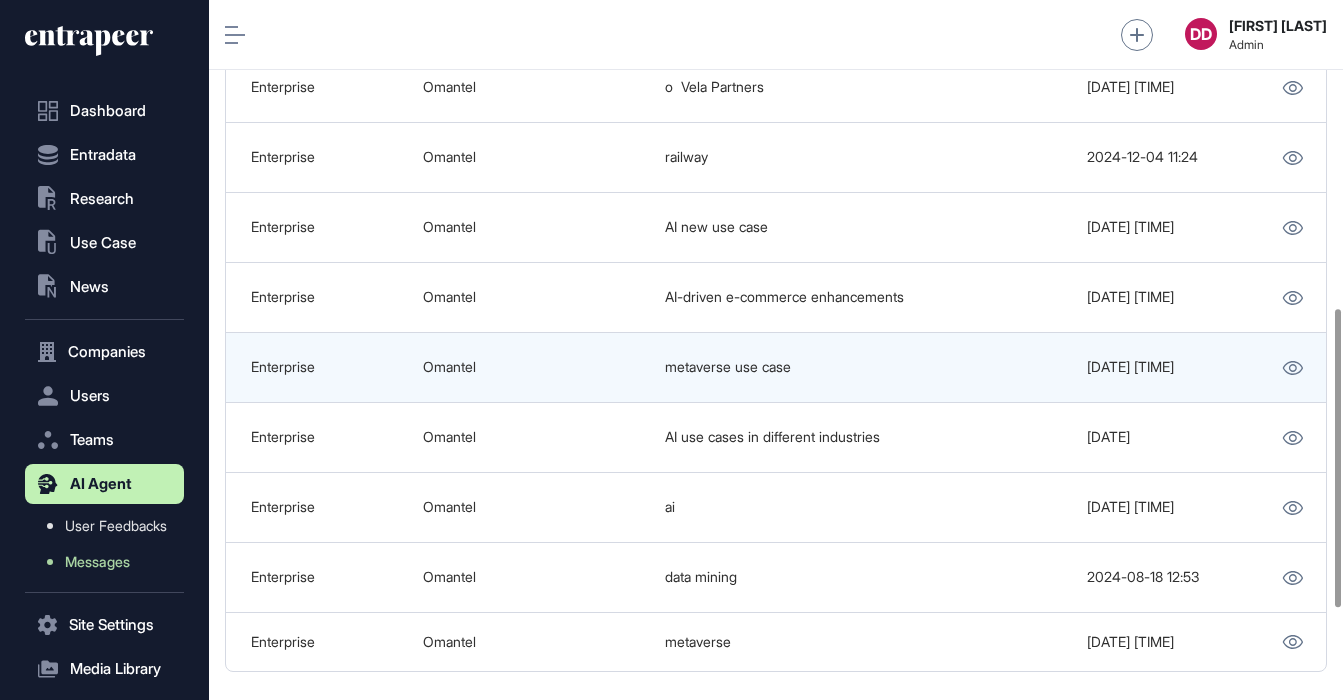 drag, startPoint x: 804, startPoint y: 363, endPoint x: 661, endPoint y: 367, distance: 143.05594 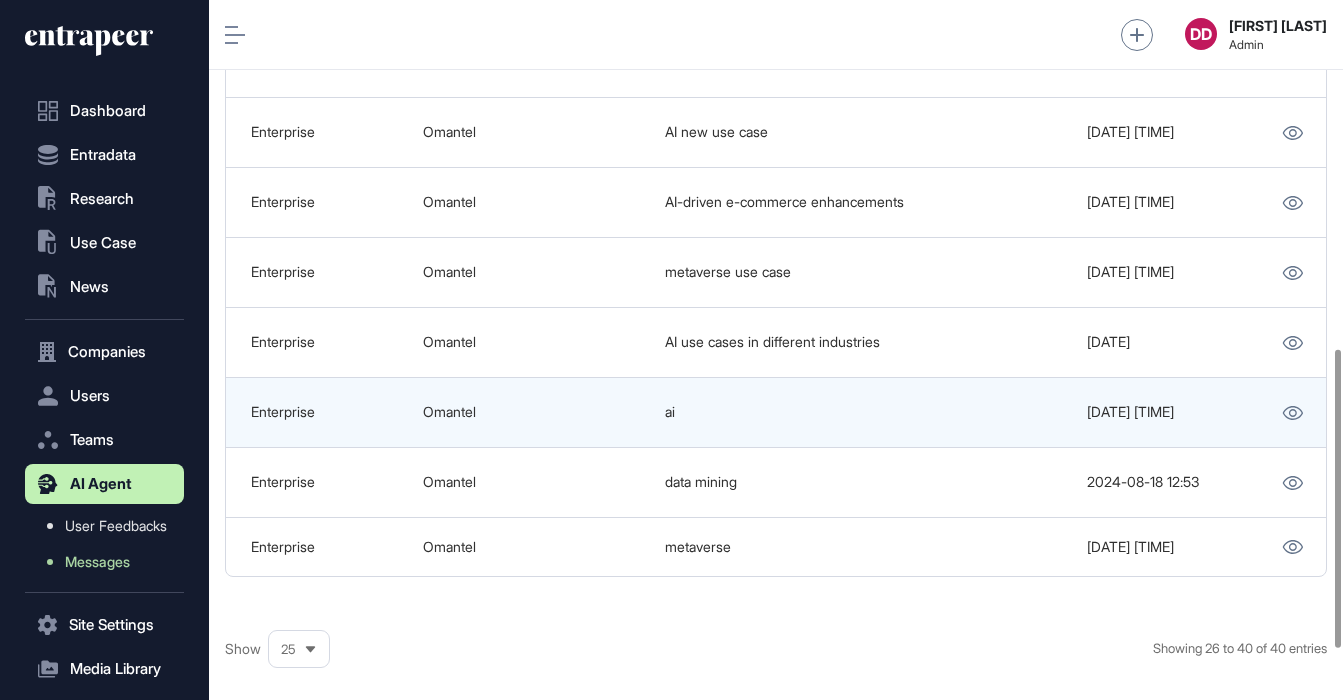 scroll, scrollTop: 821, scrollLeft: 0, axis: vertical 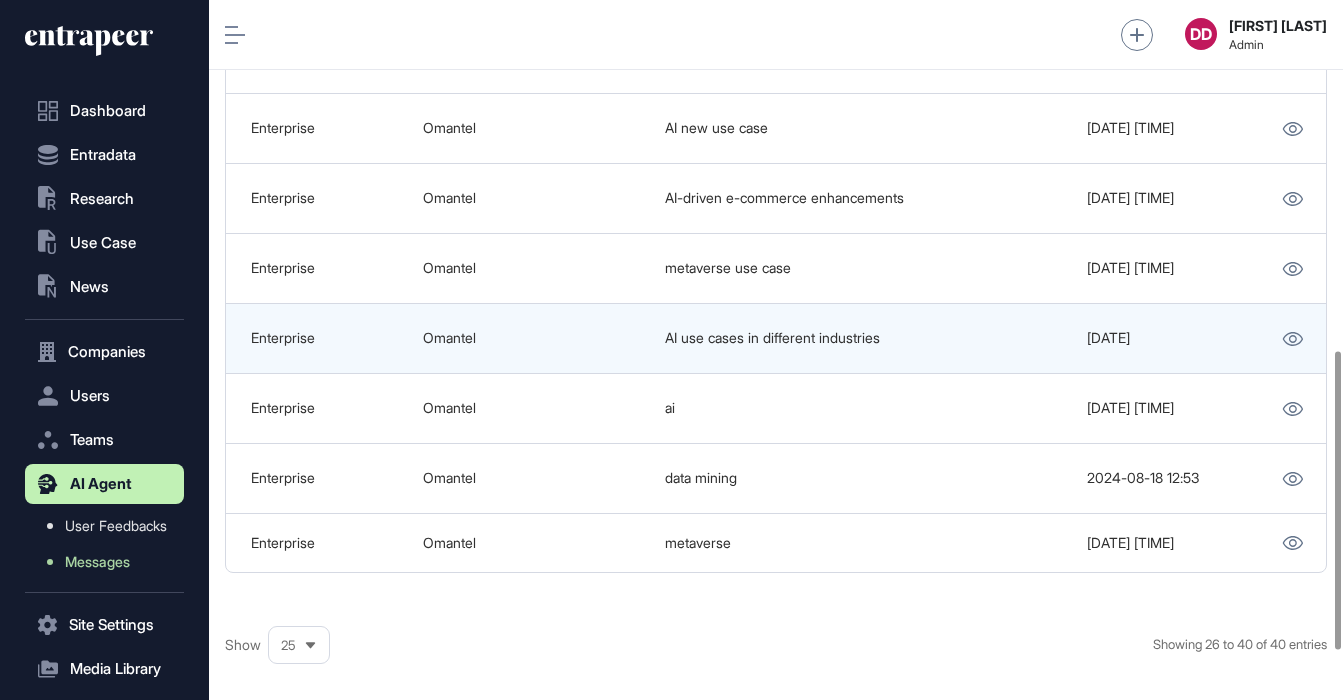 drag, startPoint x: 911, startPoint y: 330, endPoint x: 661, endPoint y: 334, distance: 250.032 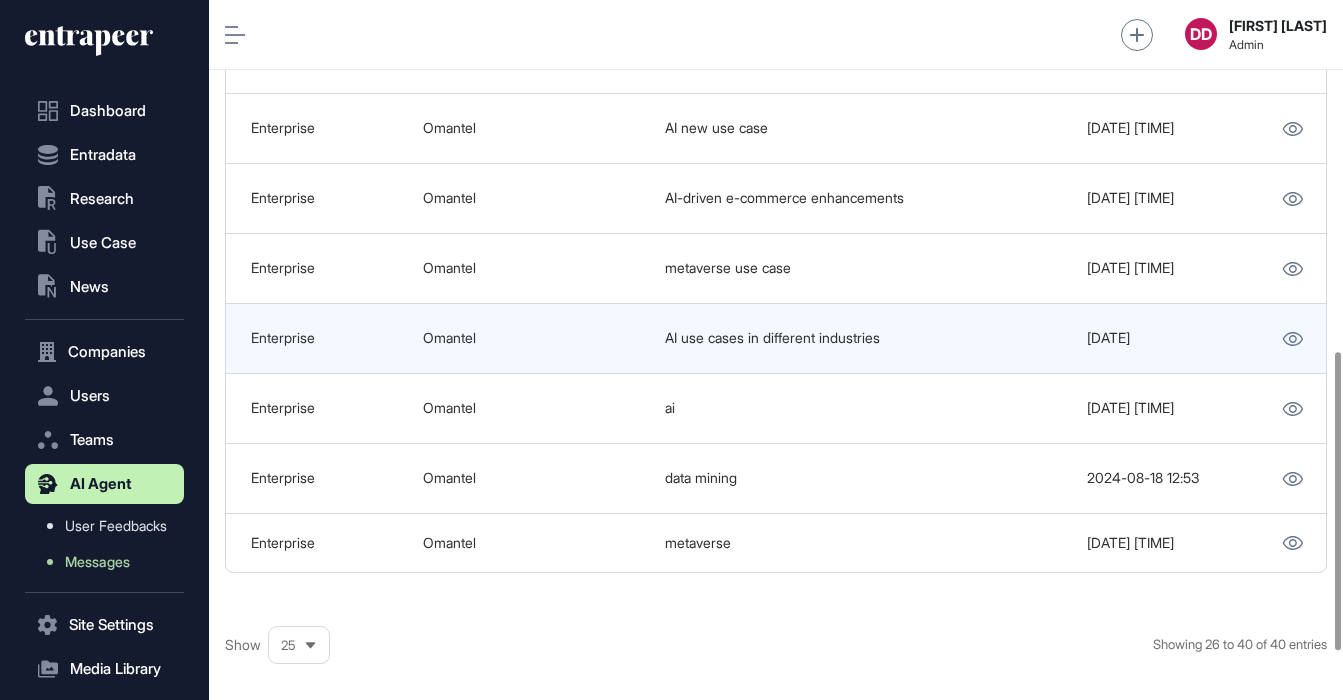 scroll, scrollTop: 823, scrollLeft: 0, axis: vertical 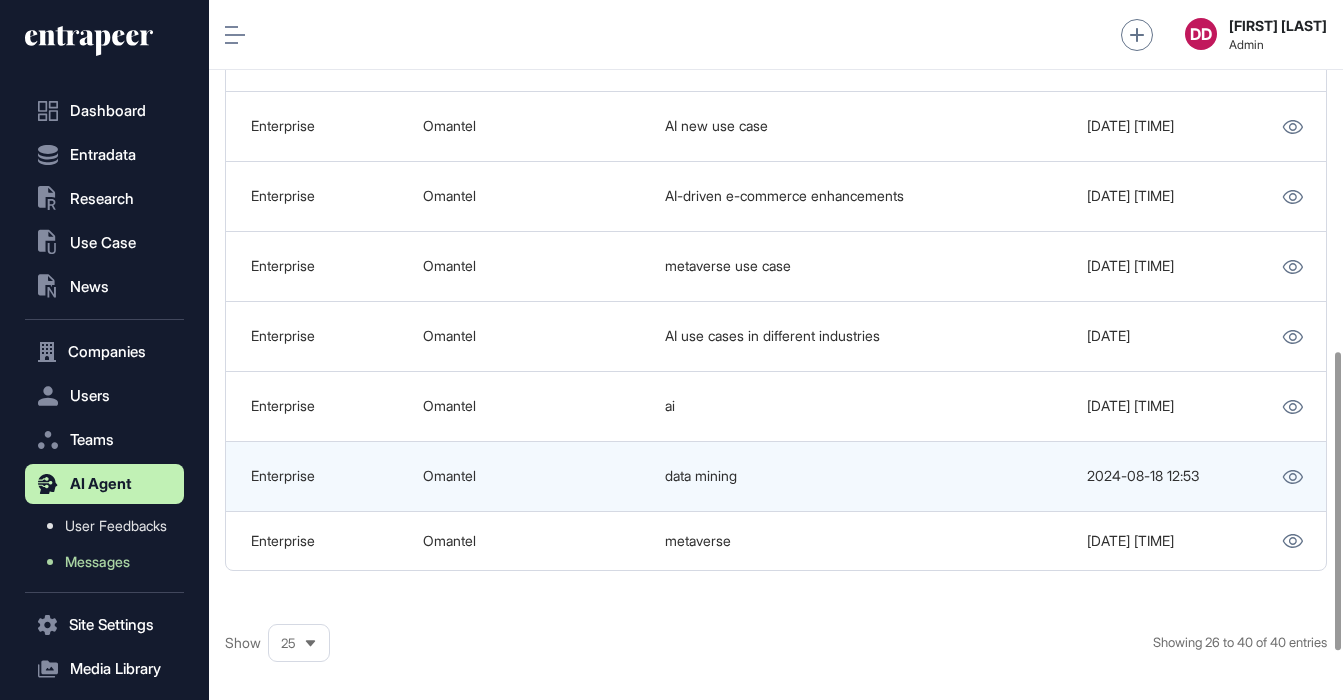 drag, startPoint x: 760, startPoint y: 468, endPoint x: 703, endPoint y: 468, distance: 57 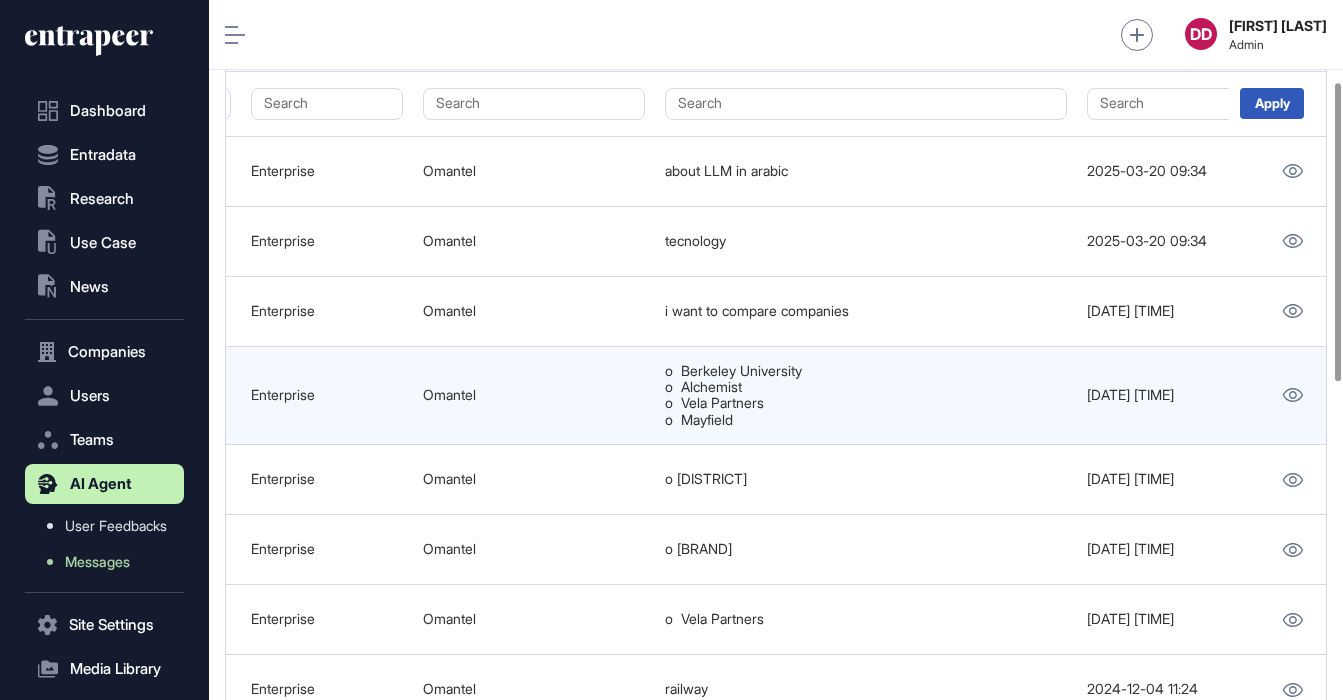 scroll, scrollTop: 184, scrollLeft: 0, axis: vertical 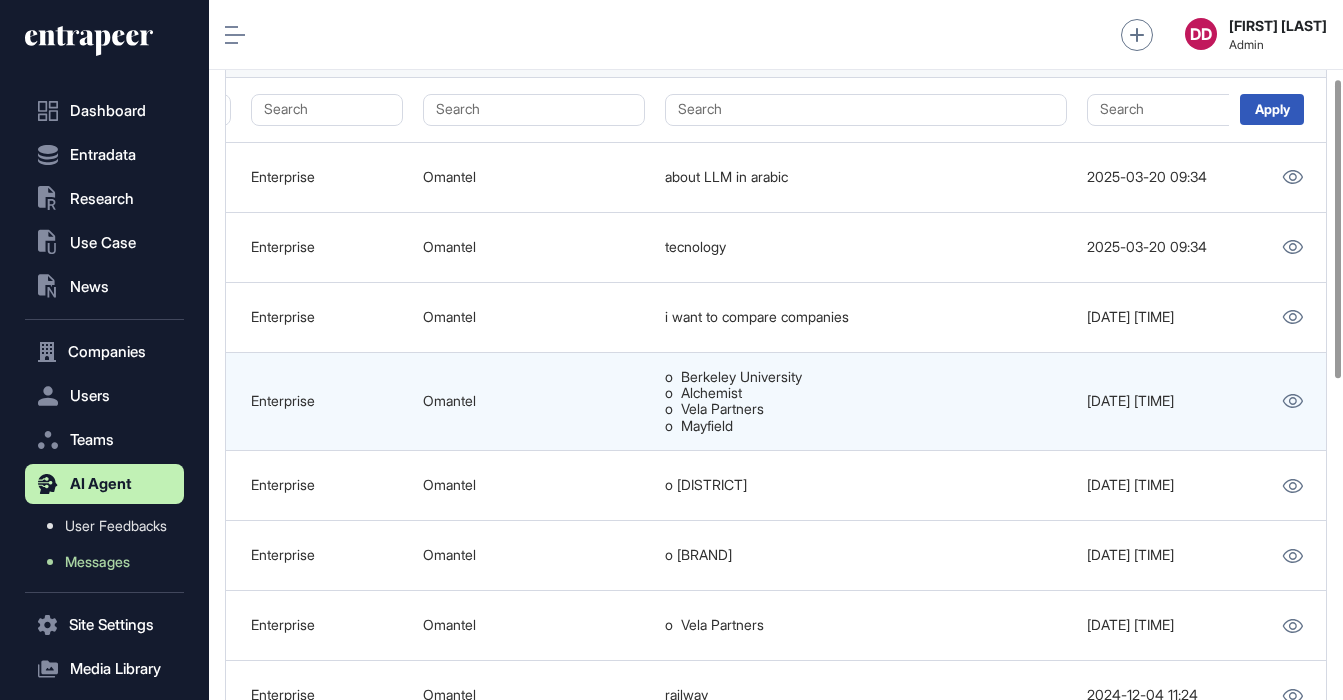 drag, startPoint x: 756, startPoint y: 423, endPoint x: 673, endPoint y: 372, distance: 97.41663 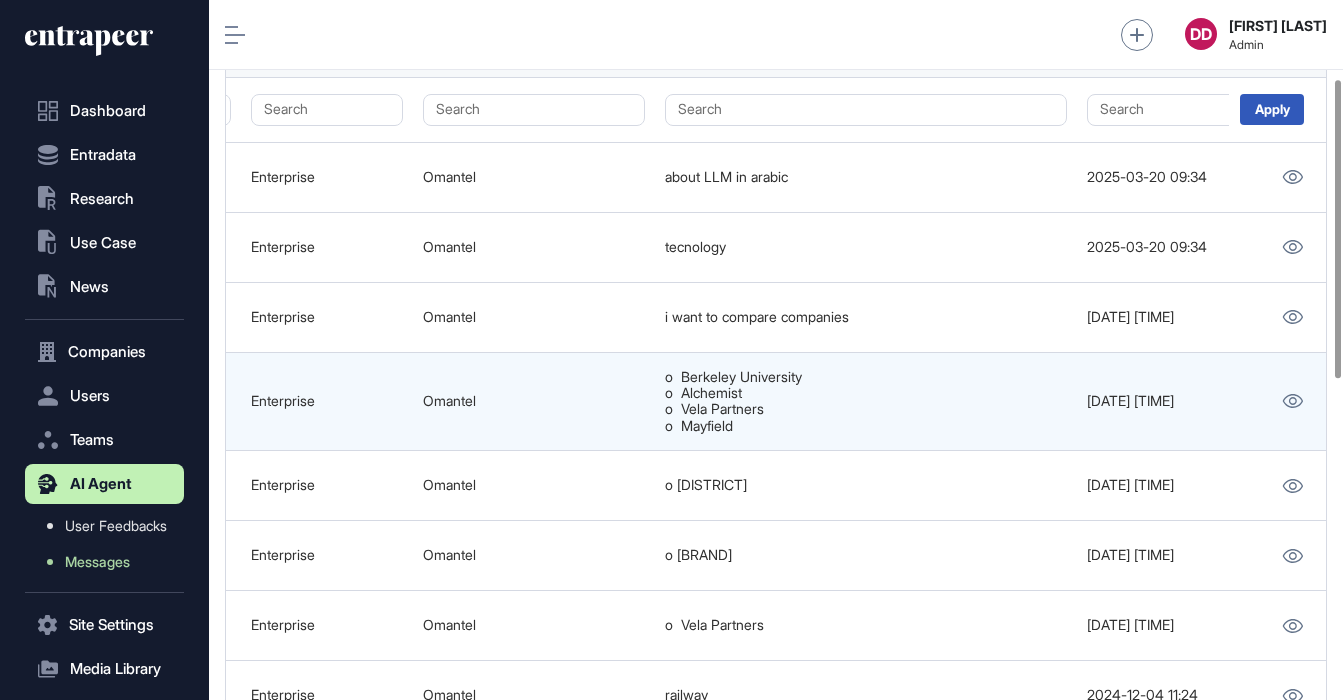 copy on "Berkeley University
o	Alchemist
o	Vela Partners
o	Mayfield" 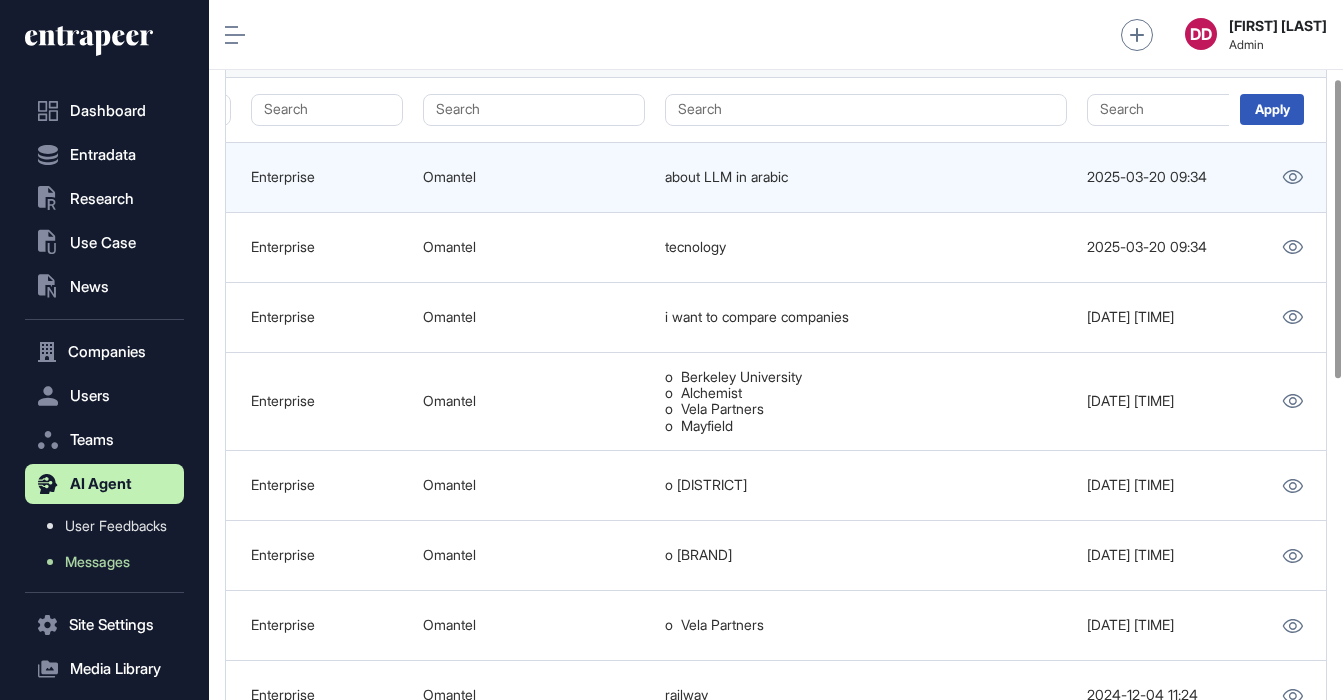 scroll, scrollTop: 0, scrollLeft: 0, axis: both 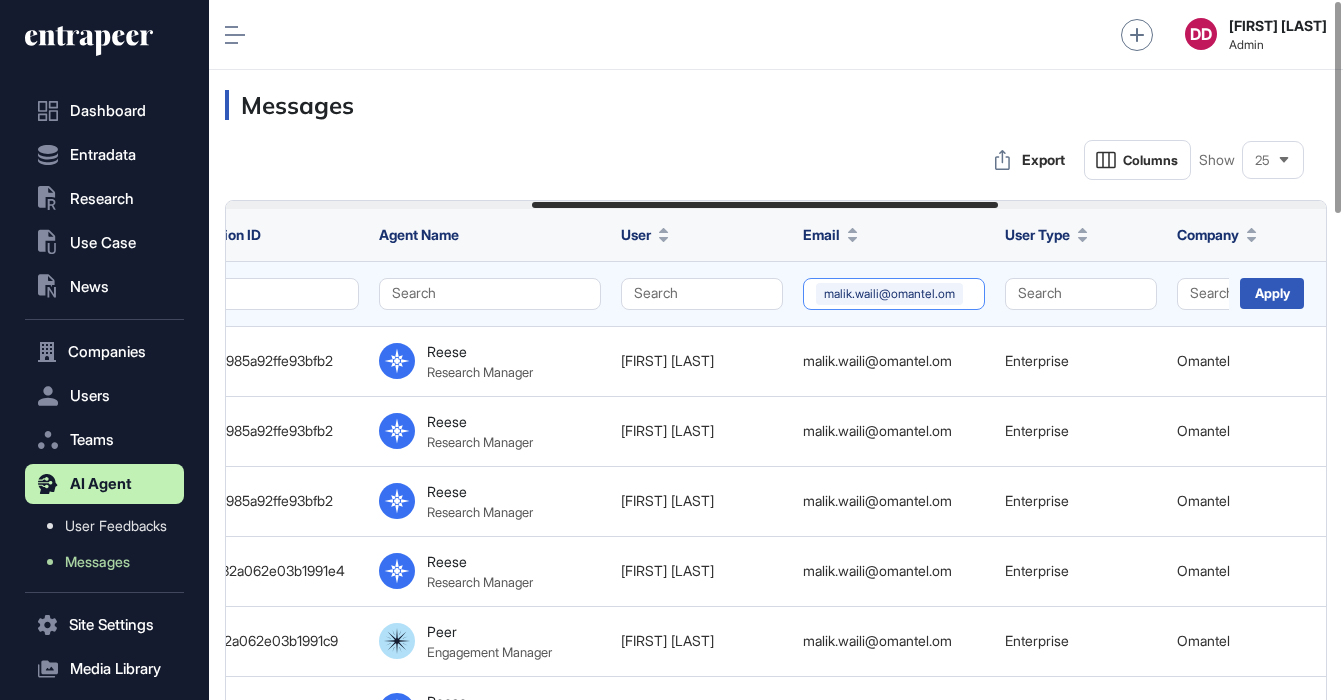 click on "malik.waili@omantel.om" 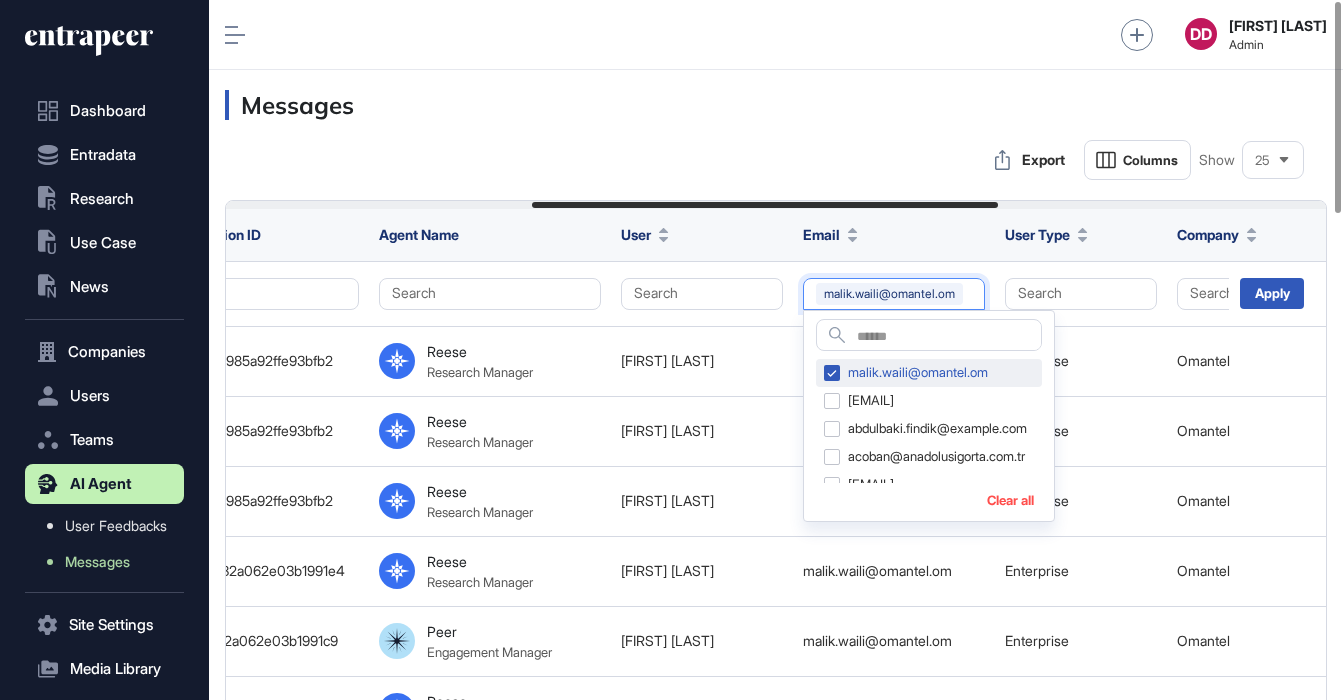 click on "malik.waili@omantel.om" at bounding box center [929, 373] 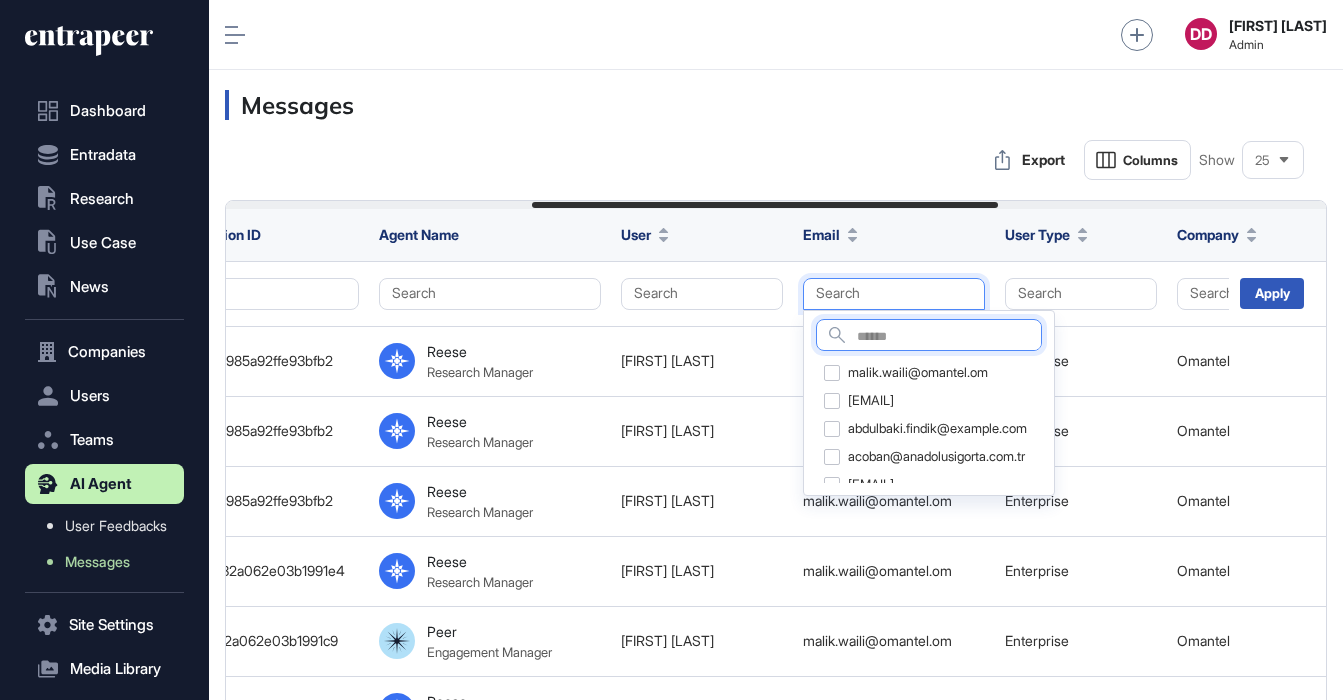 click at bounding box center [949, 337] 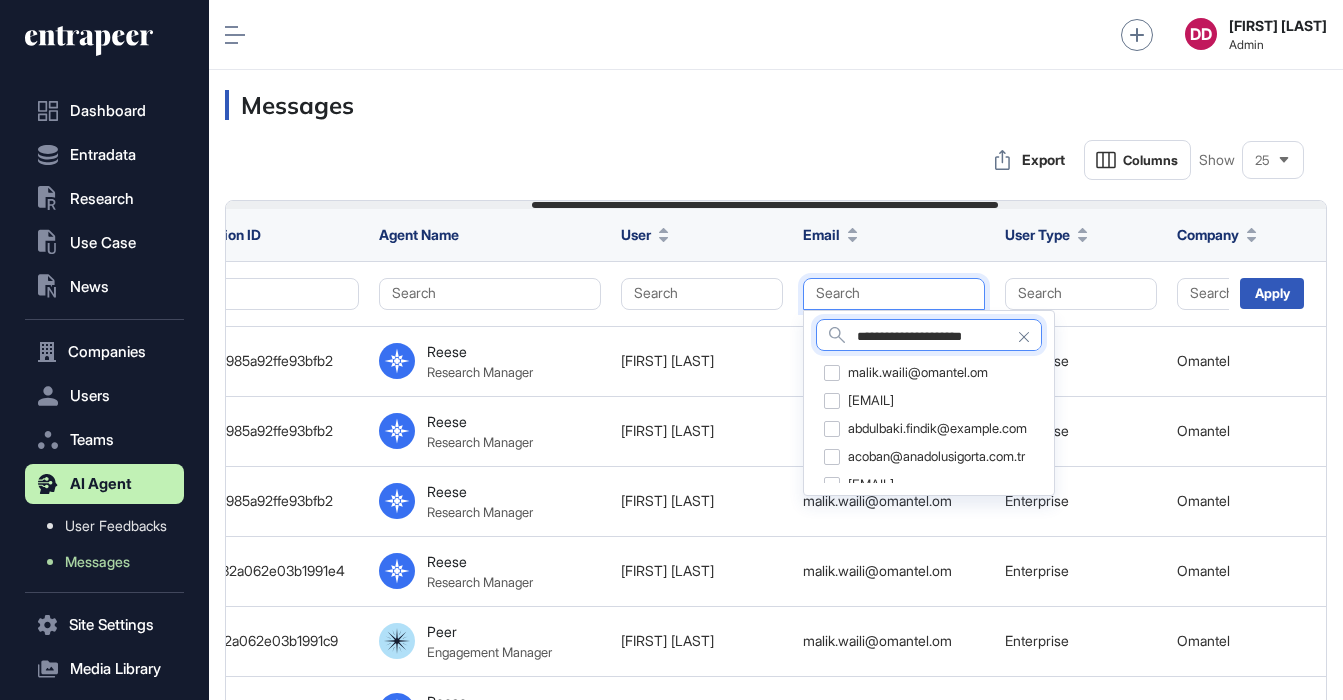 type on "**********" 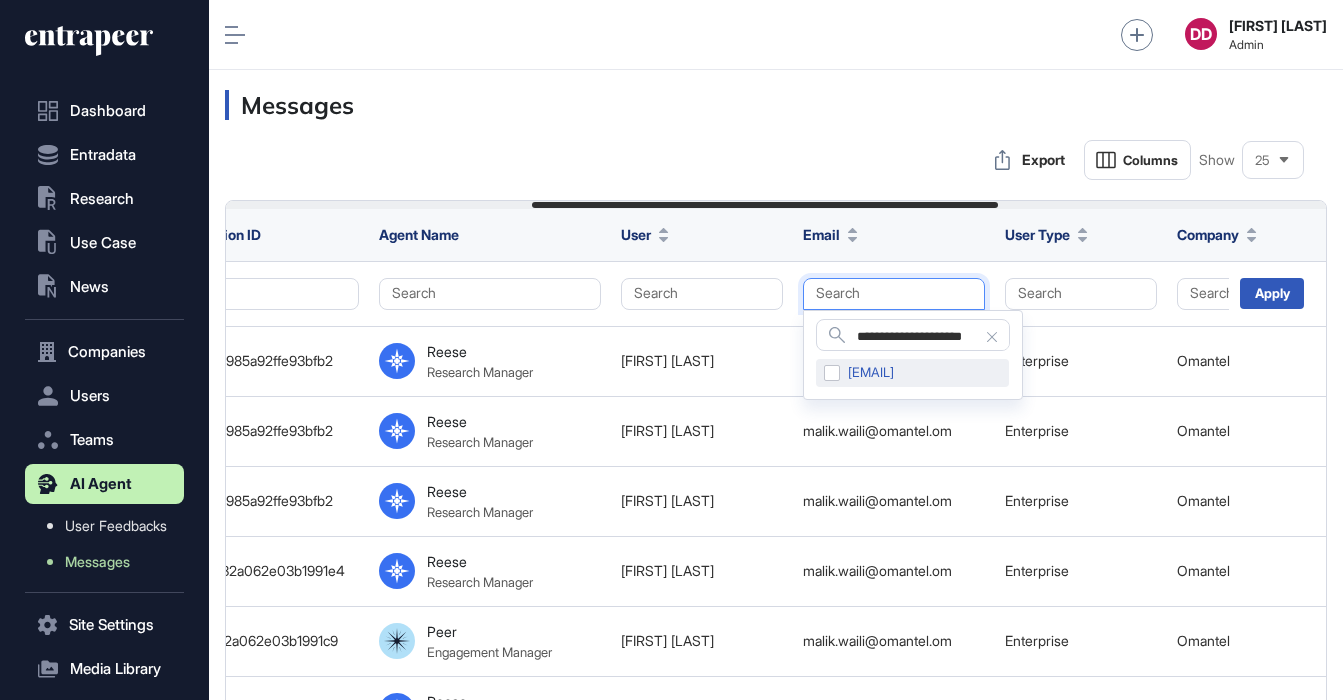 click on "fmobedjina@ooredoo.qa" at bounding box center (912, 373) 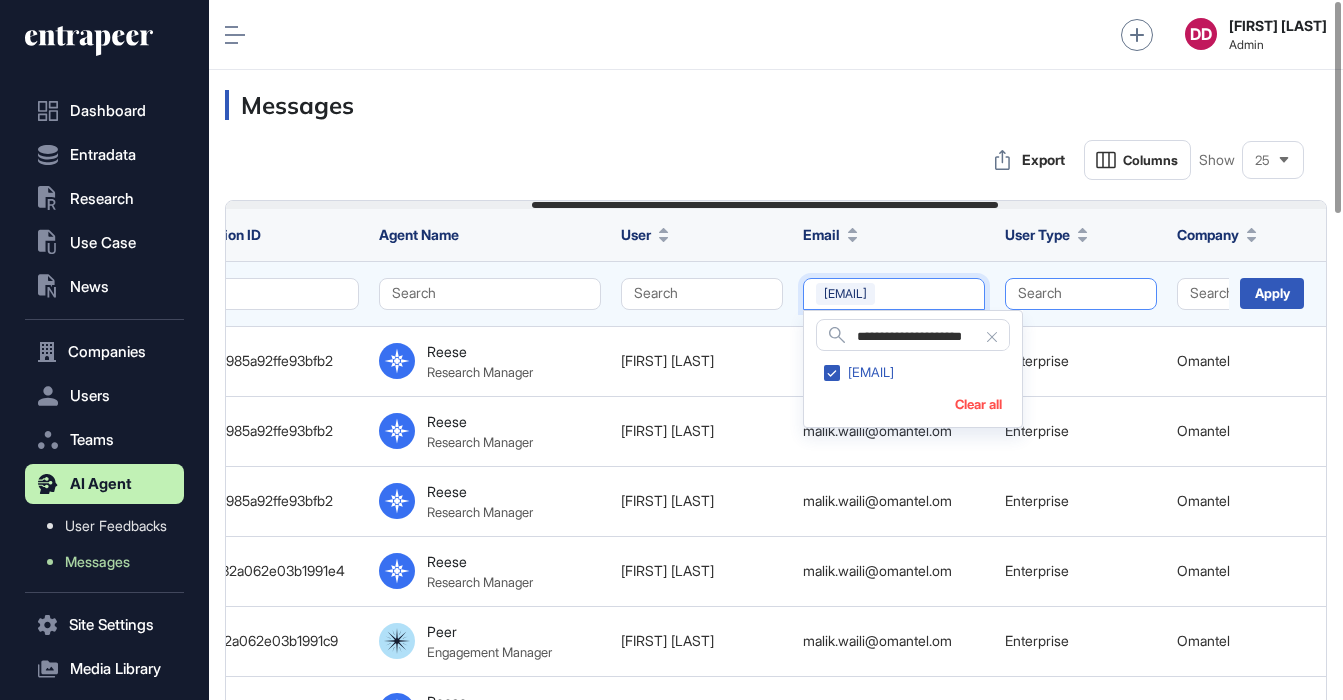click on "Search" 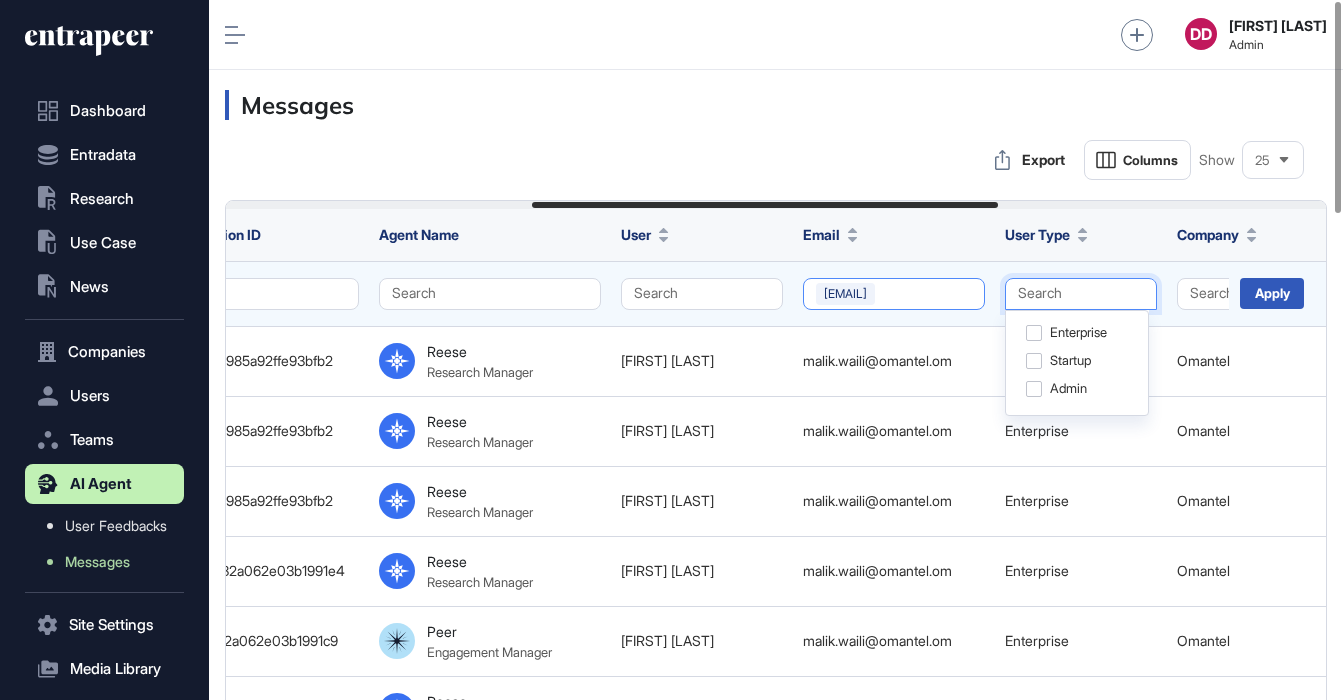 click on "fmobedjina@ooredoo.qa" 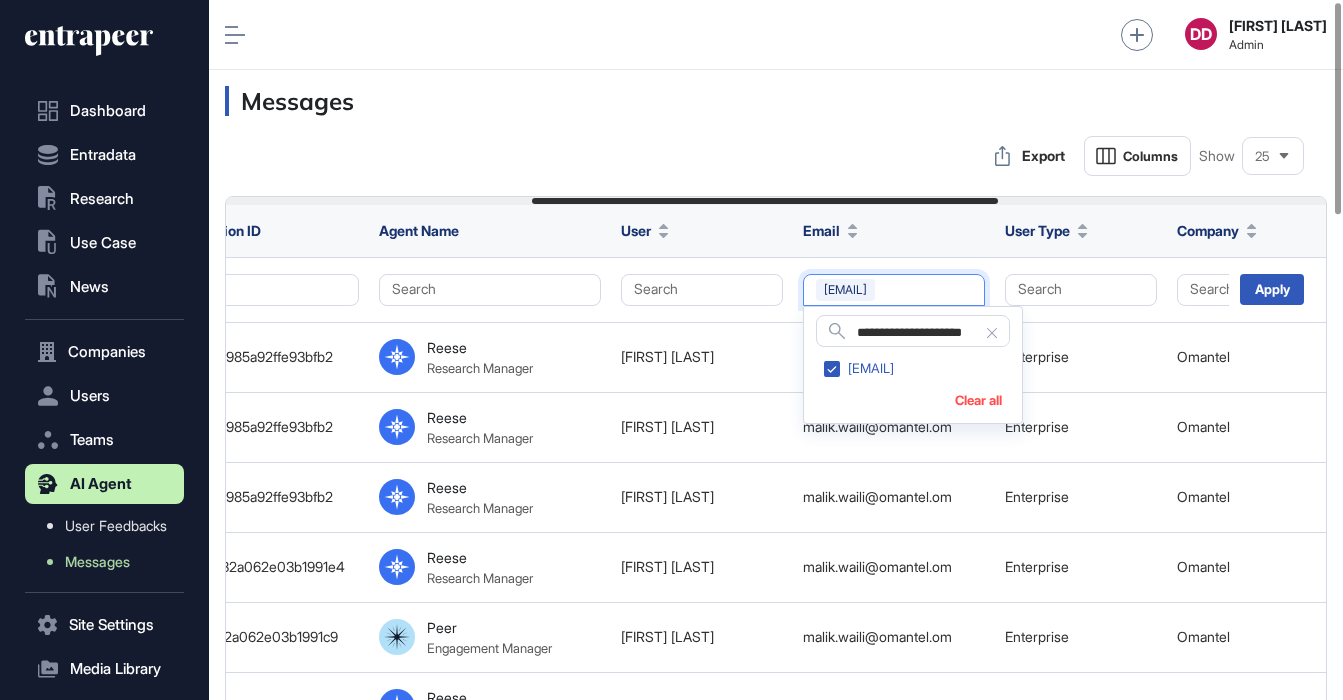 scroll, scrollTop: 9, scrollLeft: 0, axis: vertical 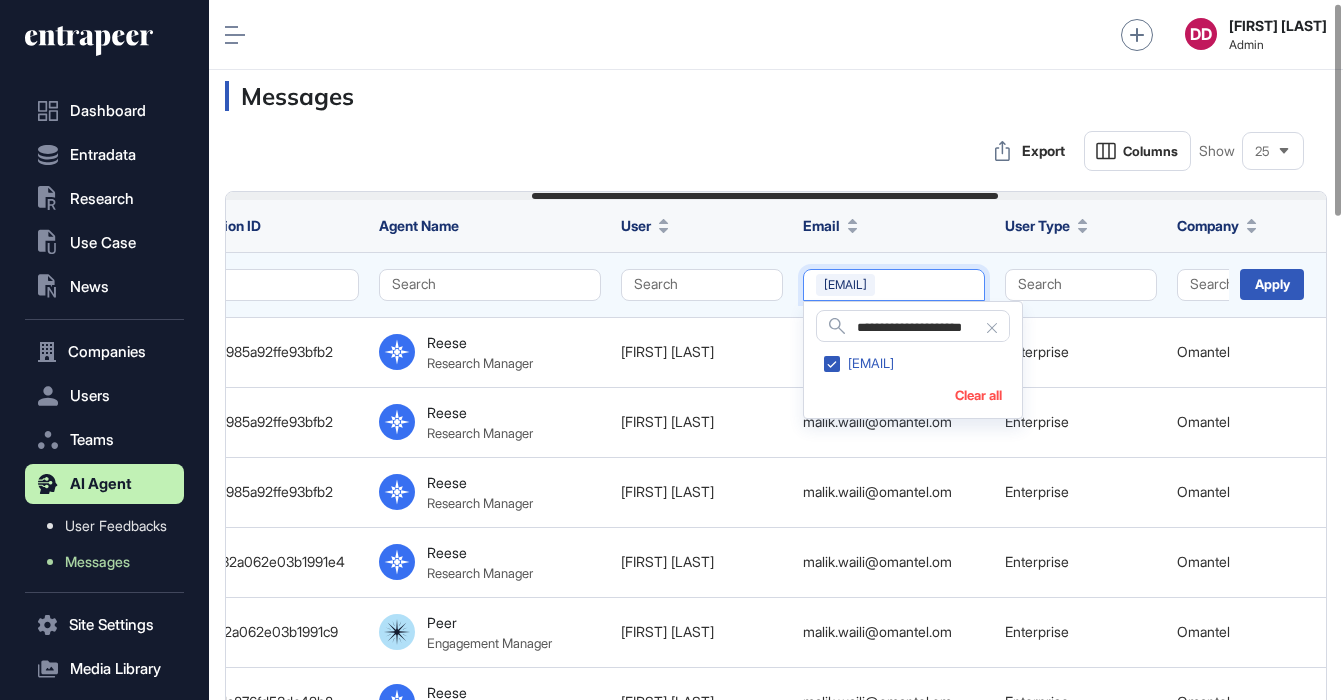 click on "fmobedjina@ooredoo.qa" 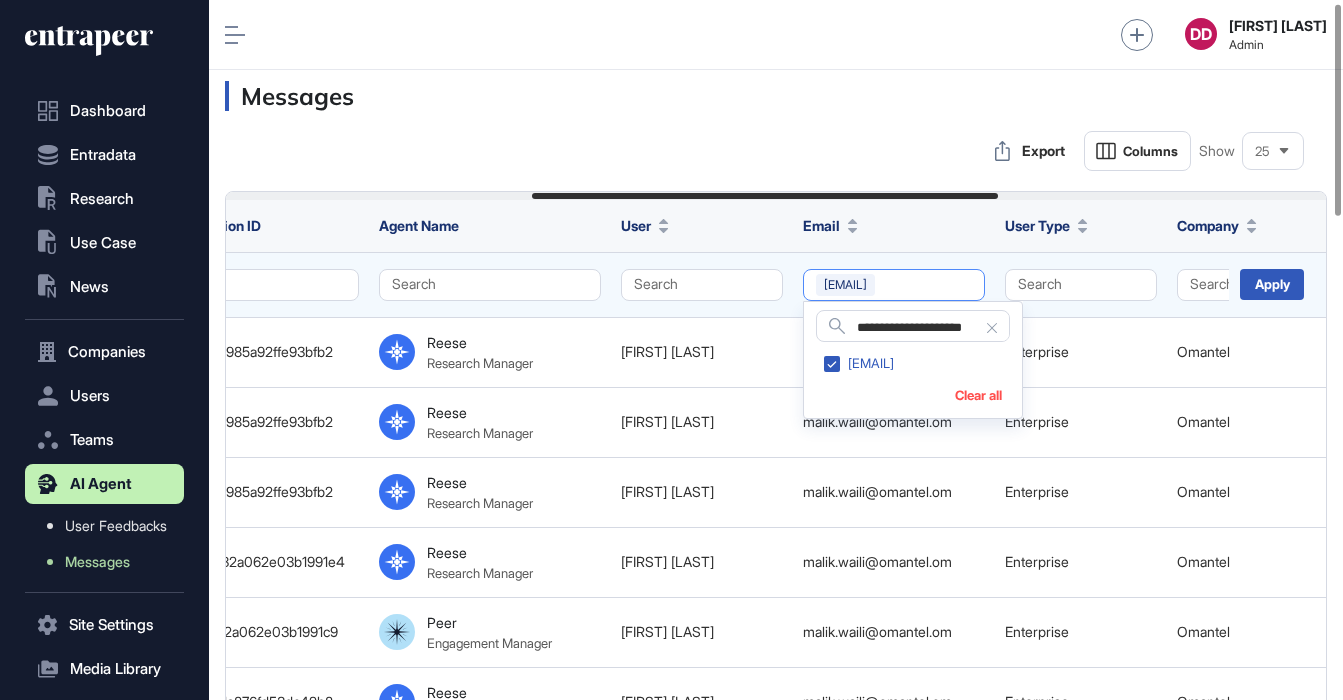 type 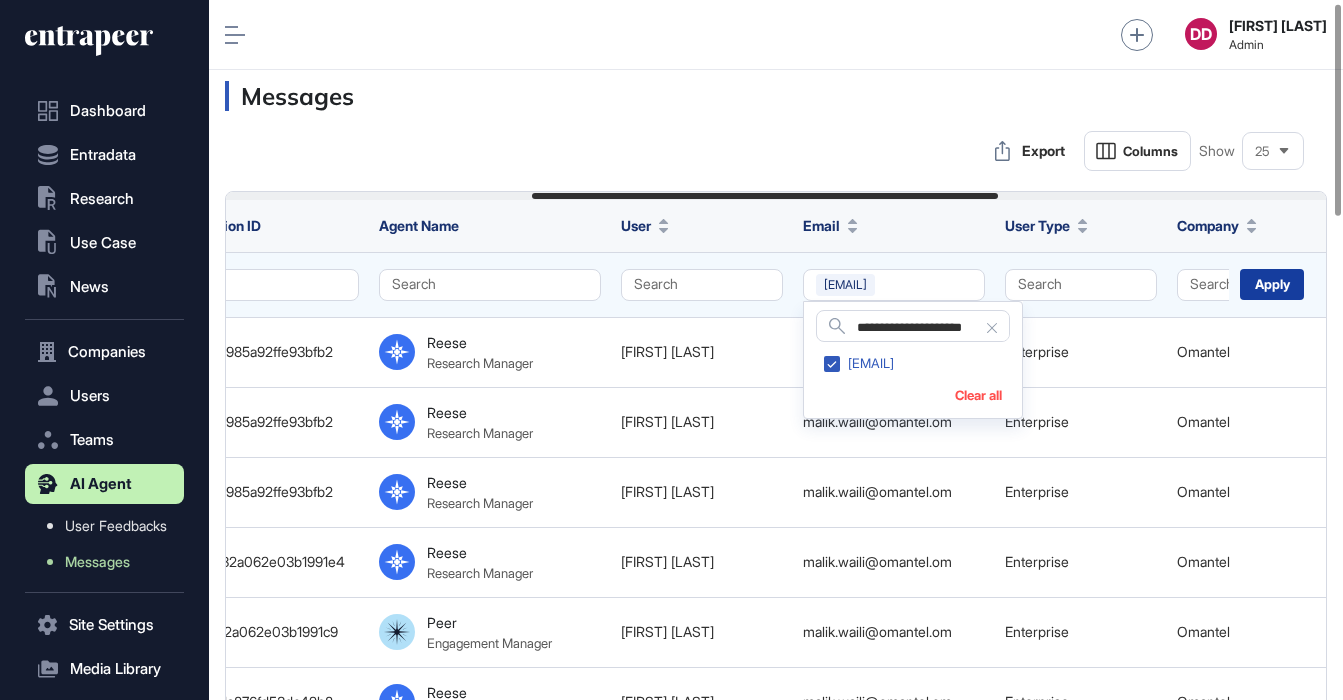 click on "Apply" at bounding box center (1272, 284) 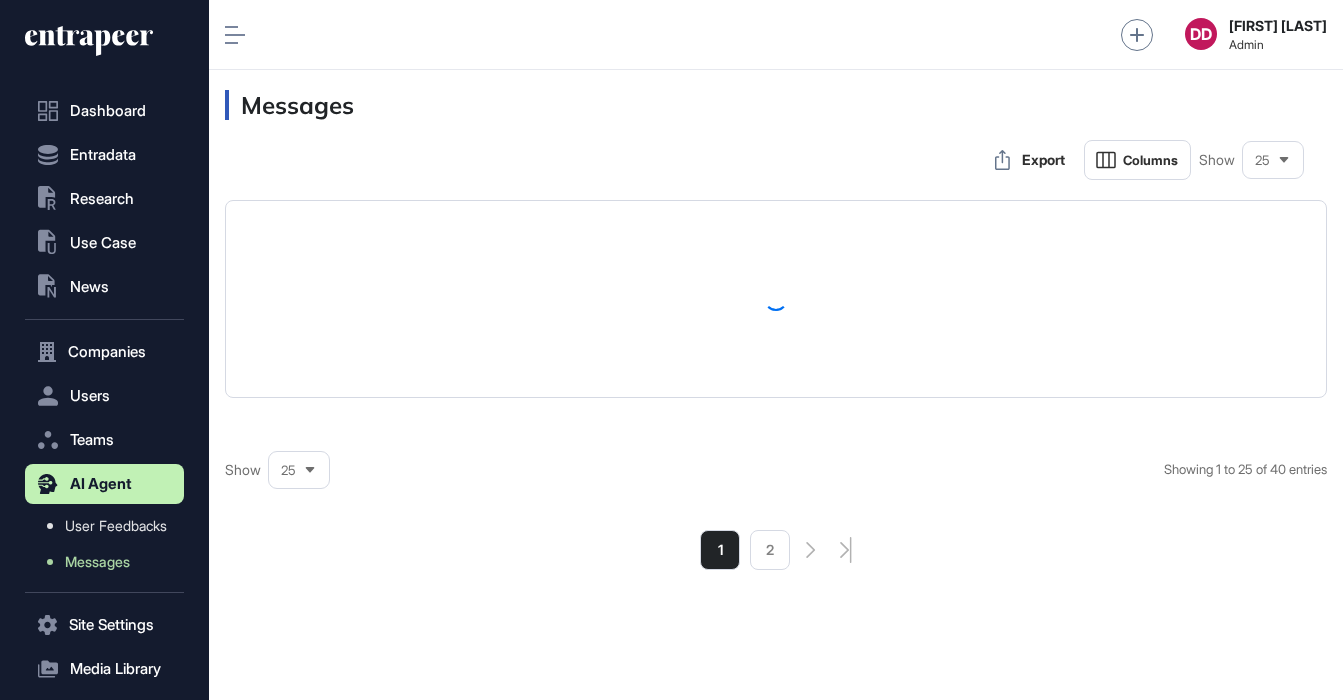 scroll, scrollTop: 0, scrollLeft: 0, axis: both 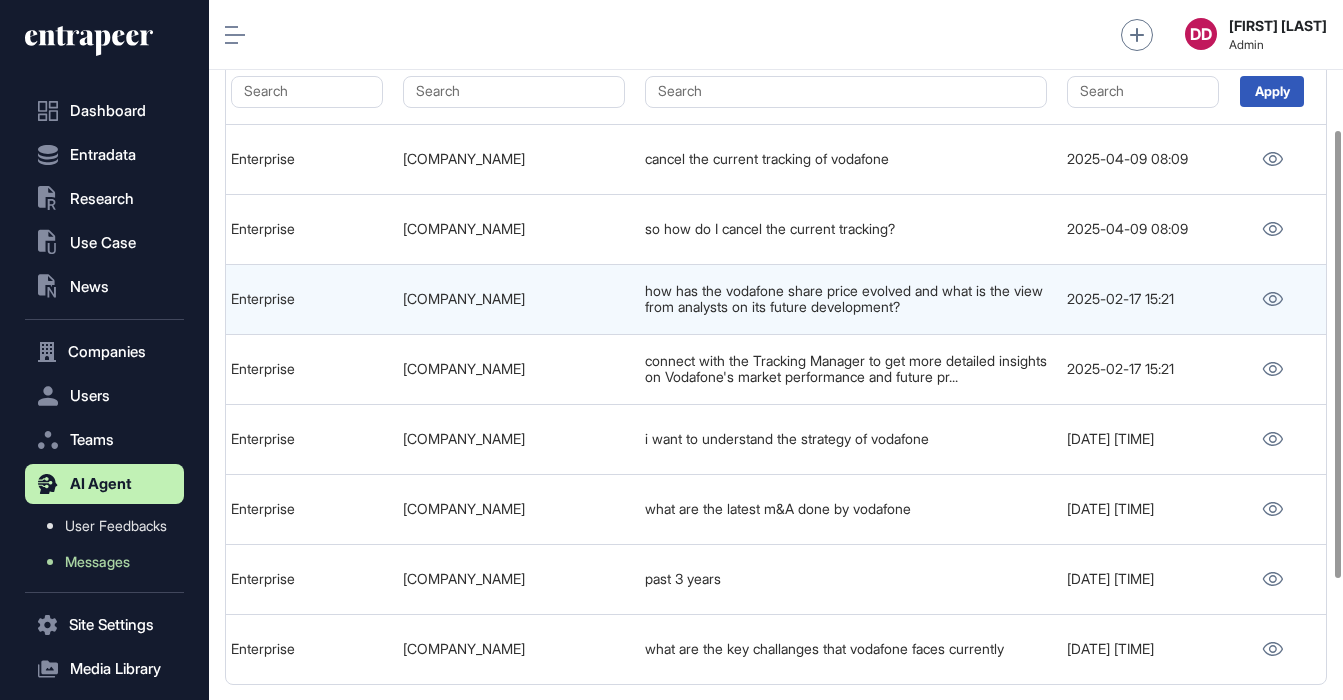 drag, startPoint x: 646, startPoint y: 291, endPoint x: 961, endPoint y: 308, distance: 315.4584 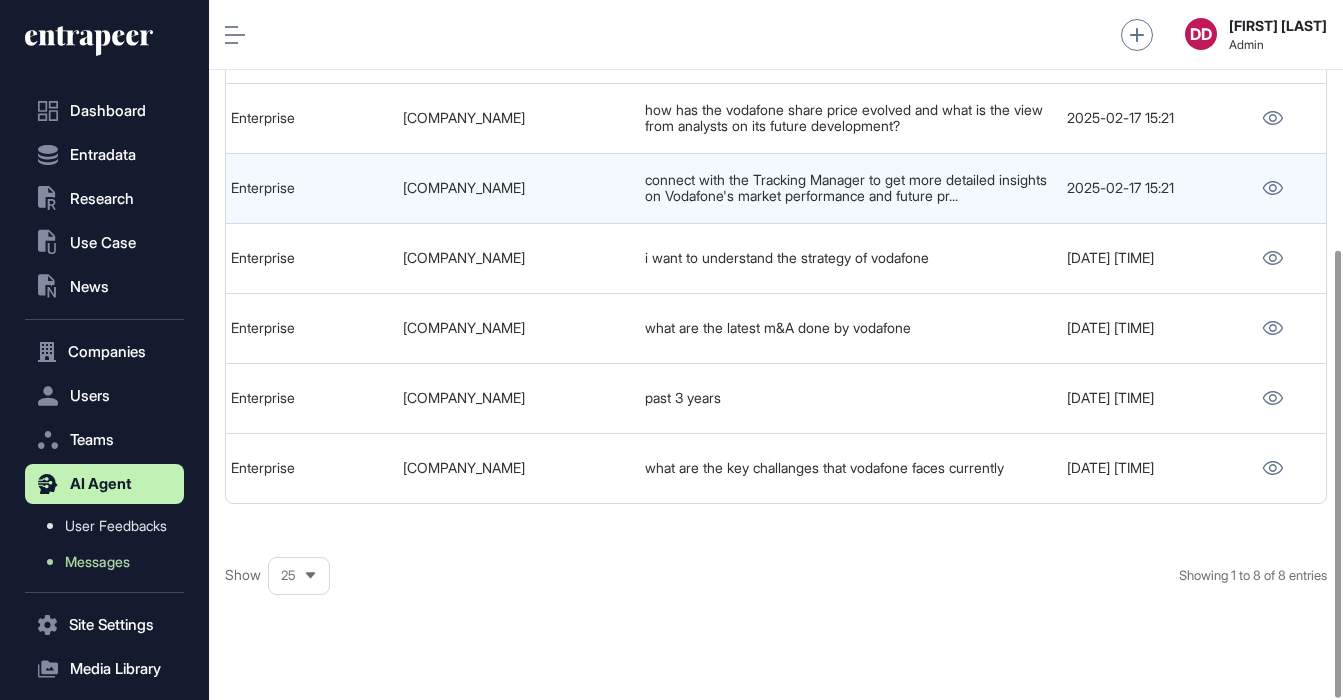 scroll, scrollTop: 389, scrollLeft: 0, axis: vertical 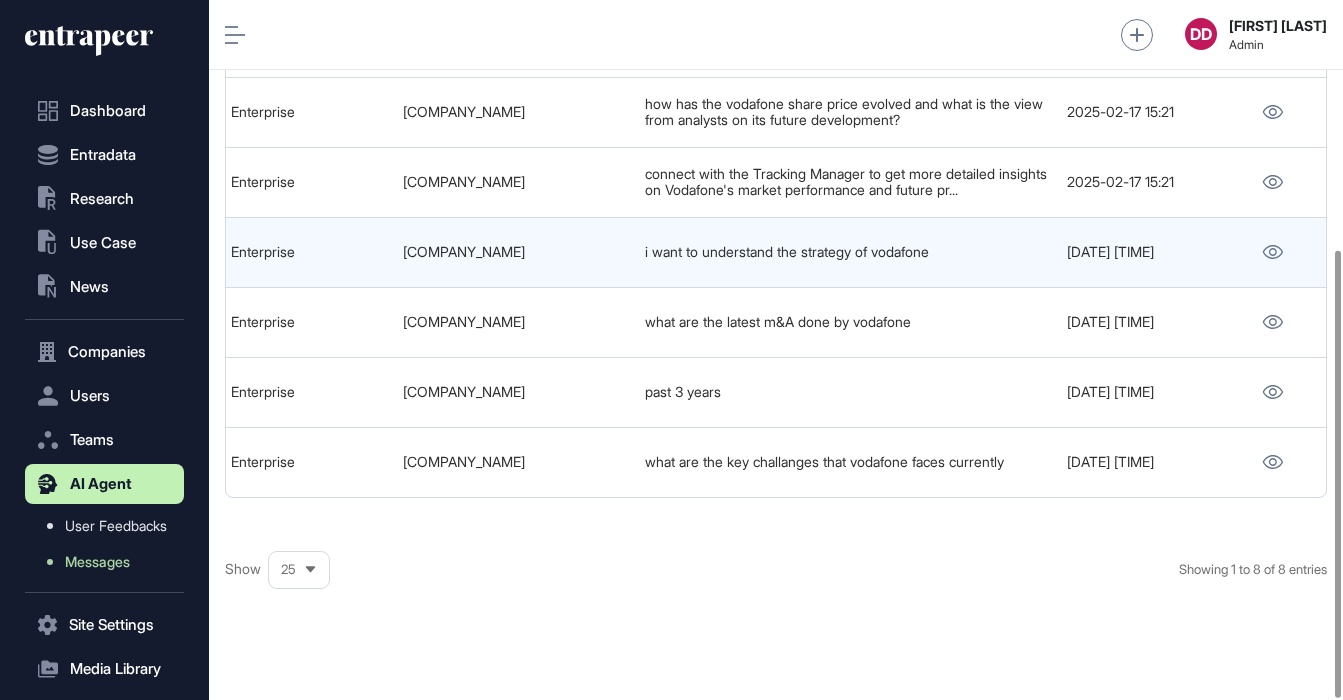 drag, startPoint x: 641, startPoint y: 250, endPoint x: 947, endPoint y: 254, distance: 306.02615 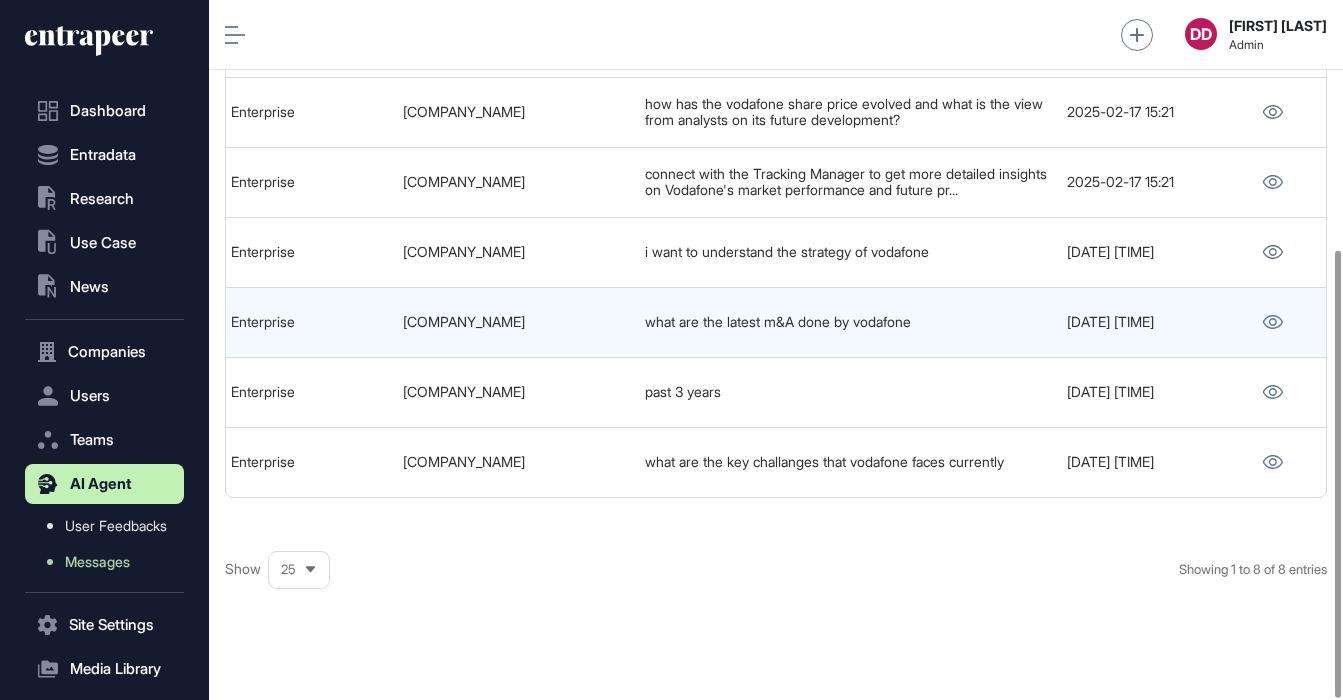 drag, startPoint x: 646, startPoint y: 318, endPoint x: 943, endPoint y: 316, distance: 297.00674 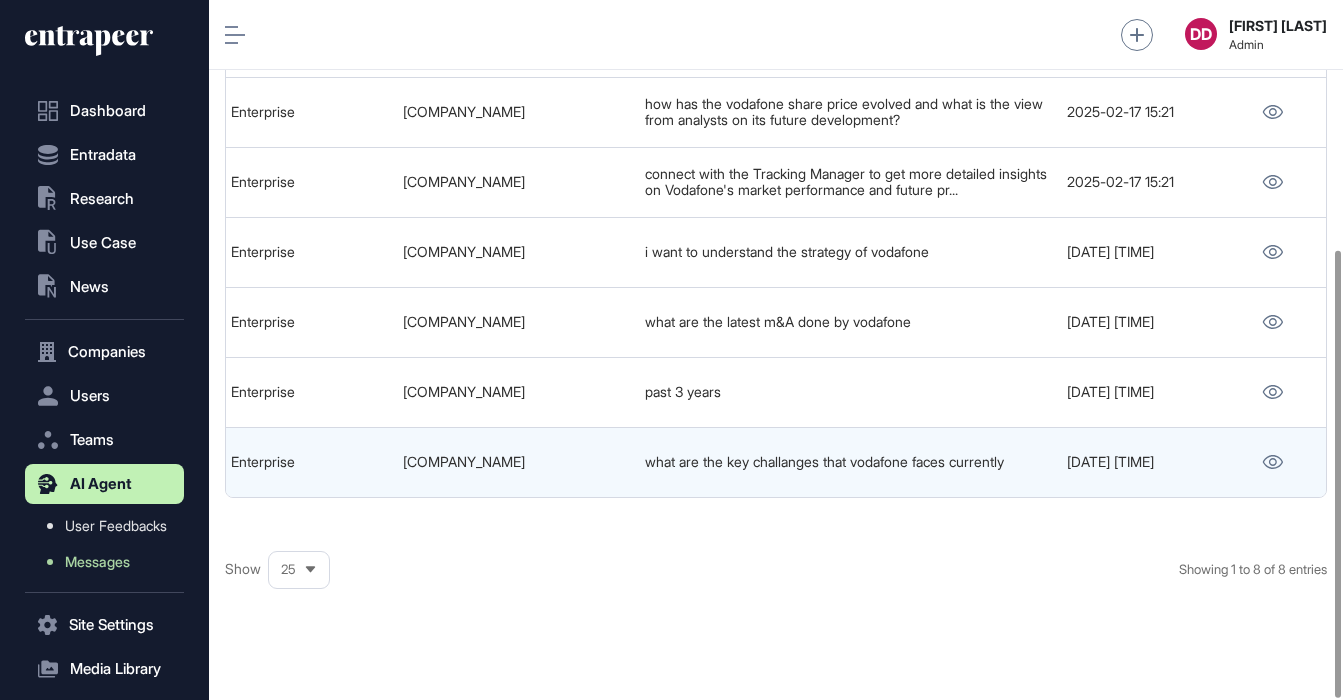 drag, startPoint x: 644, startPoint y: 461, endPoint x: 1032, endPoint y: 458, distance: 388.0116 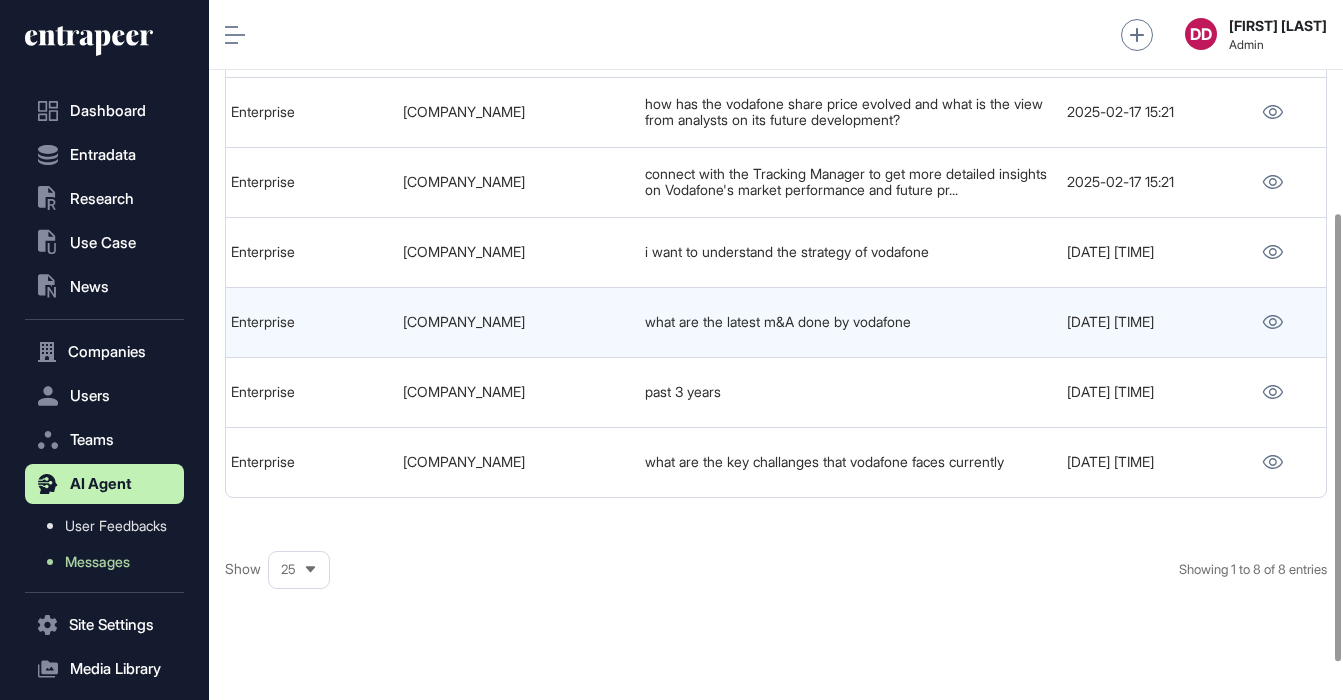 scroll, scrollTop: 0, scrollLeft: 0, axis: both 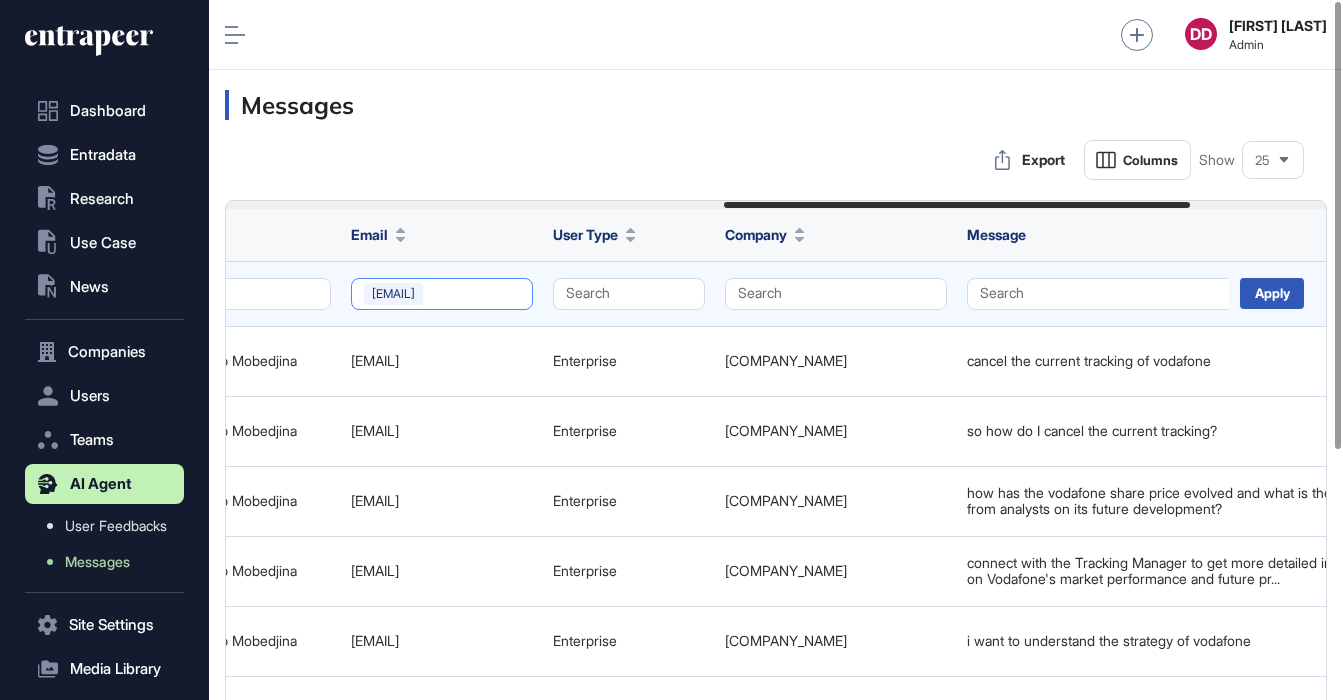 click on "fmobedjina@ooredoo.qa" 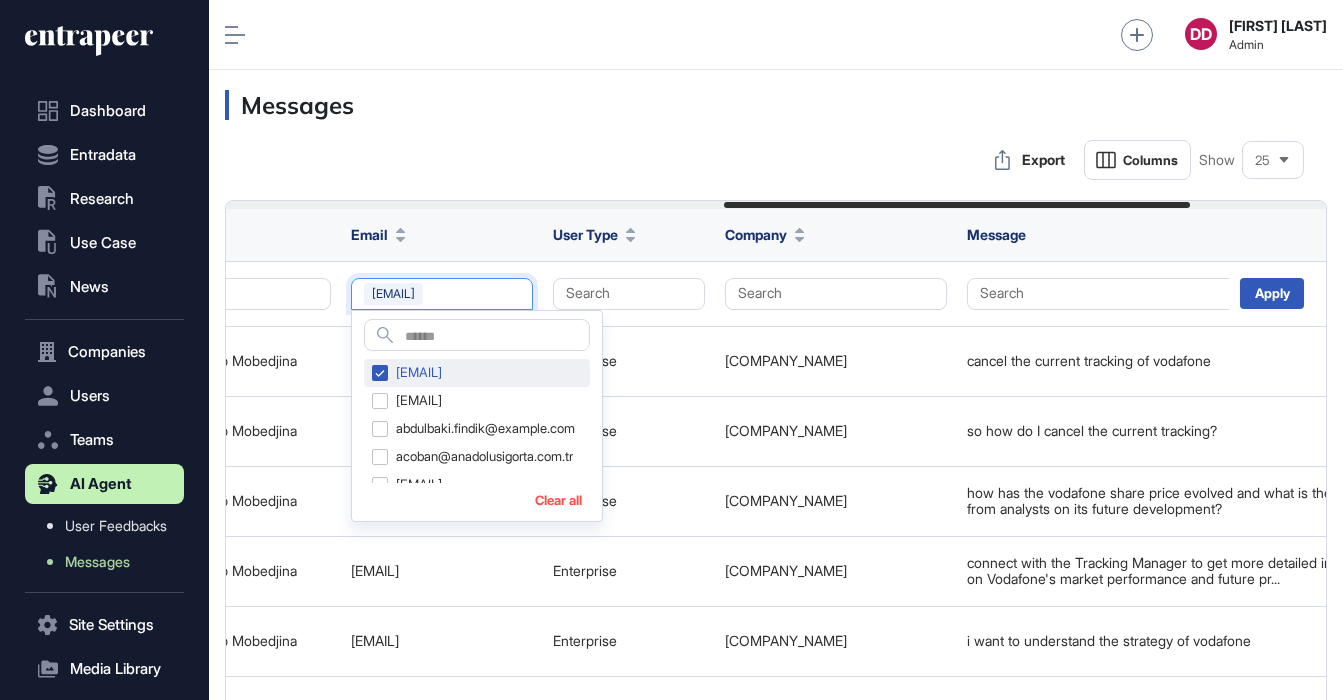 click on "fmobedjina@ooredoo.qa" at bounding box center (477, 373) 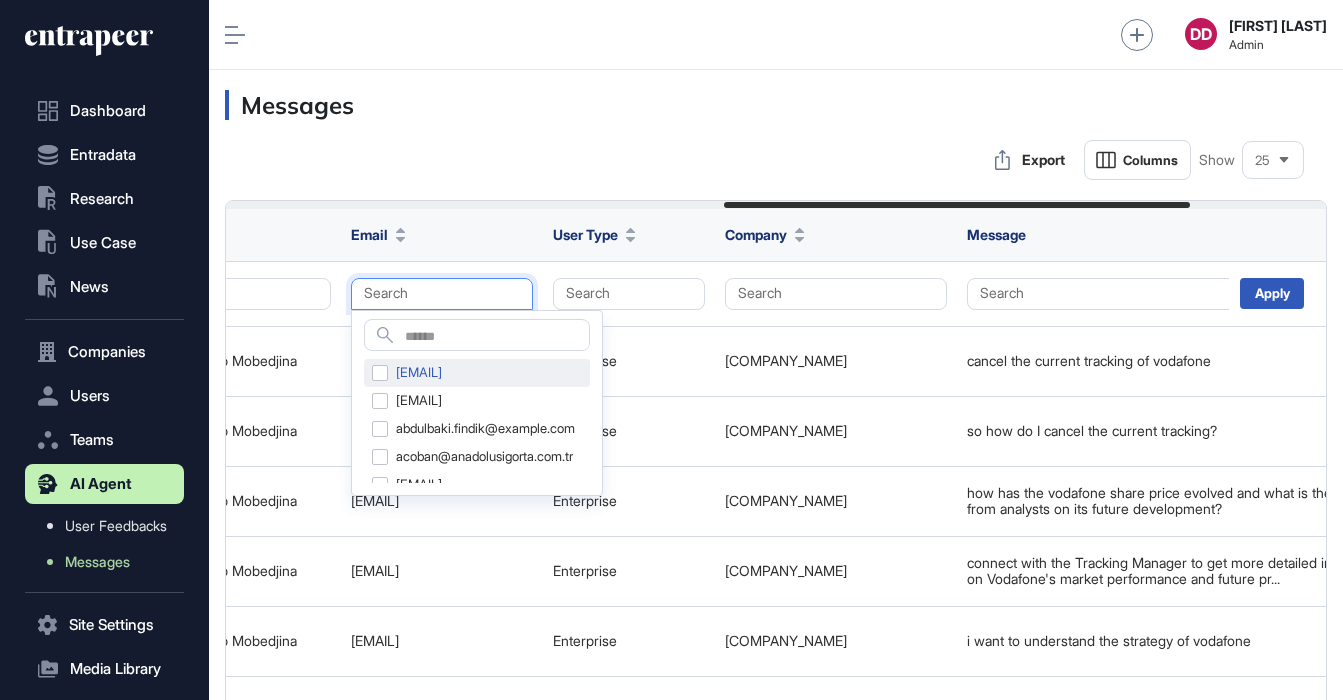 scroll, scrollTop: 2, scrollLeft: 0, axis: vertical 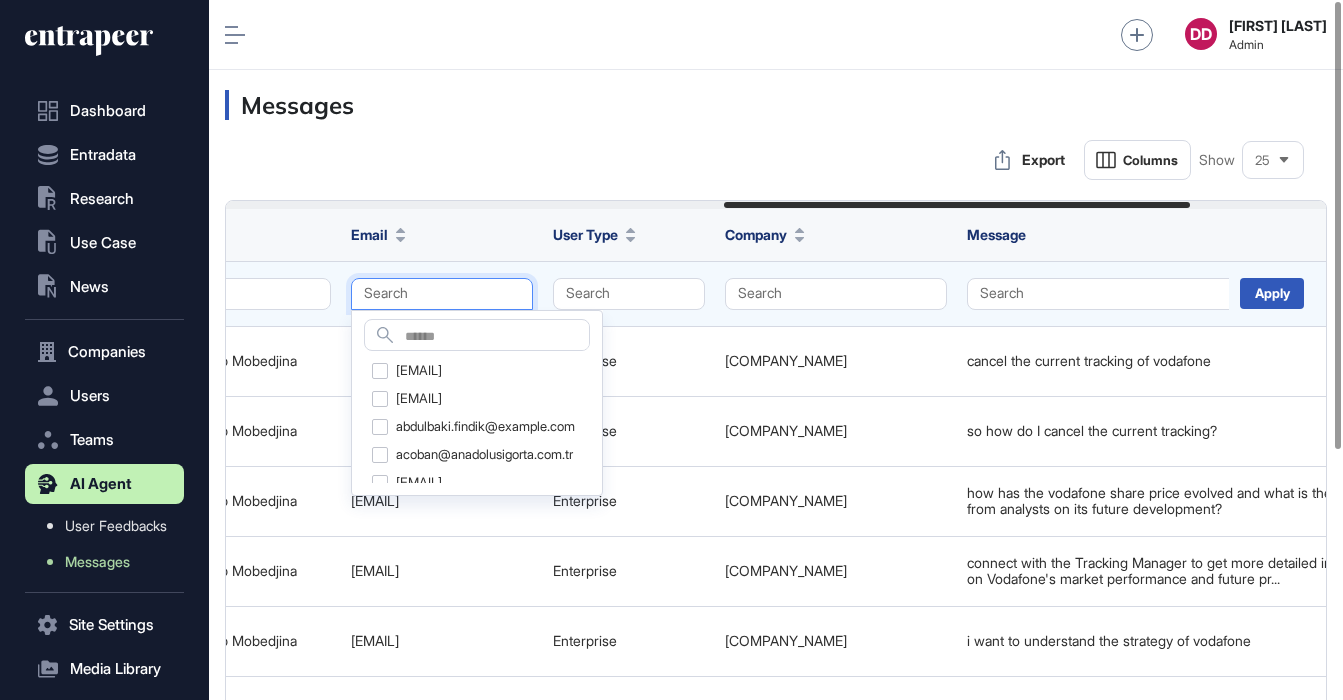 click on "Search" 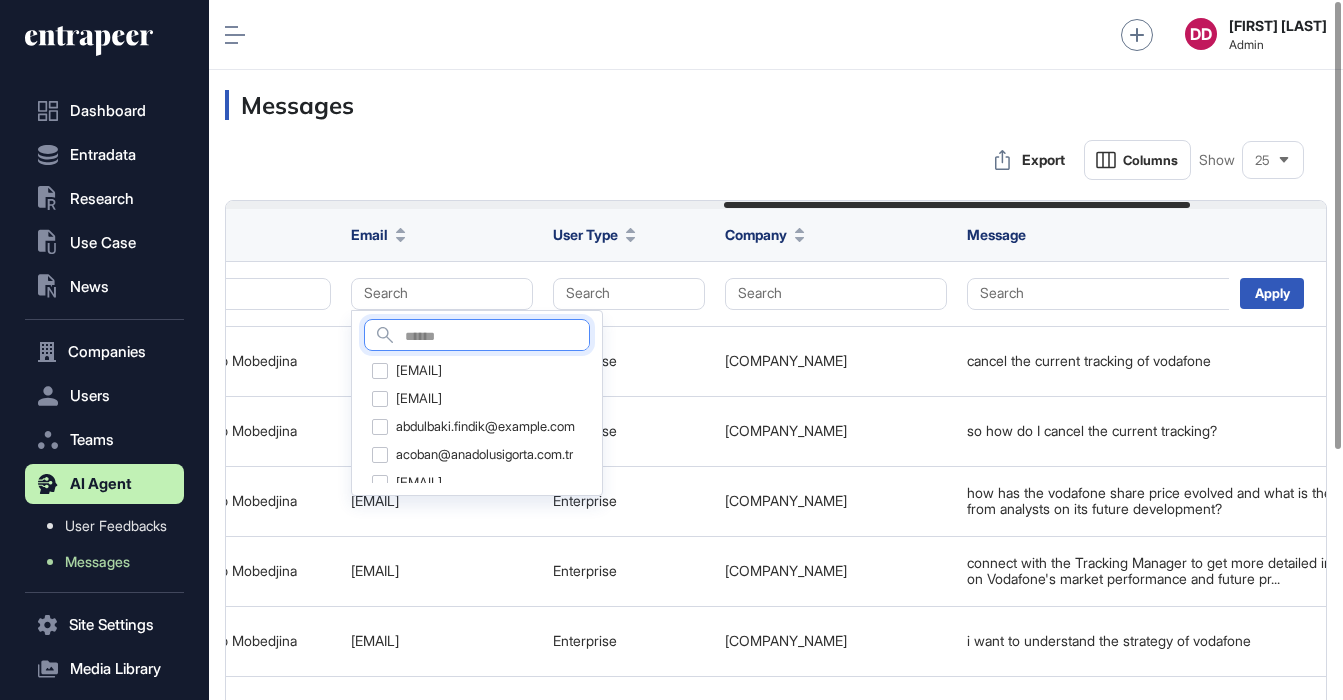 click at bounding box center (497, 337) 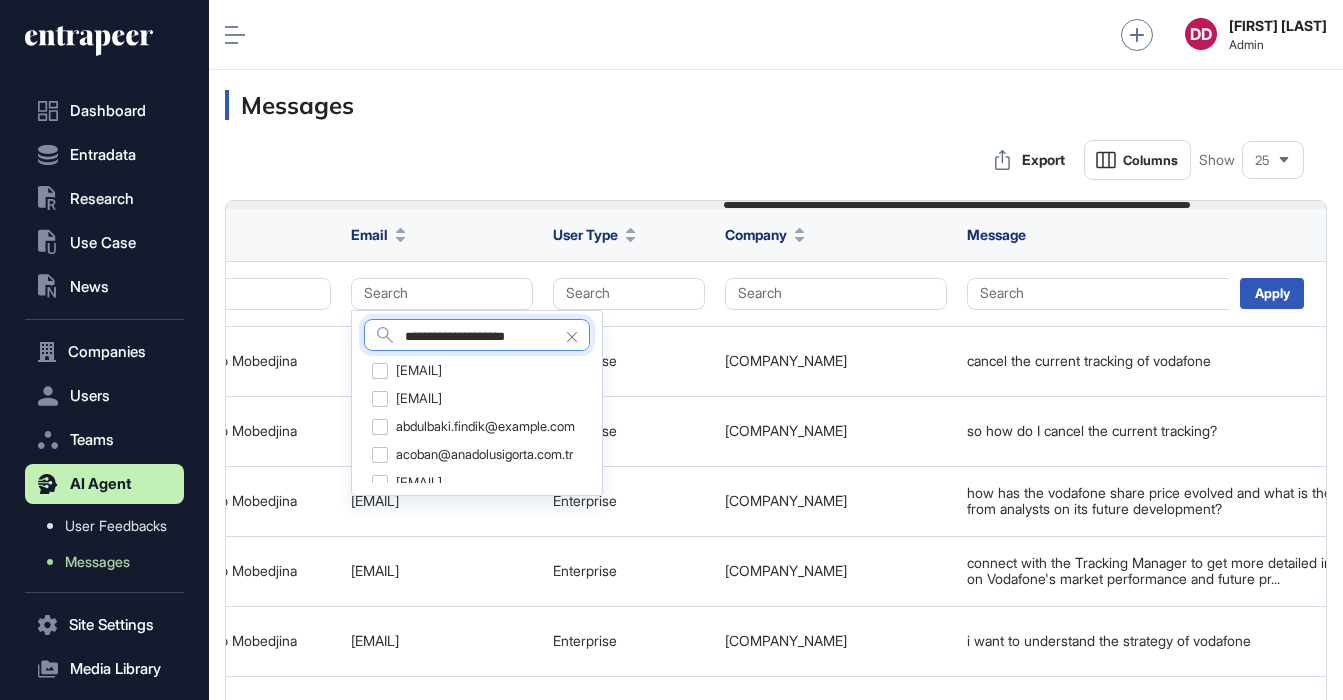 type on "**********" 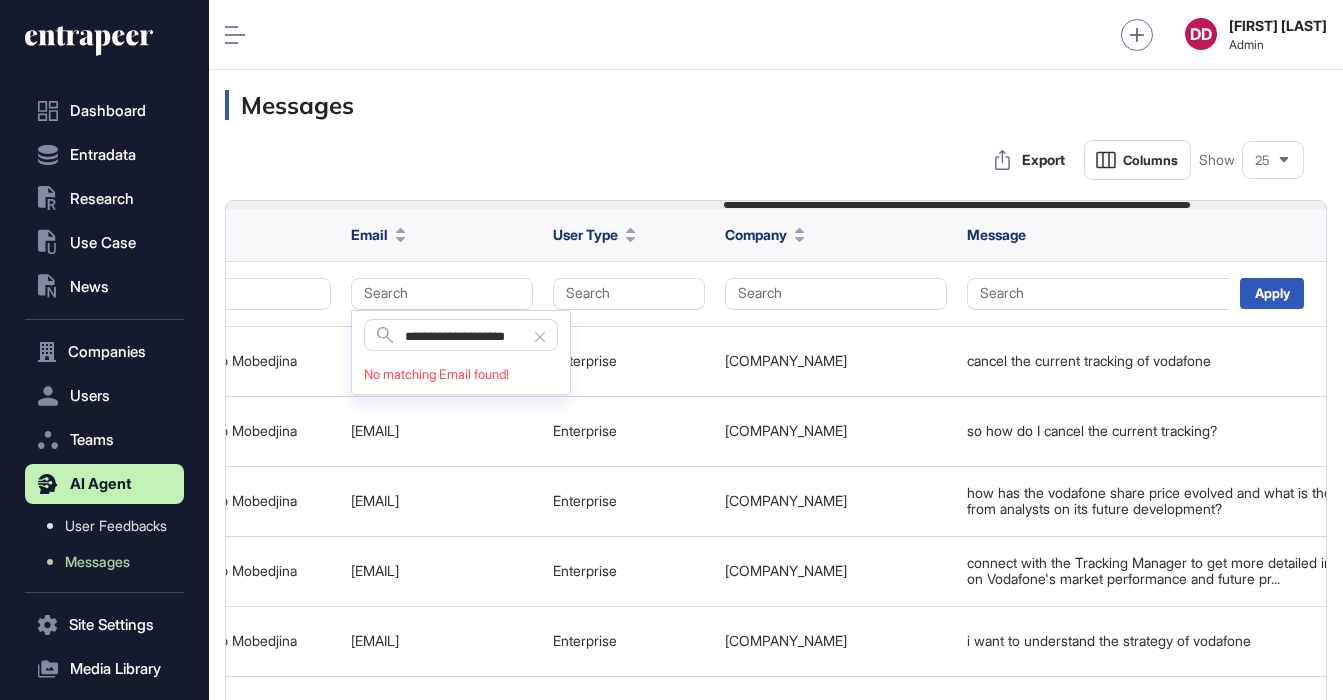 click 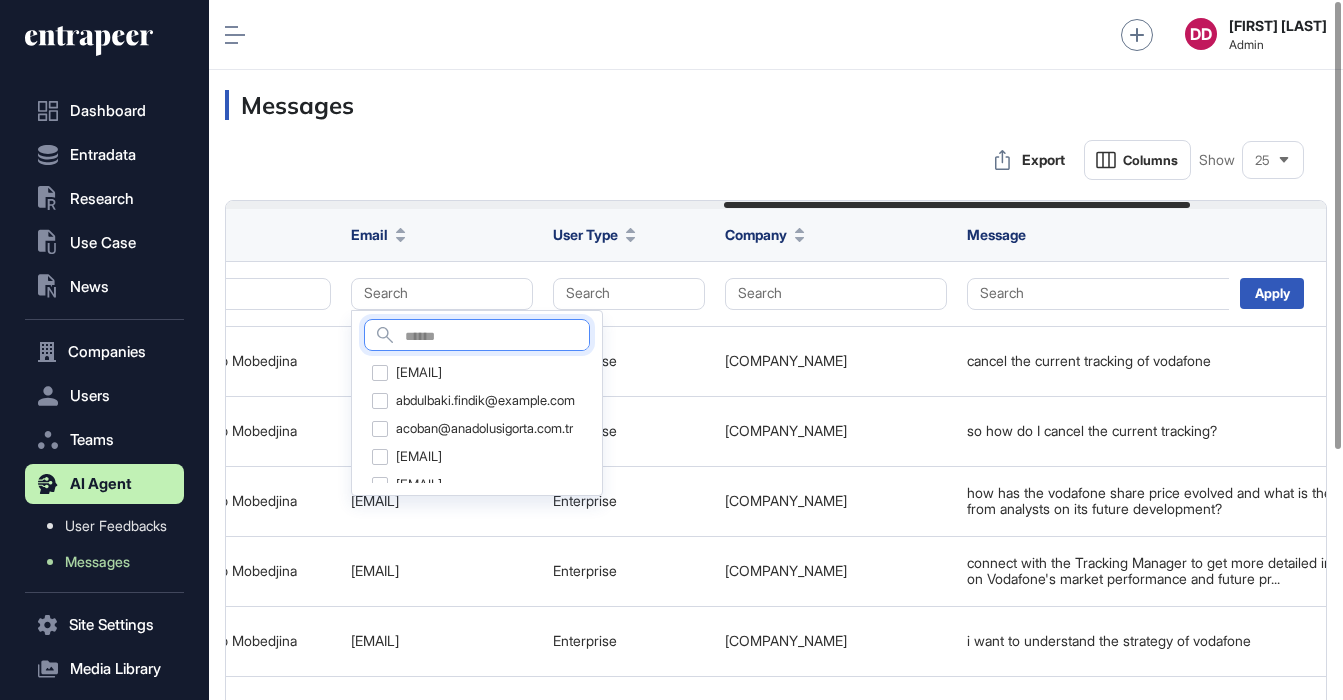 click at bounding box center [497, 337] 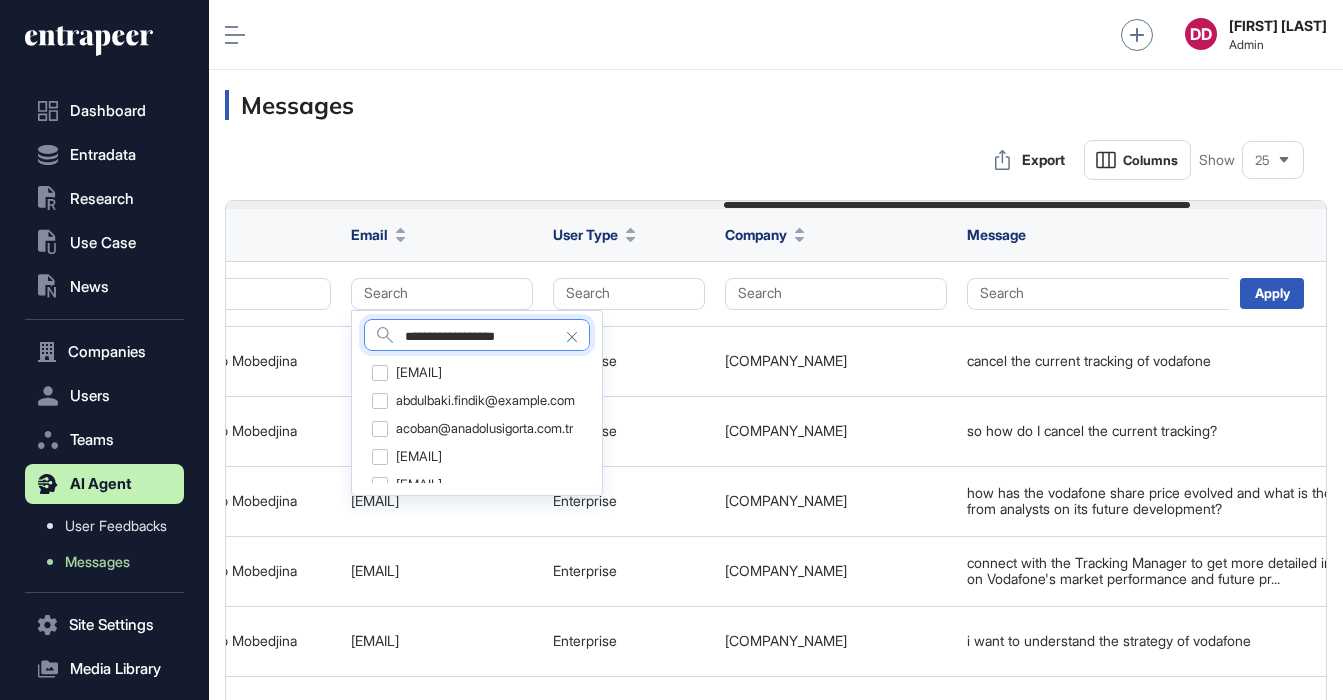type on "**********" 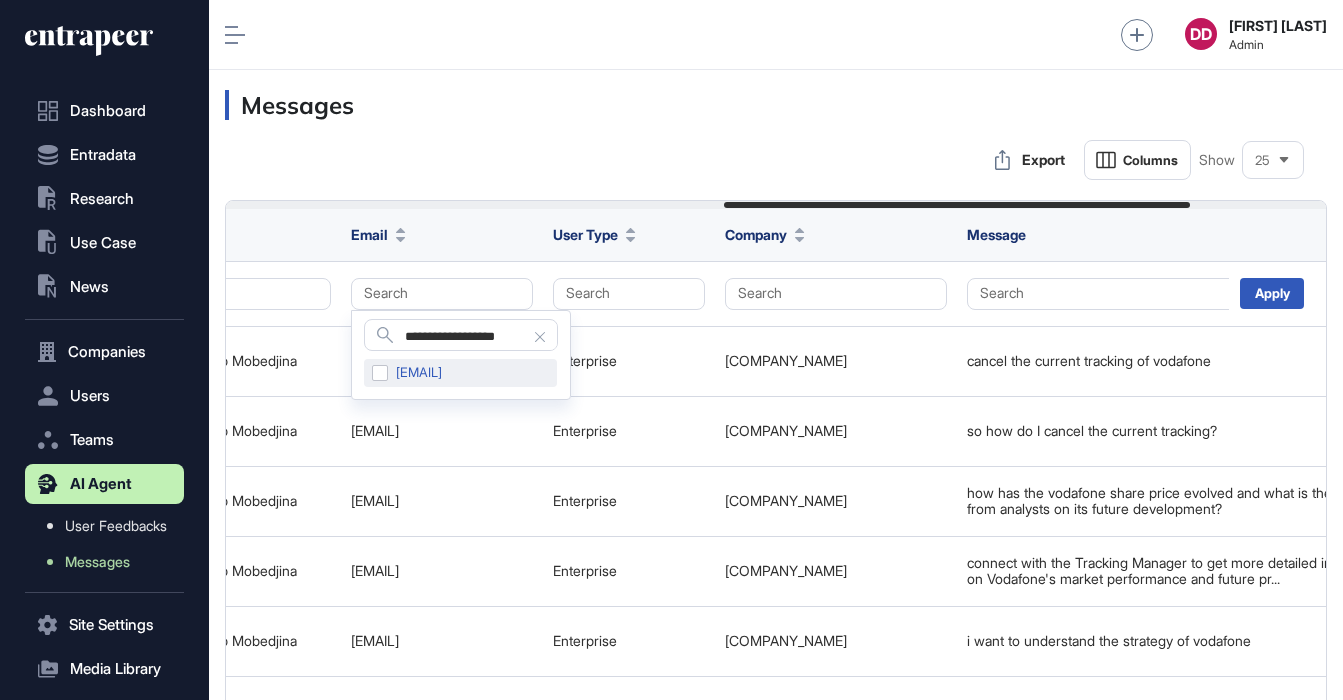 click on "cjunior@ooredoo.qa" at bounding box center [460, 373] 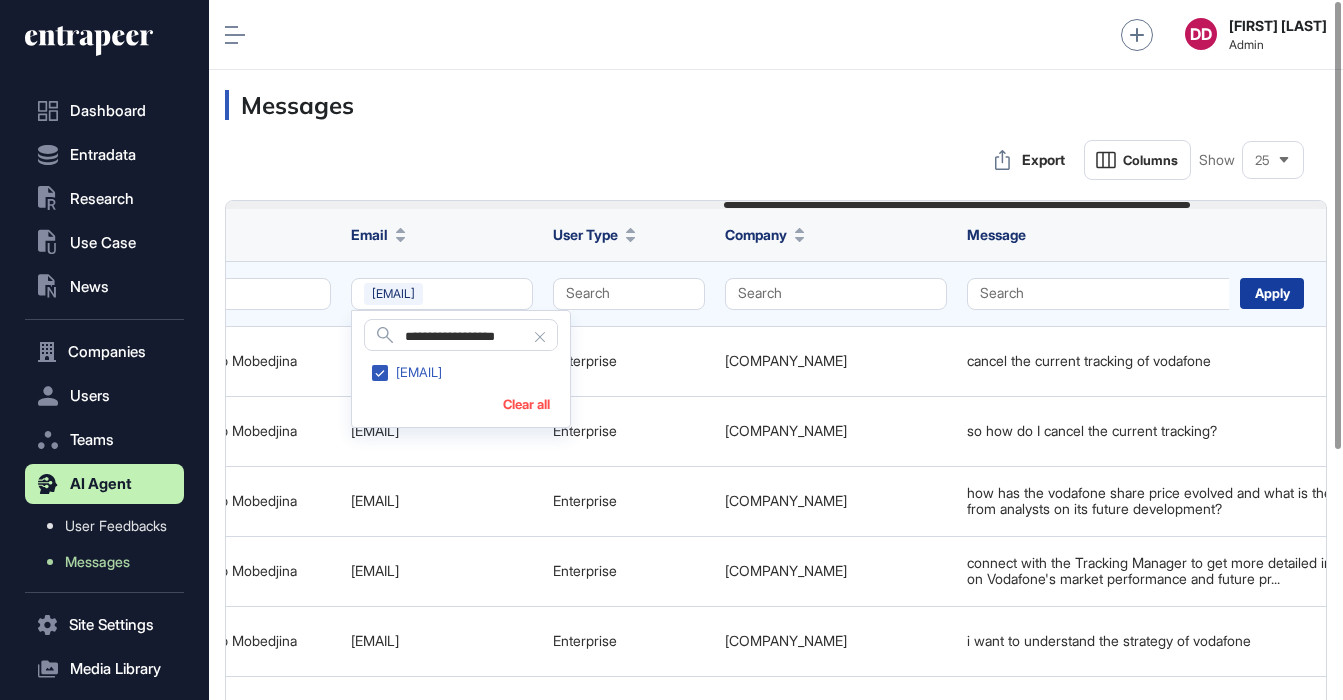 click on "Apply" at bounding box center (1272, 293) 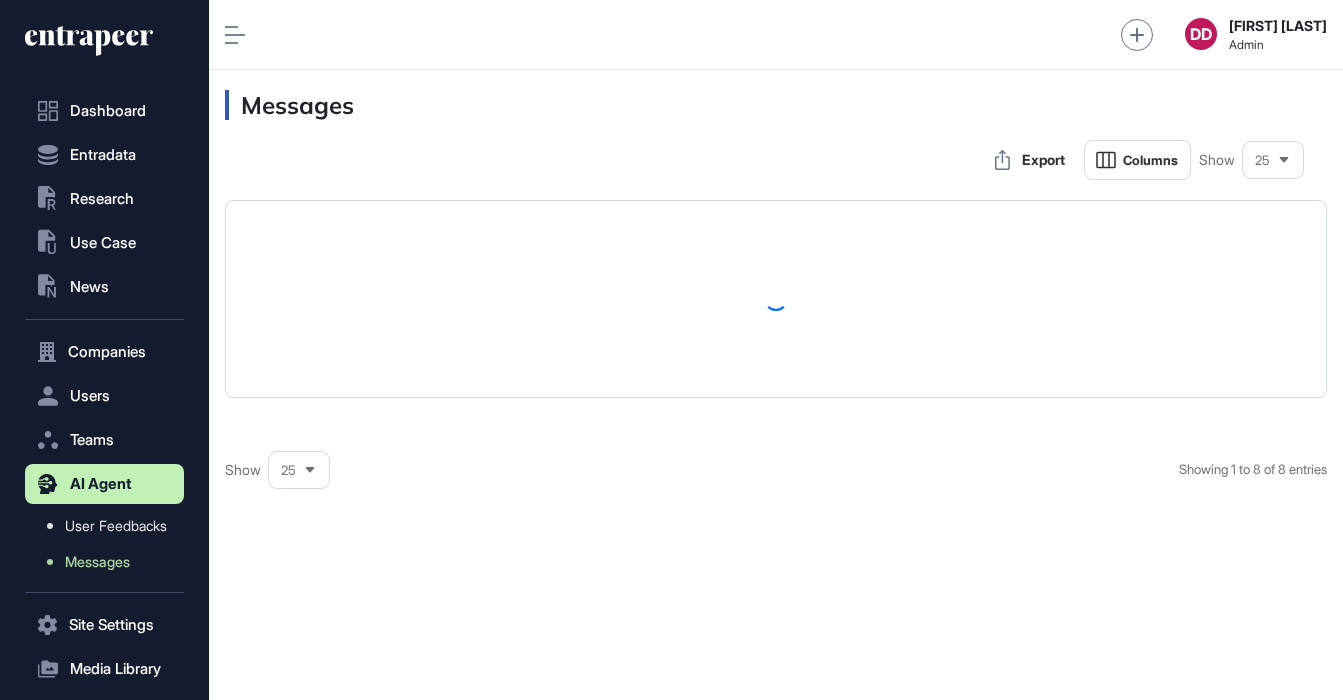 scroll, scrollTop: 0, scrollLeft: 0, axis: both 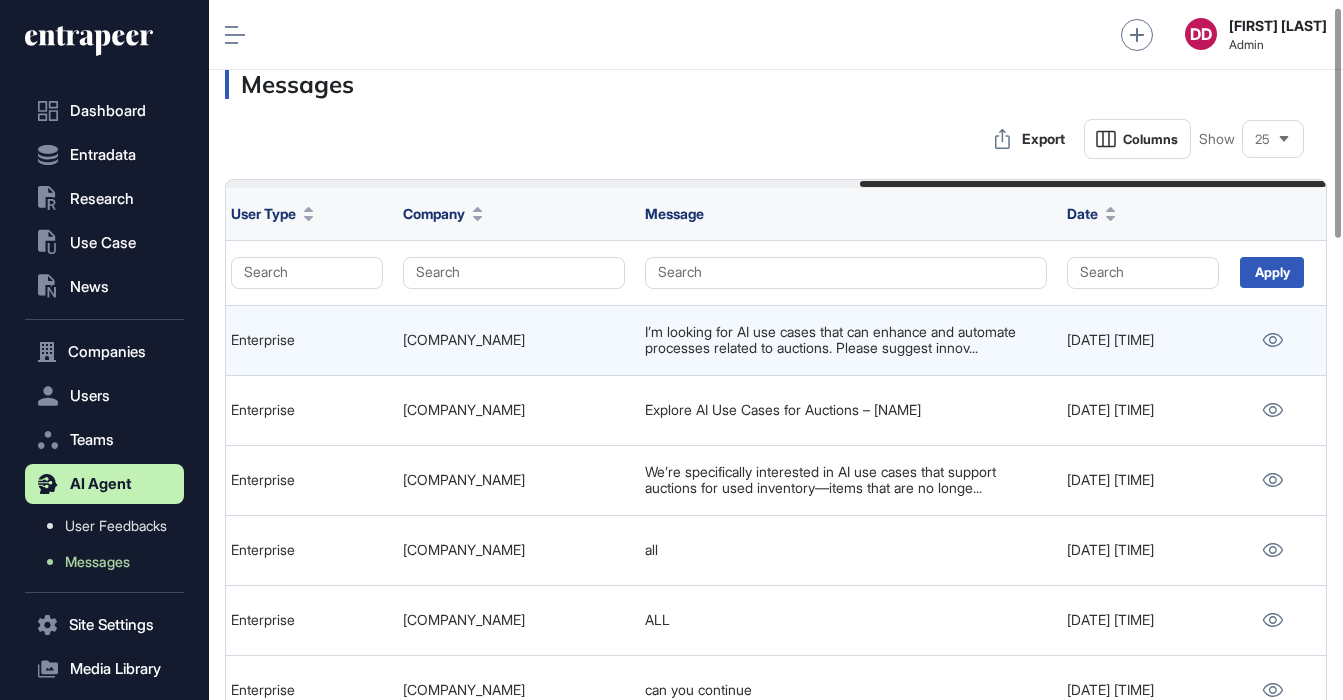 drag, startPoint x: 644, startPoint y: 331, endPoint x: 1019, endPoint y: 343, distance: 375.19196 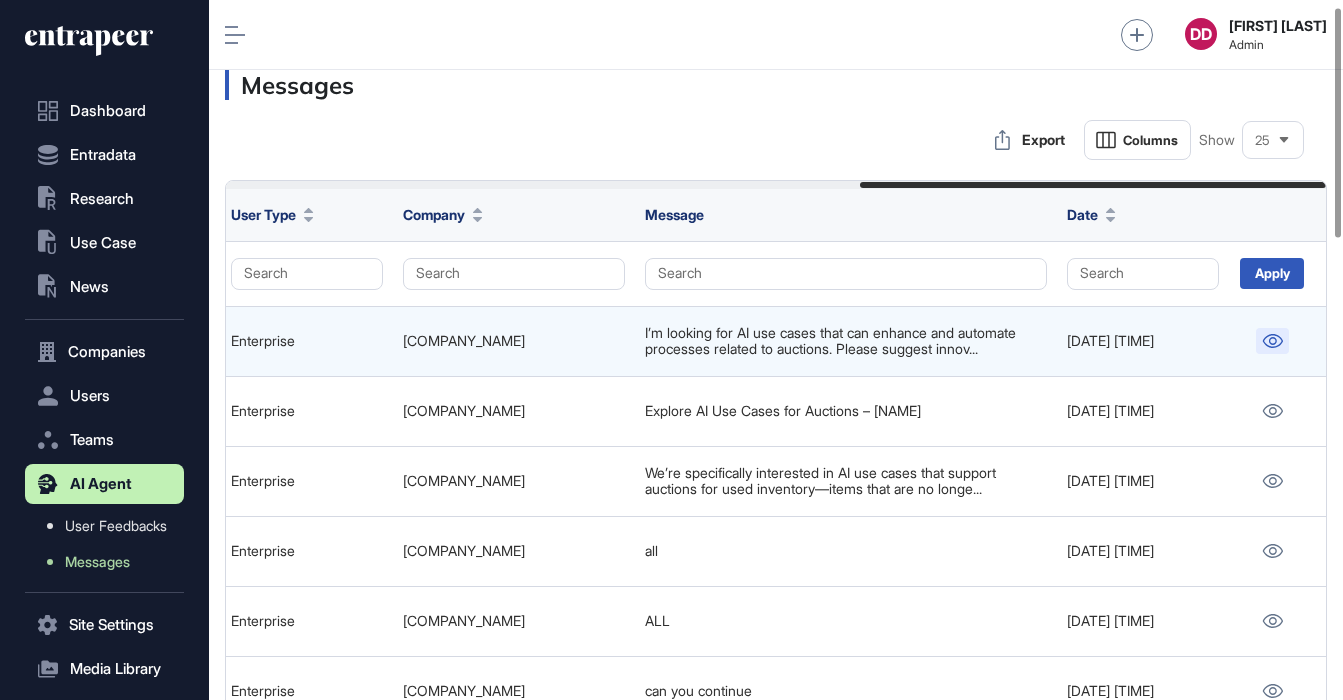 click 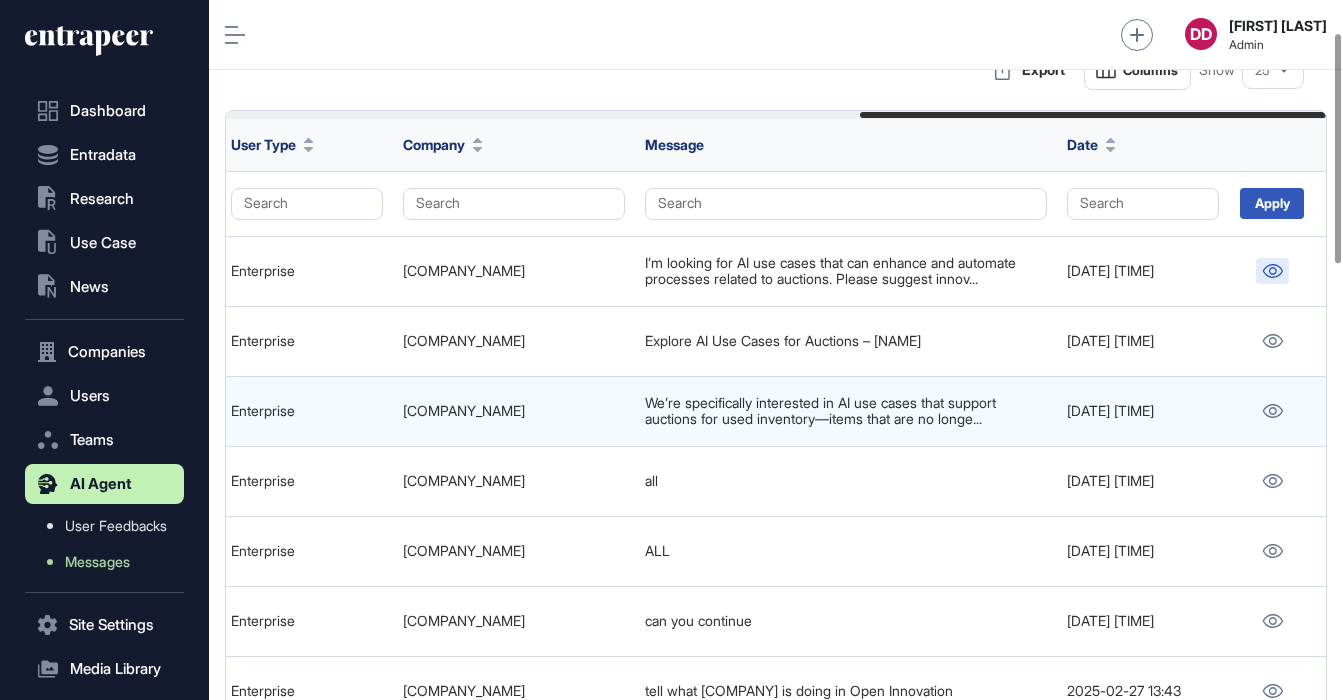 scroll, scrollTop: 100, scrollLeft: 0, axis: vertical 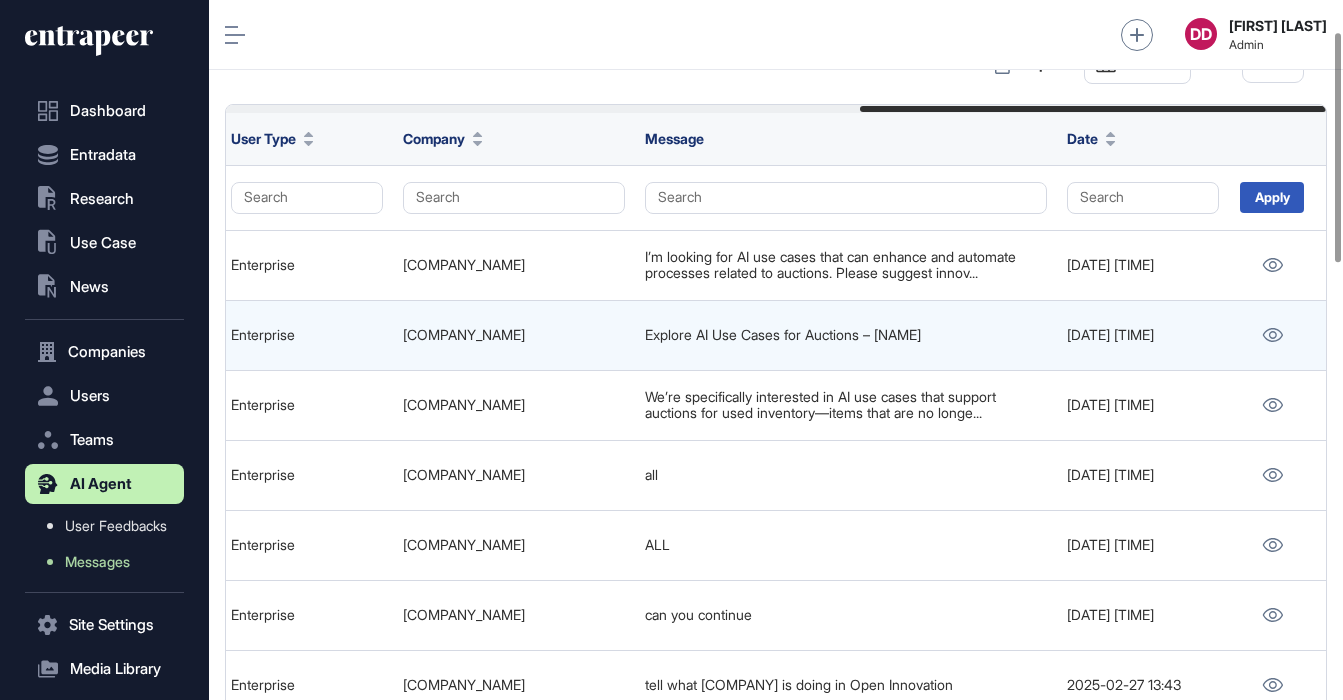 drag, startPoint x: 644, startPoint y: 332, endPoint x: 867, endPoint y: 332, distance: 223 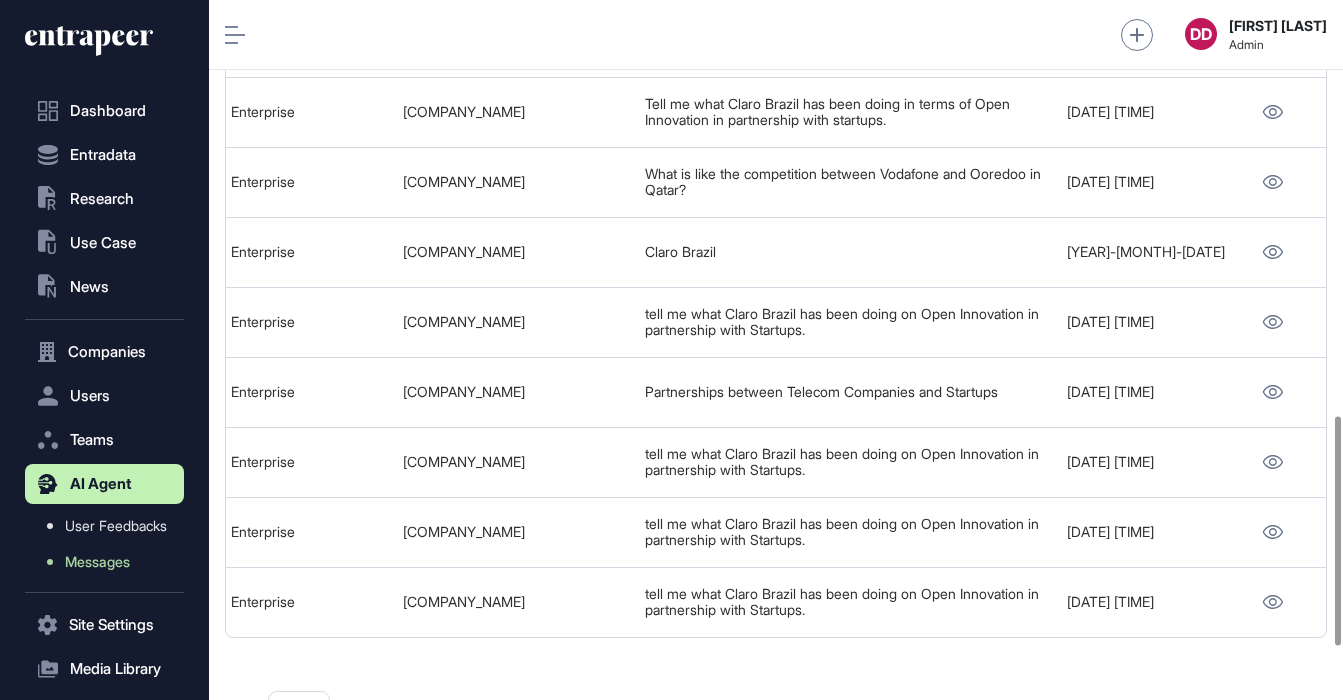 scroll, scrollTop: 1264, scrollLeft: 0, axis: vertical 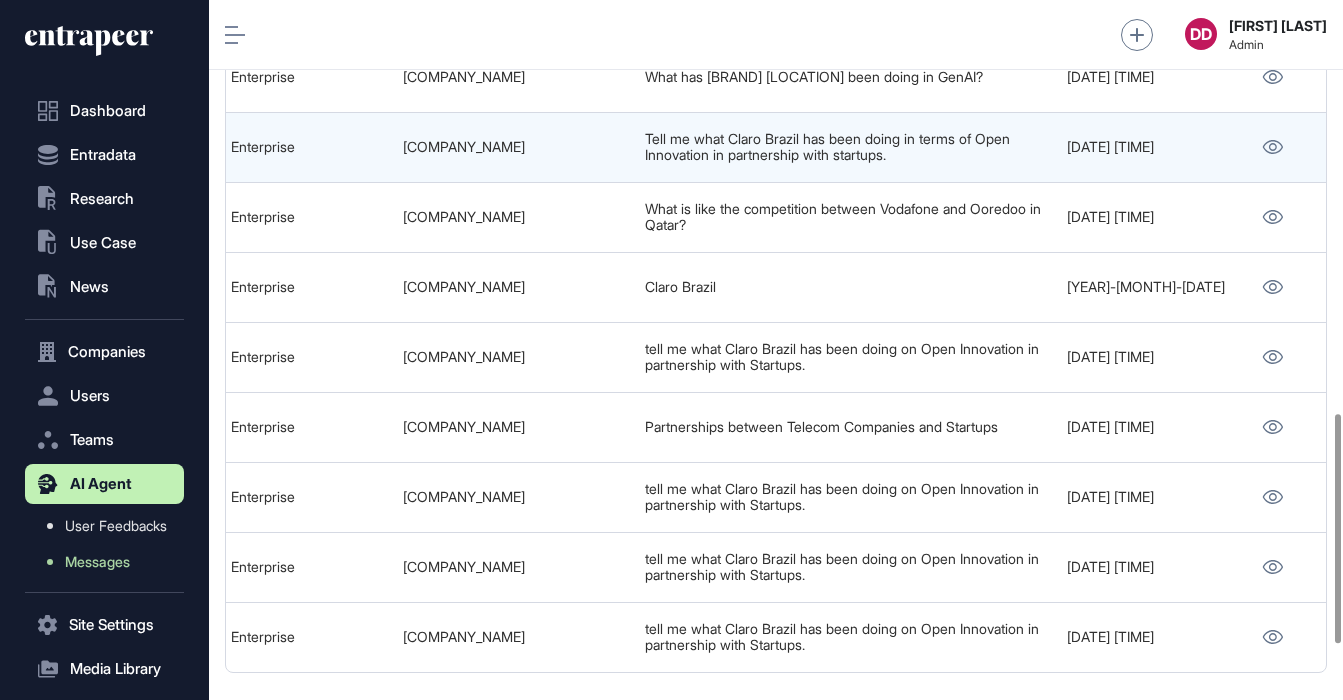 drag, startPoint x: 645, startPoint y: 131, endPoint x: 862, endPoint y: 142, distance: 217.27863 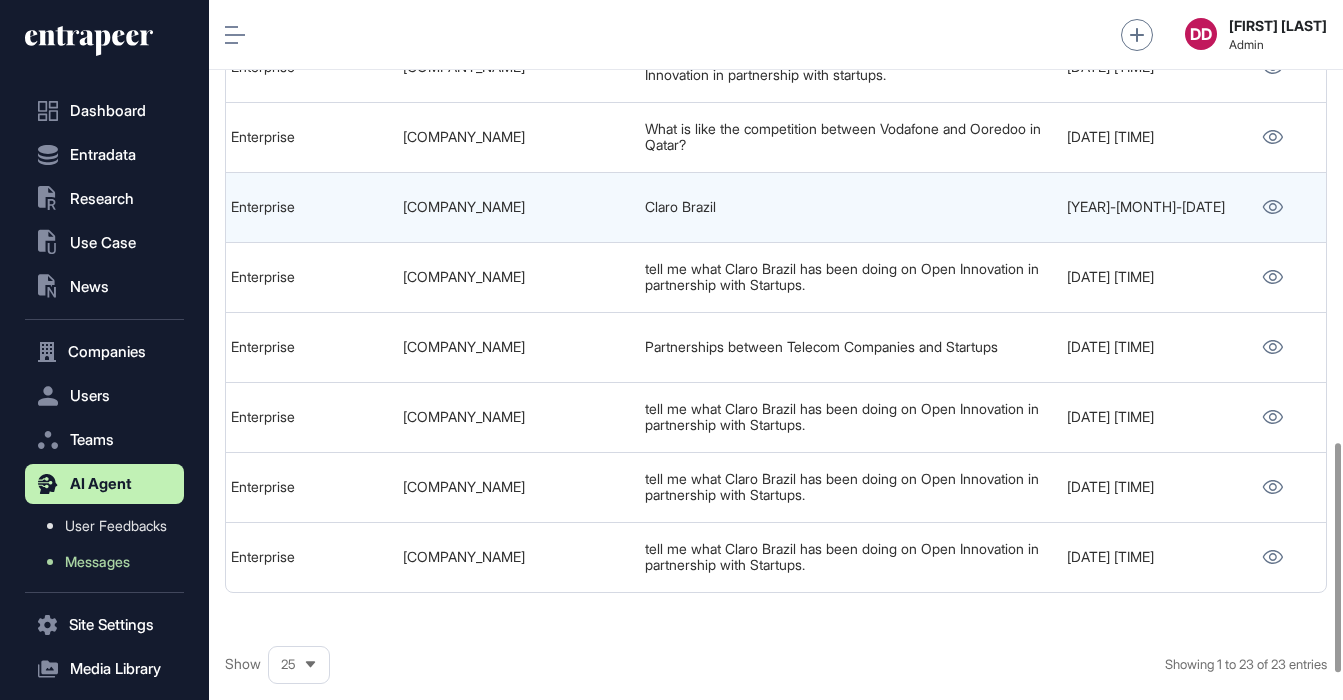 scroll, scrollTop: 1353, scrollLeft: 0, axis: vertical 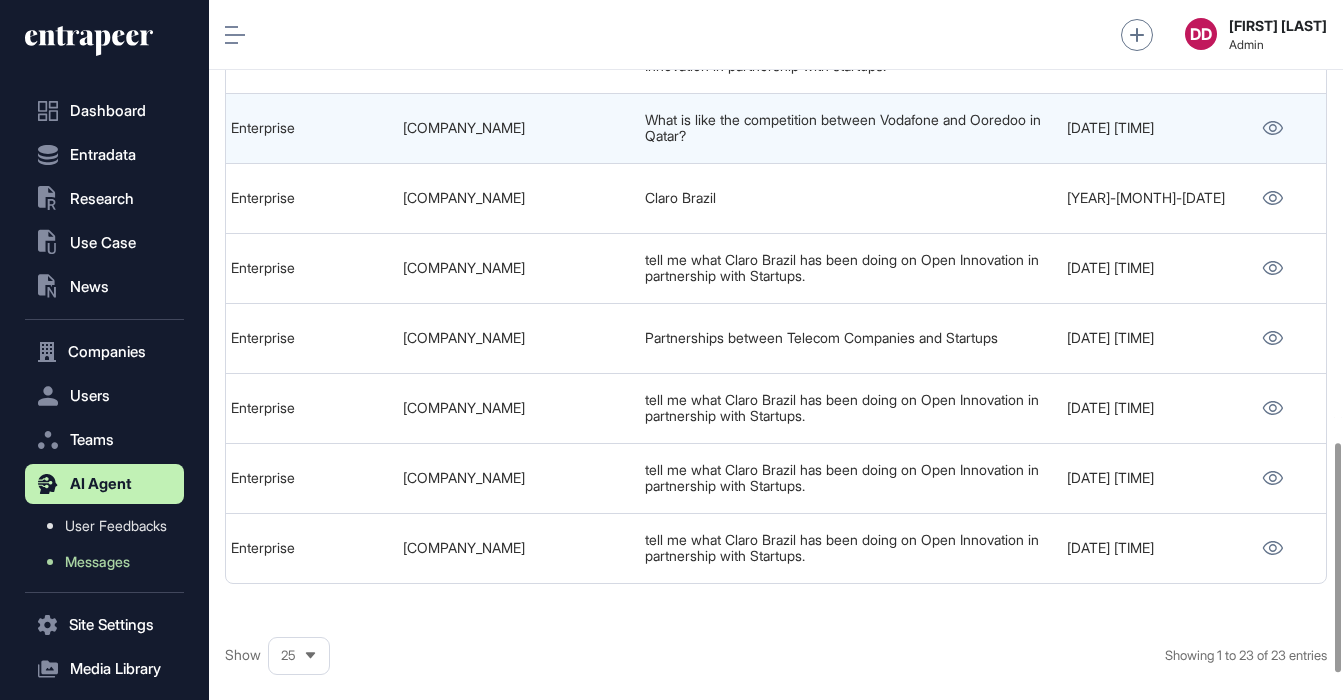 drag, startPoint x: 643, startPoint y: 107, endPoint x: 734, endPoint y: 136, distance: 95.50916 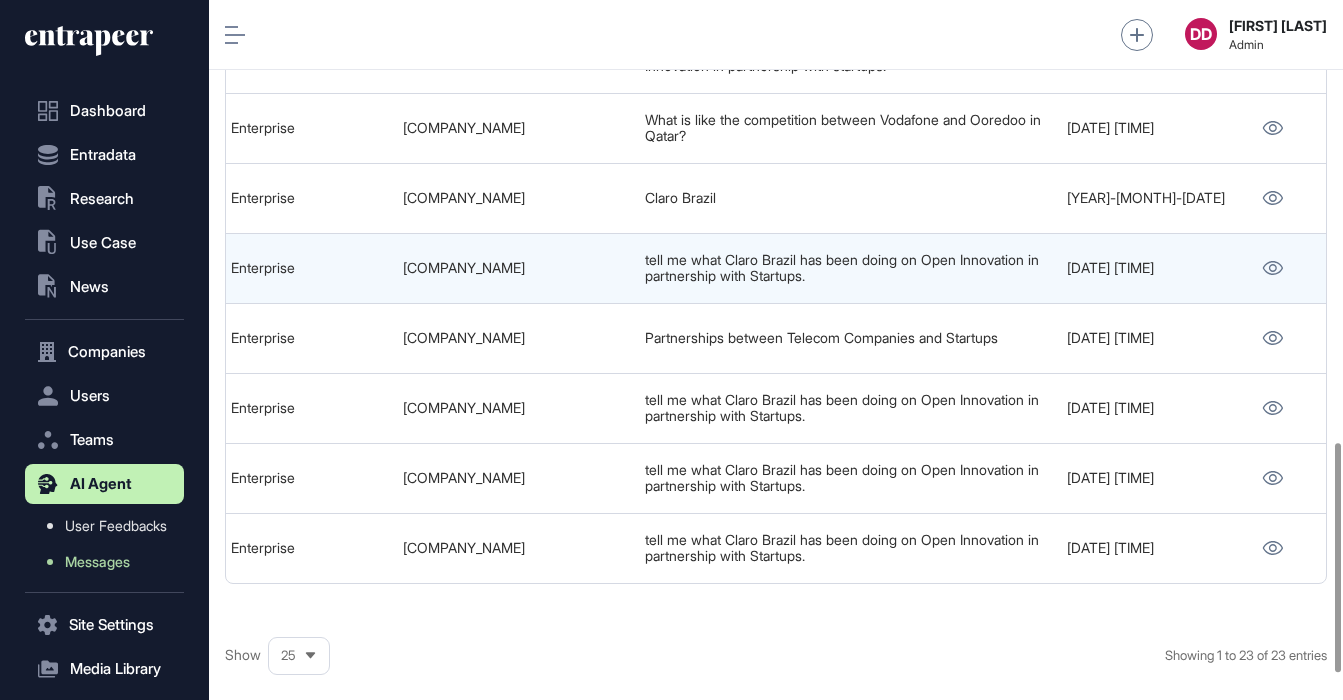scroll, scrollTop: 1432, scrollLeft: 0, axis: vertical 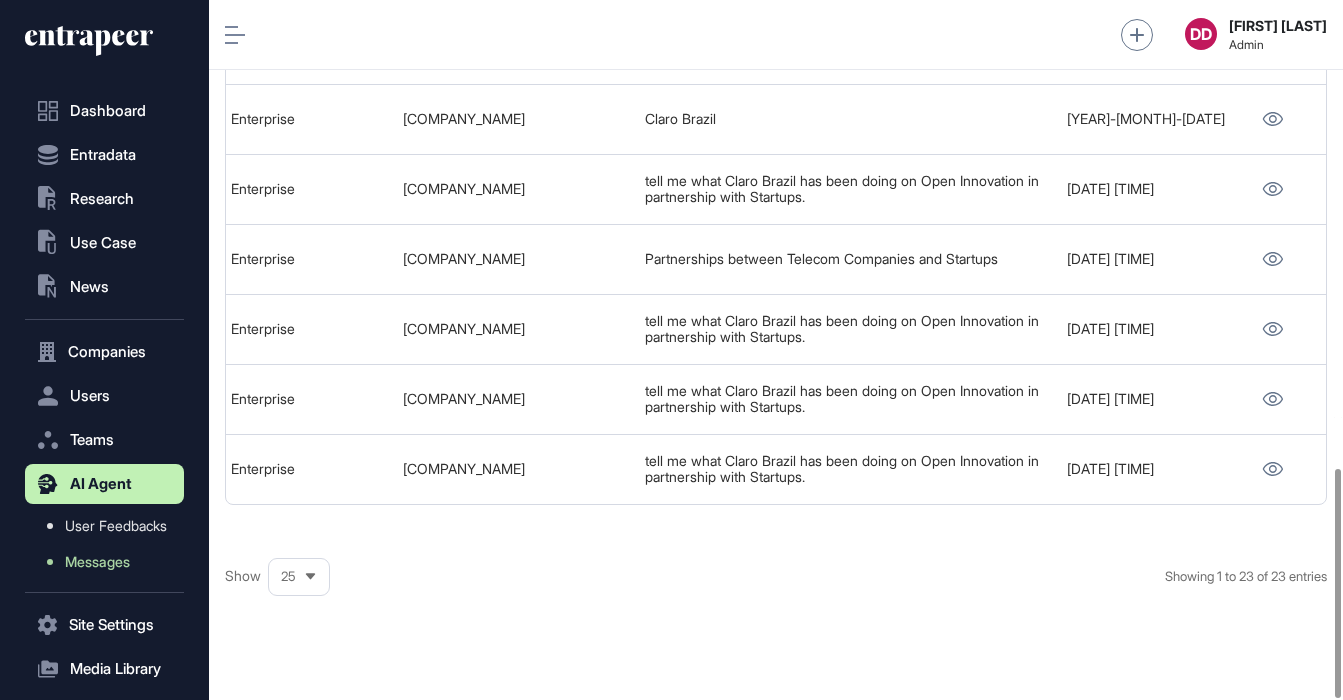 click on "Show 25 Showing 1 to 23 of 23 entries" at bounding box center (776, 587) 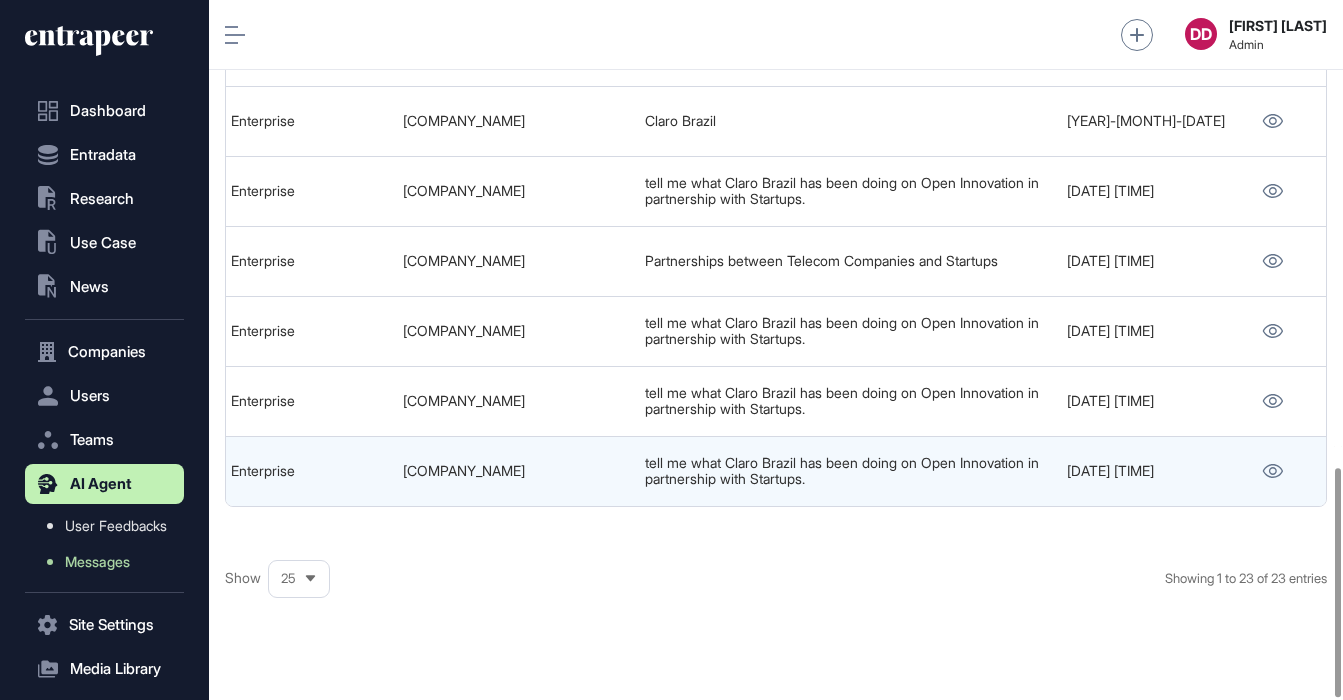 drag, startPoint x: 836, startPoint y: 468, endPoint x: 635, endPoint y: 451, distance: 201.71762 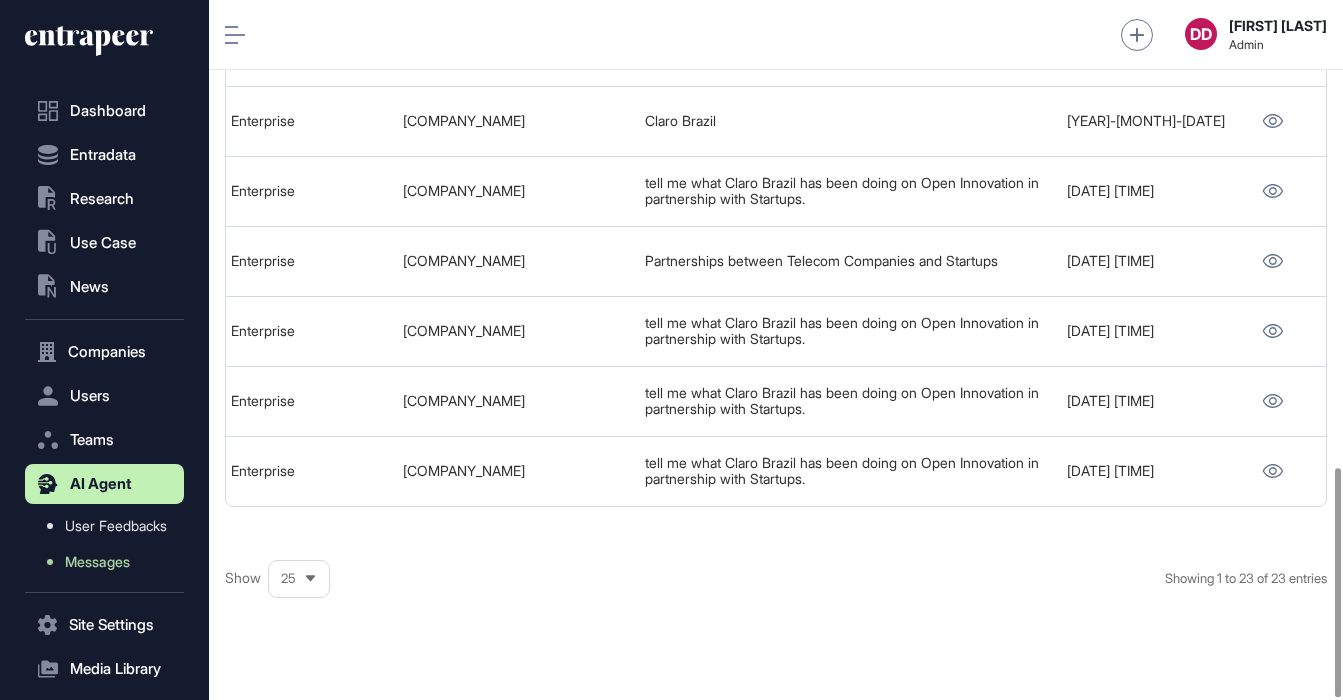 click on "Show 25 Showing 1 to 23 of 23 entries" at bounding box center (776, 589) 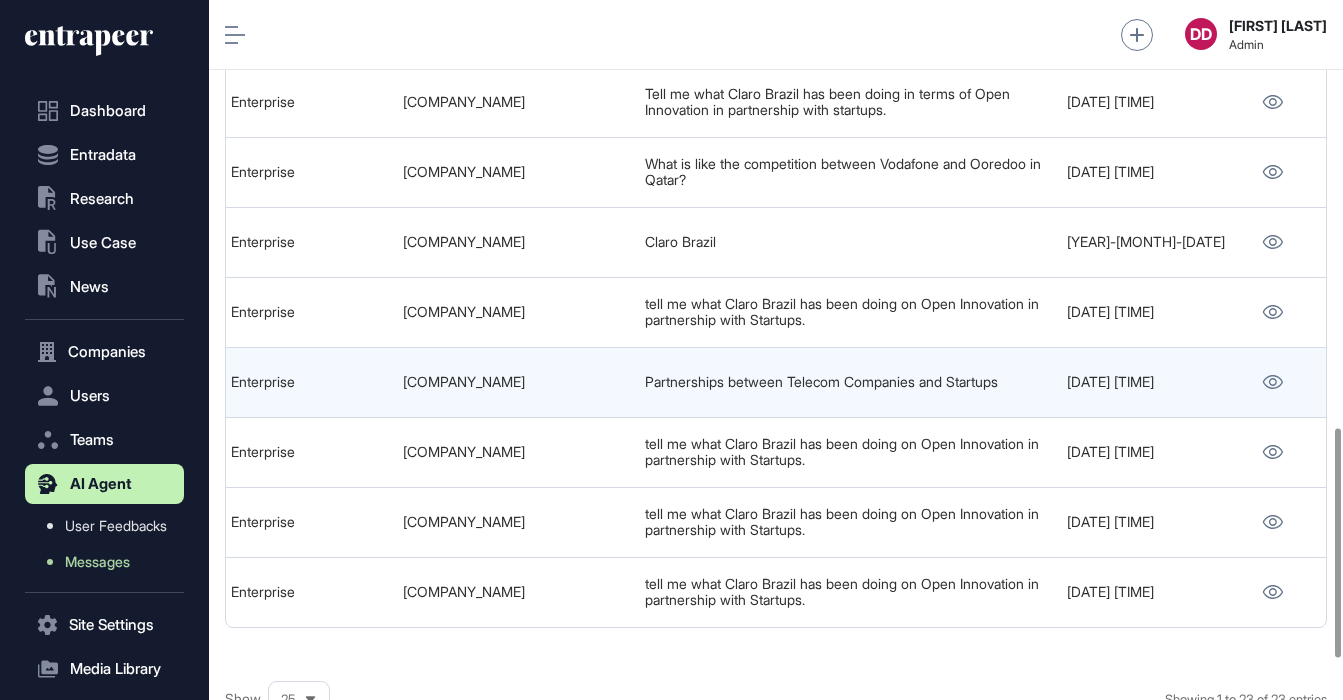 scroll, scrollTop: 1308, scrollLeft: 0, axis: vertical 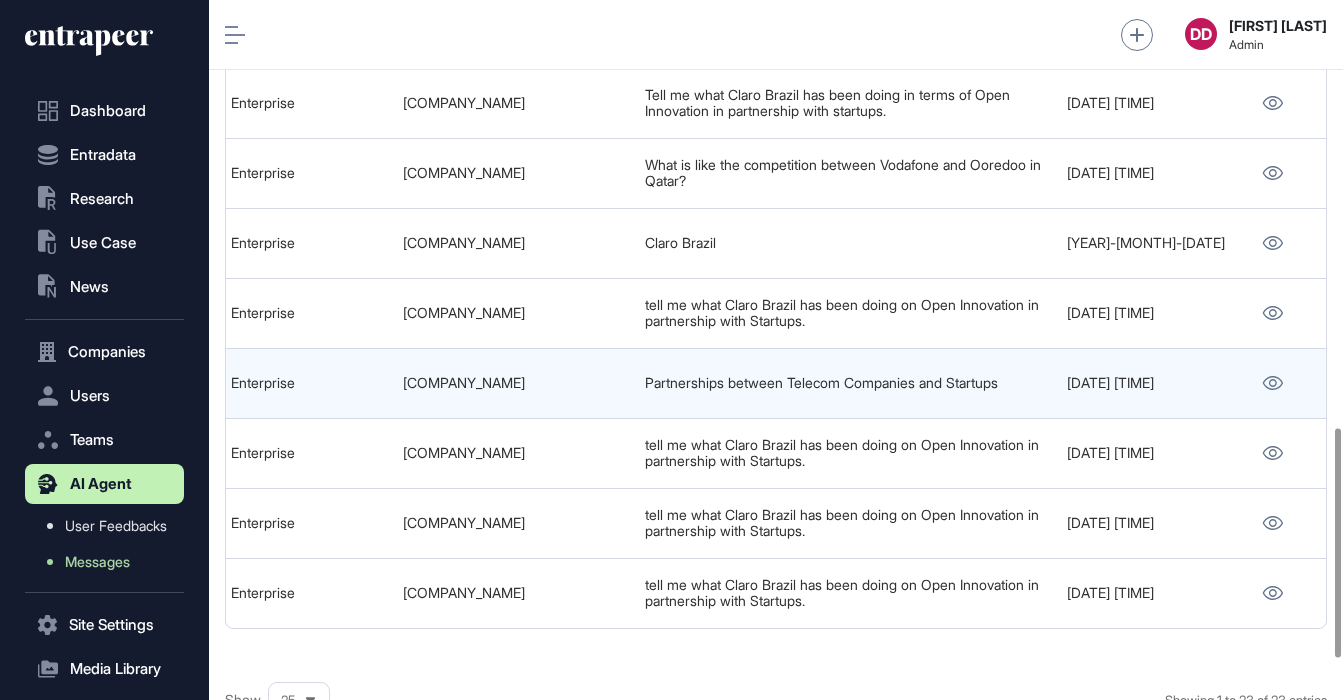 drag, startPoint x: 1029, startPoint y: 372, endPoint x: 635, endPoint y: 378, distance: 394.0457 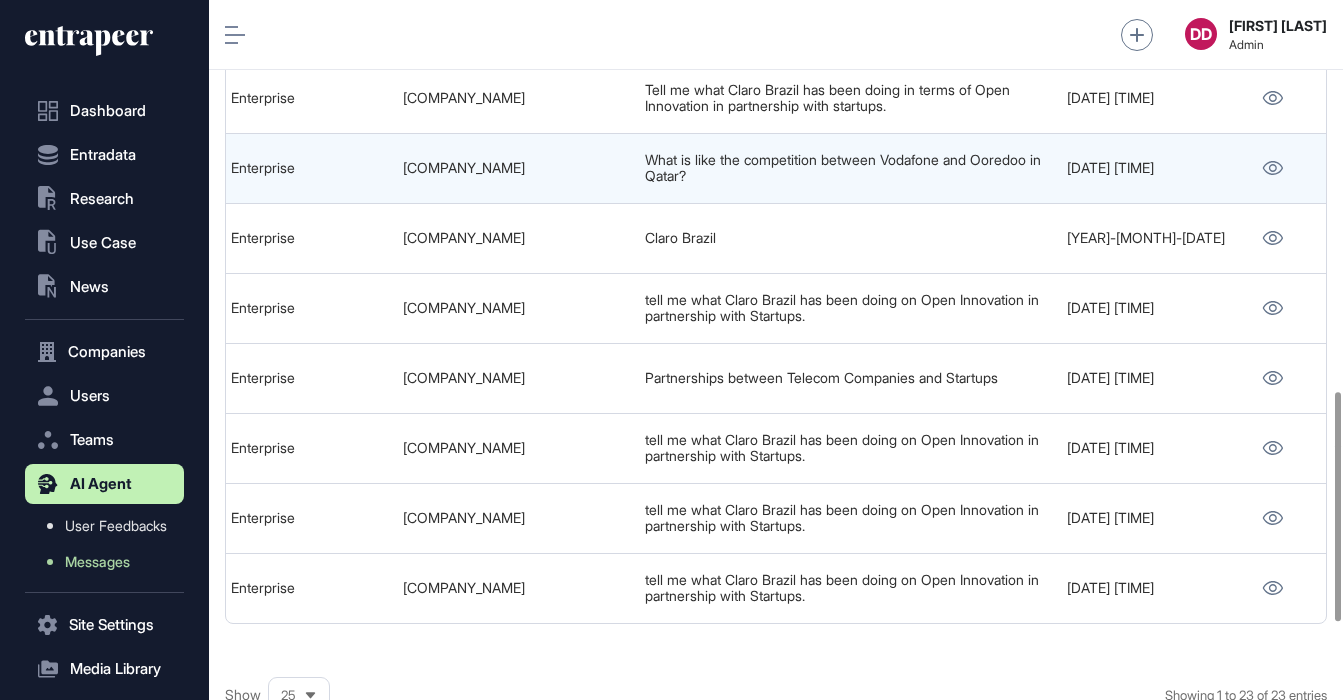 scroll, scrollTop: 0, scrollLeft: 0, axis: both 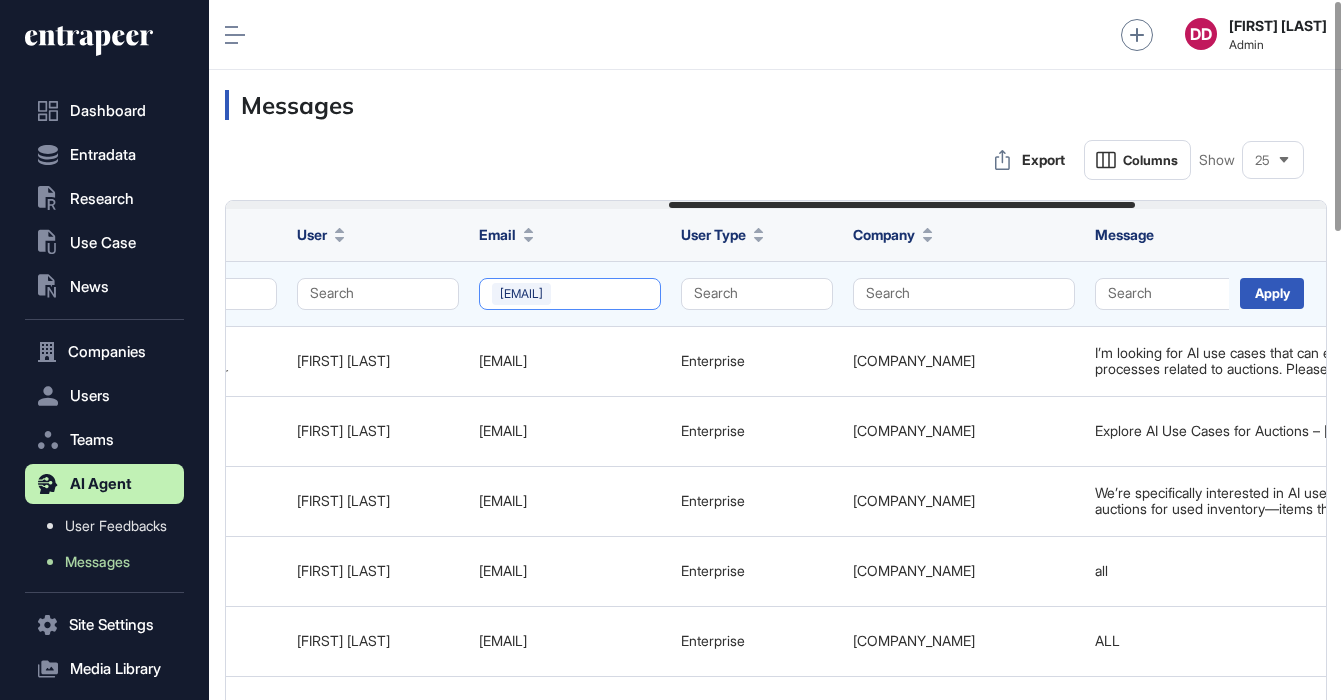click on "cjunior@ooredoo.qa" 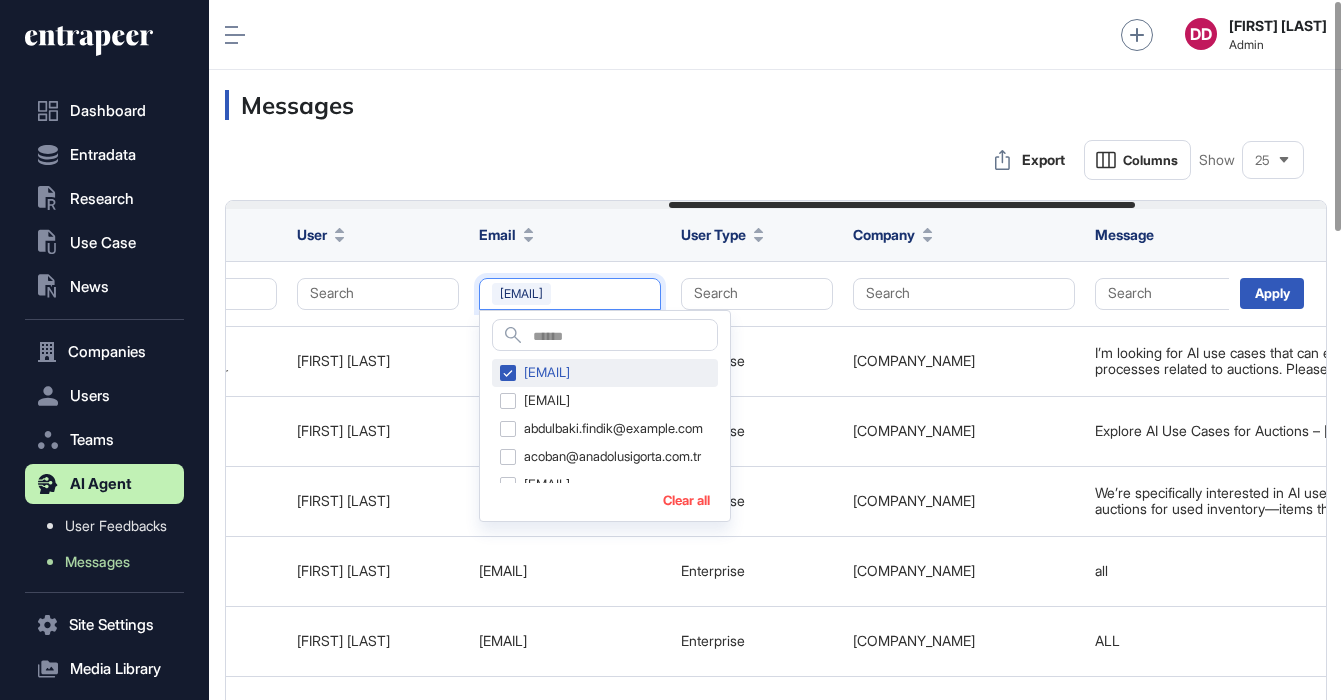 click on "cjunior@ooredoo.qa" at bounding box center (605, 373) 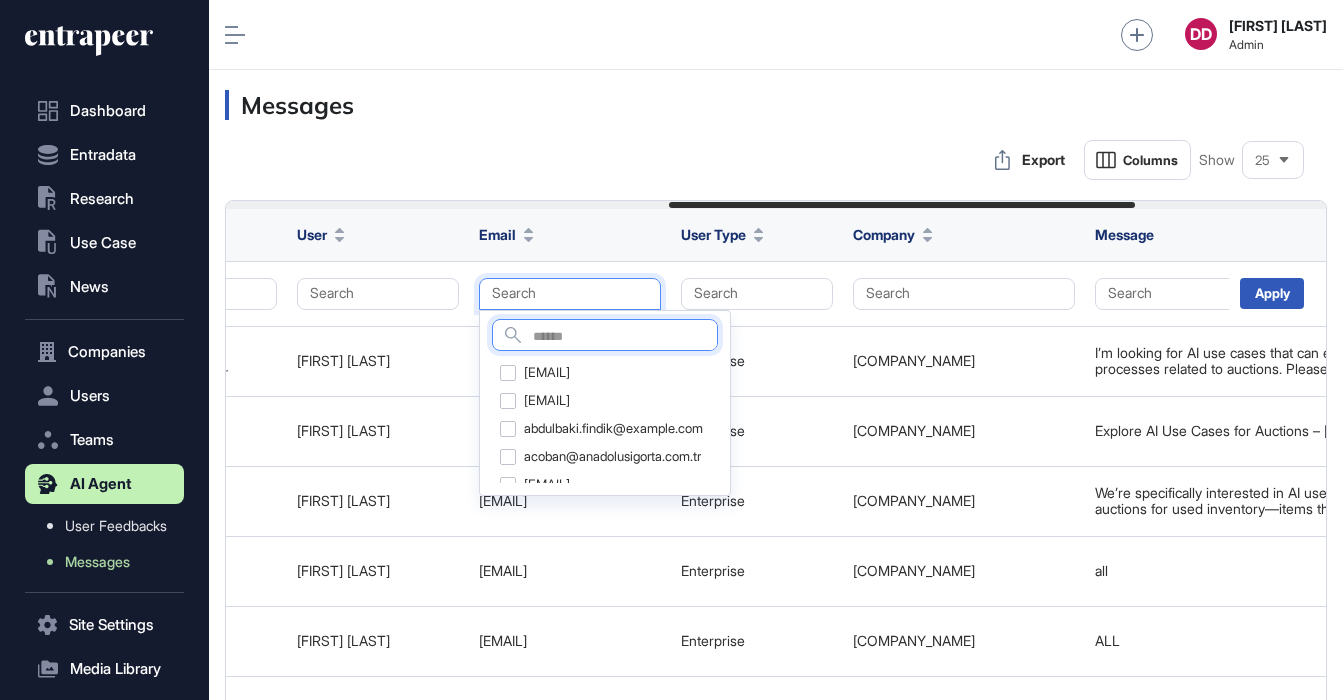 click at bounding box center [625, 337] 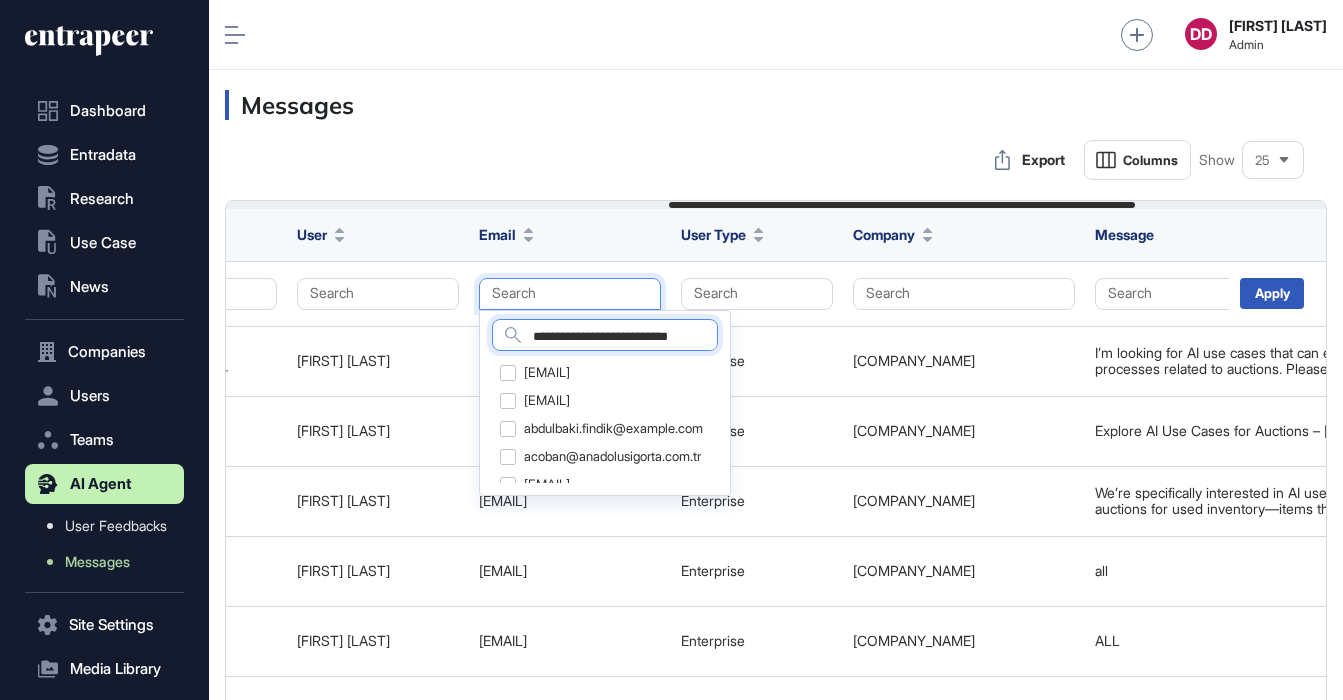 scroll, scrollTop: 0, scrollLeft: 12, axis: horizontal 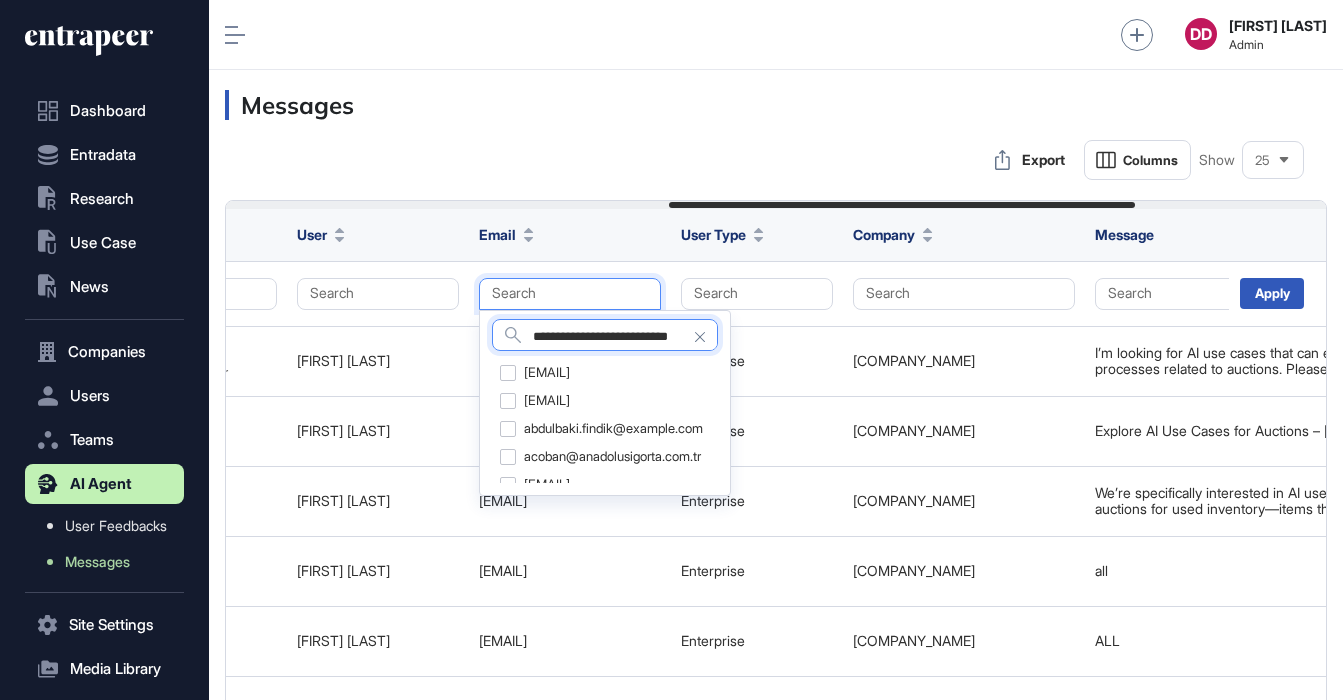 type on "**********" 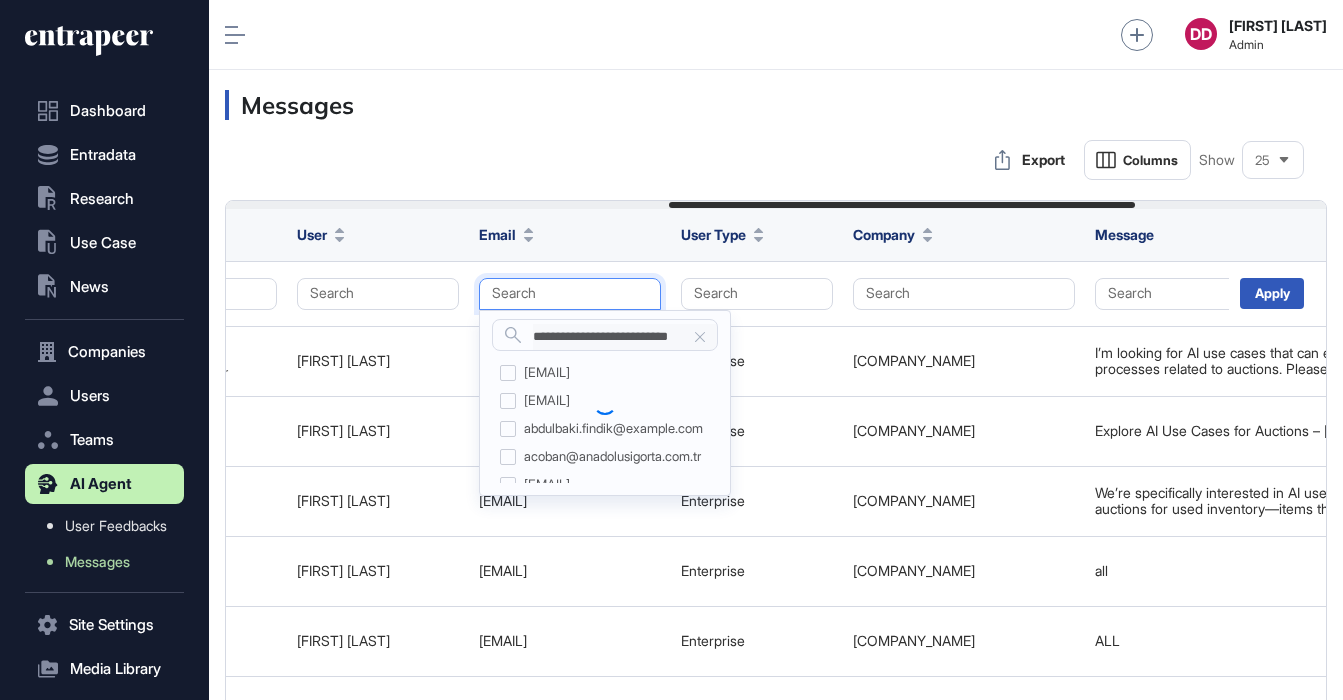scroll, scrollTop: 0, scrollLeft: 0, axis: both 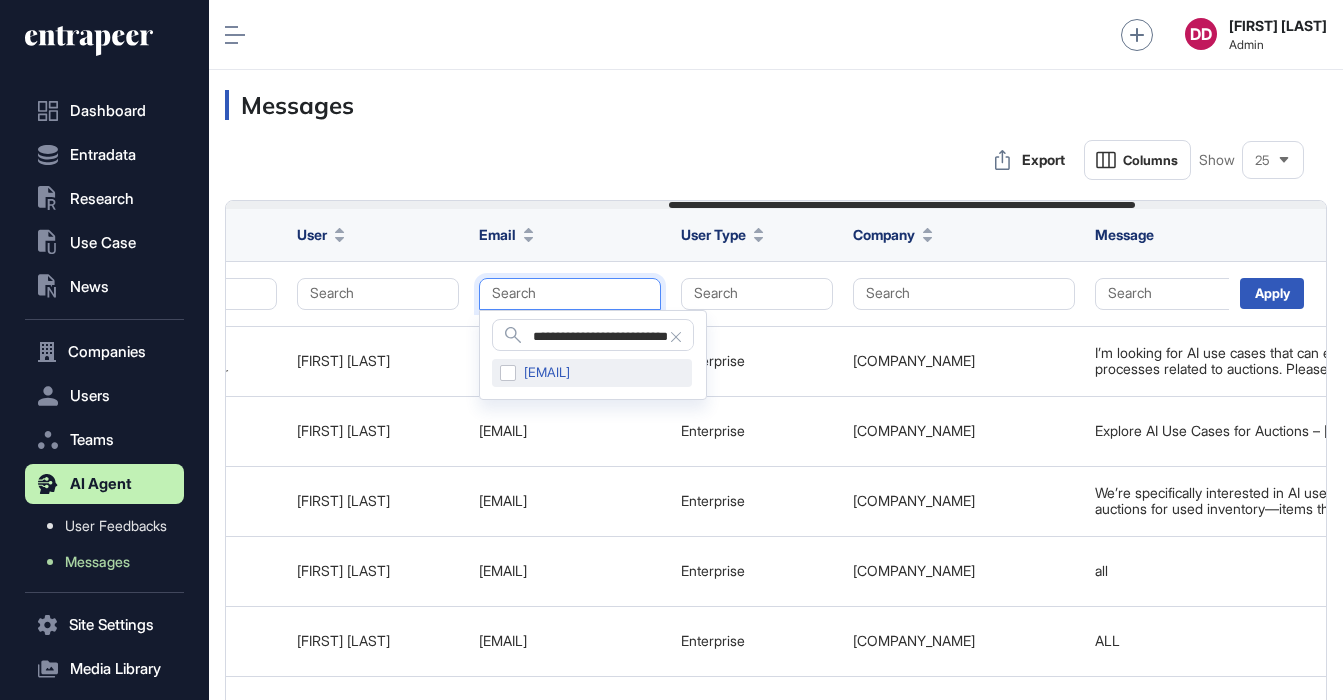 click on "ccalderonguillen@ooredoo.qa" at bounding box center [592, 373] 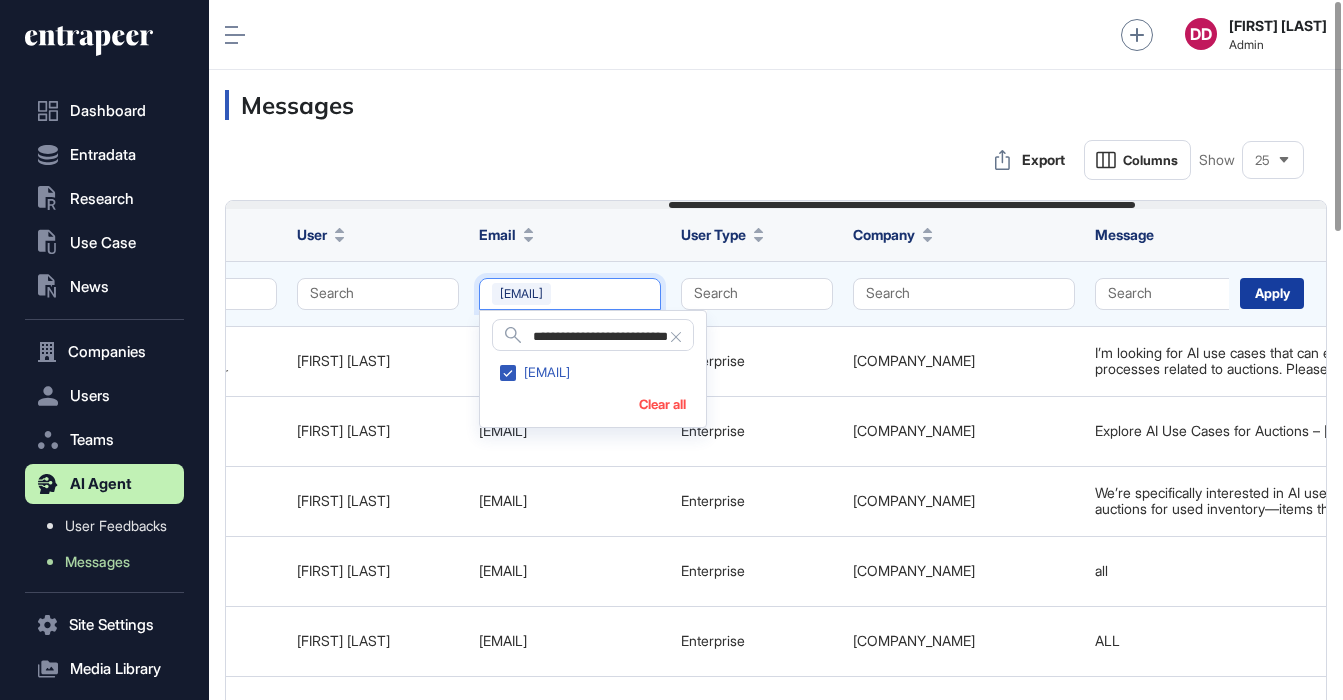 click on "Apply" at bounding box center (1272, 293) 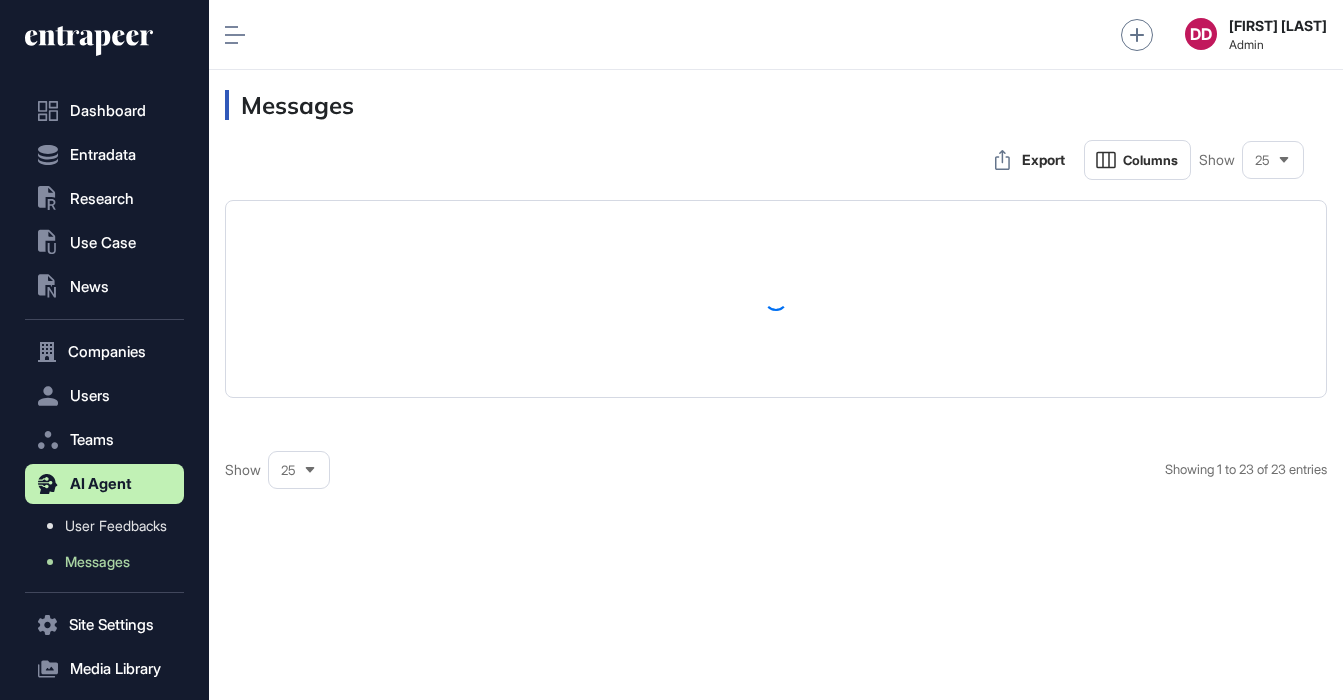 scroll, scrollTop: 0, scrollLeft: 0, axis: both 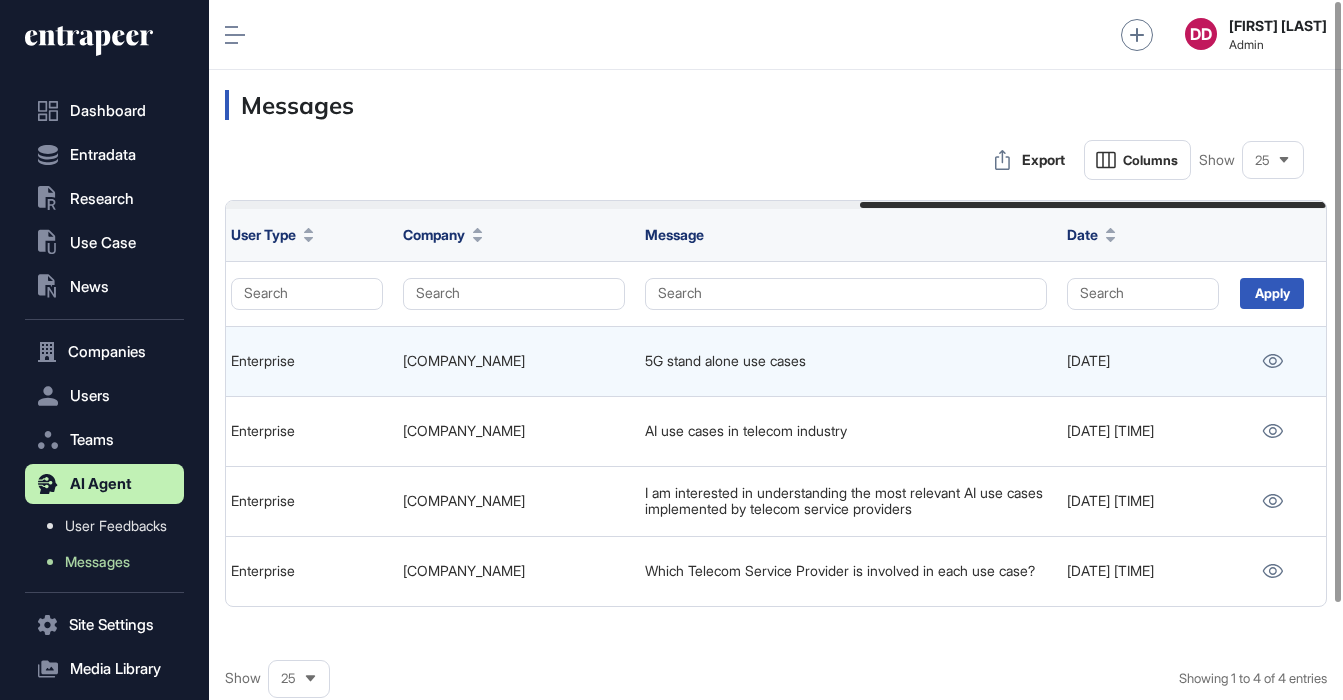 drag, startPoint x: 855, startPoint y: 356, endPoint x: 639, endPoint y: 361, distance: 216.05786 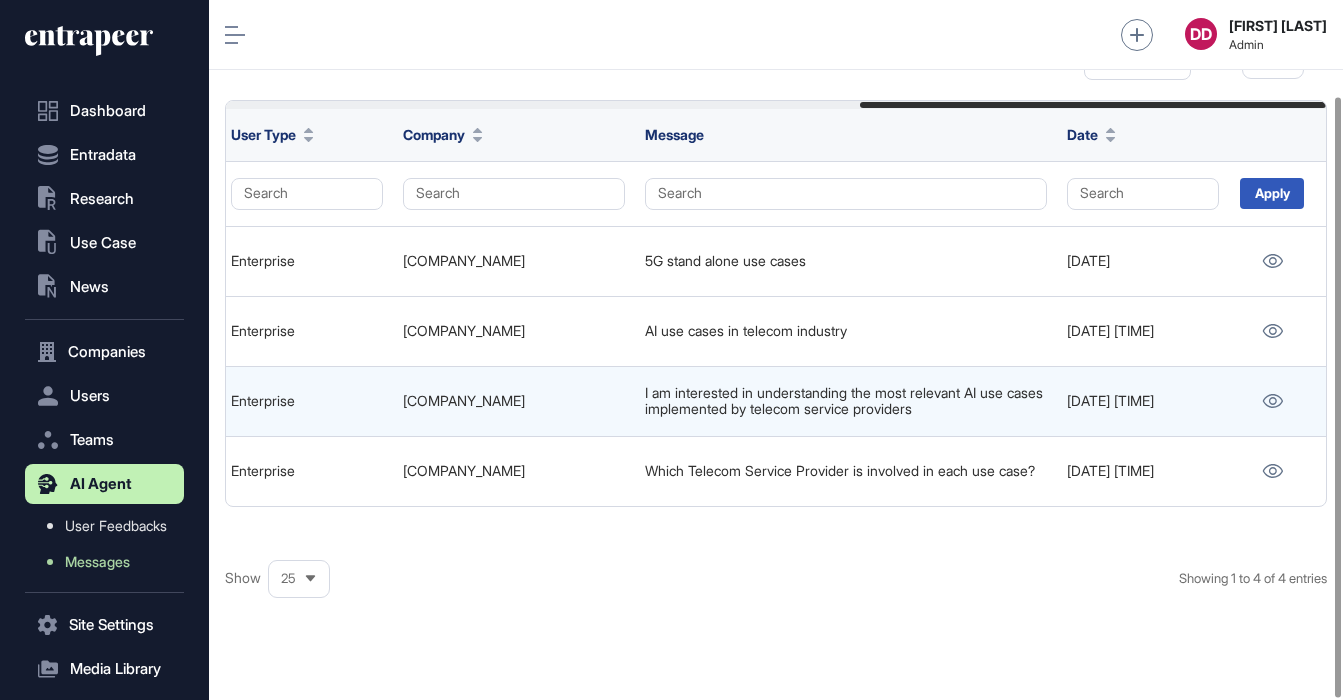 scroll, scrollTop: 111, scrollLeft: 0, axis: vertical 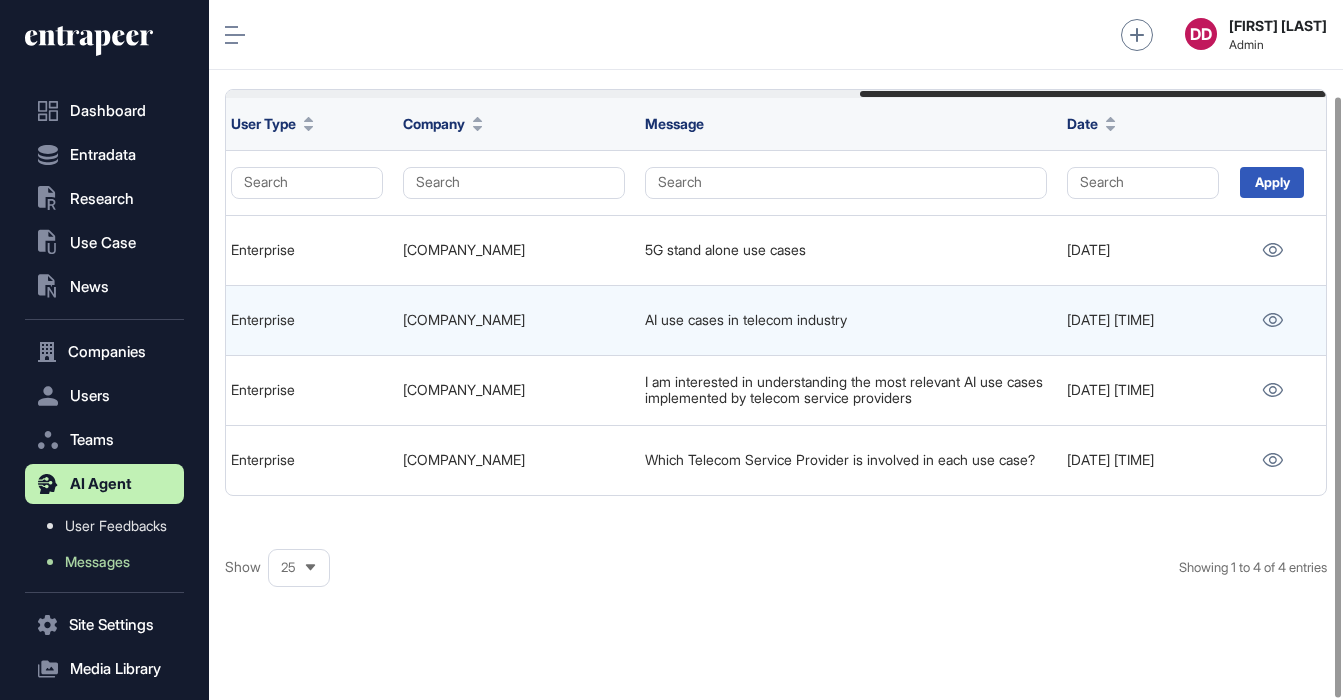 drag, startPoint x: 887, startPoint y: 319, endPoint x: 638, endPoint y: 322, distance: 249.01807 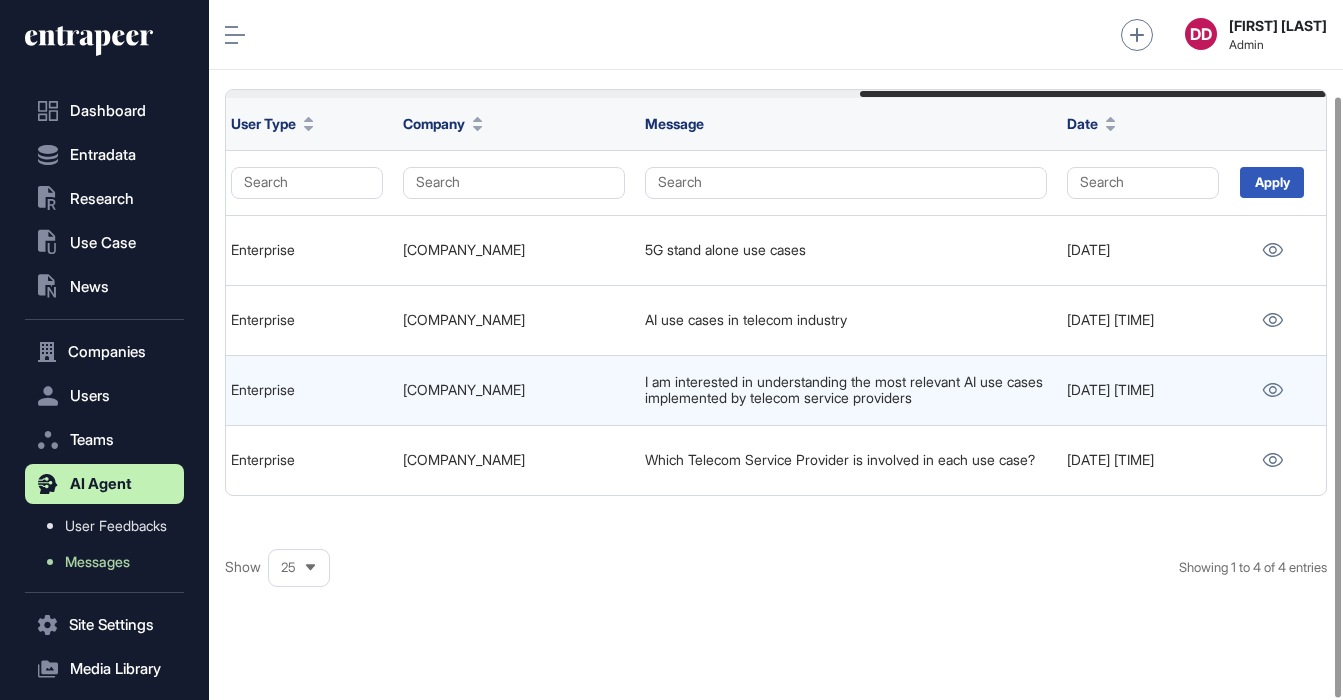 drag, startPoint x: 987, startPoint y: 398, endPoint x: 633, endPoint y: 386, distance: 354.20334 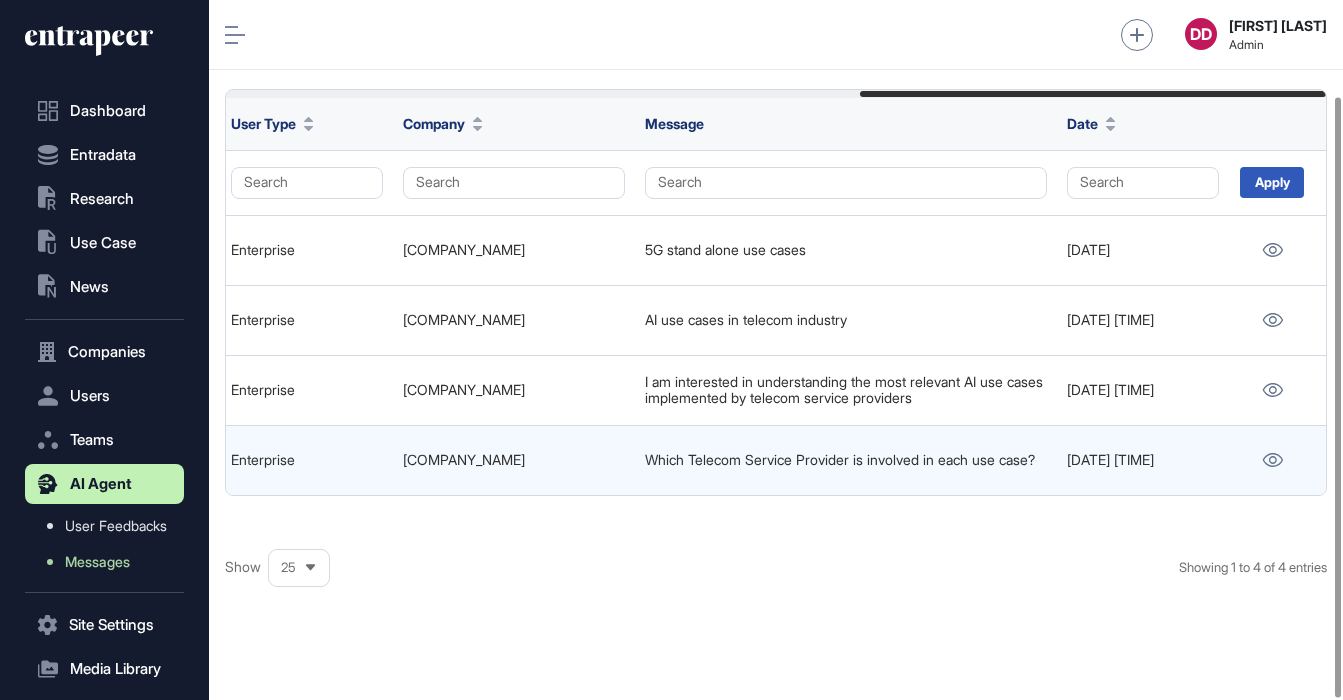 drag, startPoint x: 722, startPoint y: 469, endPoint x: 646, endPoint y: 445, distance: 79.69943 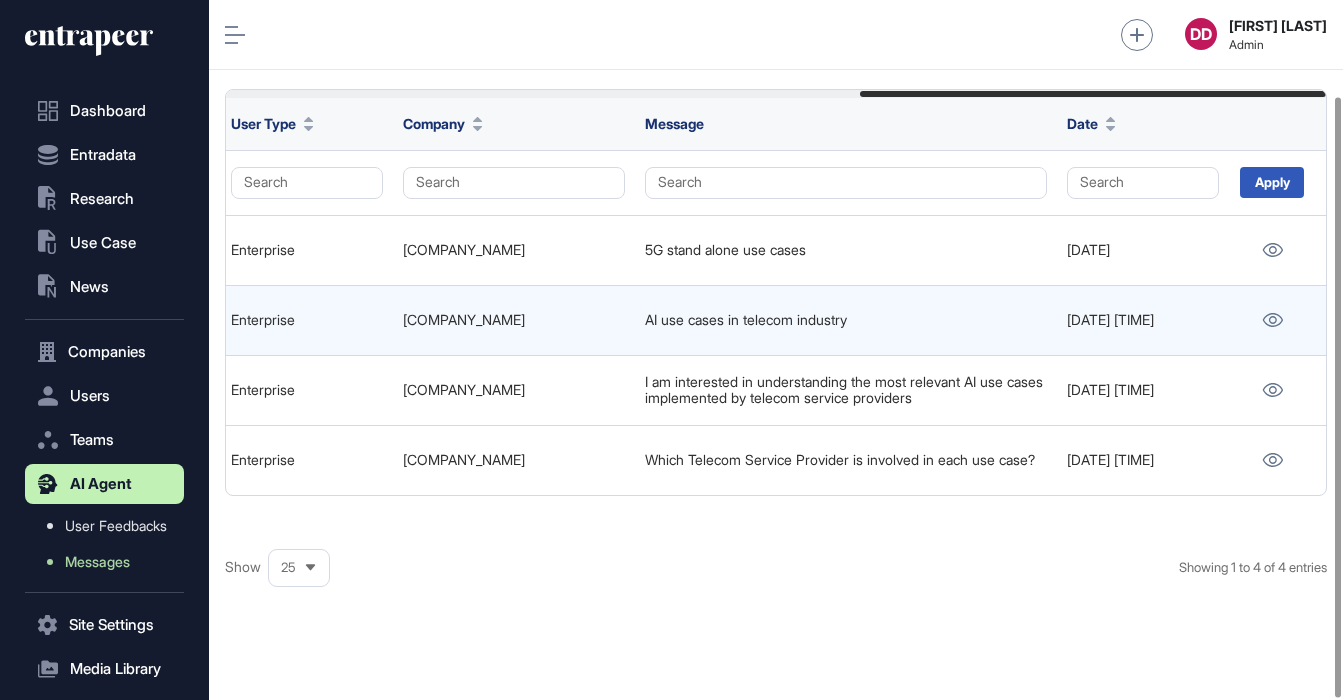 scroll, scrollTop: 0, scrollLeft: 0, axis: both 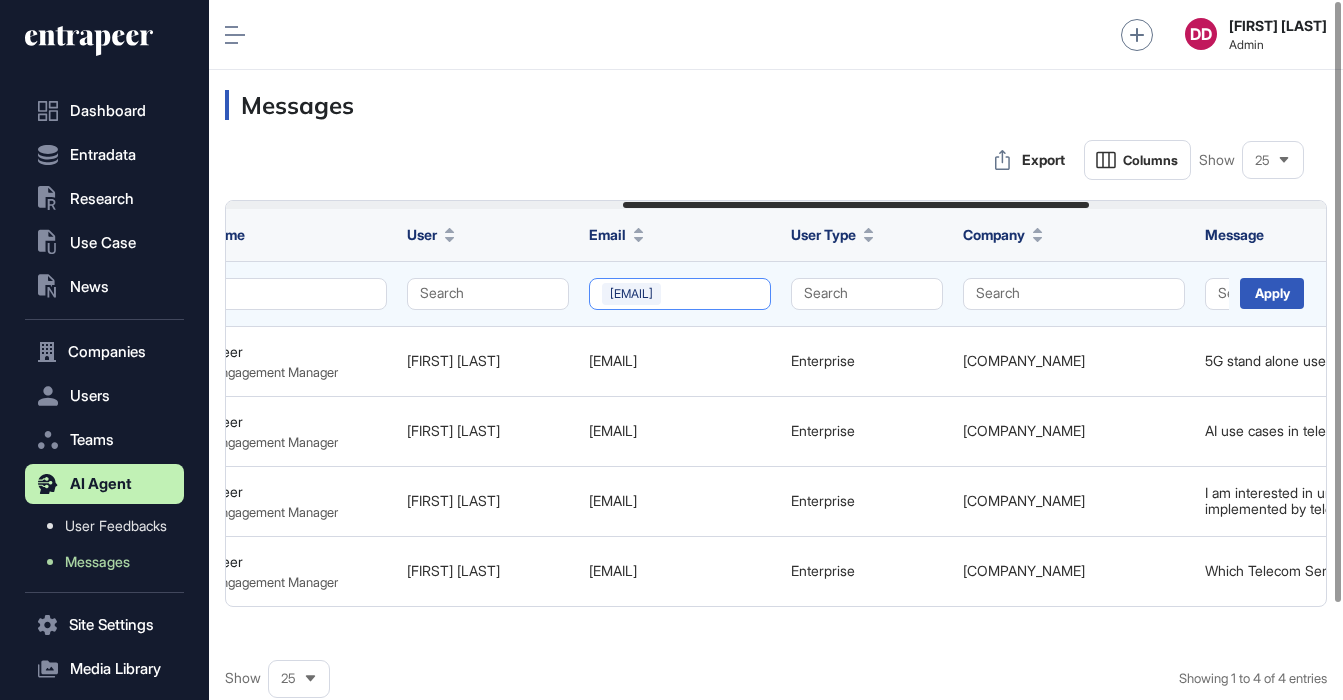 click on "ccalderonguillen@ooredoo.qa" 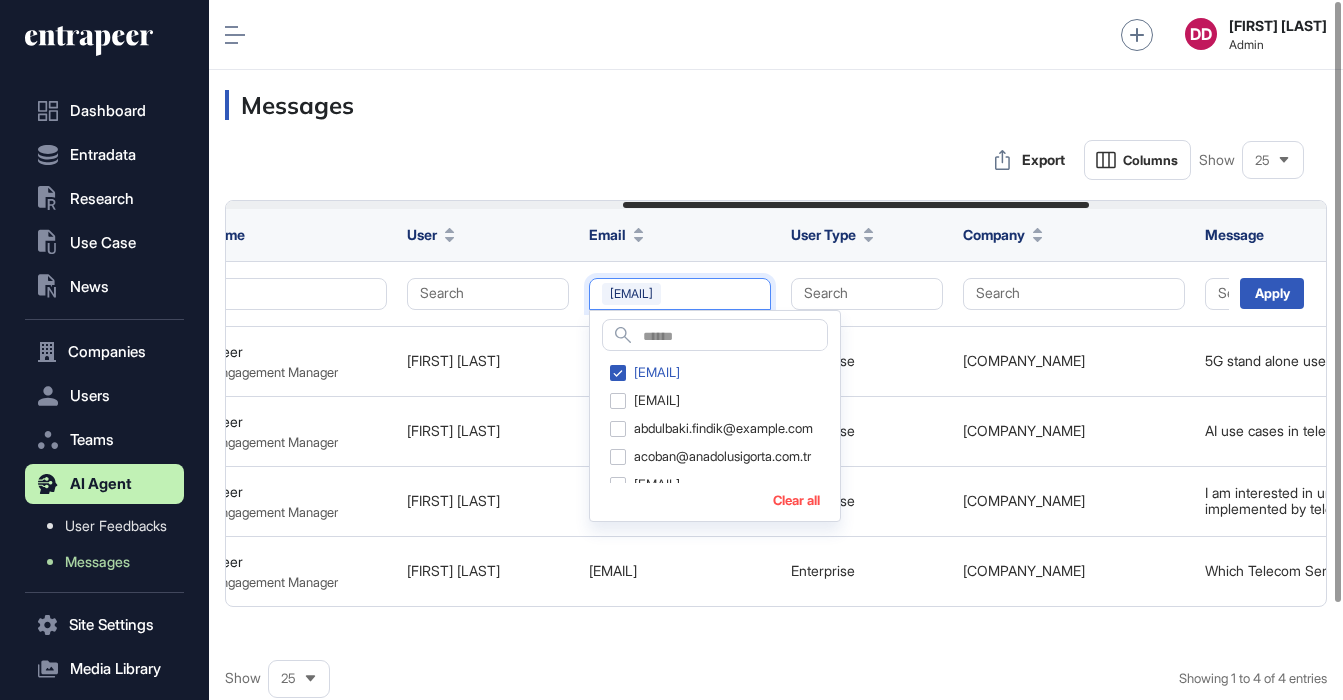 click on "Clear all" at bounding box center [796, 500] 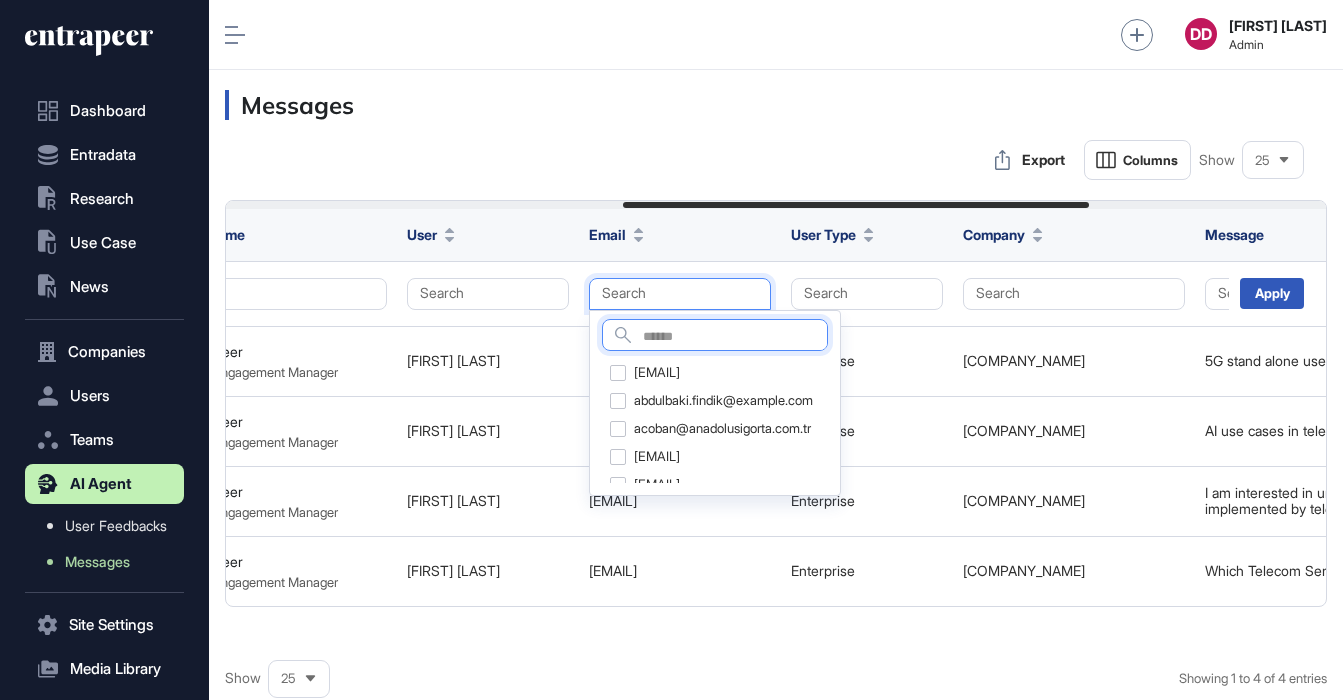 click at bounding box center [735, 337] 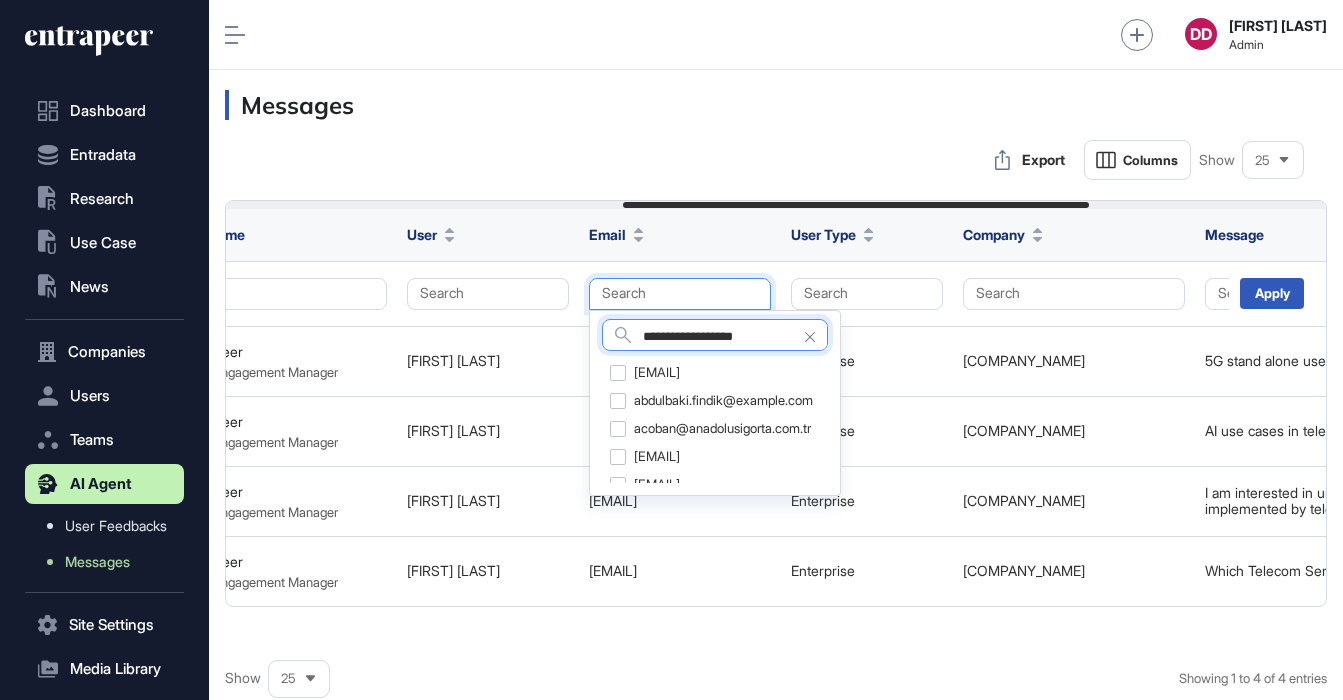 type on "**********" 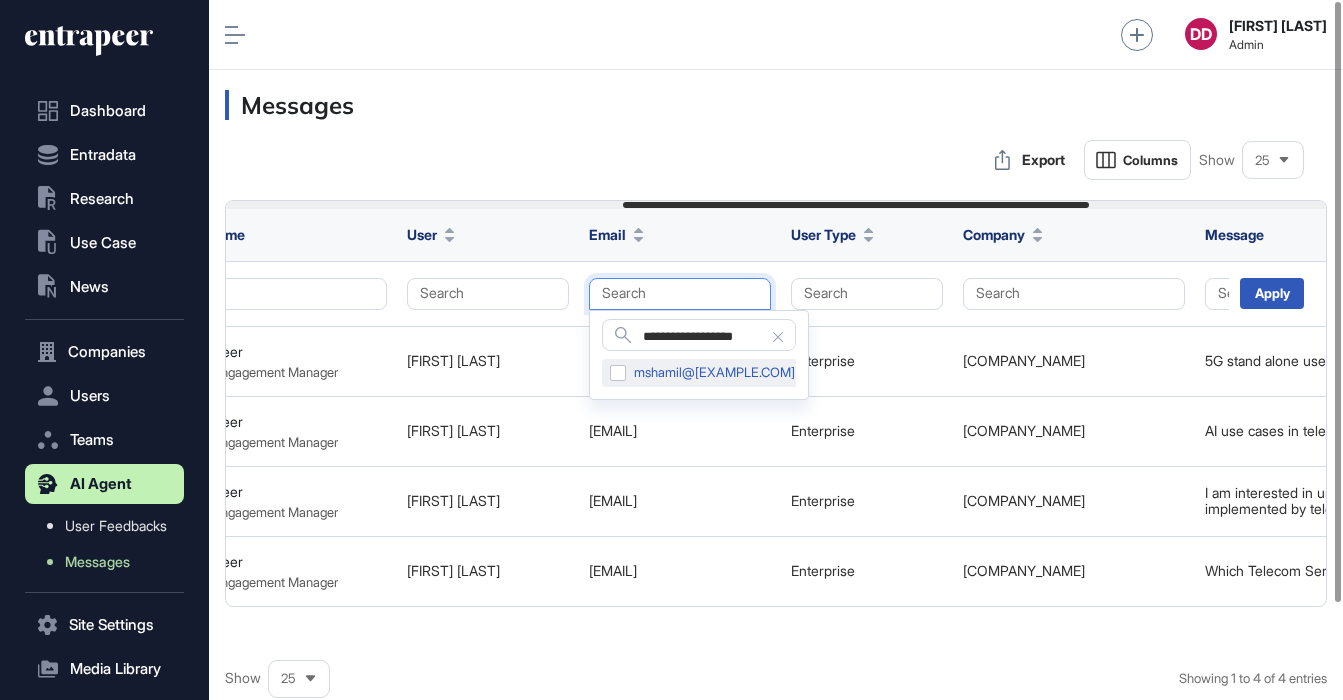 click on "mshamil@ooredoo.qa" at bounding box center (702, 373) 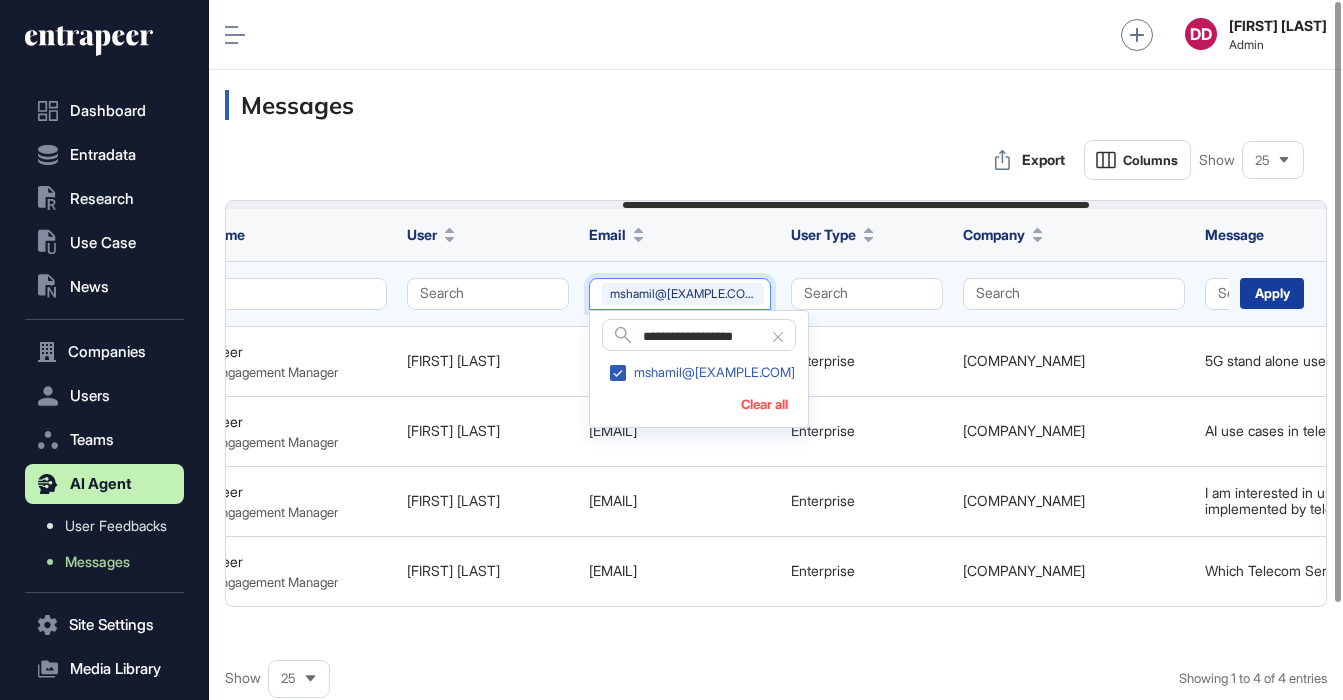 click on "Apply" at bounding box center (1272, 293) 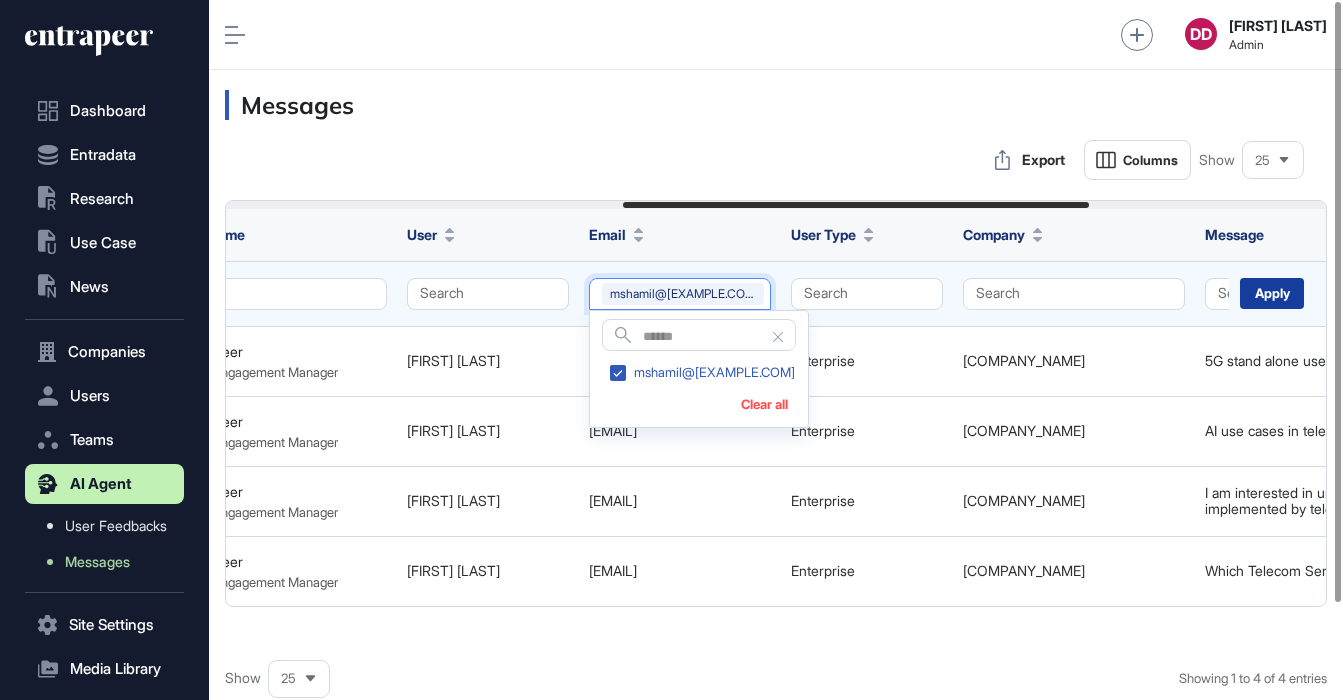 scroll, scrollTop: 0, scrollLeft: 0, axis: both 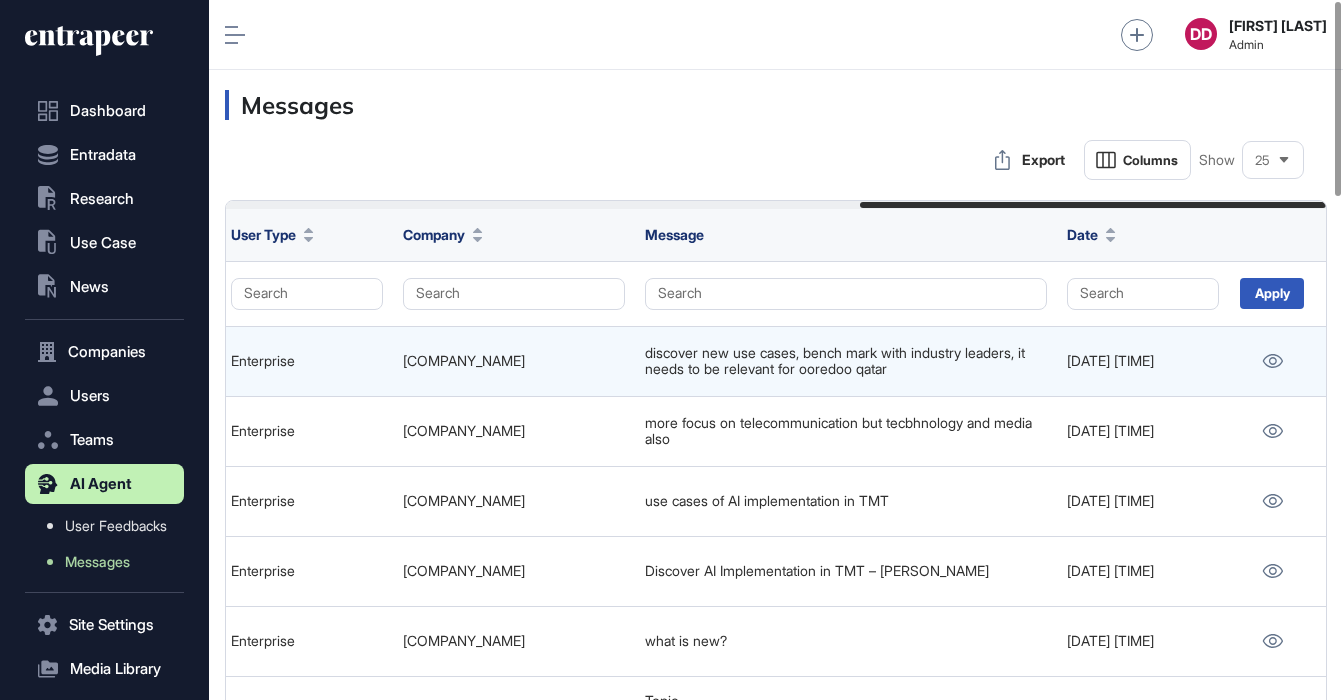 drag, startPoint x: 645, startPoint y: 351, endPoint x: 982, endPoint y: 375, distance: 337.85352 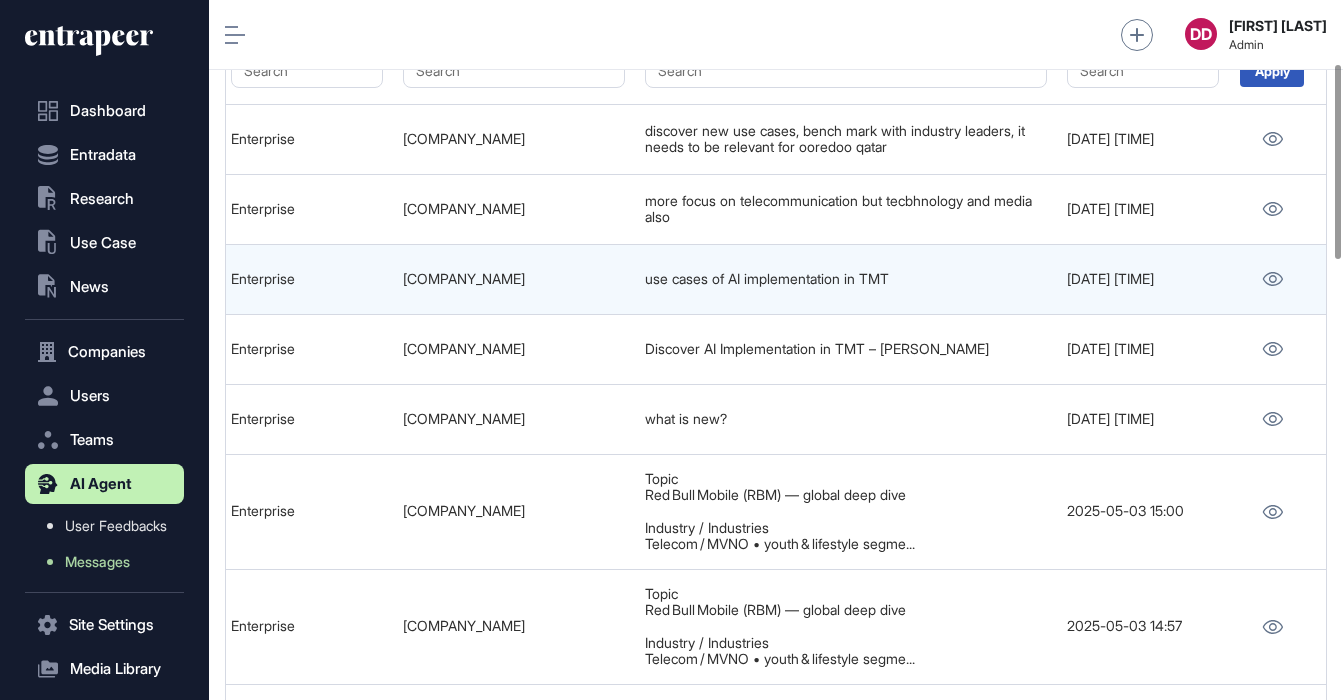 scroll, scrollTop: 227, scrollLeft: 0, axis: vertical 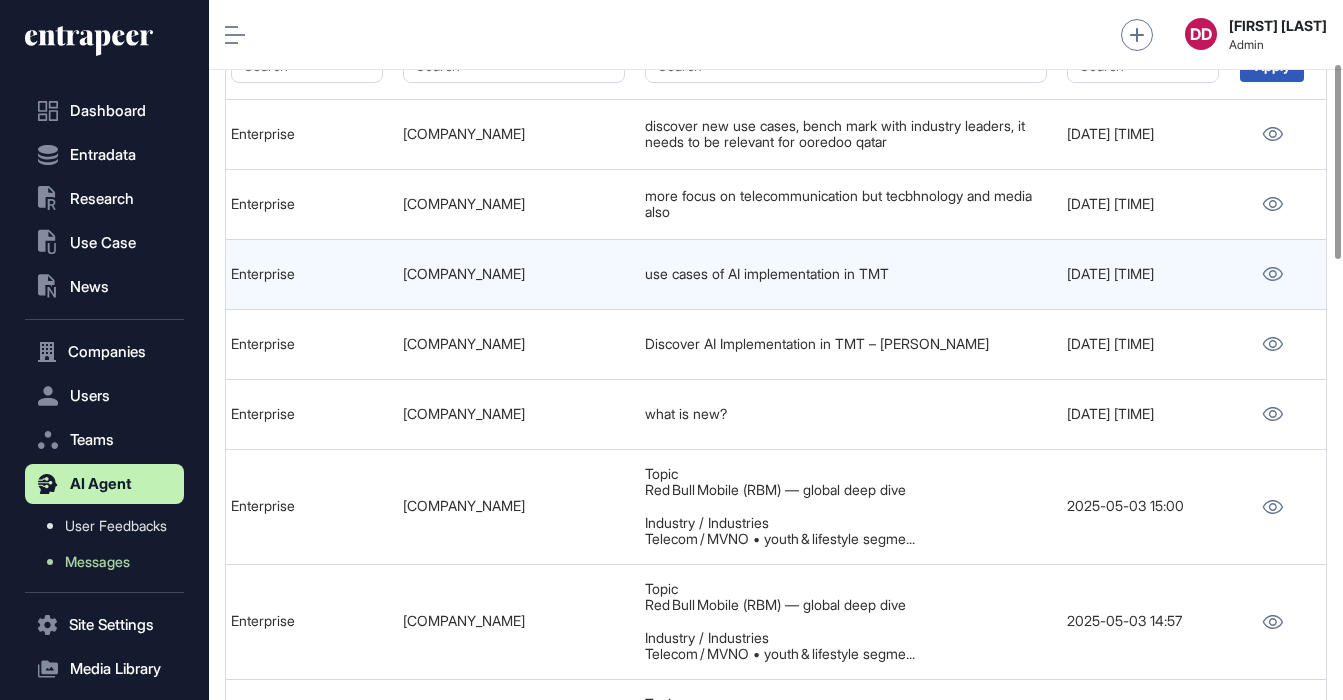 drag, startPoint x: 914, startPoint y: 270, endPoint x: 631, endPoint y: 277, distance: 283.08655 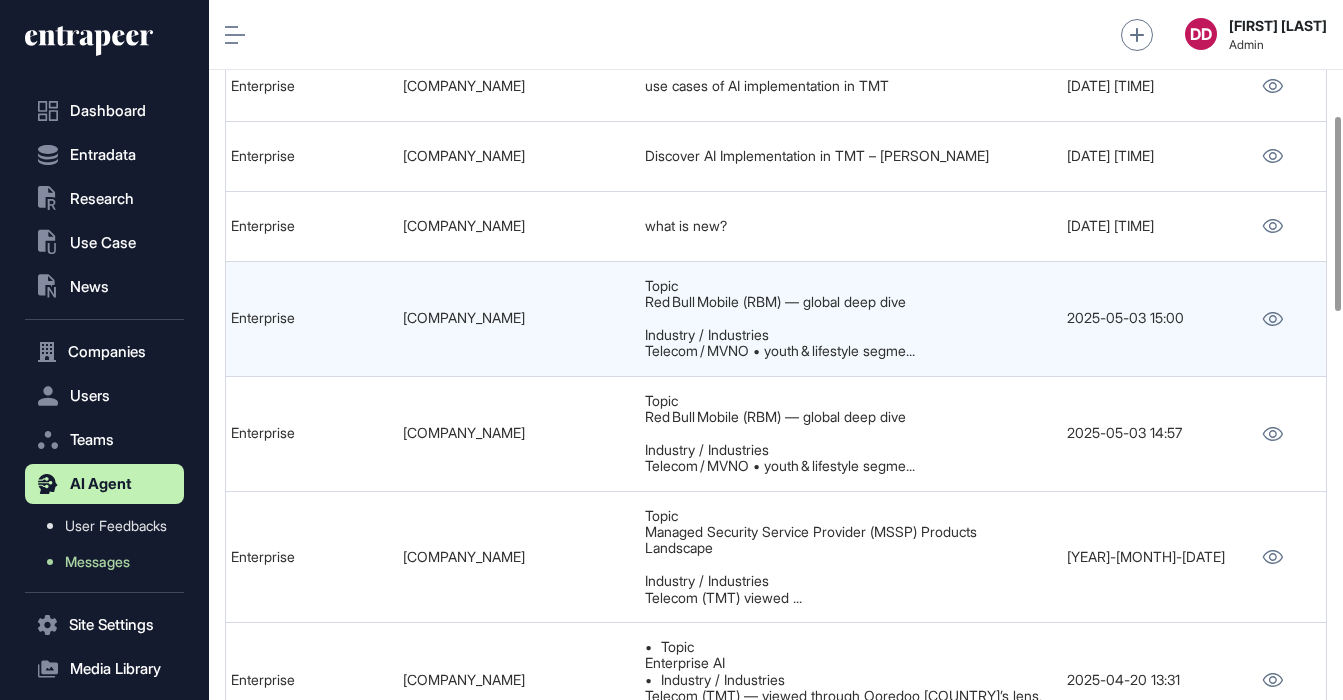 scroll, scrollTop: 429, scrollLeft: 0, axis: vertical 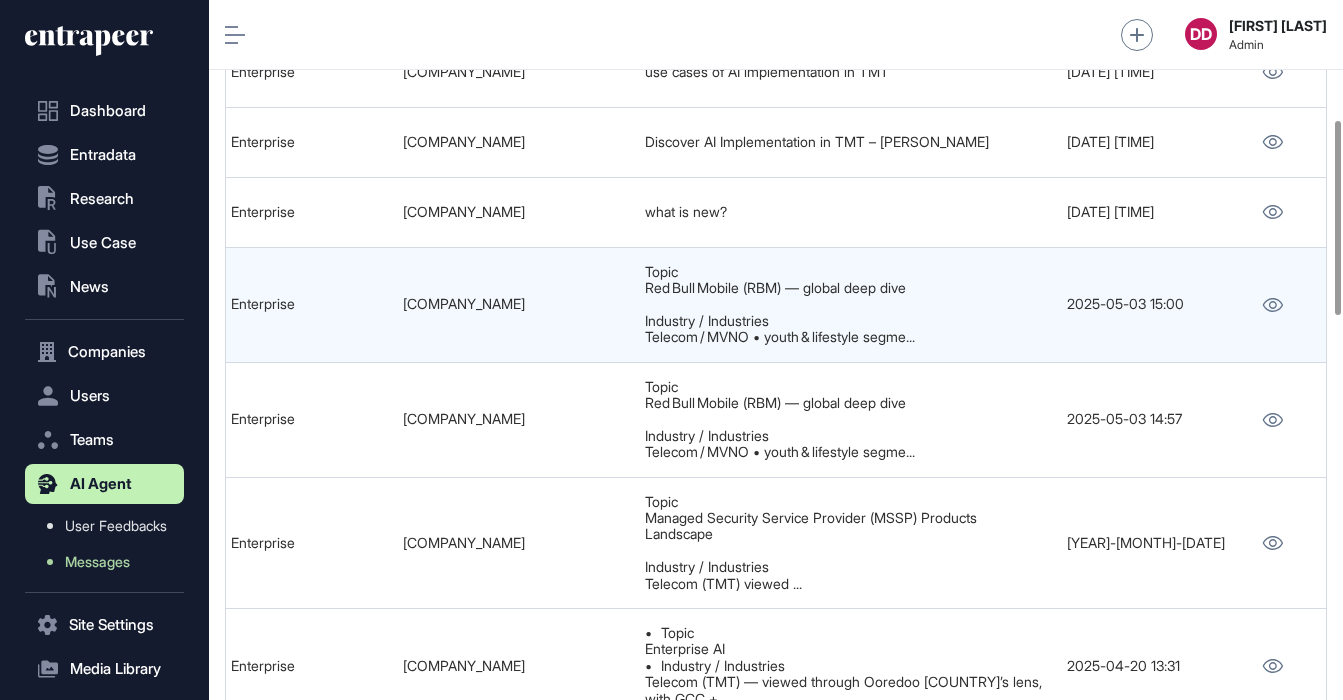 drag, startPoint x: 644, startPoint y: 287, endPoint x: 927, endPoint y: 288, distance: 283.00177 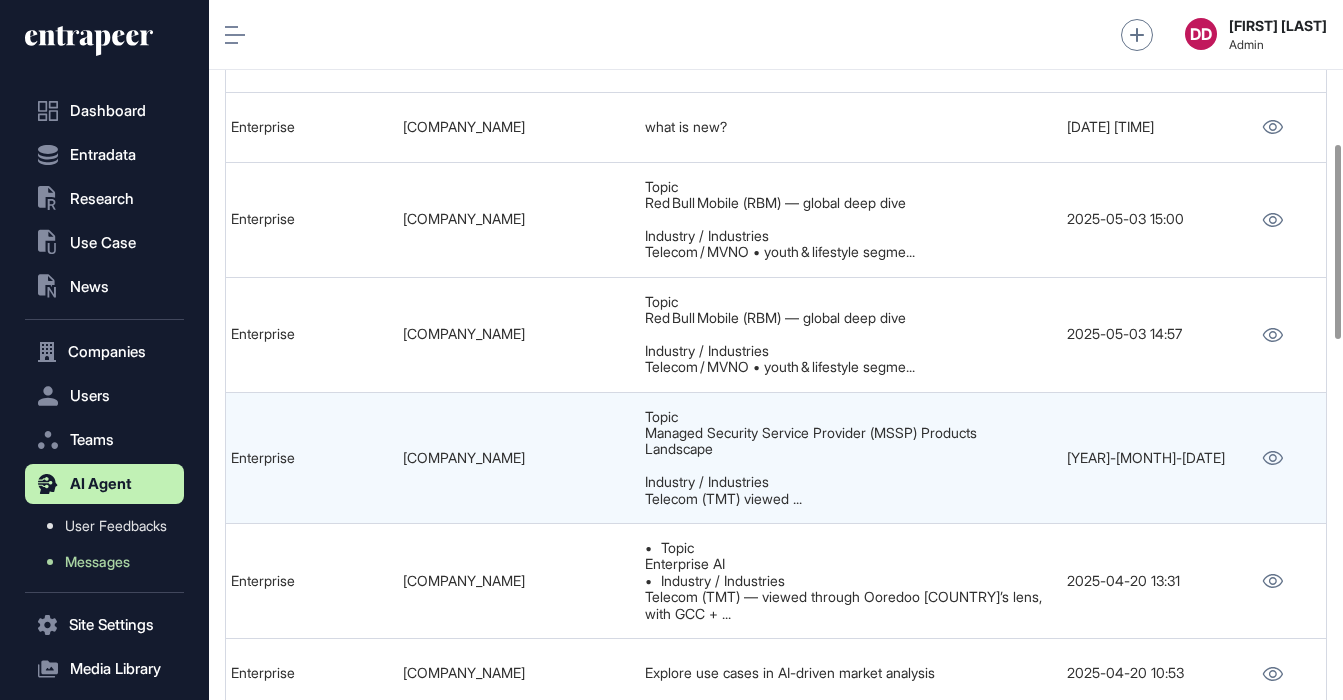 scroll, scrollTop: 541, scrollLeft: 0, axis: vertical 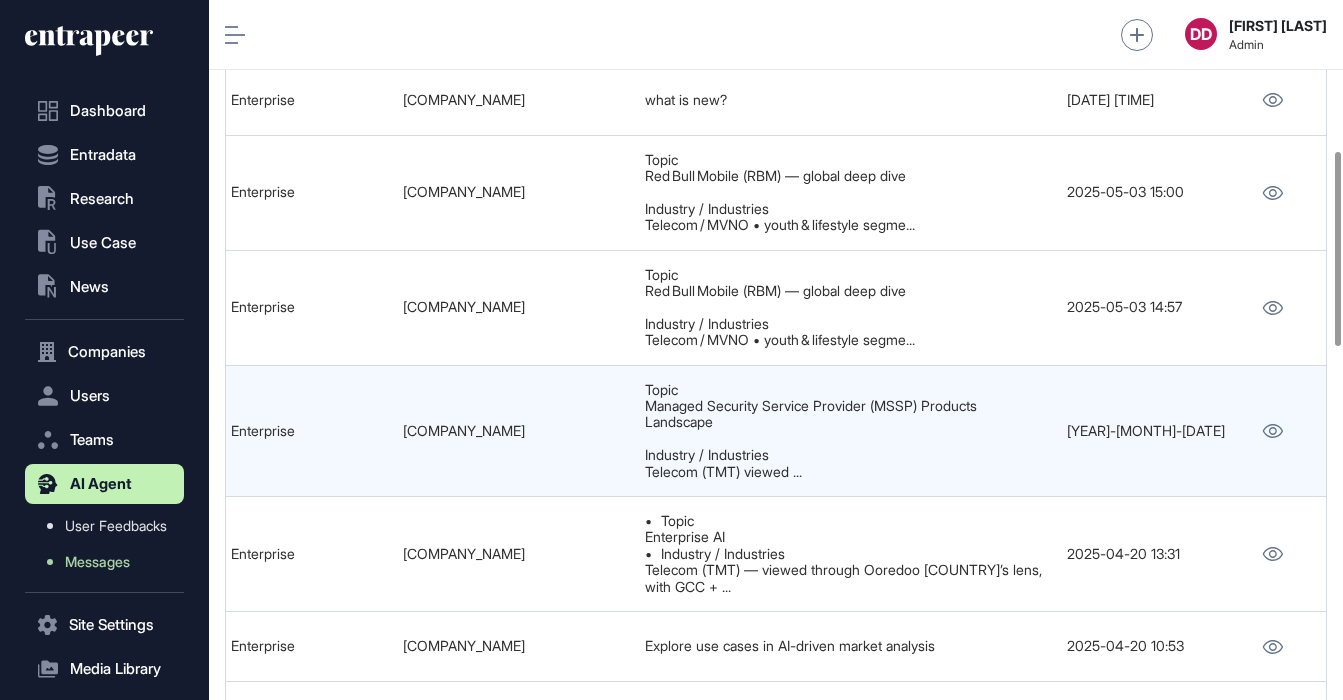 drag, startPoint x: 647, startPoint y: 402, endPoint x: 796, endPoint y: 420, distance: 150.08331 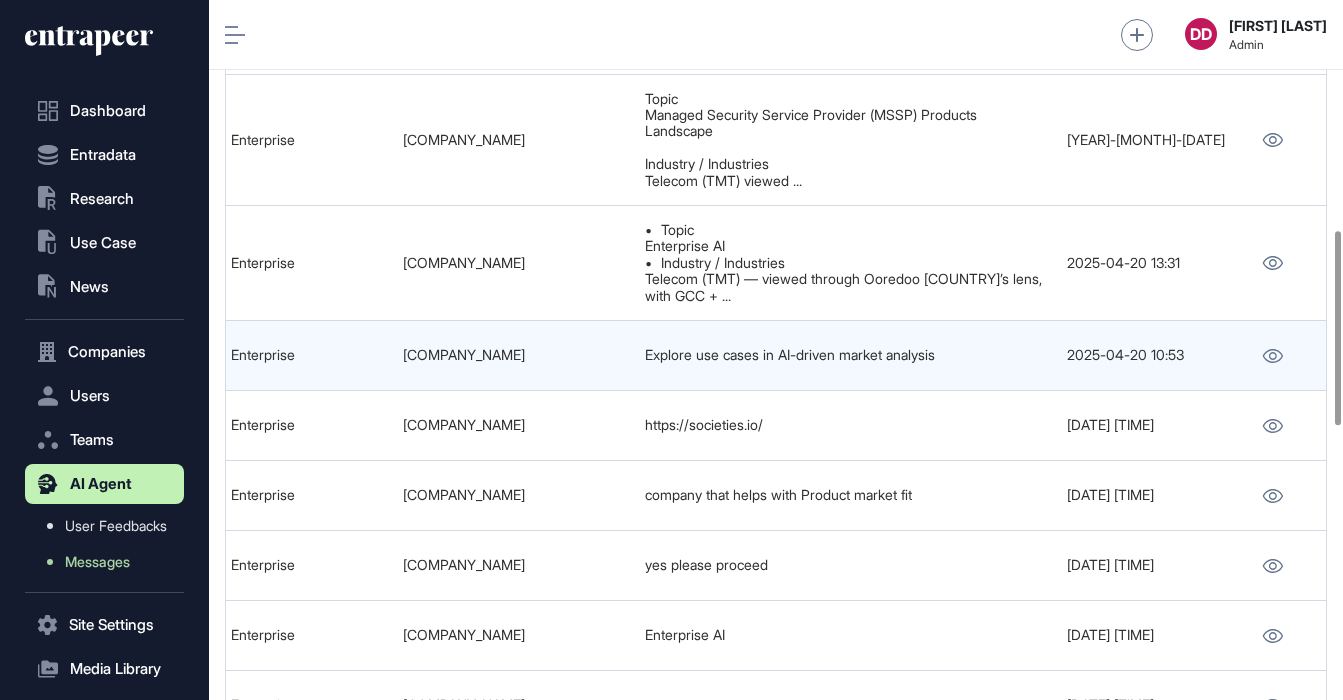 scroll, scrollTop: 833, scrollLeft: 0, axis: vertical 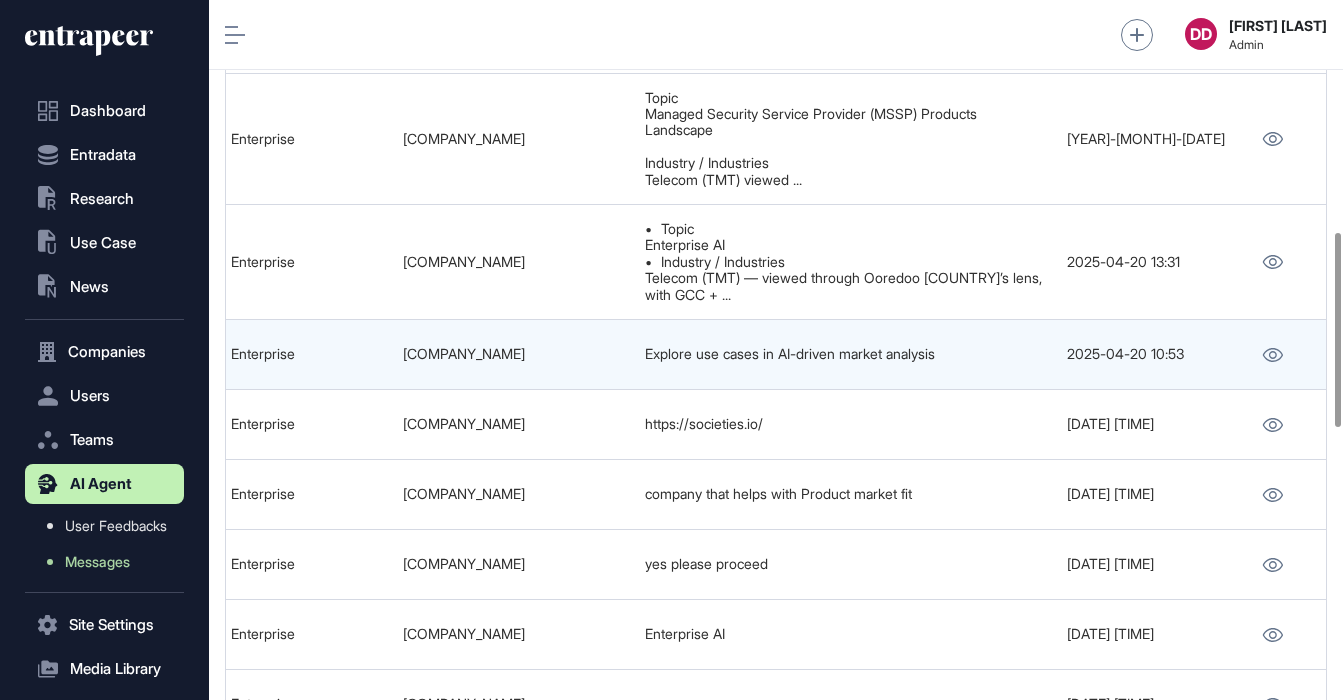 drag, startPoint x: 972, startPoint y: 348, endPoint x: 639, endPoint y: 352, distance: 333.02402 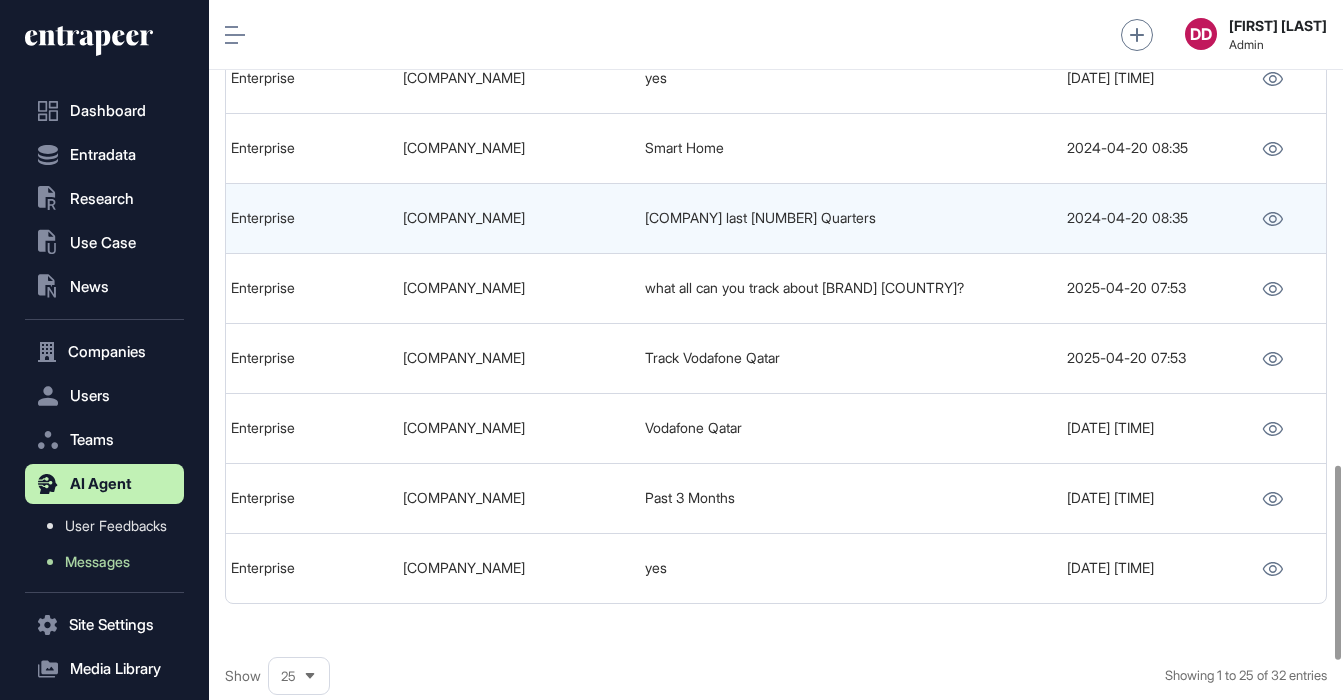 scroll, scrollTop: 1672, scrollLeft: 0, axis: vertical 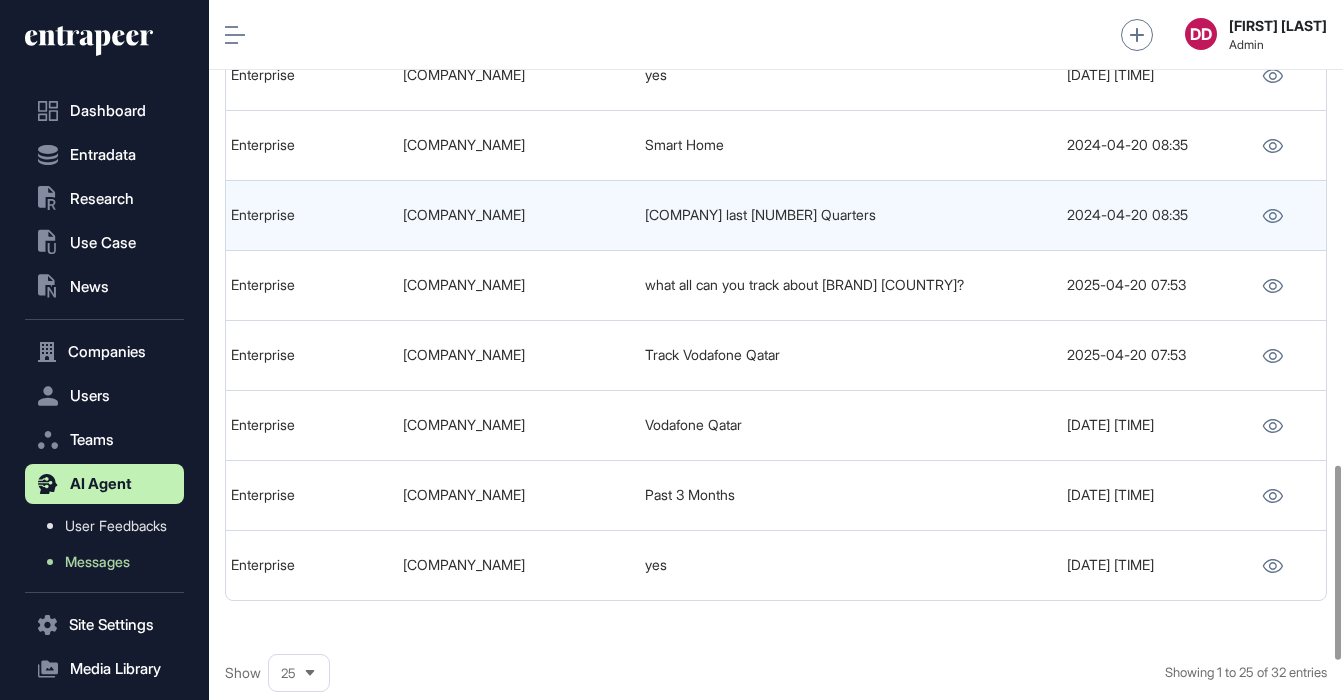 drag, startPoint x: 904, startPoint y: 207, endPoint x: 632, endPoint y: 208, distance: 272.00183 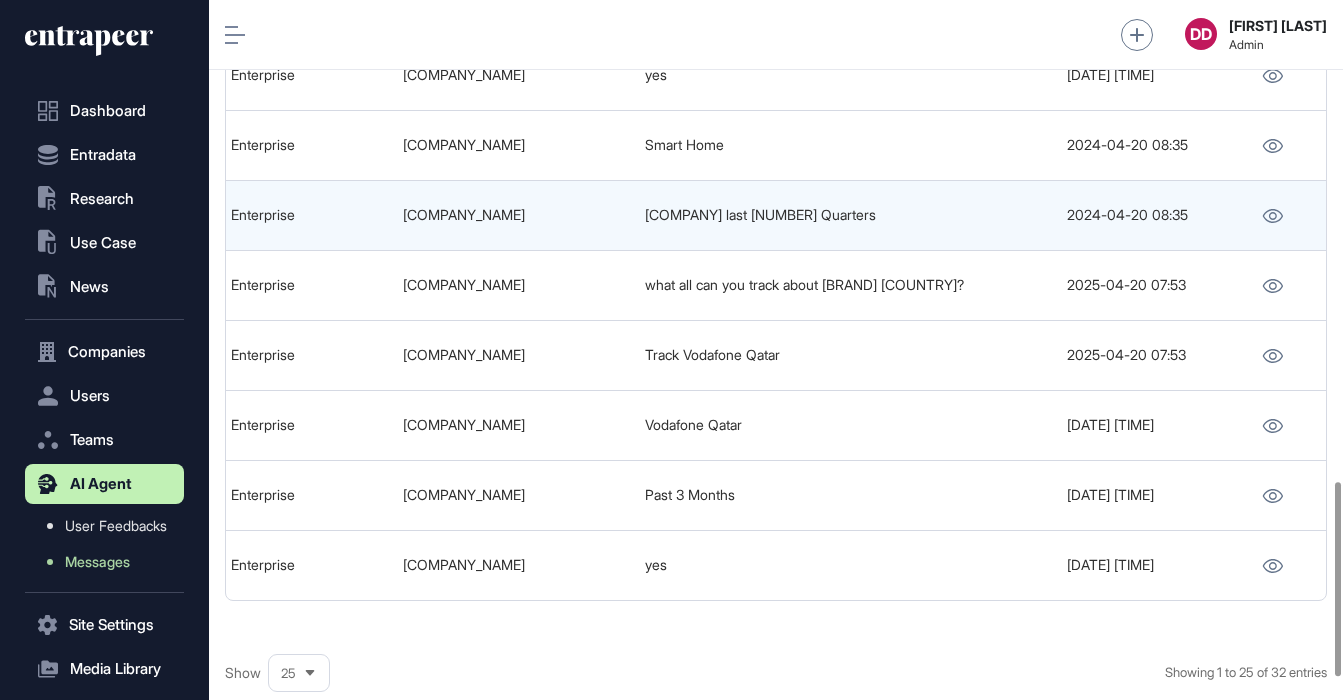 scroll, scrollTop: 1809, scrollLeft: 0, axis: vertical 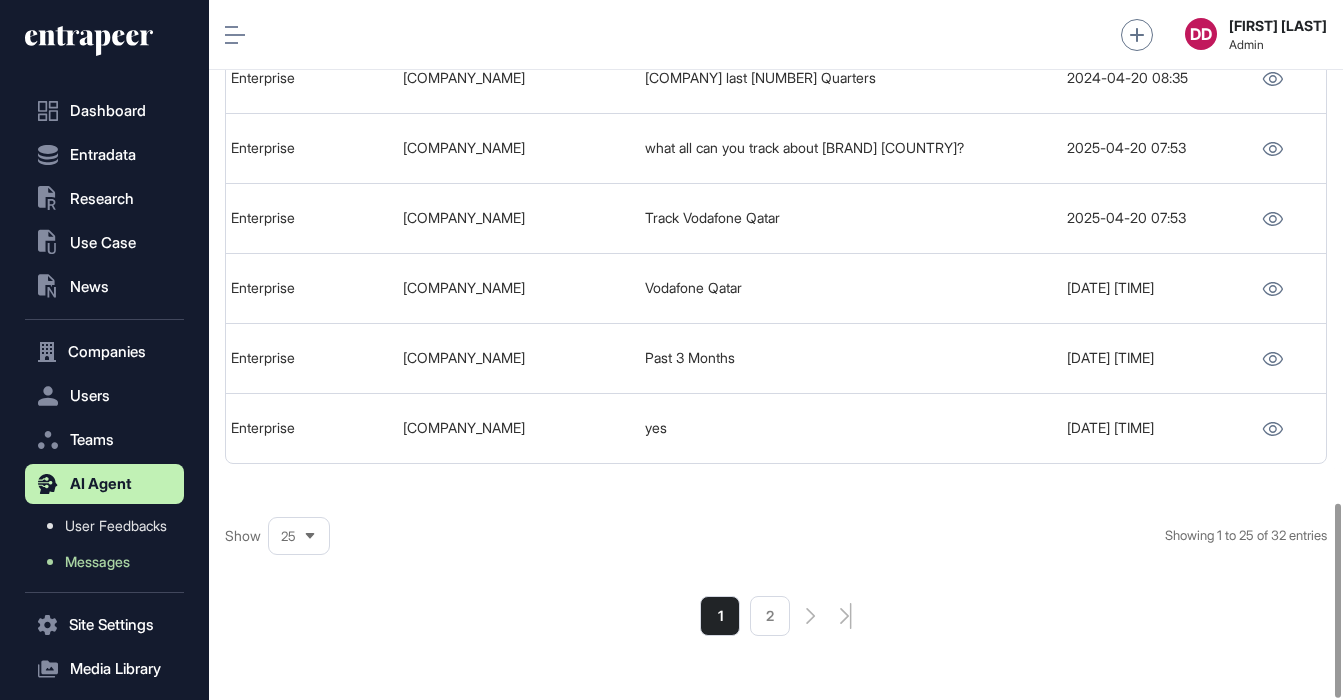 click on "2" at bounding box center [770, 616] 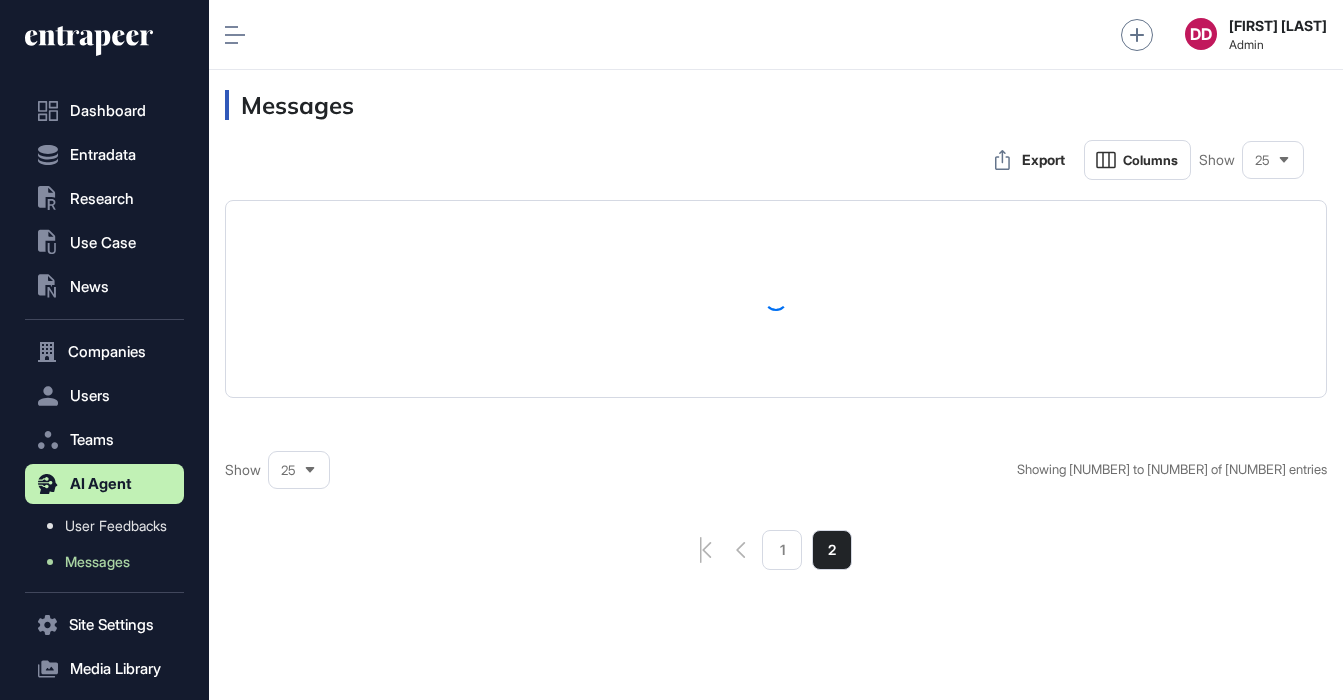 scroll, scrollTop: 0, scrollLeft: 0, axis: both 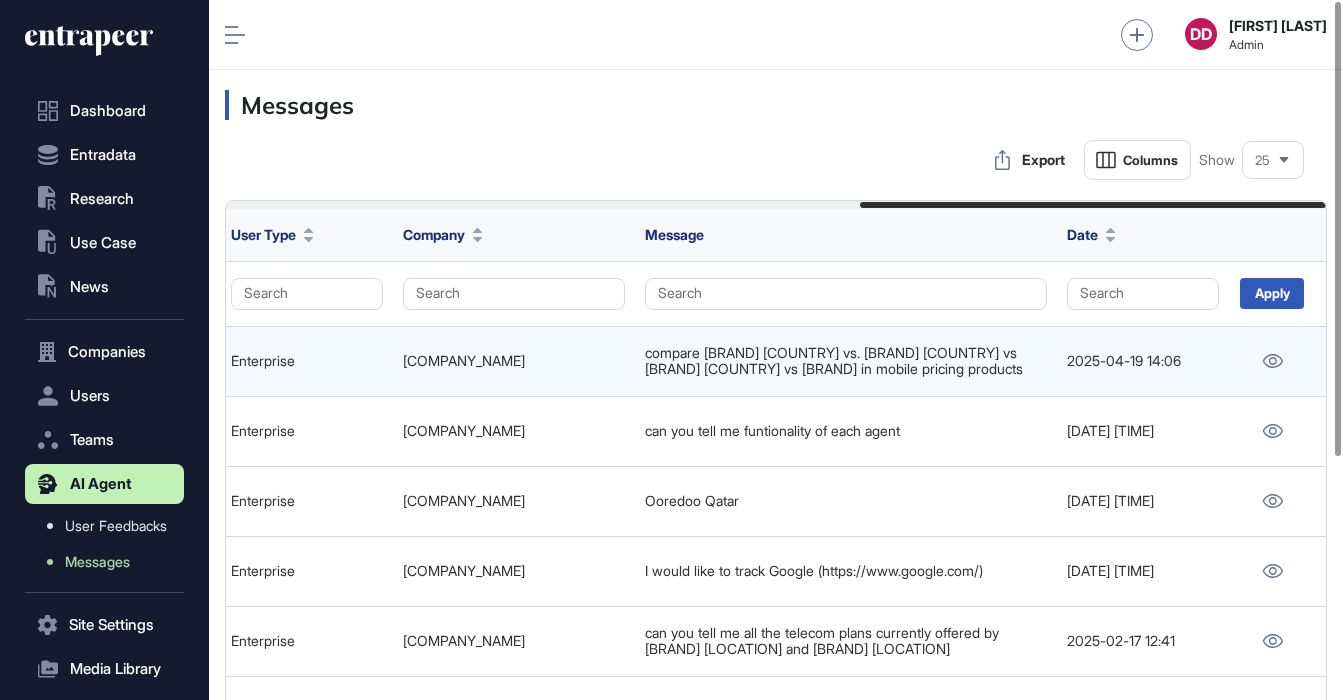drag, startPoint x: 882, startPoint y: 371, endPoint x: 715, endPoint y: 369, distance: 167.01198 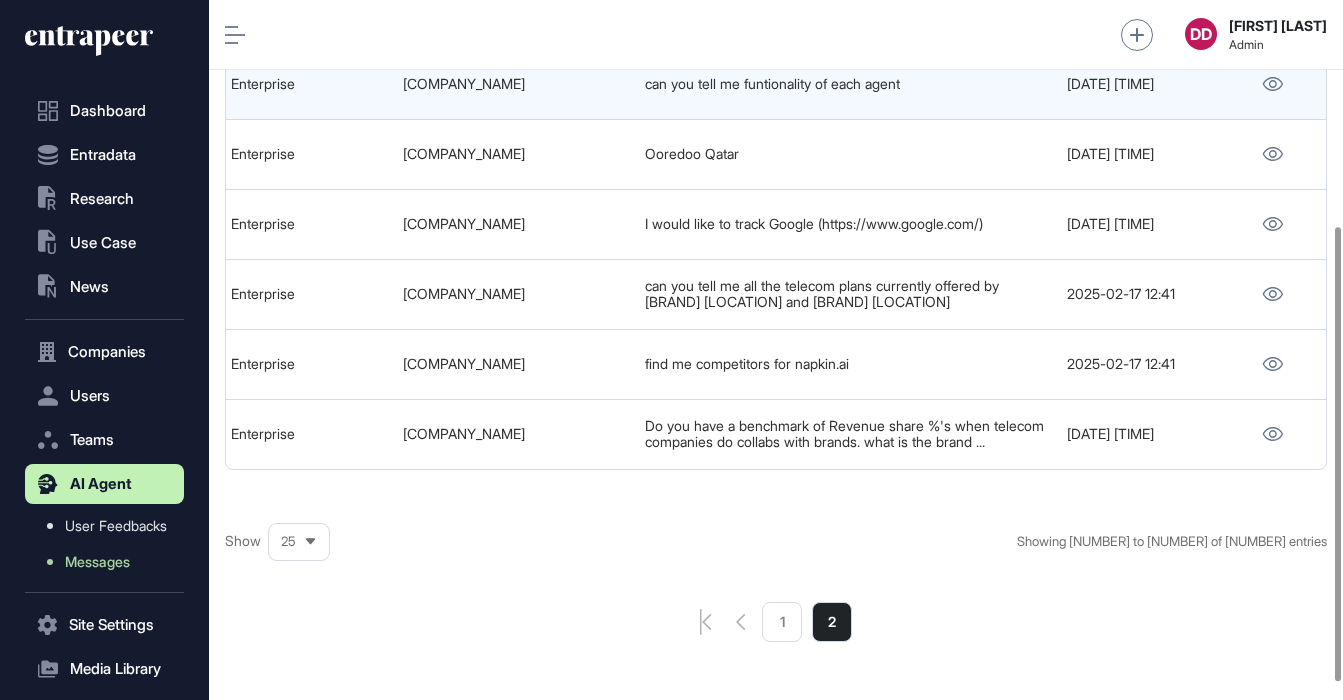 scroll, scrollTop: 372, scrollLeft: 0, axis: vertical 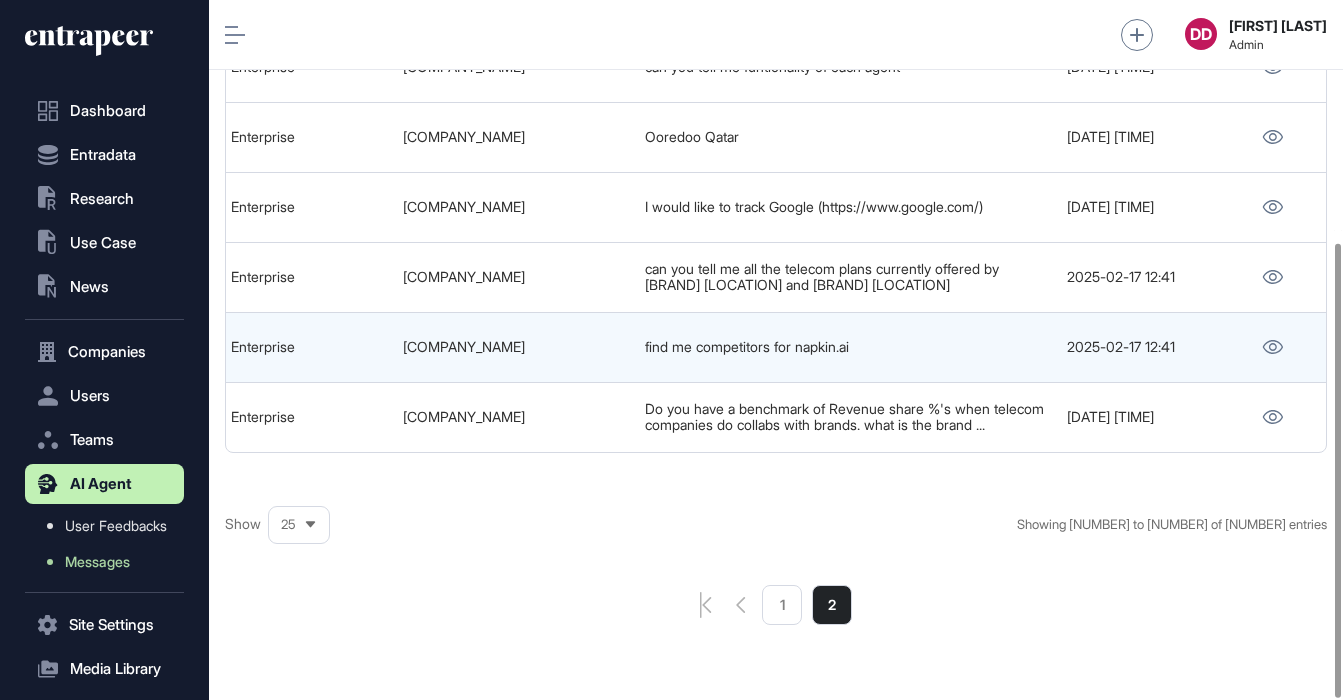 drag, startPoint x: 884, startPoint y: 332, endPoint x: 641, endPoint y: 340, distance: 243.13165 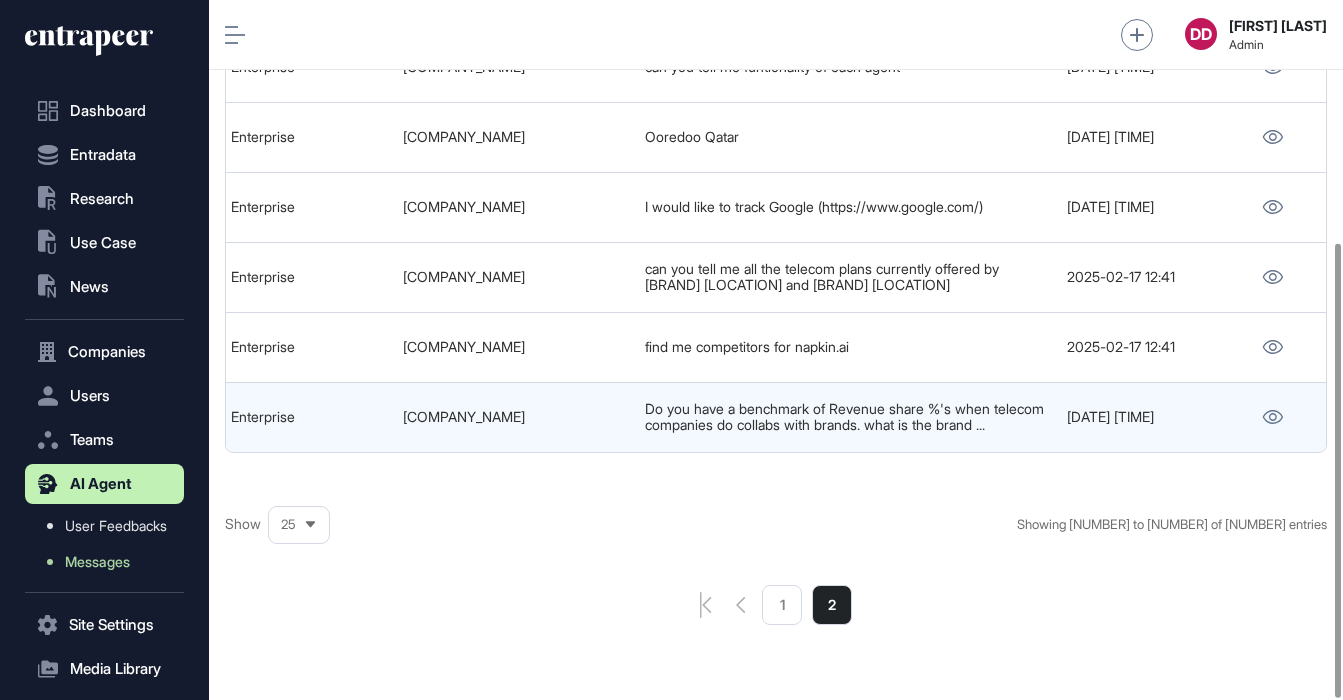 drag, startPoint x: 645, startPoint y: 394, endPoint x: 928, endPoint y: 410, distance: 283.45193 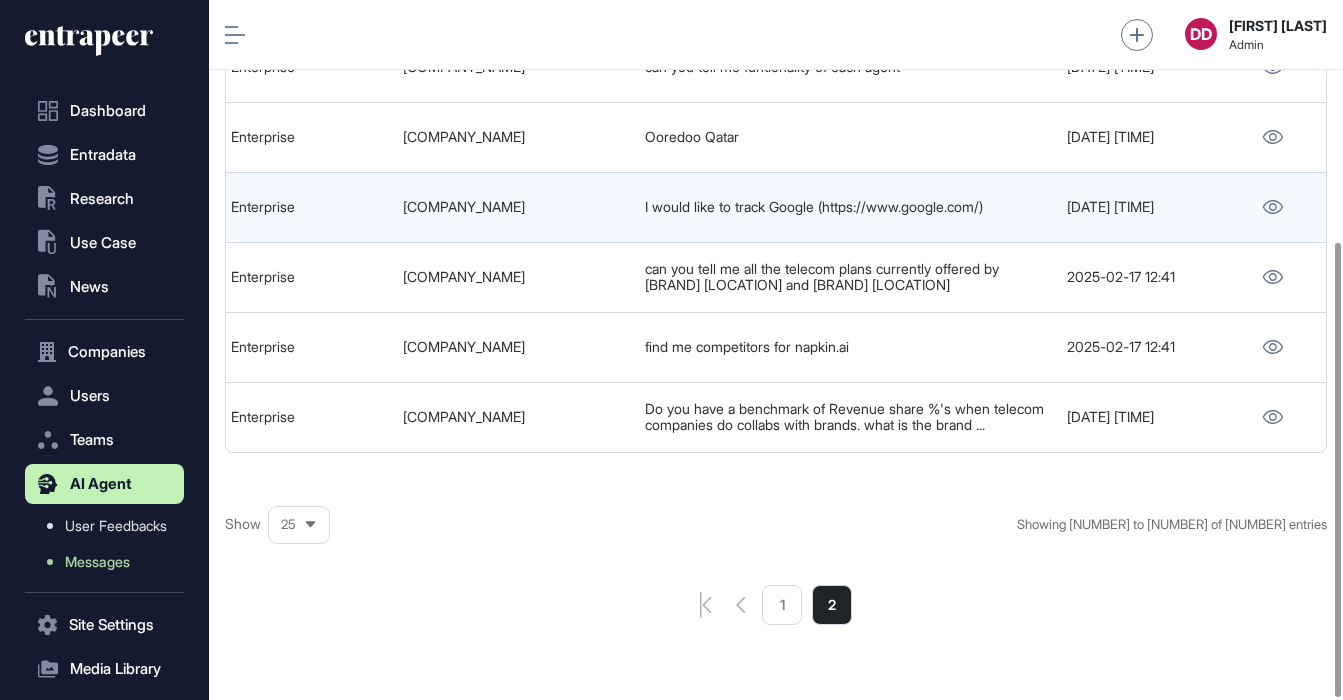 scroll, scrollTop: 0, scrollLeft: 0, axis: both 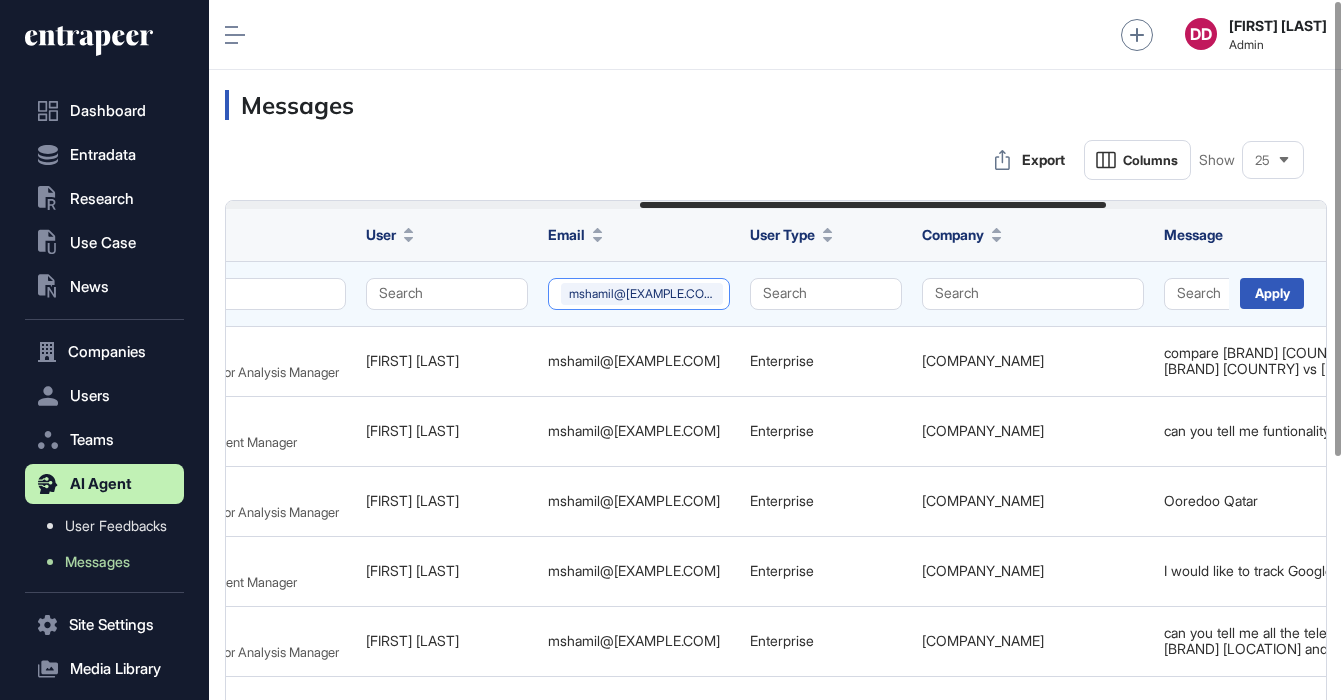 click on "mshamil@ooredoo.qa" 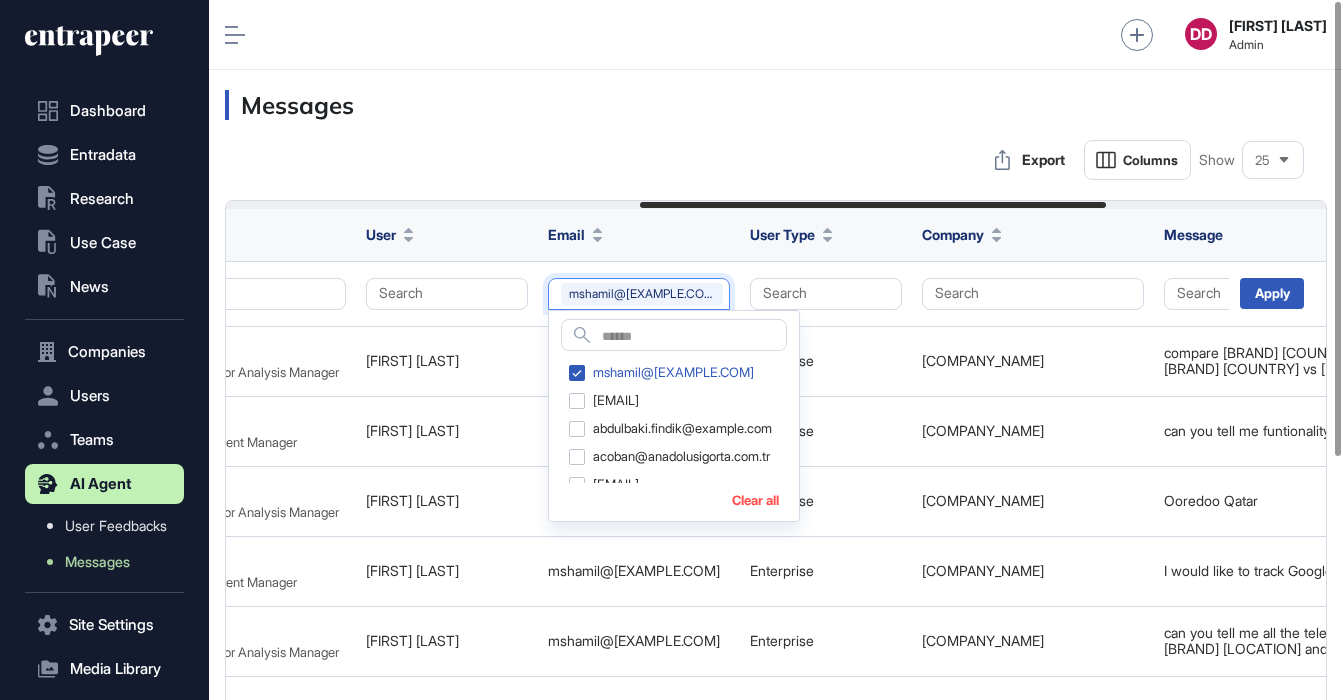 click on "Clear all" at bounding box center (755, 500) 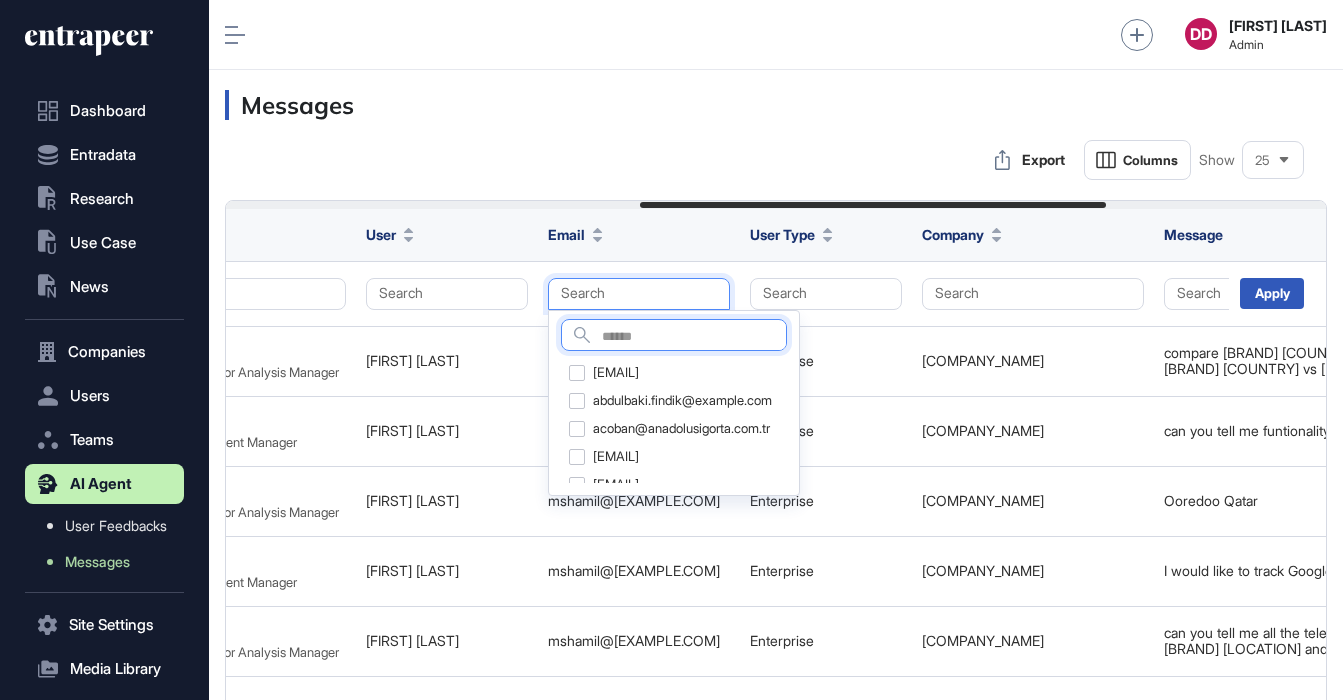 click at bounding box center (694, 337) 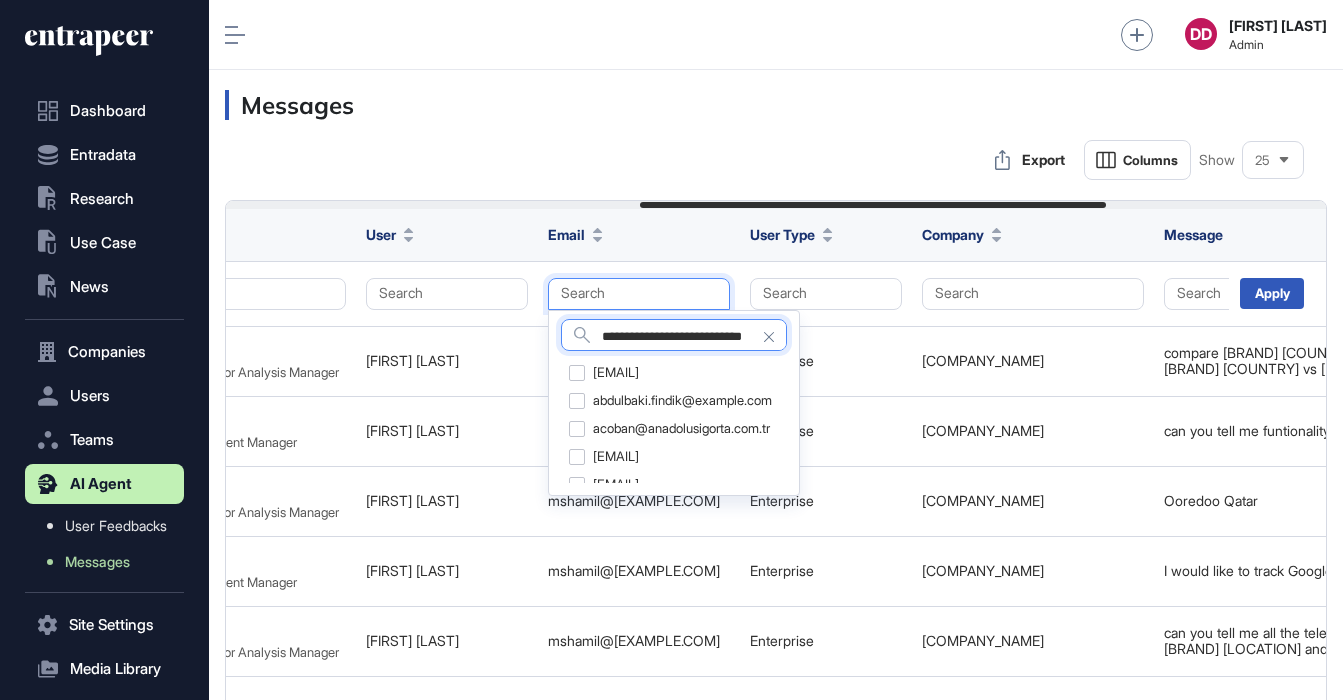 scroll, scrollTop: 0, scrollLeft: 26, axis: horizontal 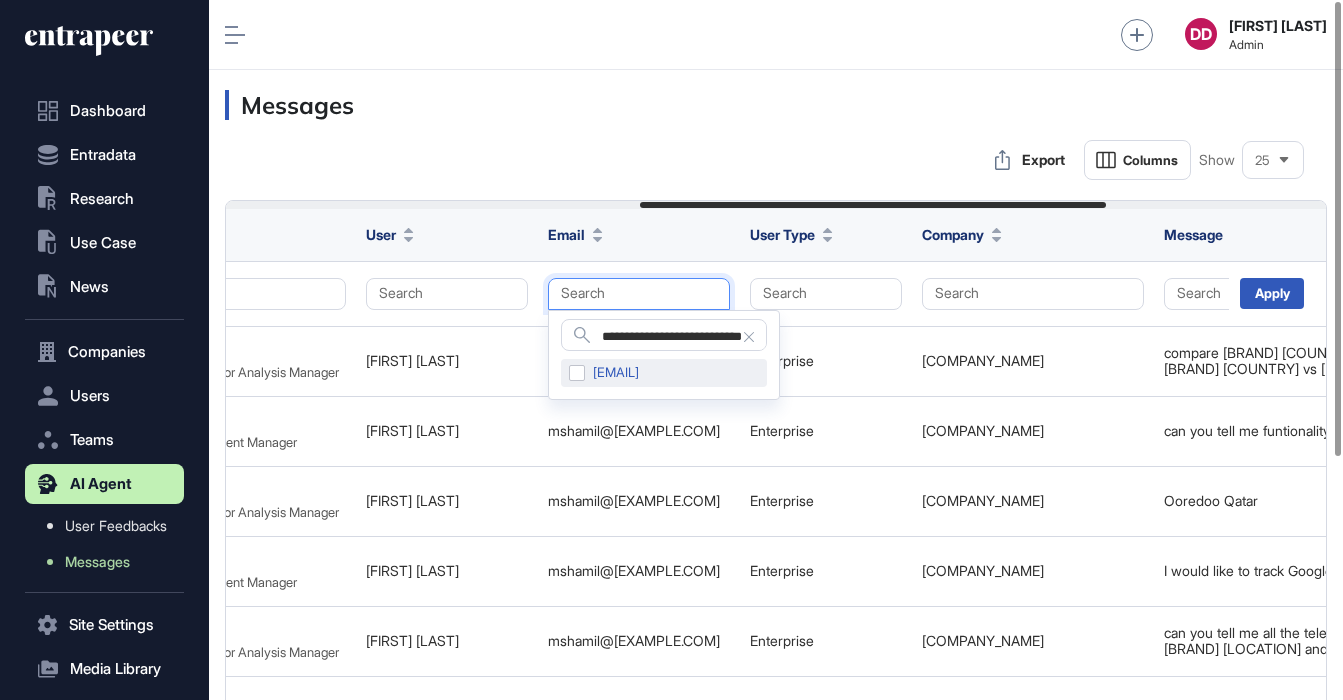 click on "antje-susan.metz@telekom.com" at bounding box center (664, 373) 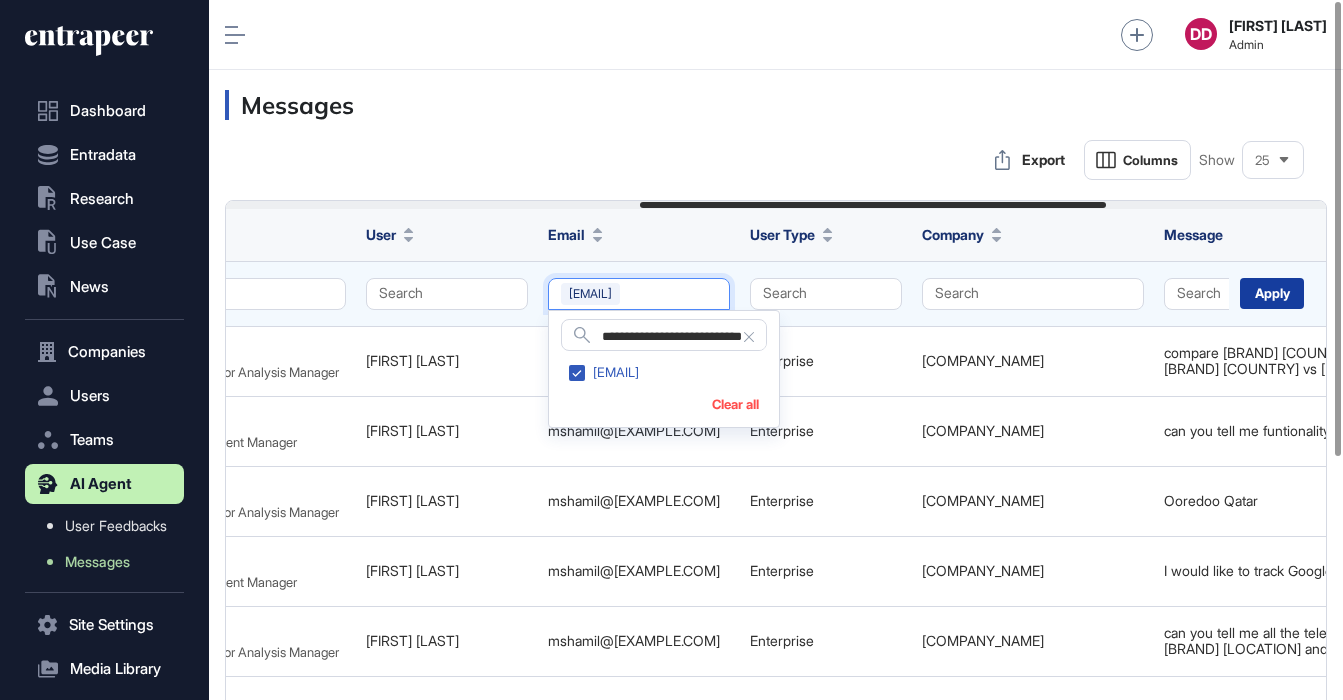 click on "Apply" at bounding box center [1272, 293] 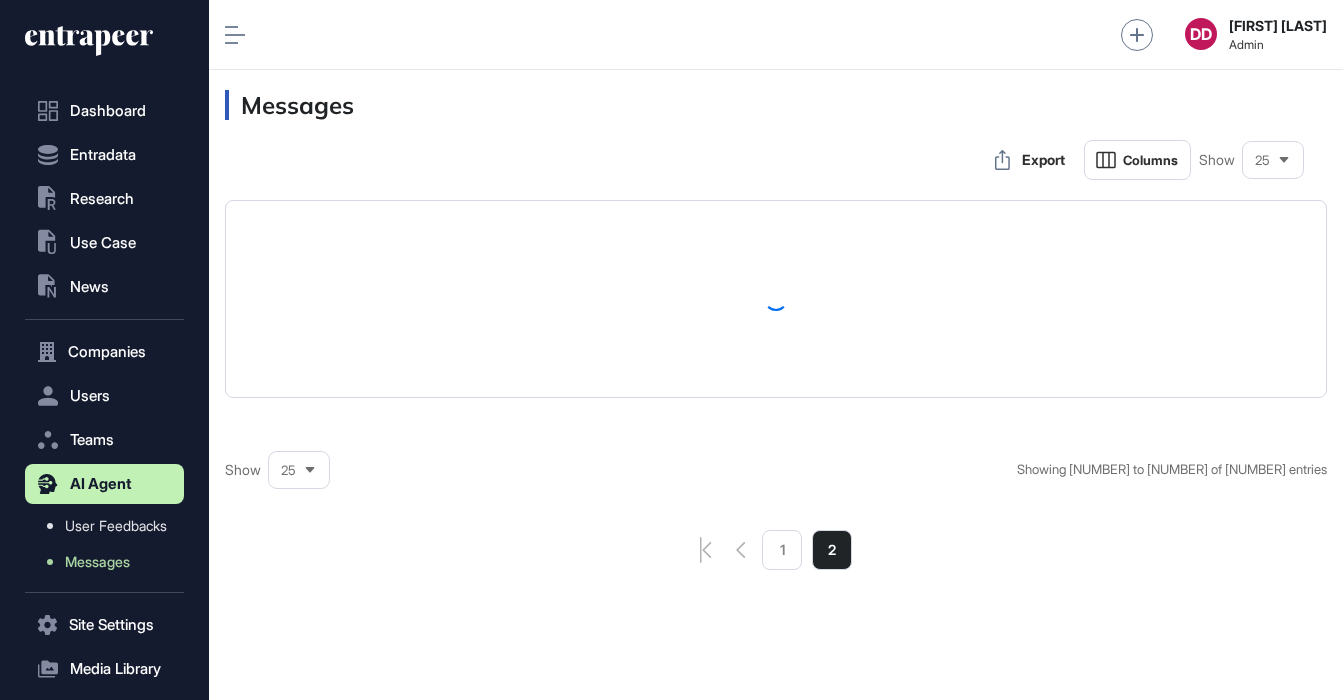 scroll, scrollTop: 0, scrollLeft: 0, axis: both 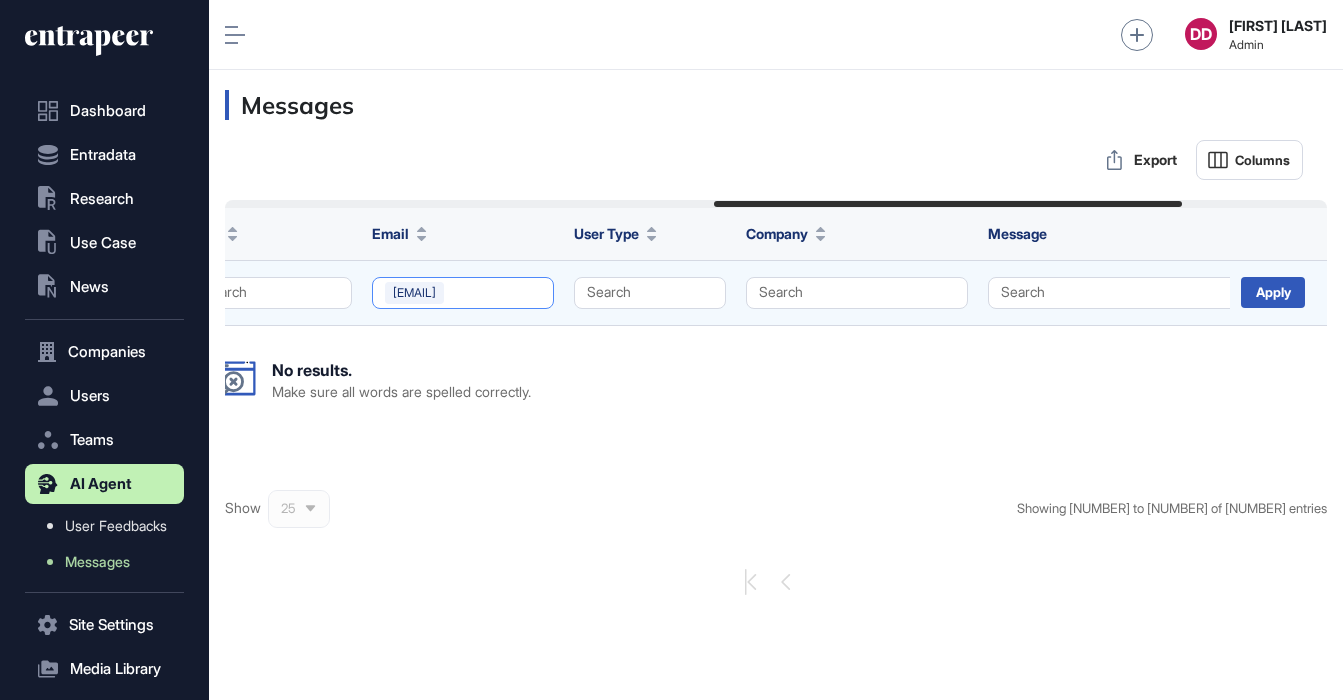 click on "antje-susan.metz@telekom.com" 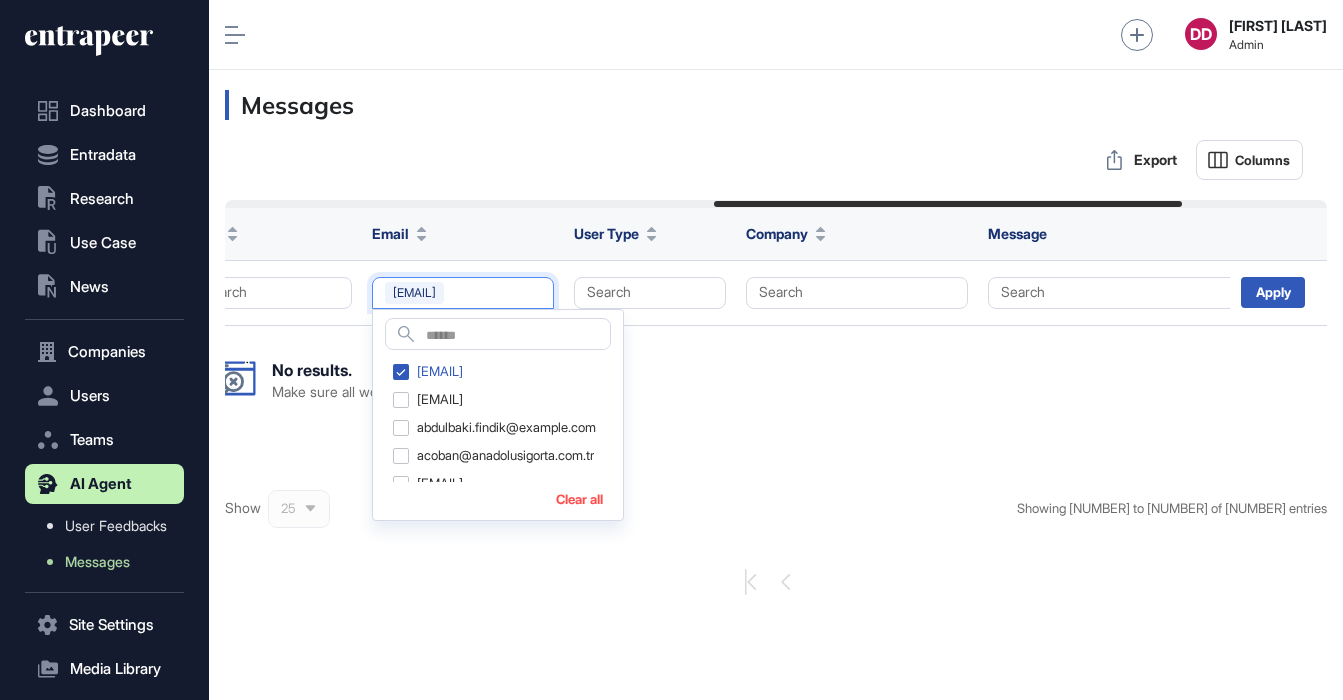 click on "Clear all" at bounding box center [579, 499] 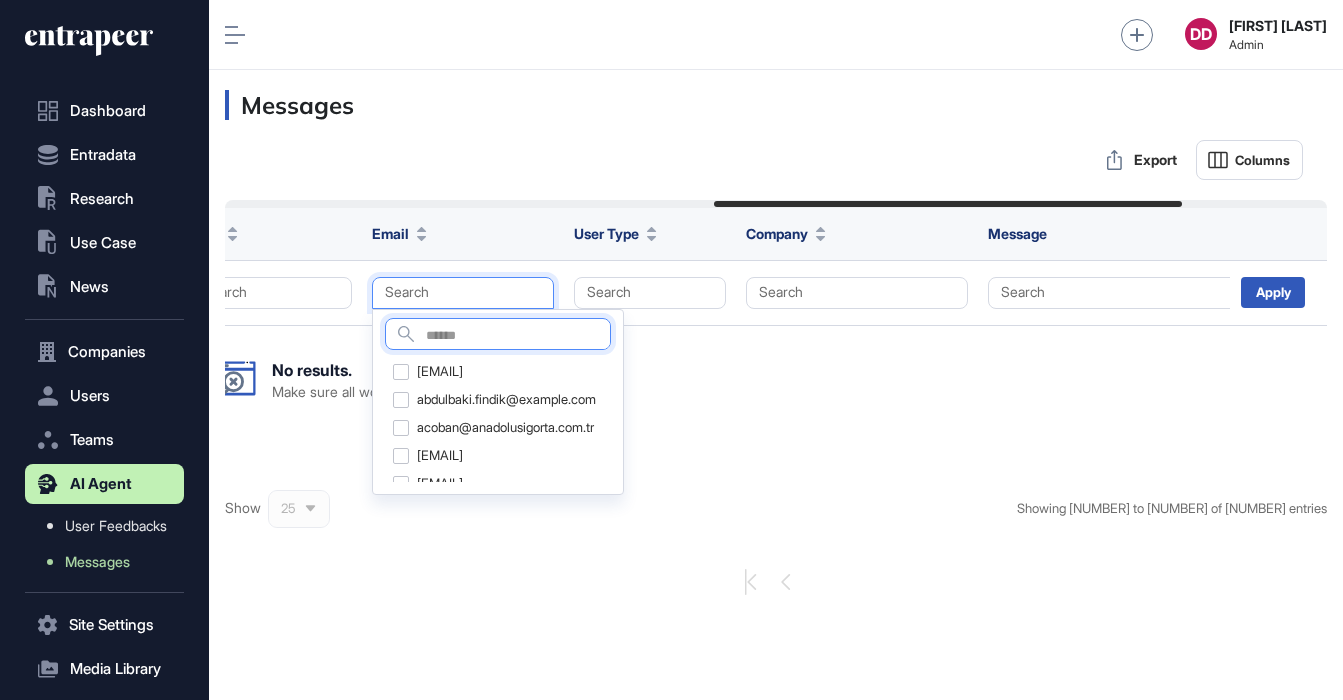 click at bounding box center (518, 336) 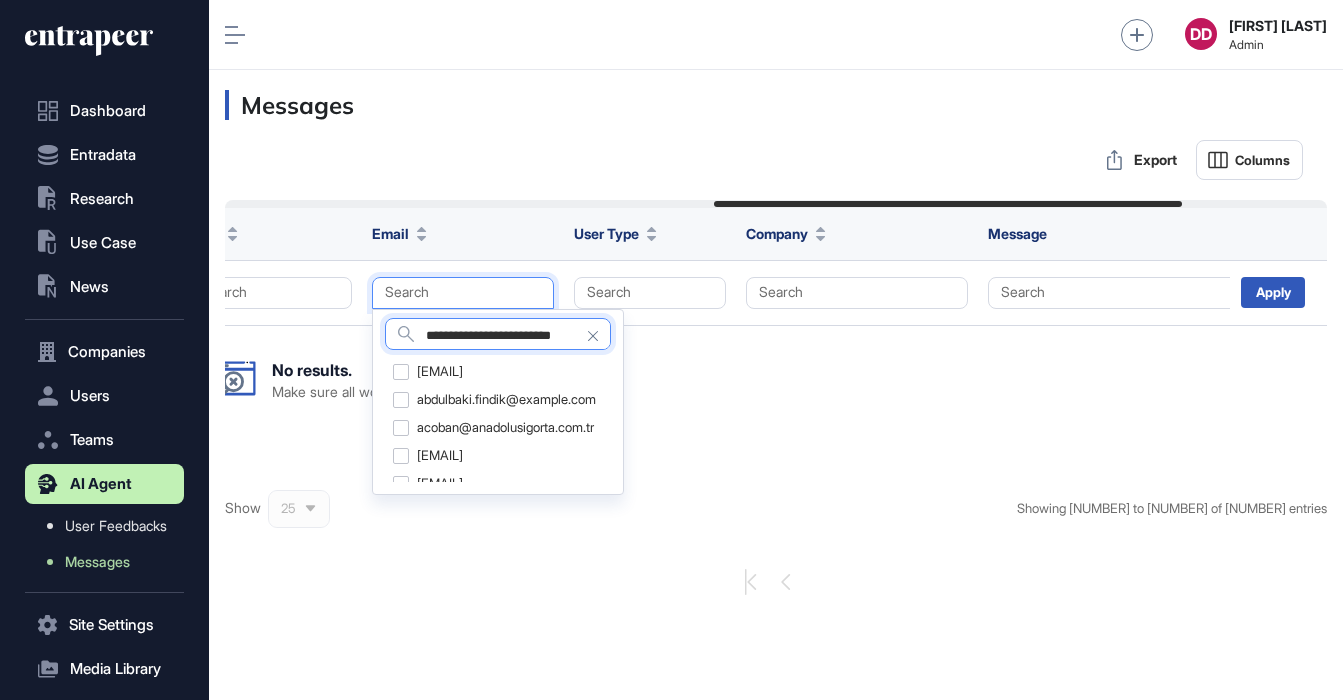 scroll, scrollTop: 0, scrollLeft: 1, axis: horizontal 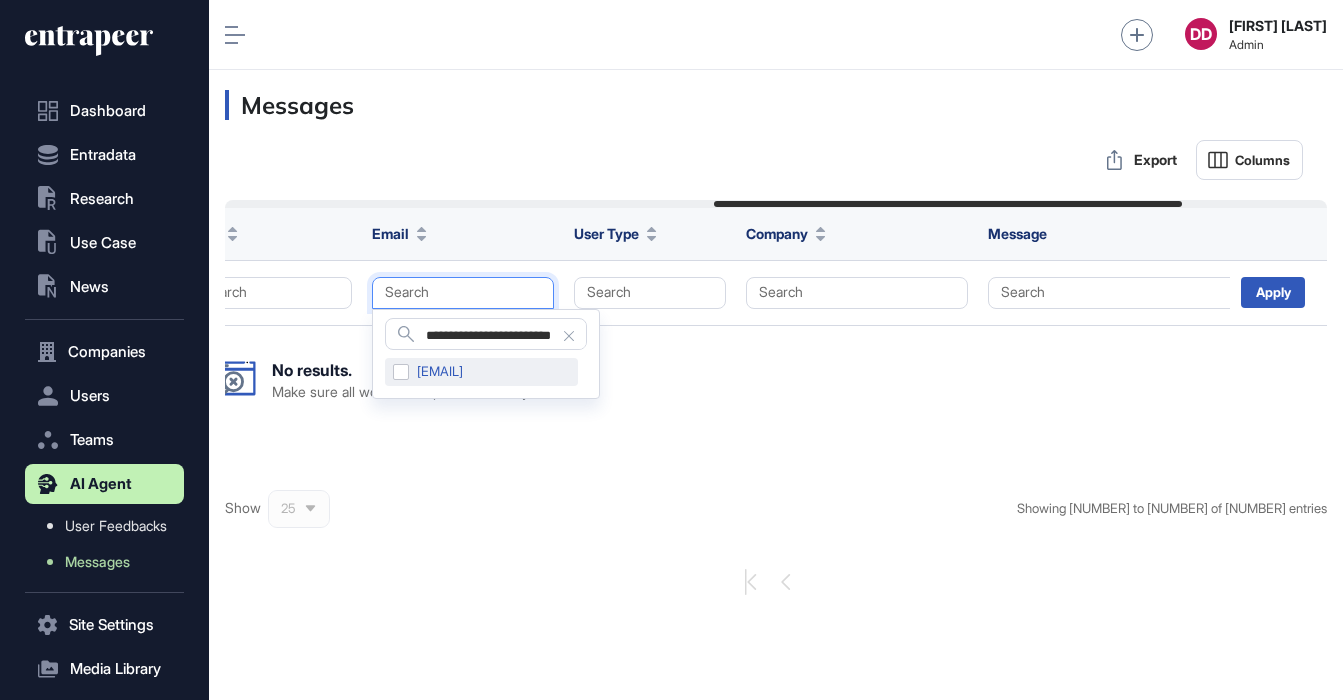 click on "f.delbrueck@t-systems.com" at bounding box center [481, 372] 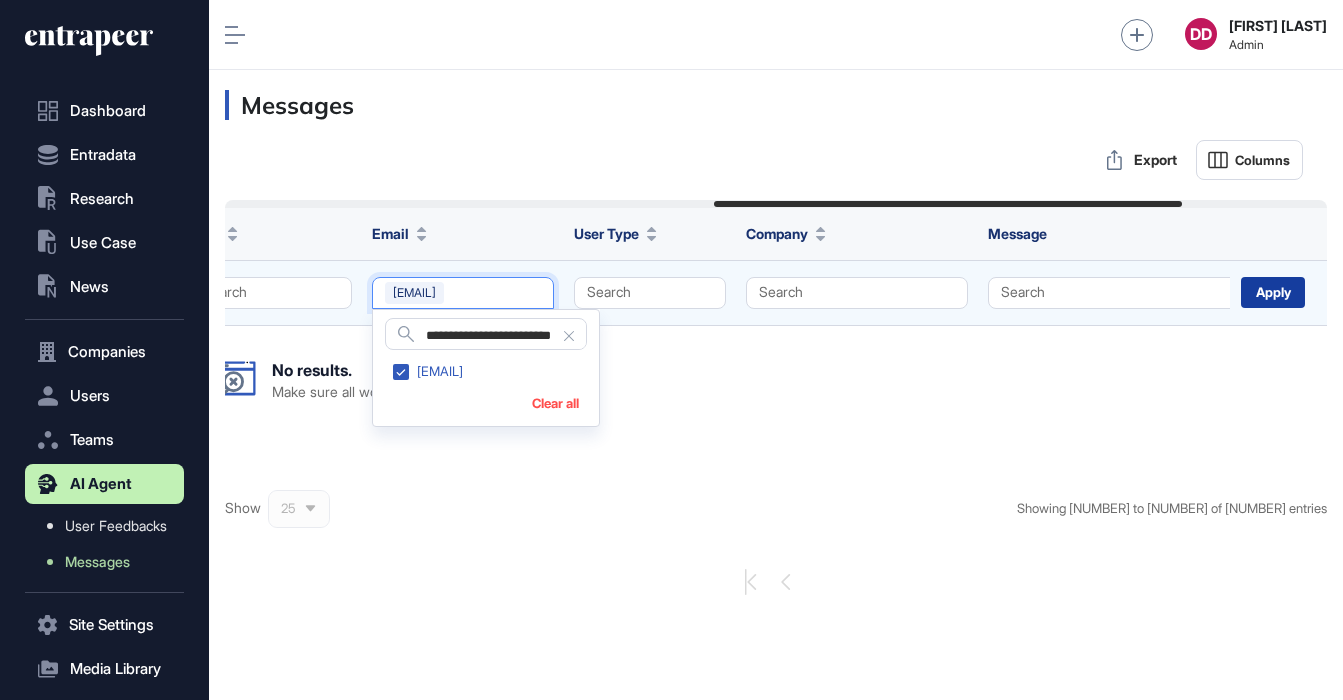 click on "Apply" at bounding box center (1273, 292) 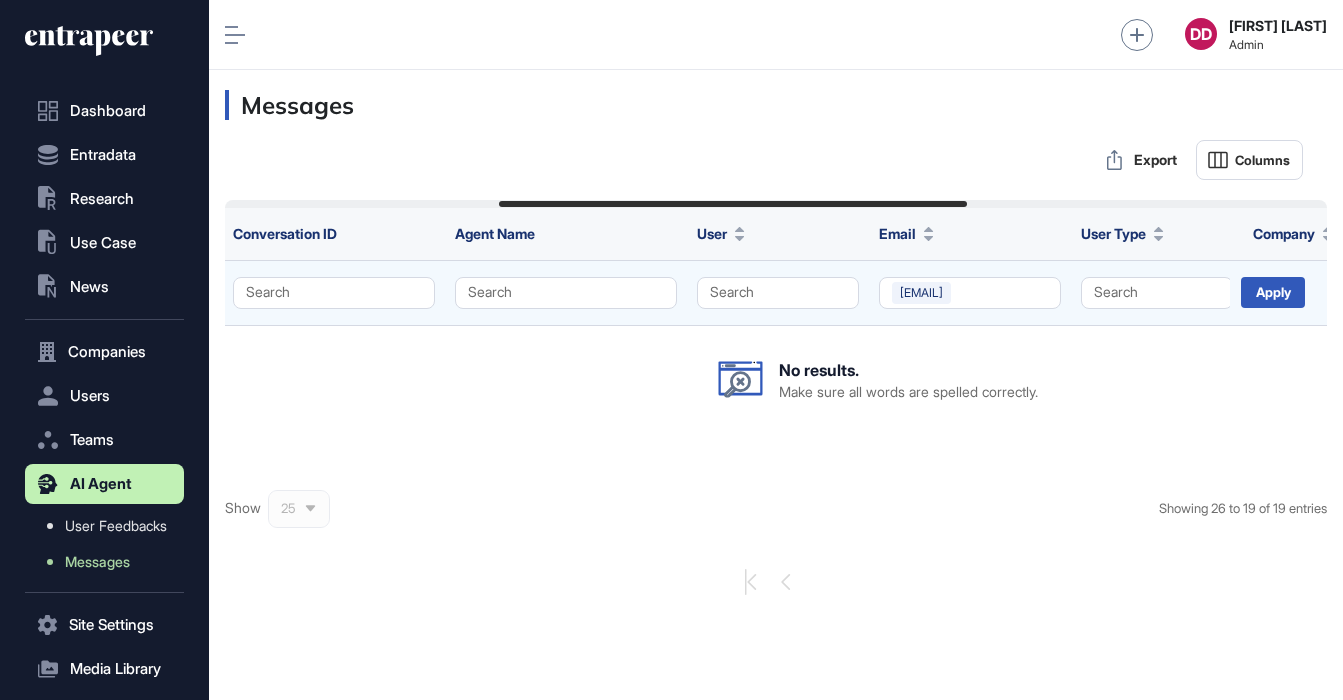 scroll, scrollTop: 0, scrollLeft: 652, axis: horizontal 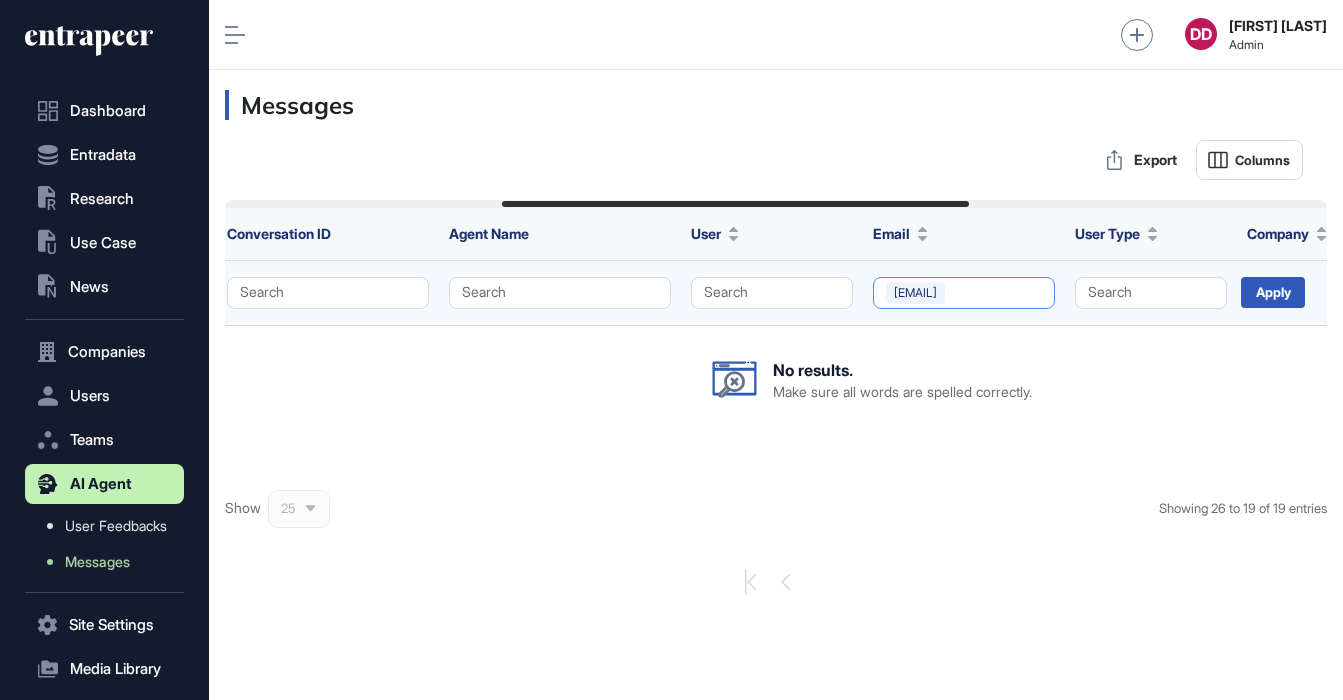 click on "f.delbrueck@t-systems.com" 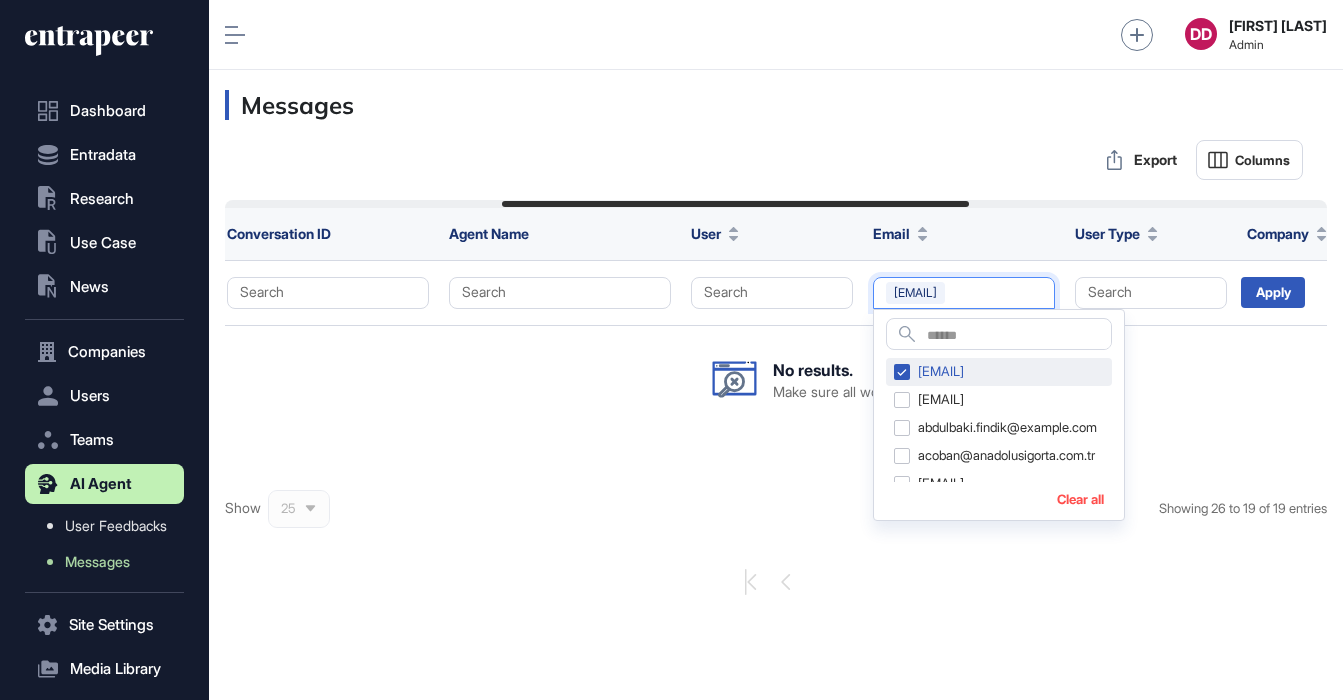 click on "f.delbrueck@t-systems.com" at bounding box center [999, 372] 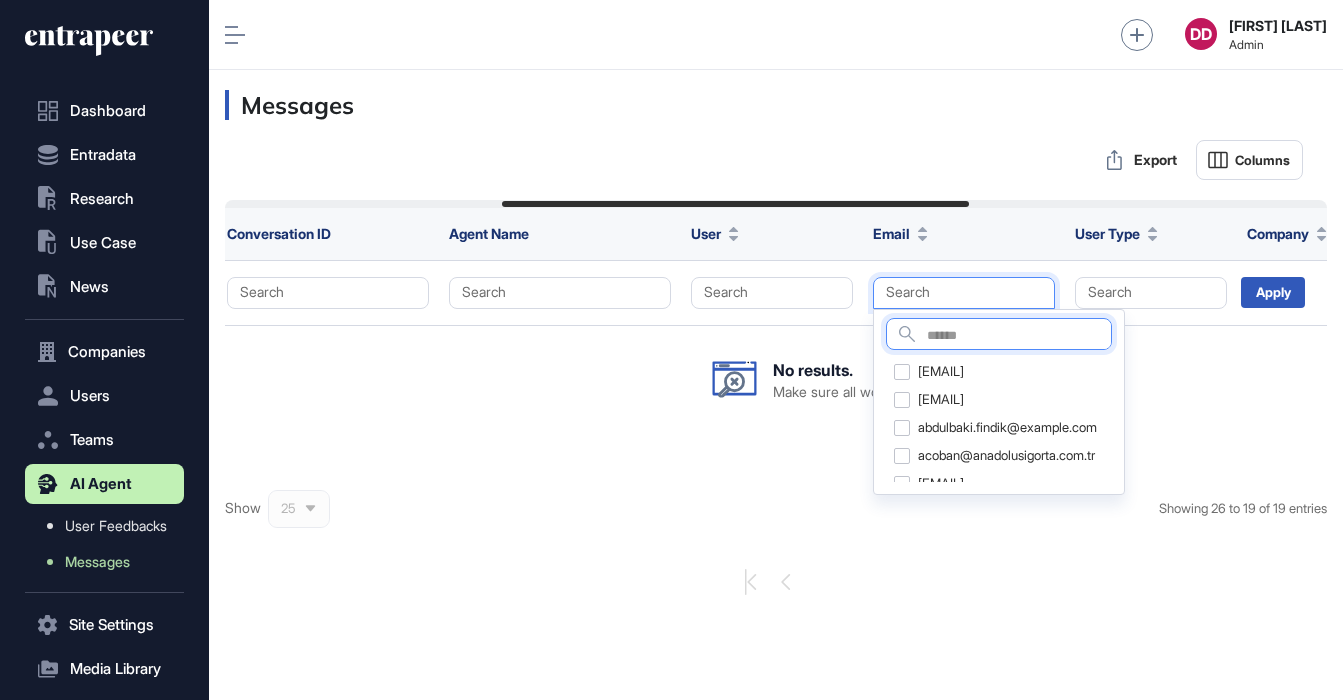 click at bounding box center [1019, 336] 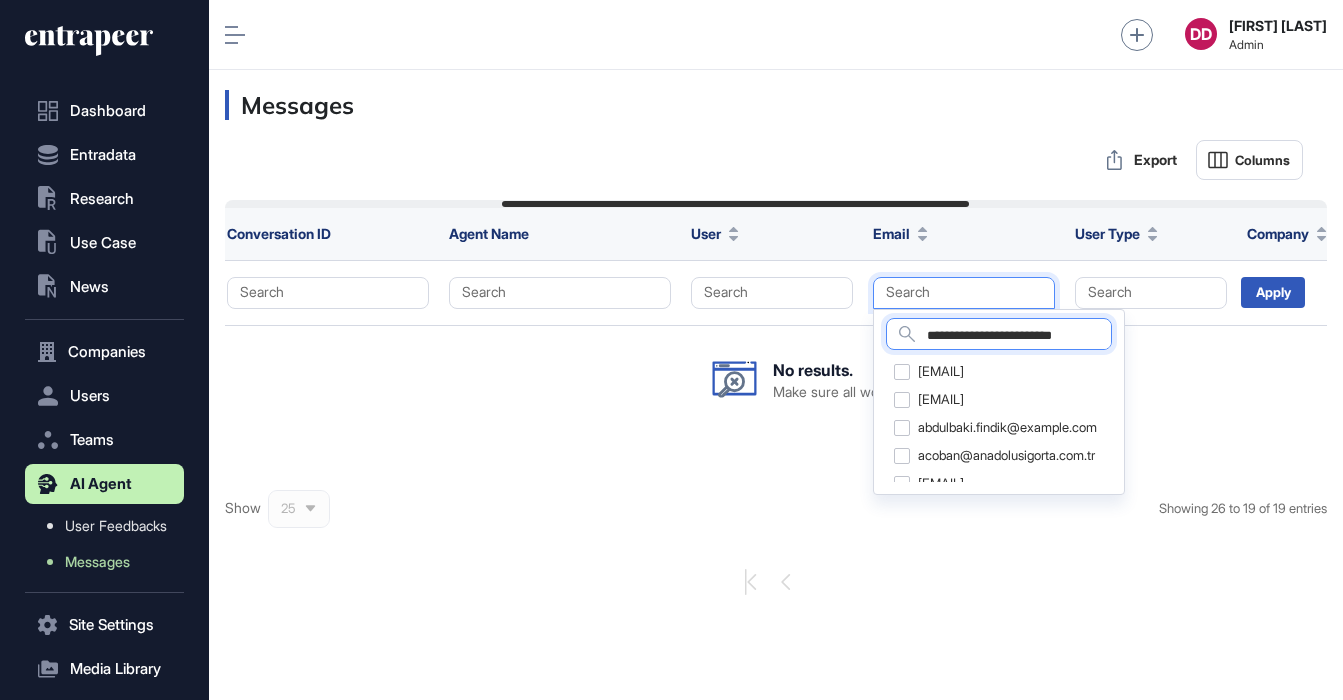 scroll, scrollTop: 0, scrollLeft: 1, axis: horizontal 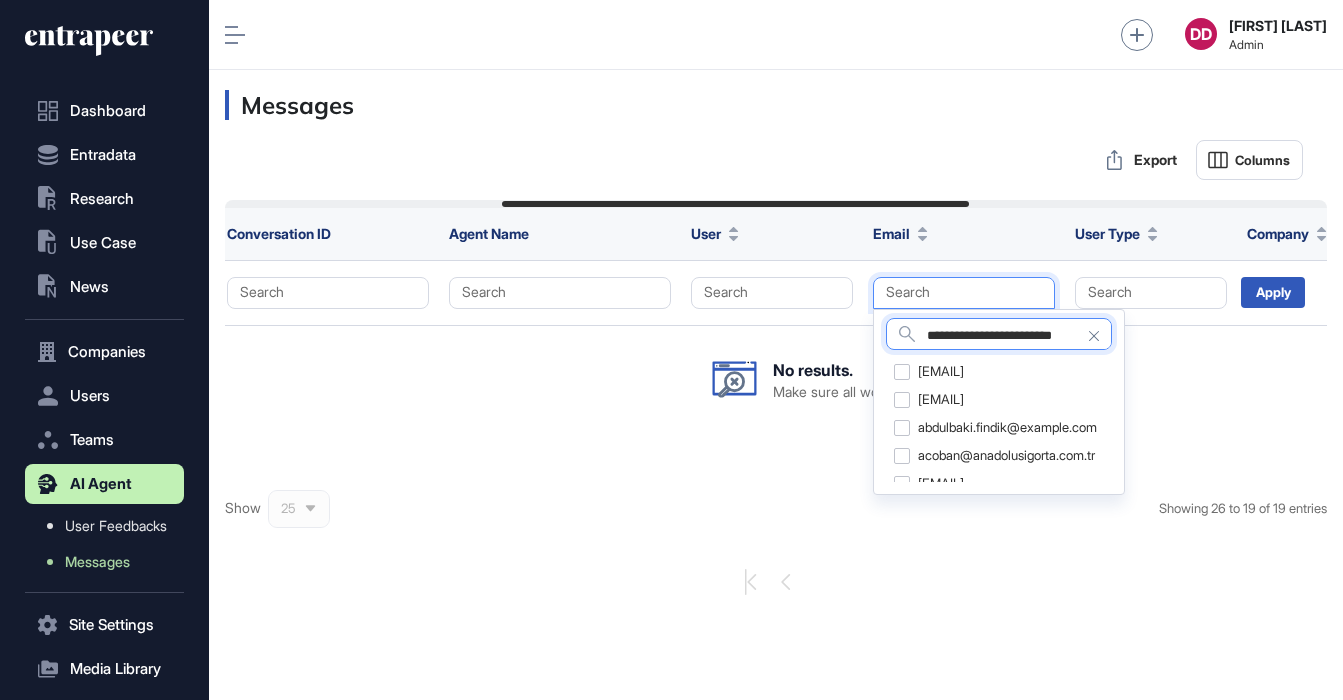type on "**********" 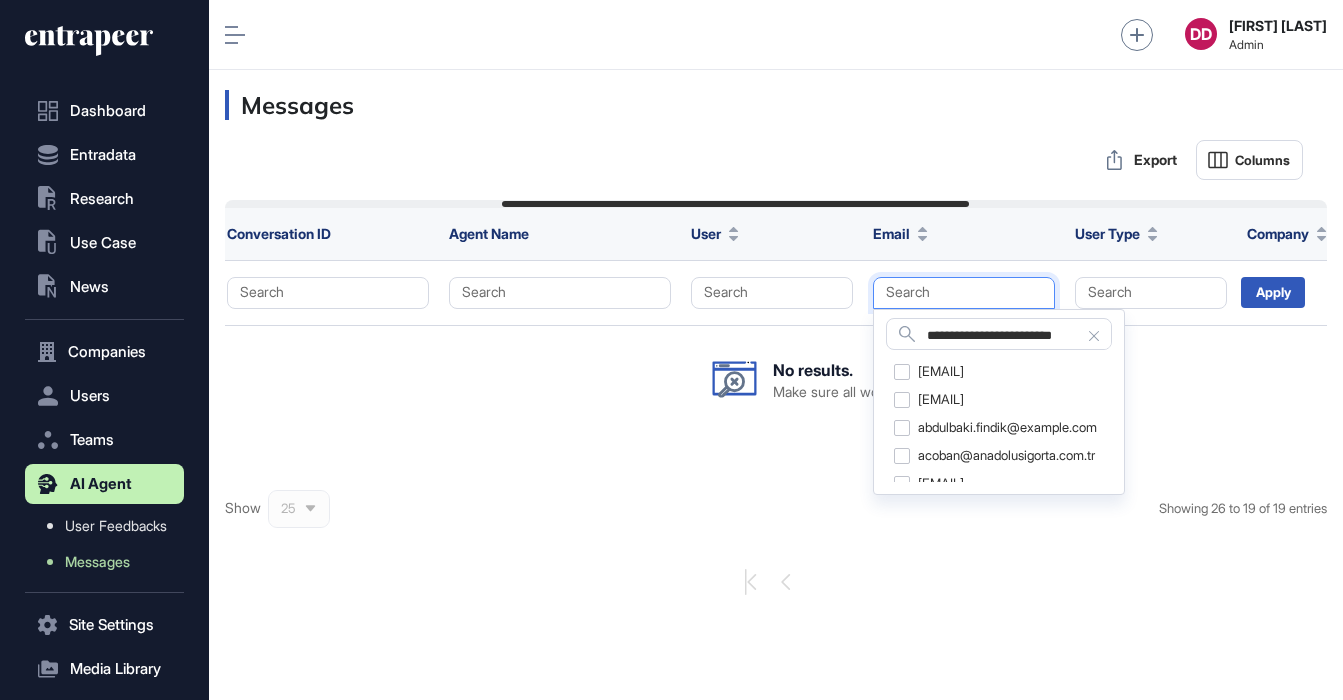 scroll, scrollTop: 0, scrollLeft: 0, axis: both 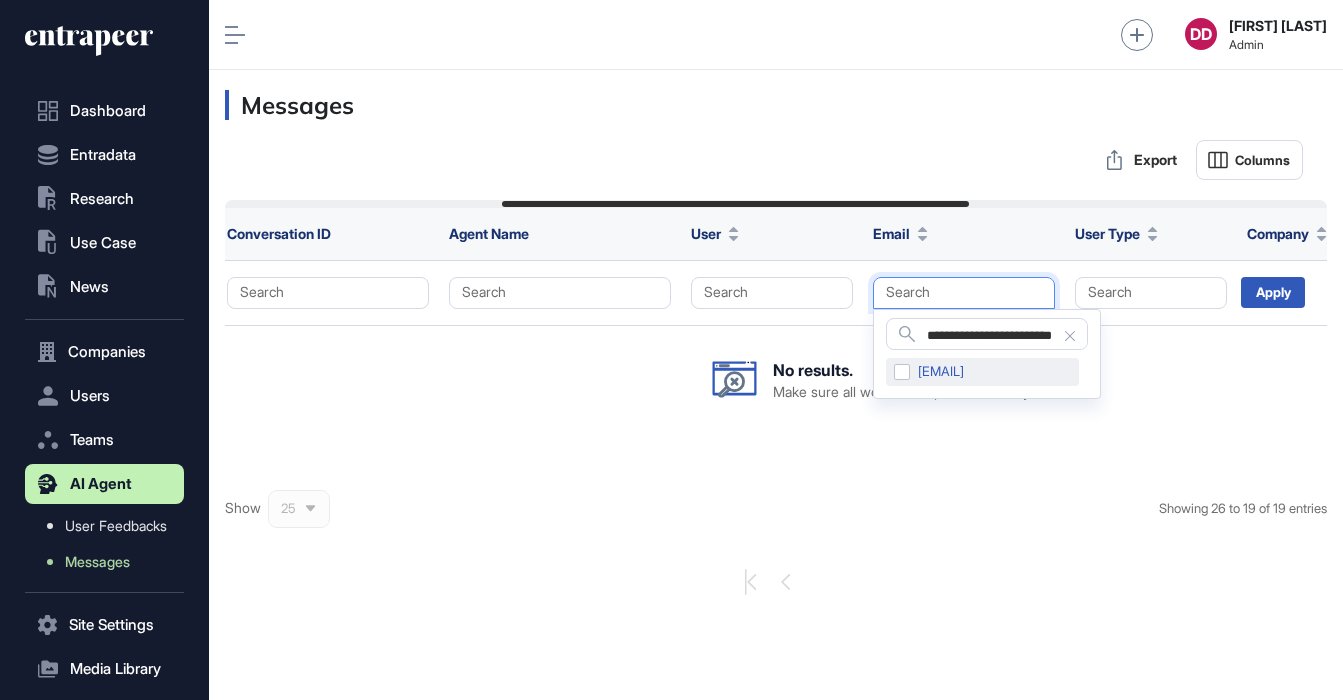 click on "stefan.pfandt@telekom.com" at bounding box center [982, 372] 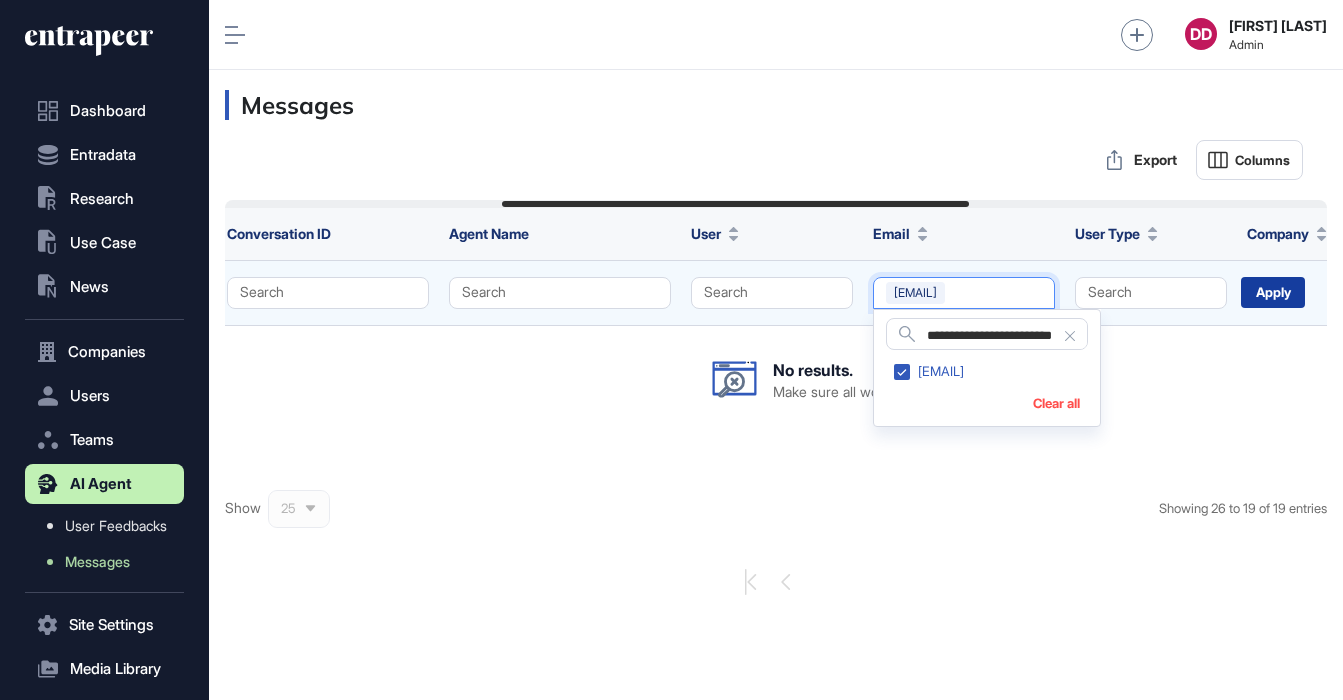 click on "Apply" at bounding box center [1273, 292] 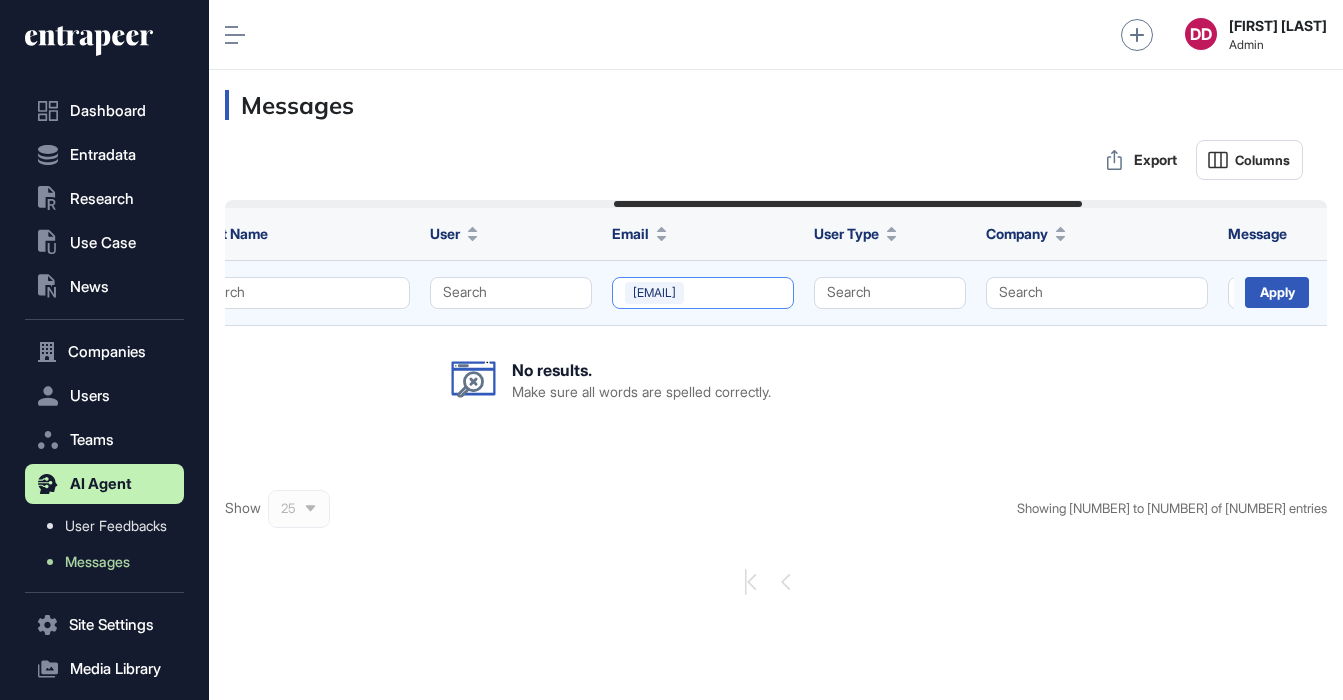 scroll, scrollTop: 0, scrollLeft: 882, axis: horizontal 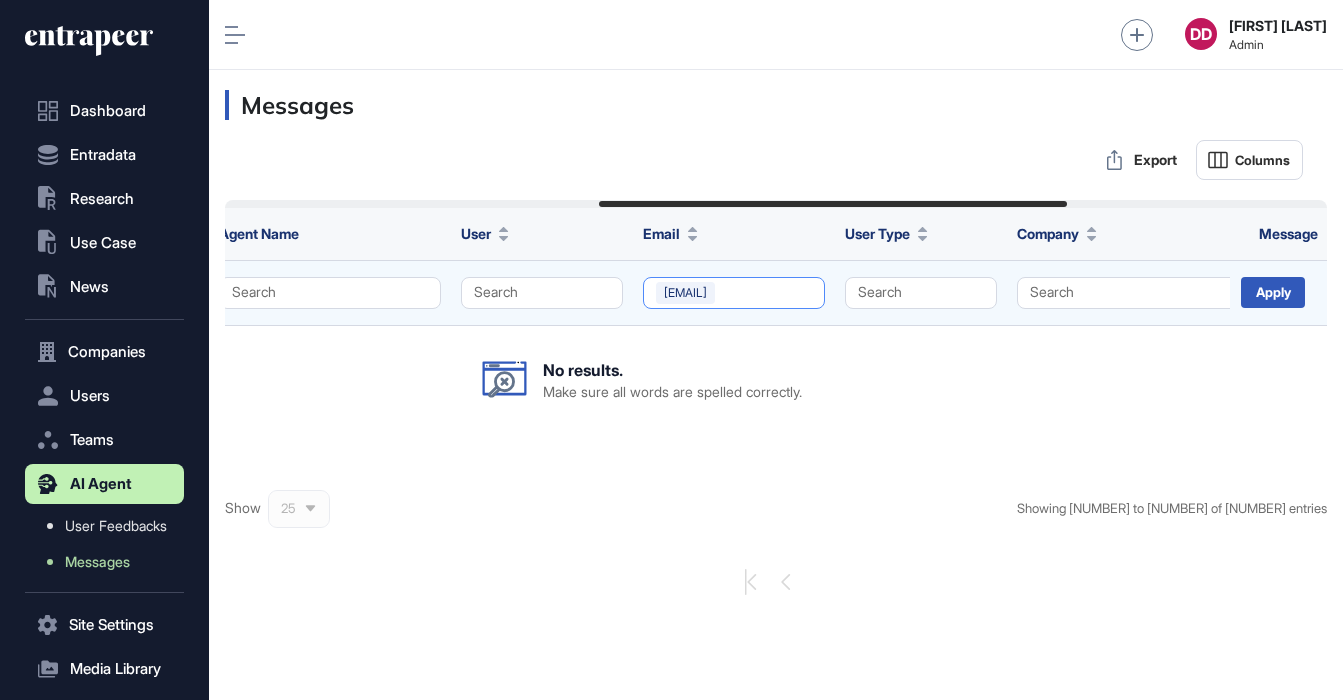 click on "stefan.pfandt@telekom.com" 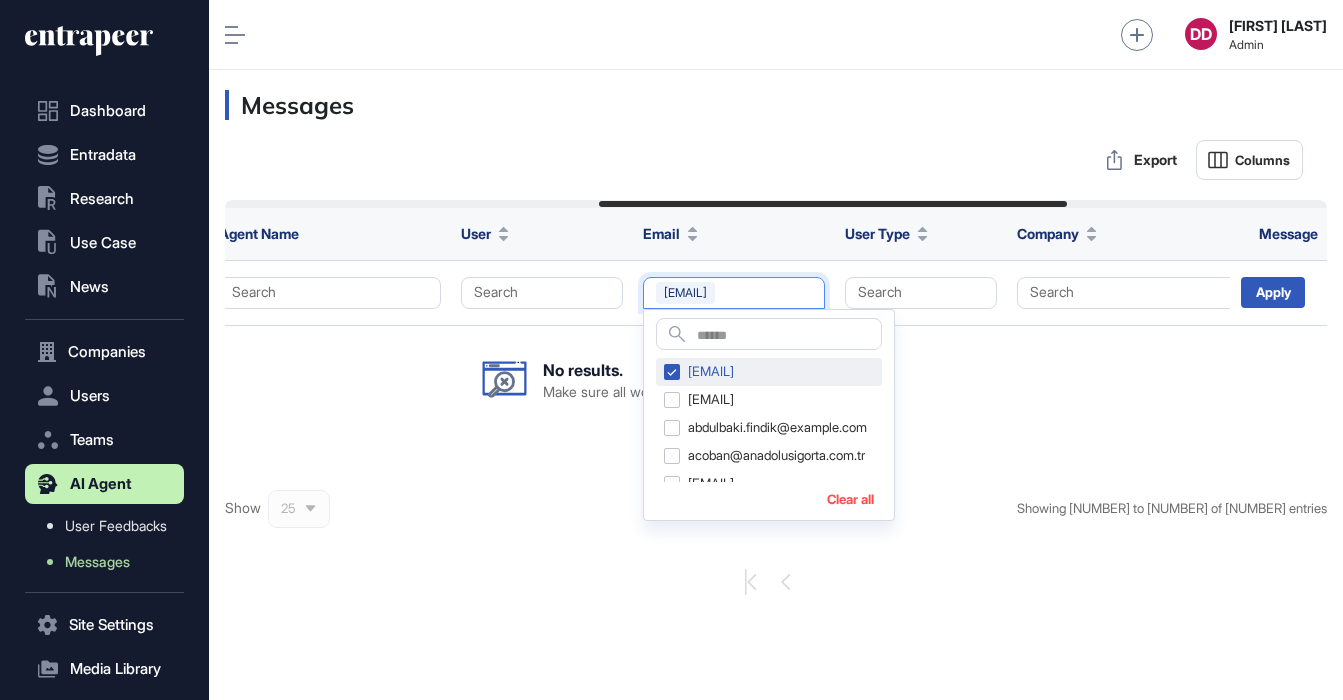 click on "stefan.pfandt@telekom.com" at bounding box center [769, 372] 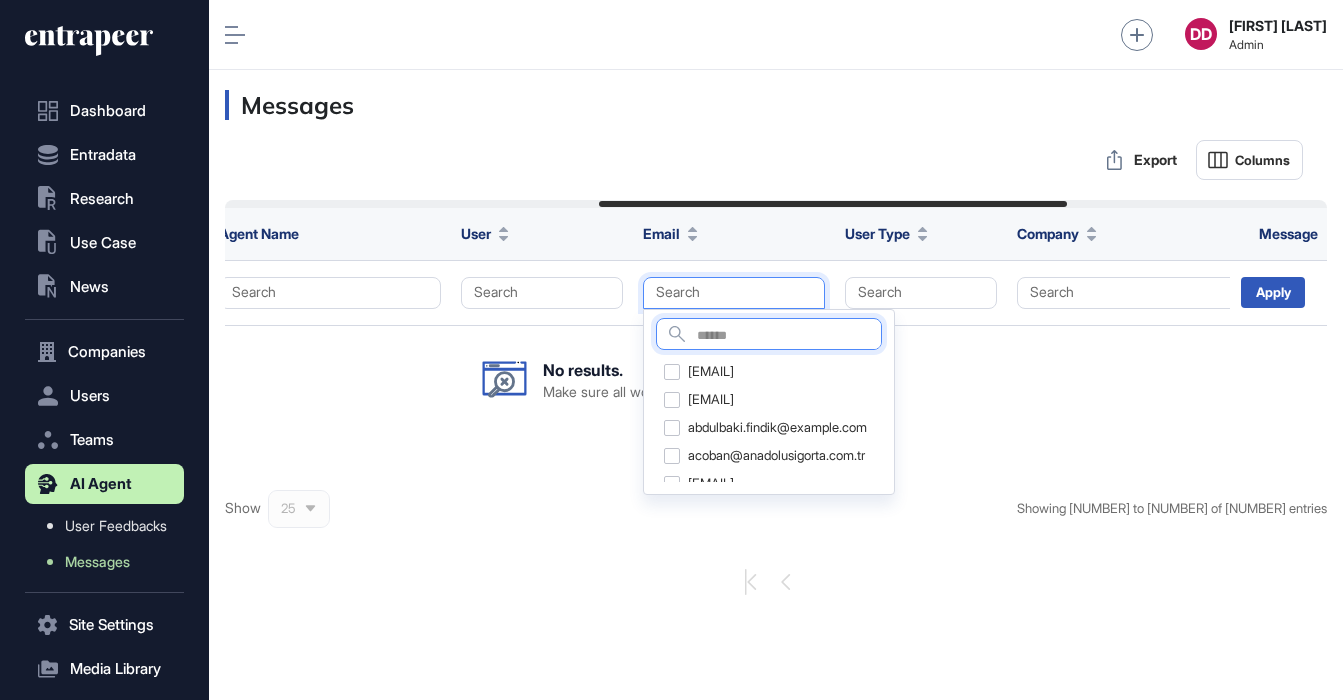 click at bounding box center [789, 336] 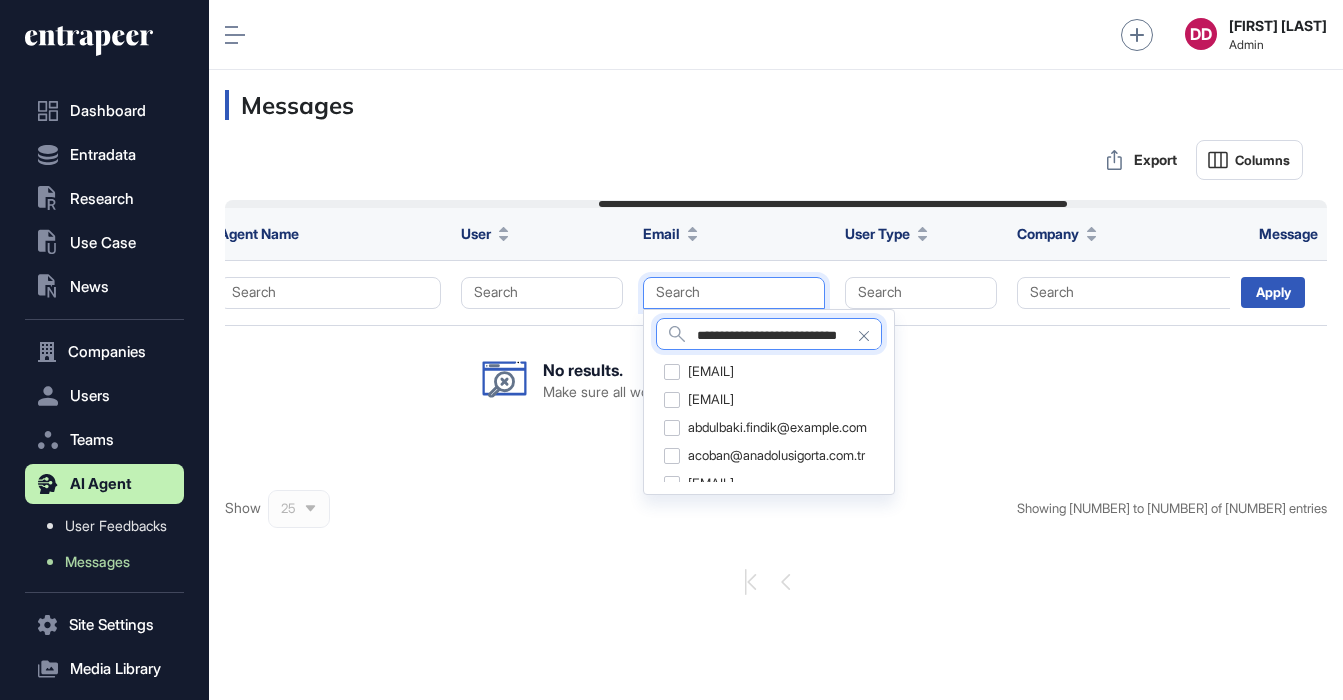scroll, scrollTop: 0, scrollLeft: 17, axis: horizontal 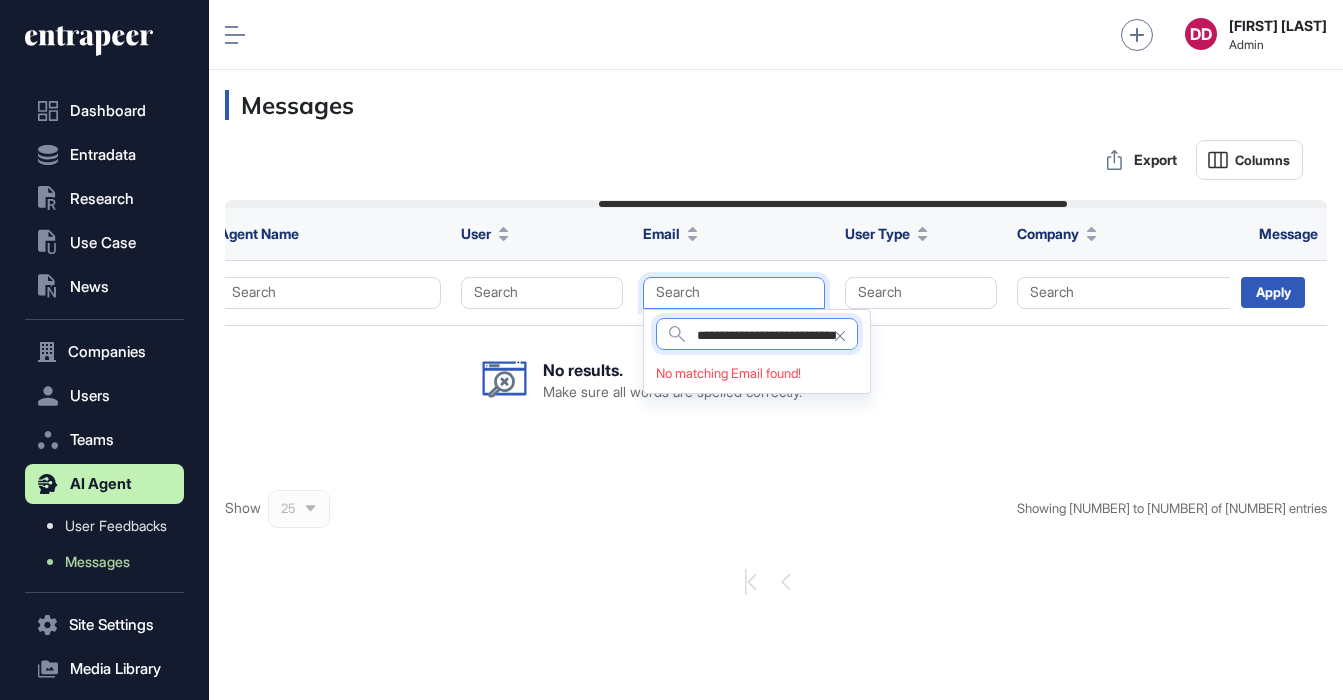 drag, startPoint x: 849, startPoint y: 336, endPoint x: 642, endPoint y: 332, distance: 207.03865 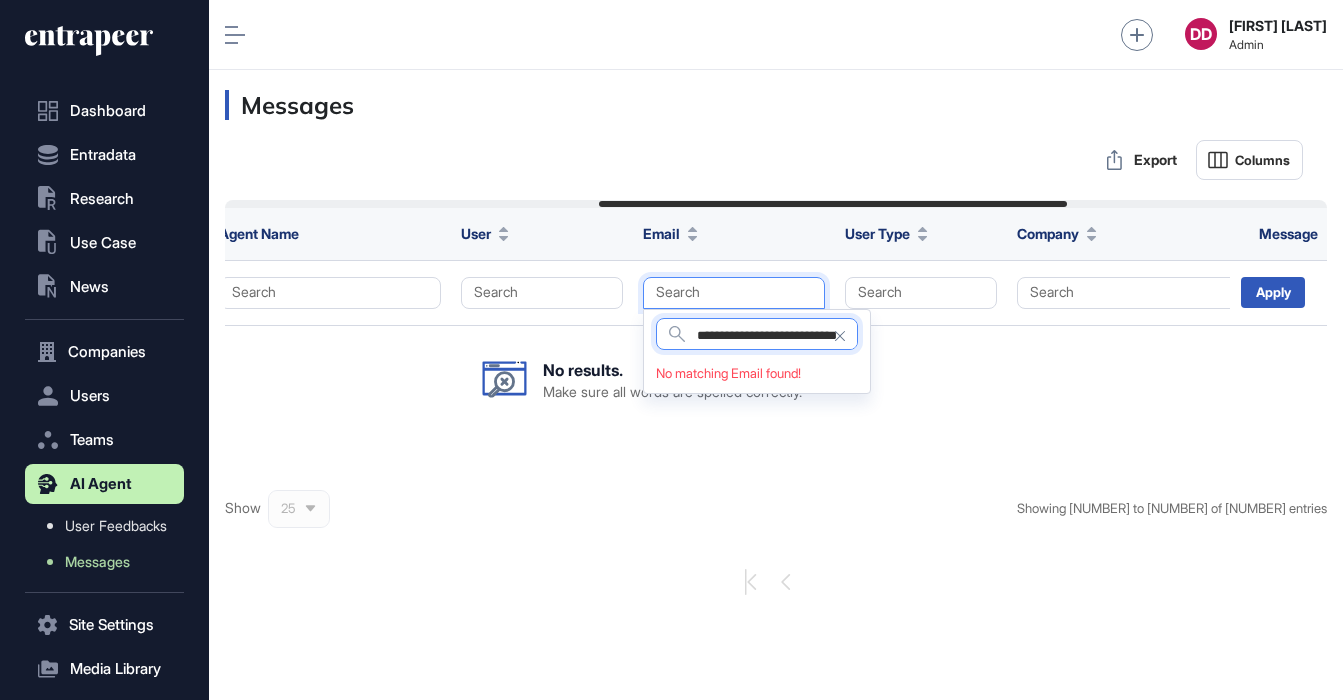 click on "**********" 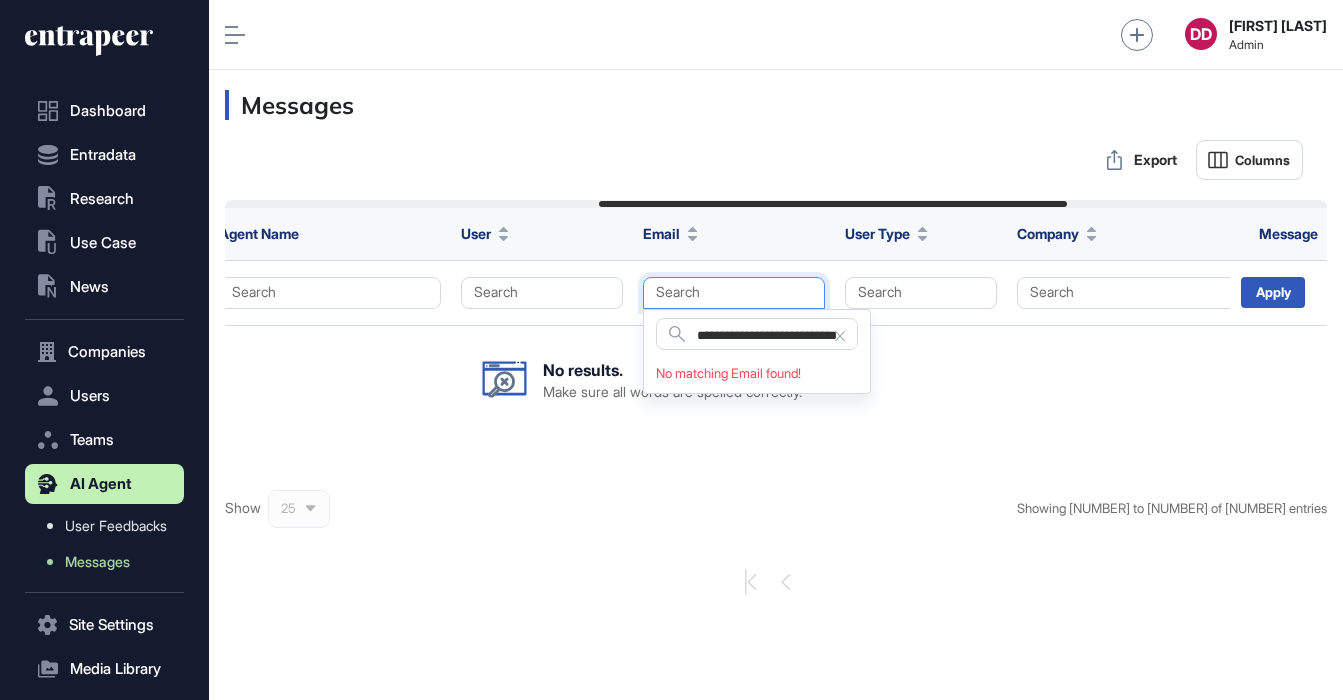 click on "Message ID Thread Title Conversation ID Agent Name User Email User Type Company Message Date Search Search Search Search Search Search Search Search Search Search Apply No results. Make sure all words are spelled correctly." at bounding box center (641, 322) 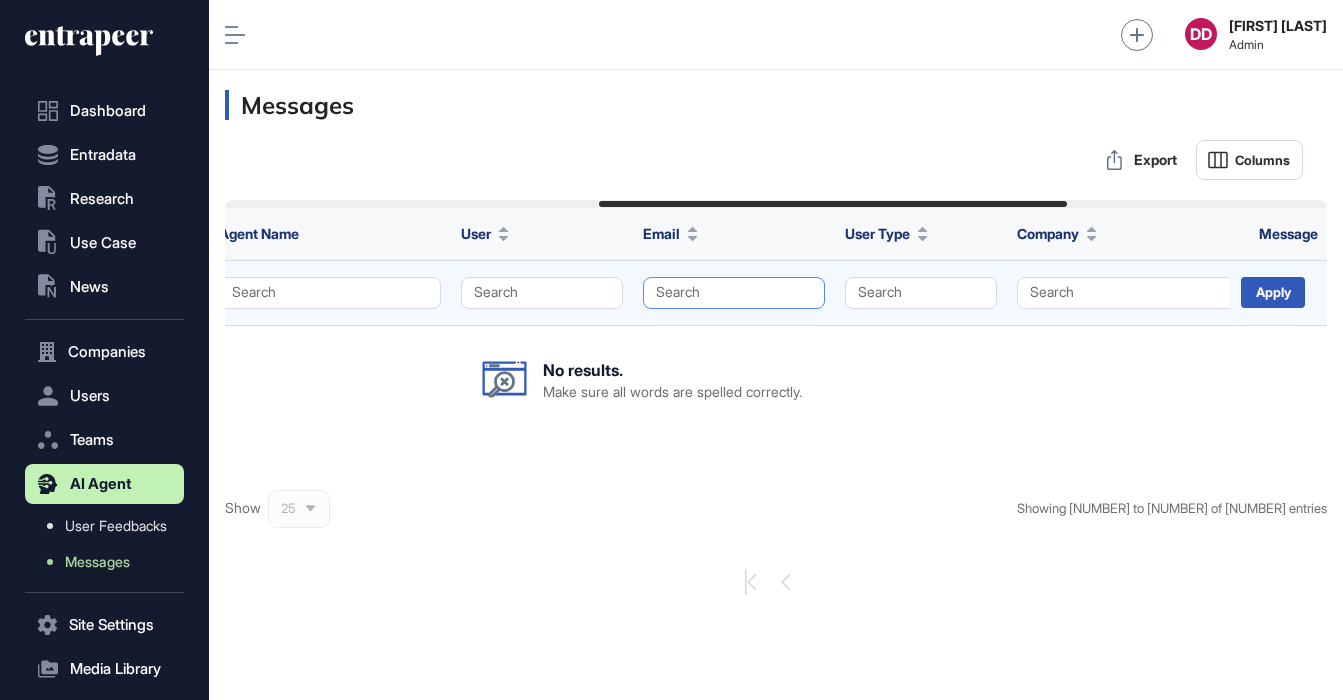 click on "Search" 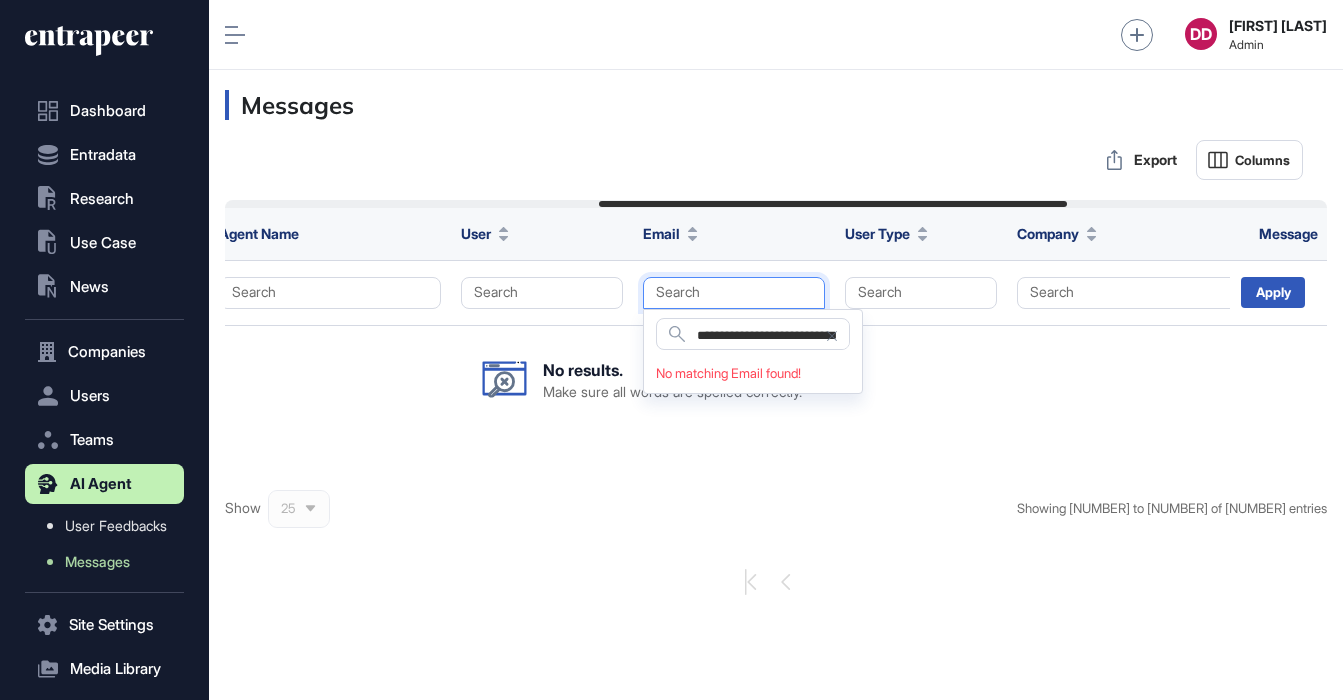click 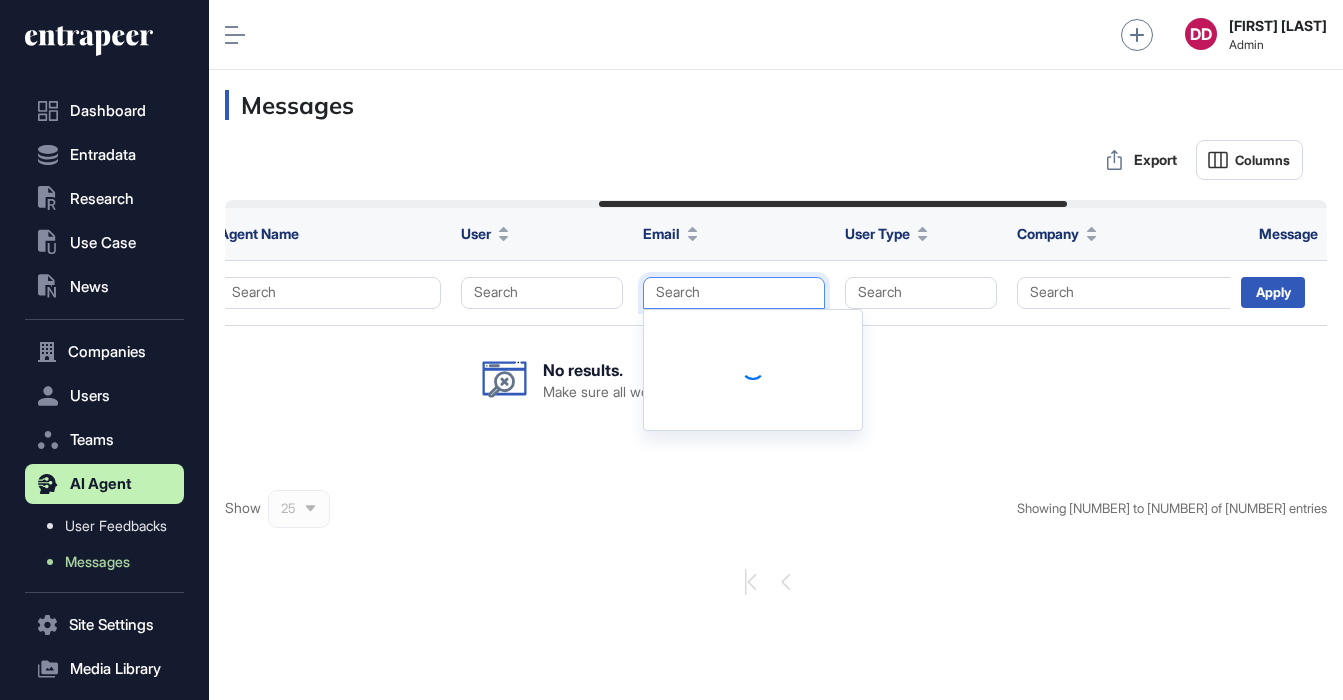 click on "Show 25 Showing 26 to 9 of 9 entries" at bounding box center [776, 532] 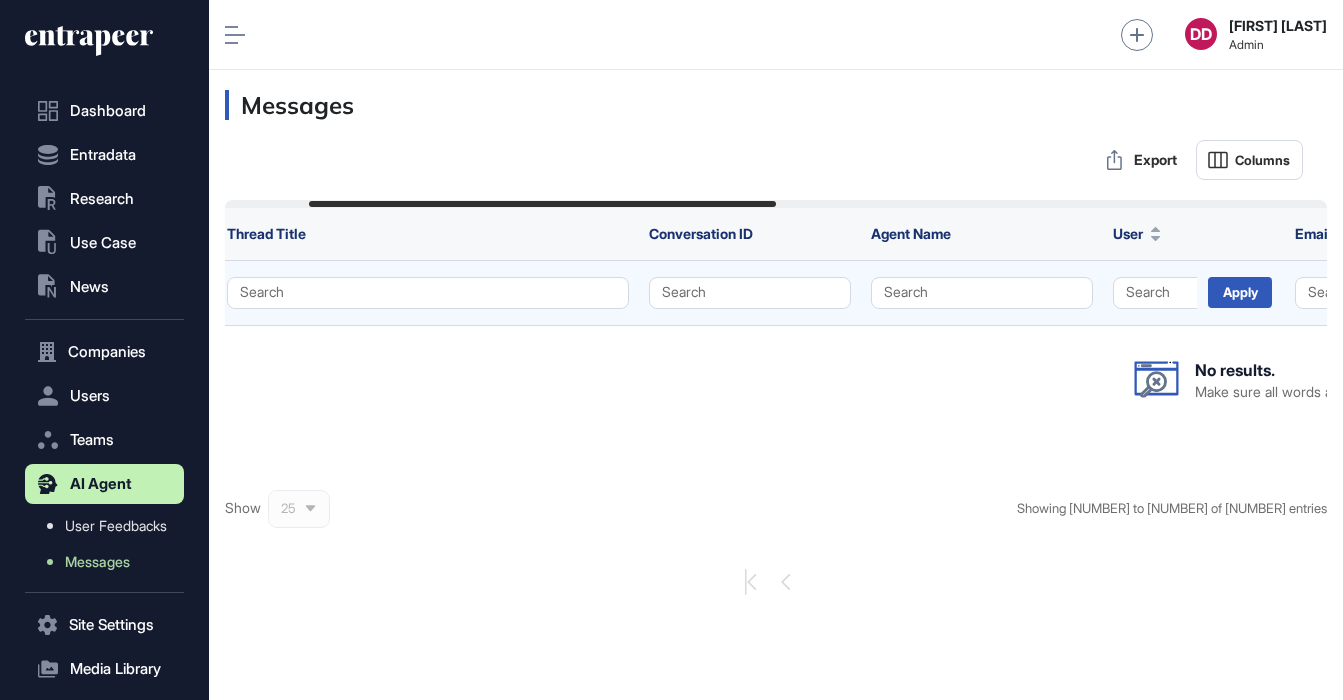 scroll, scrollTop: 0, scrollLeft: 197, axis: horizontal 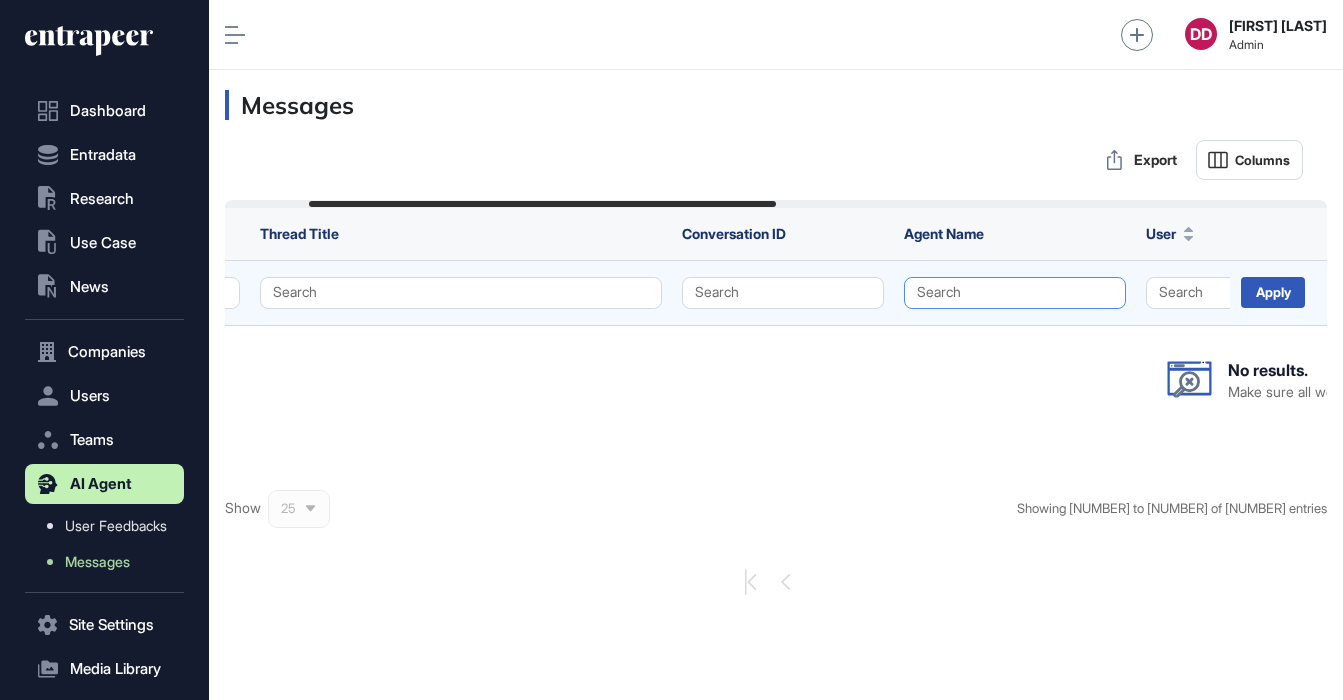 click on "Search" 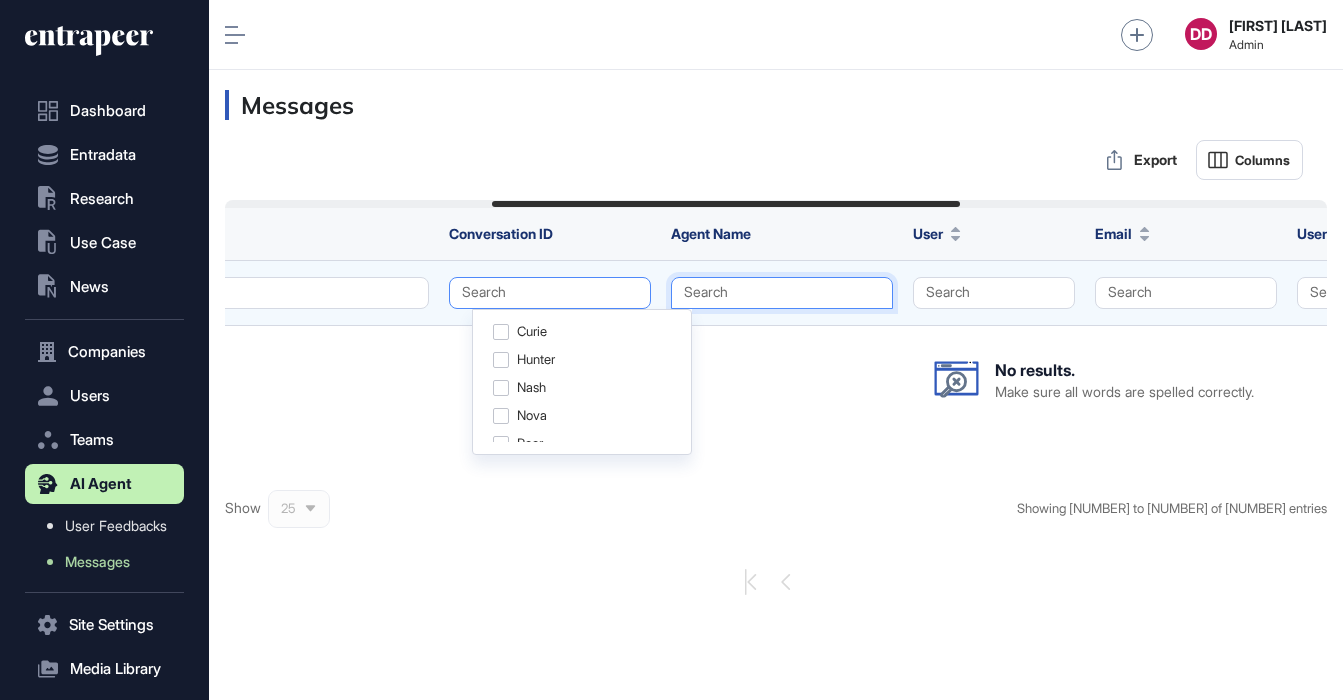 scroll, scrollTop: 0, scrollLeft: 679, axis: horizontal 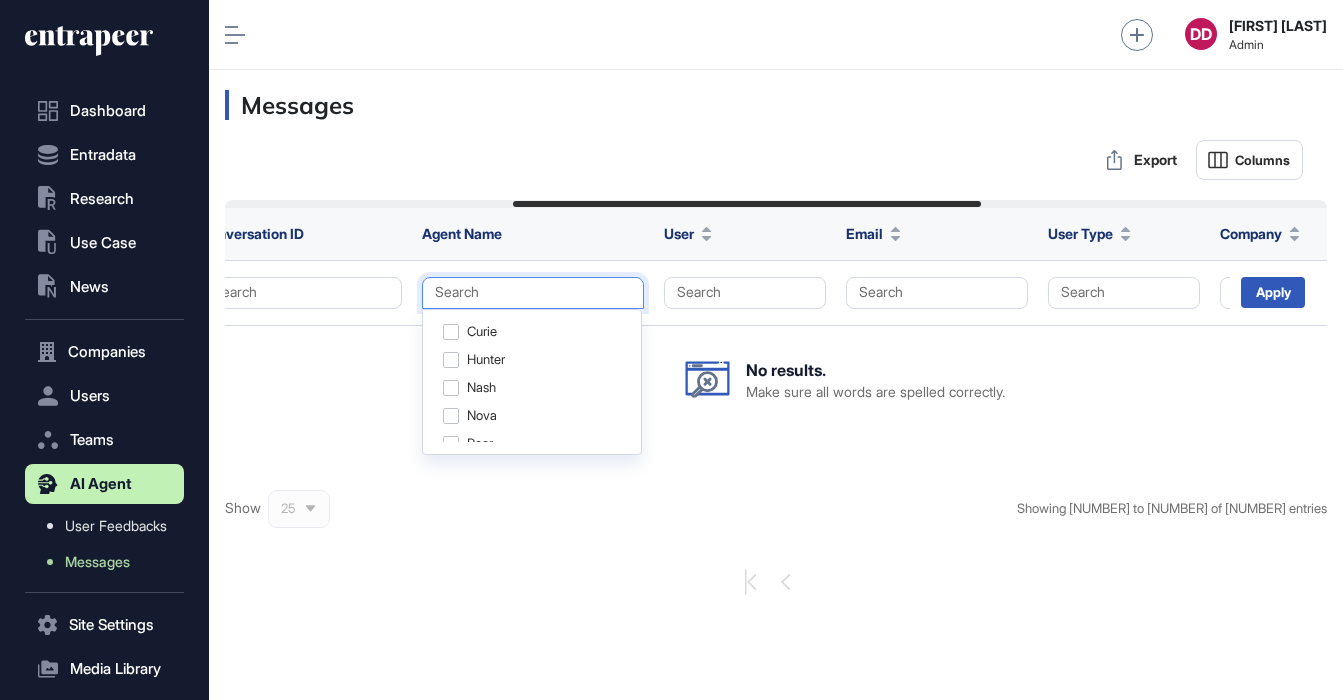 click on "Show 25 Showing 26 to 9 of 9 entries" at bounding box center [776, 532] 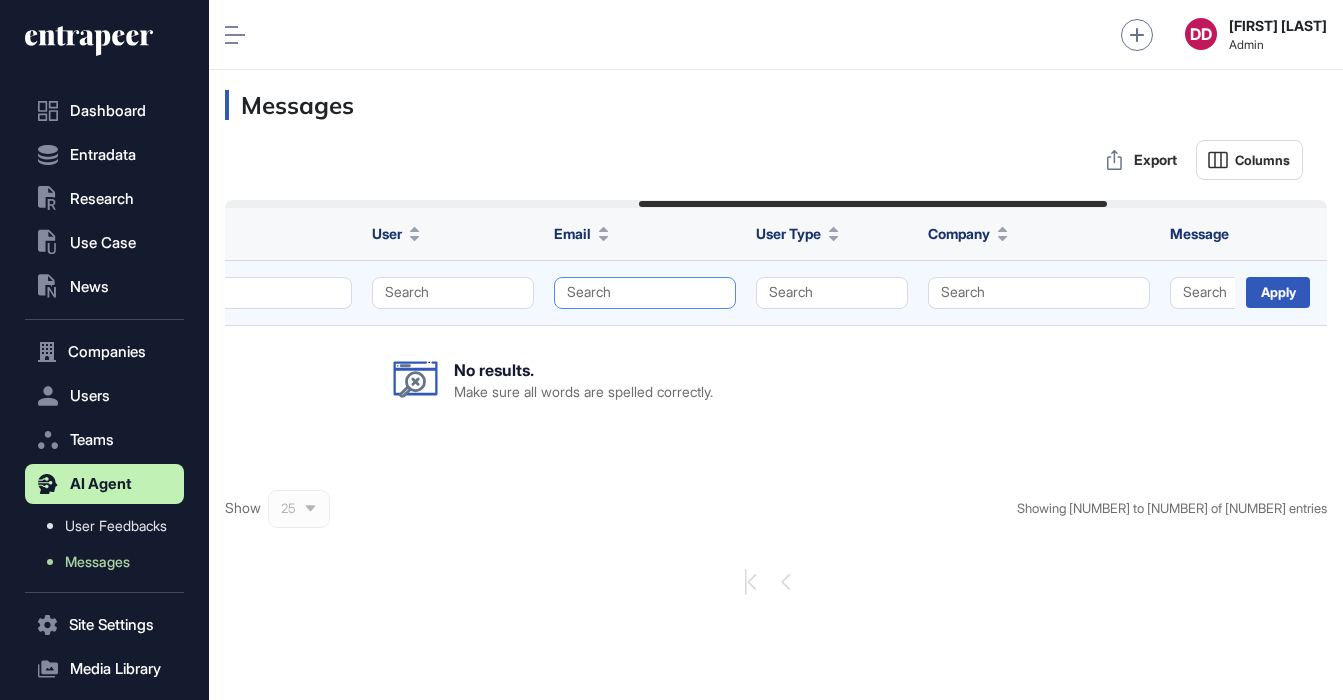 scroll, scrollTop: 0, scrollLeft: 969, axis: horizontal 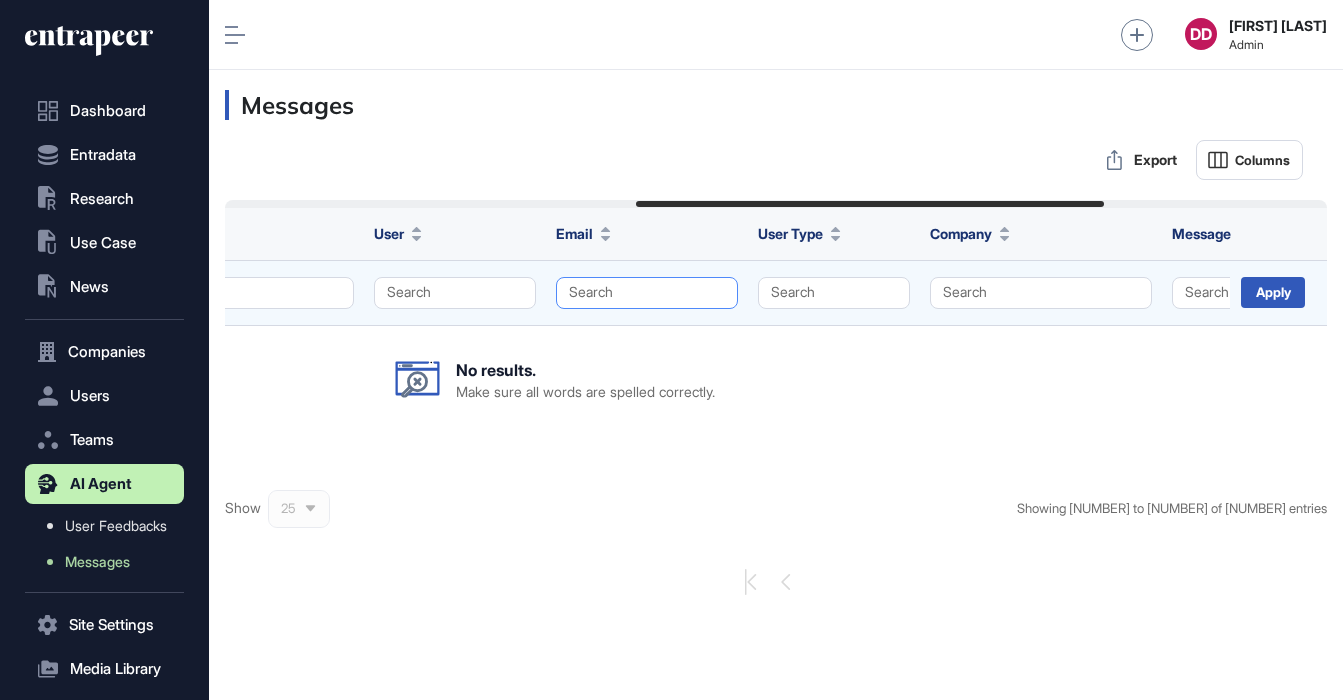 click on "Search" 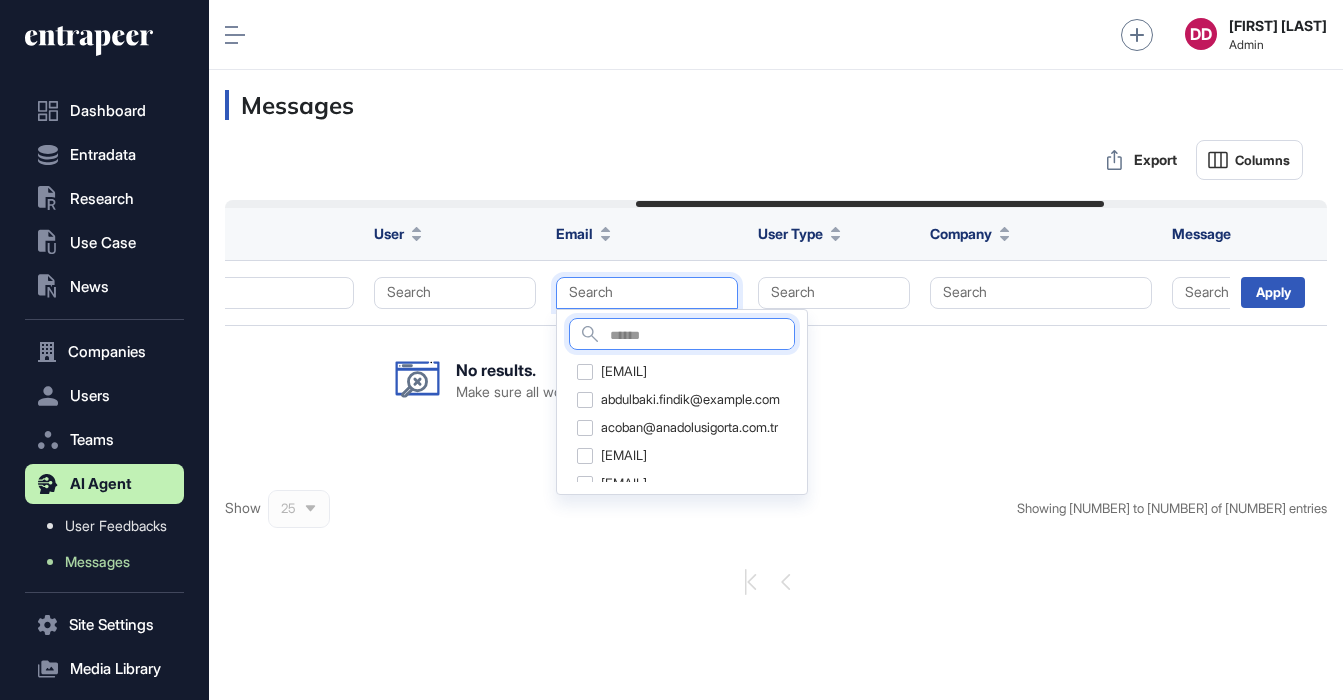 click at bounding box center [702, 336] 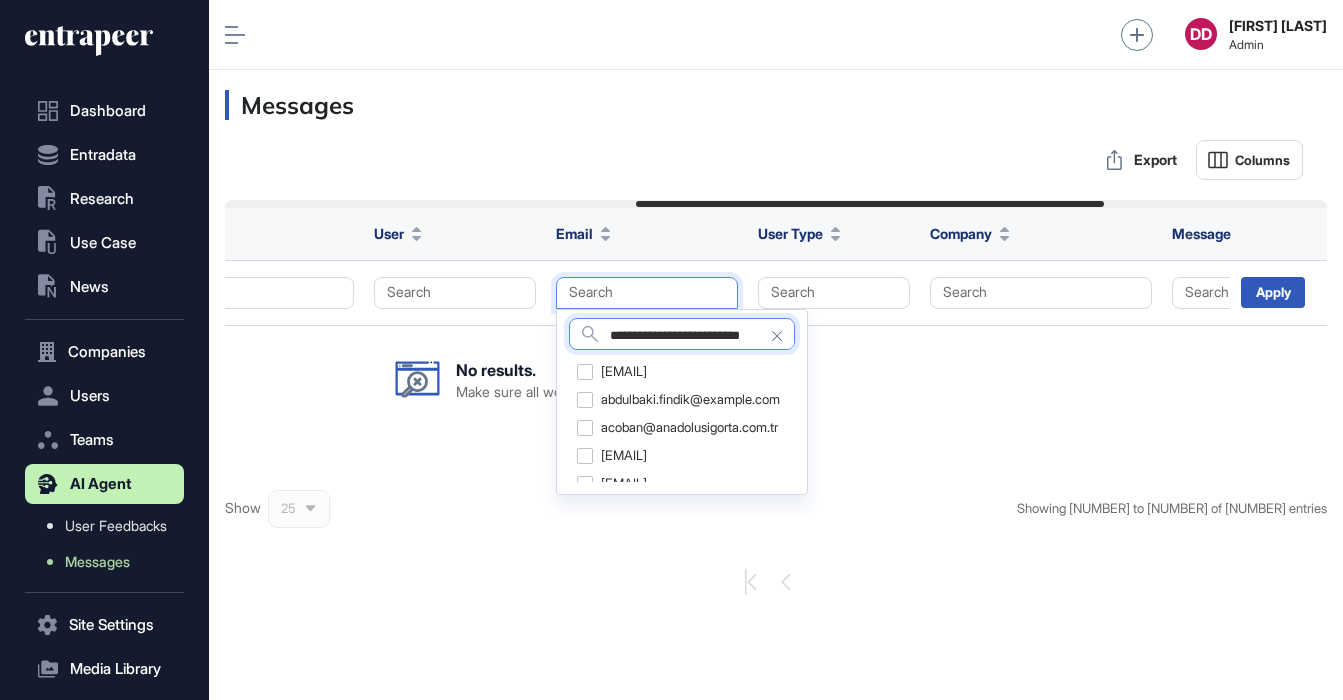 type on "**********" 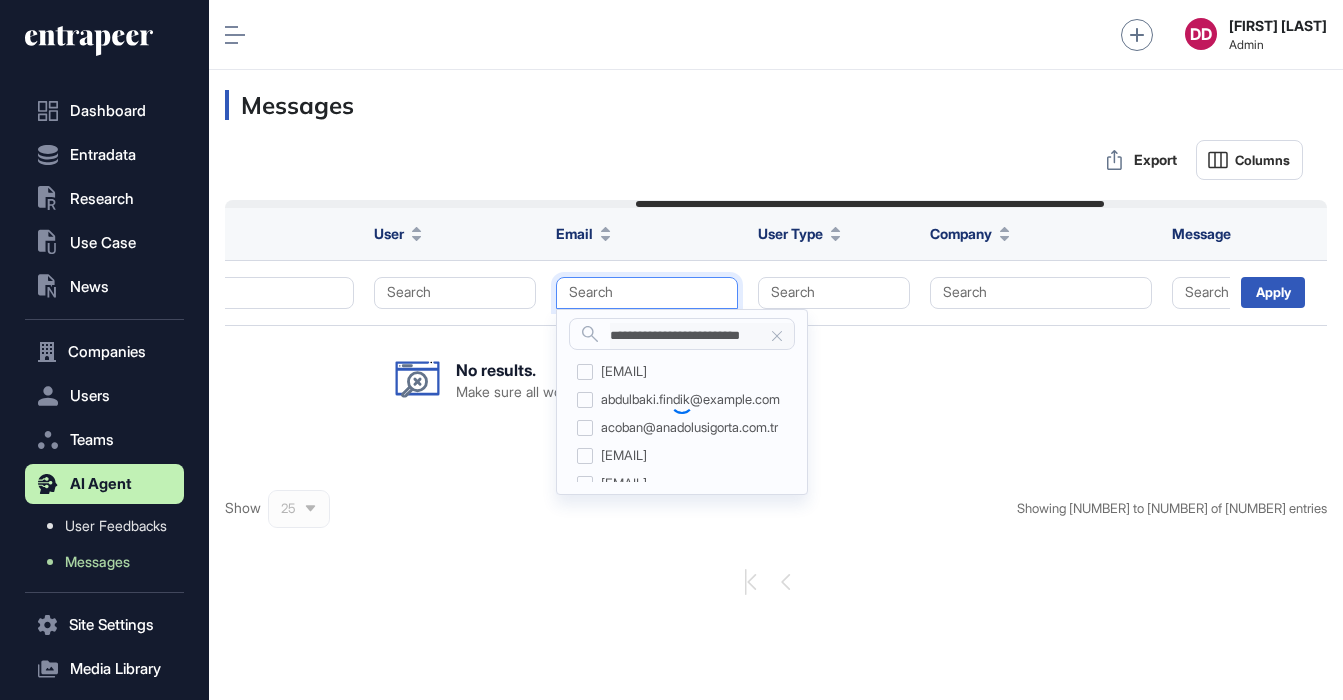 scroll, scrollTop: 0, scrollLeft: 0, axis: both 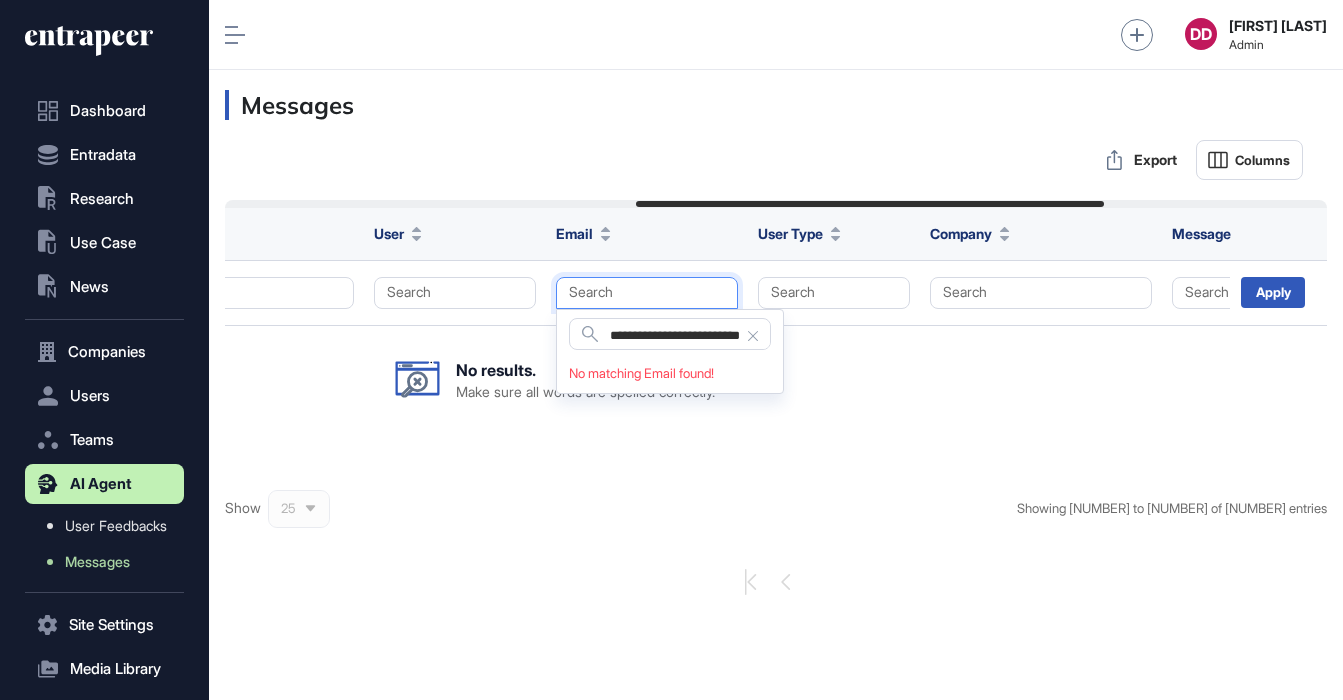 click 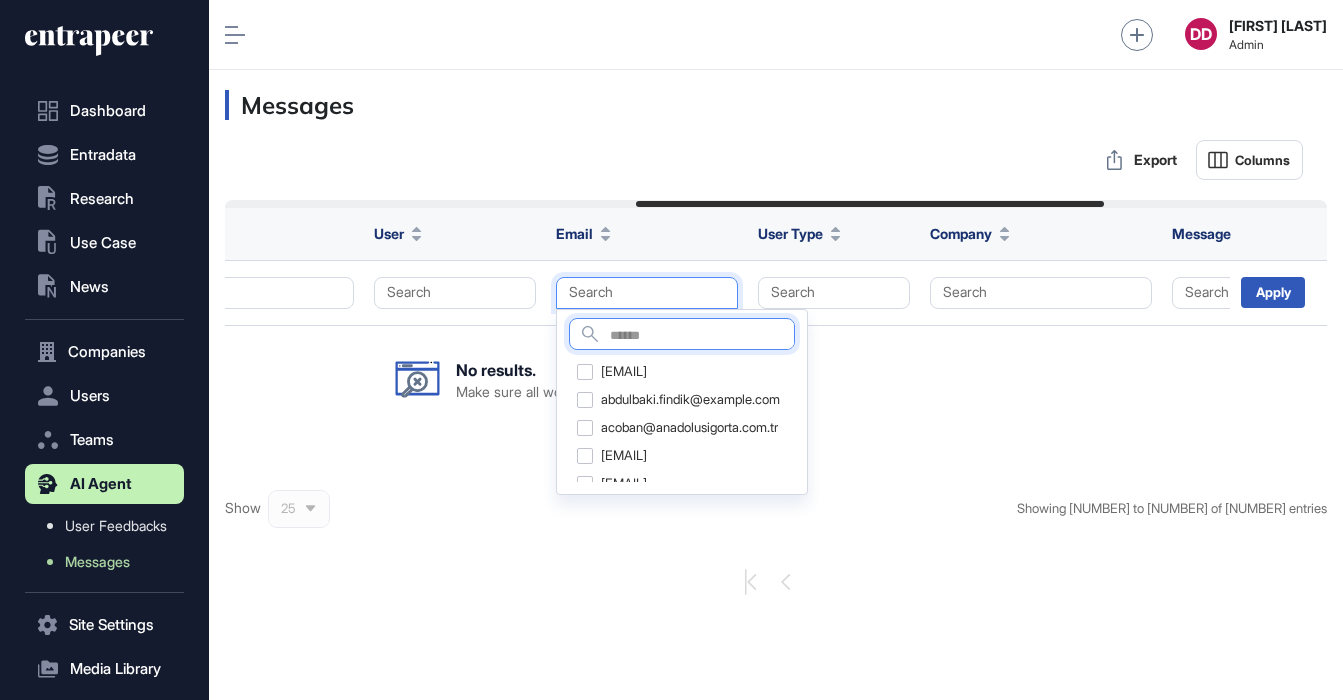 click at bounding box center [702, 336] 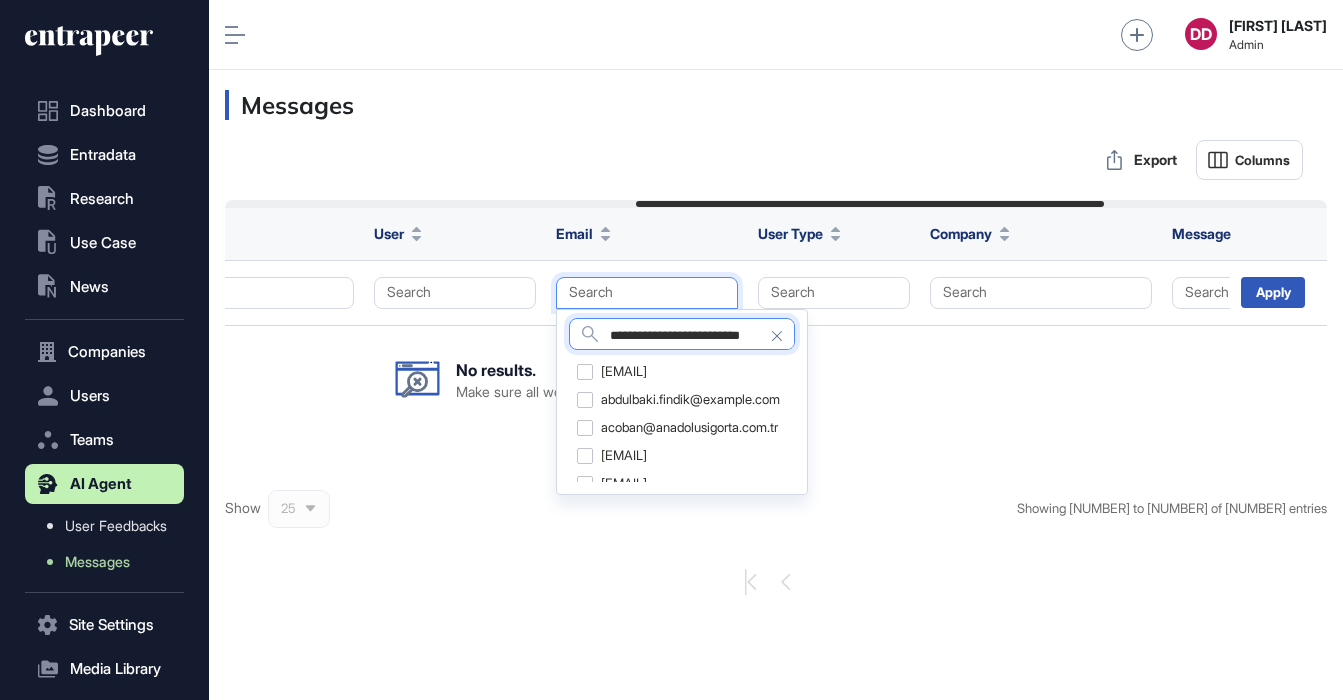 type on "**********" 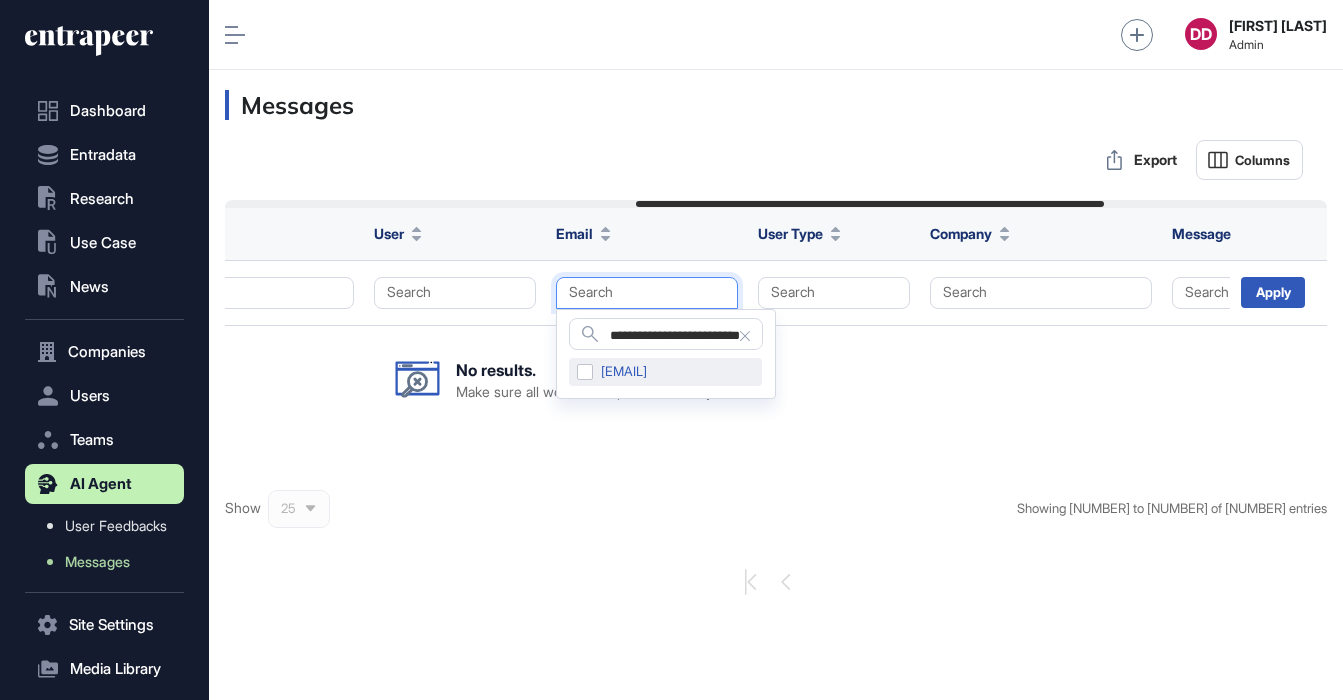click on "gabriel.ionita@telekom.com" at bounding box center (665, 372) 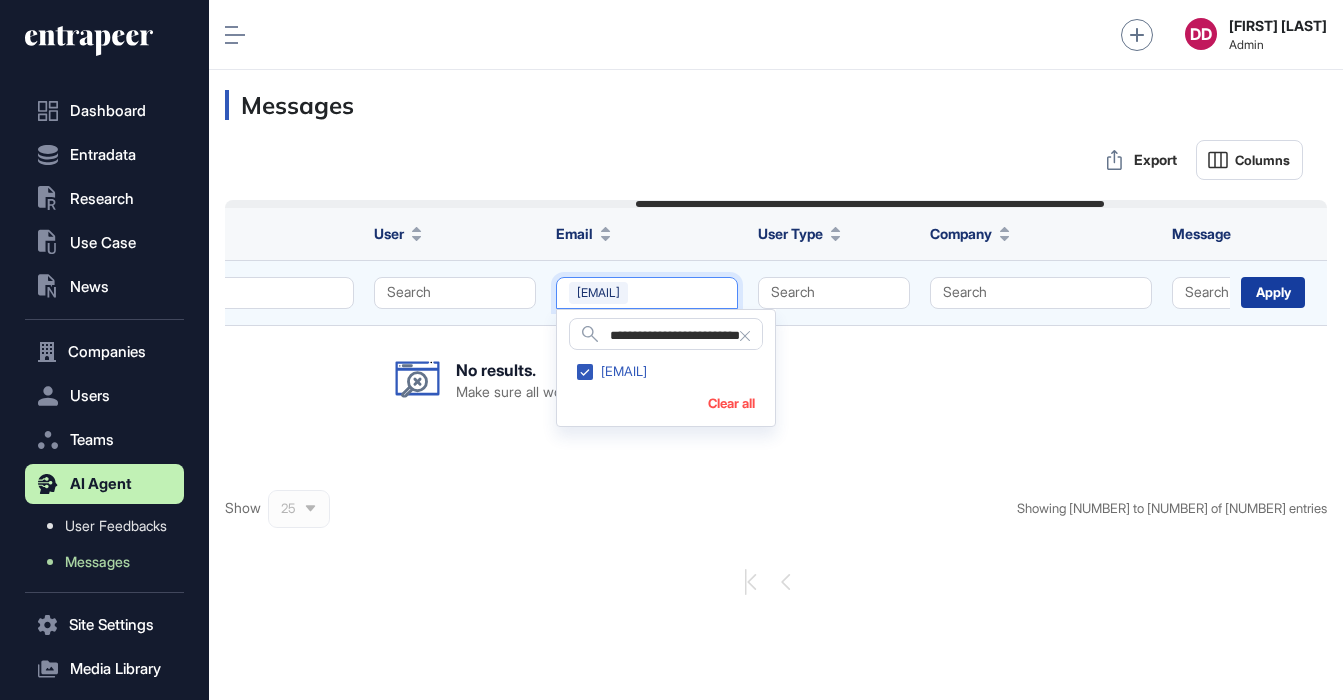 click on "Apply" at bounding box center (1273, 292) 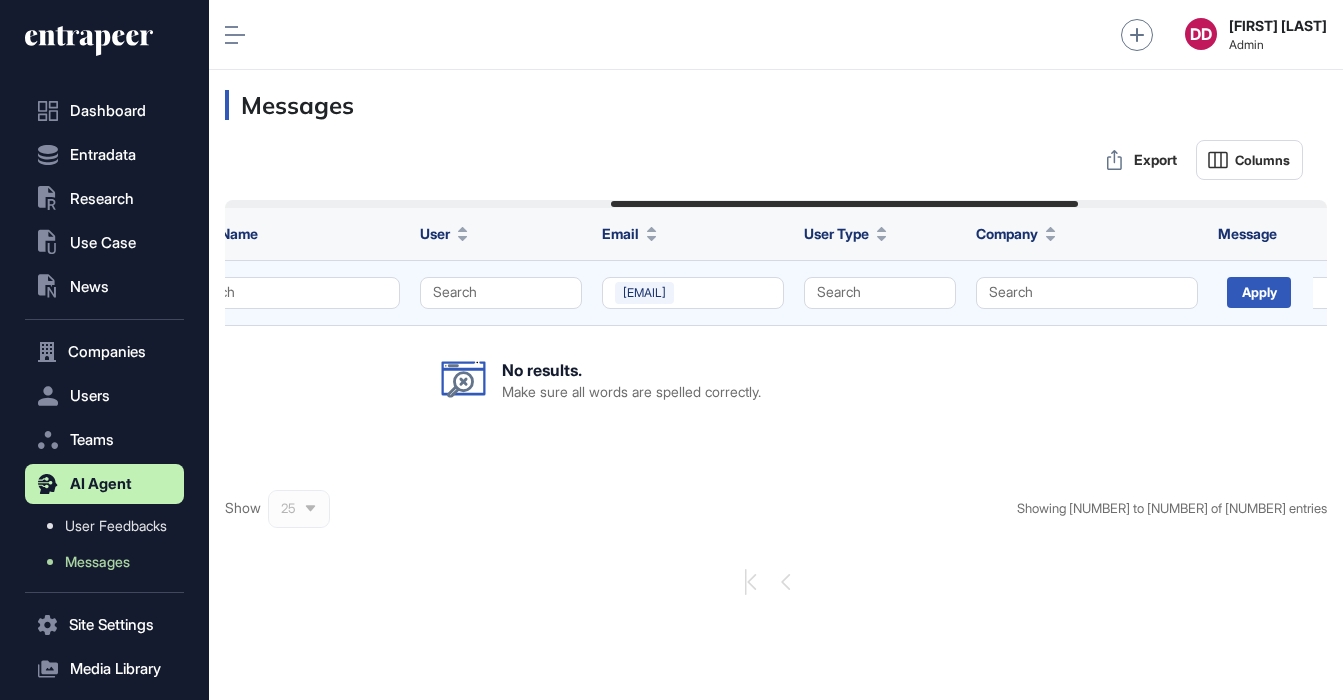scroll, scrollTop: 0, scrollLeft: 944, axis: horizontal 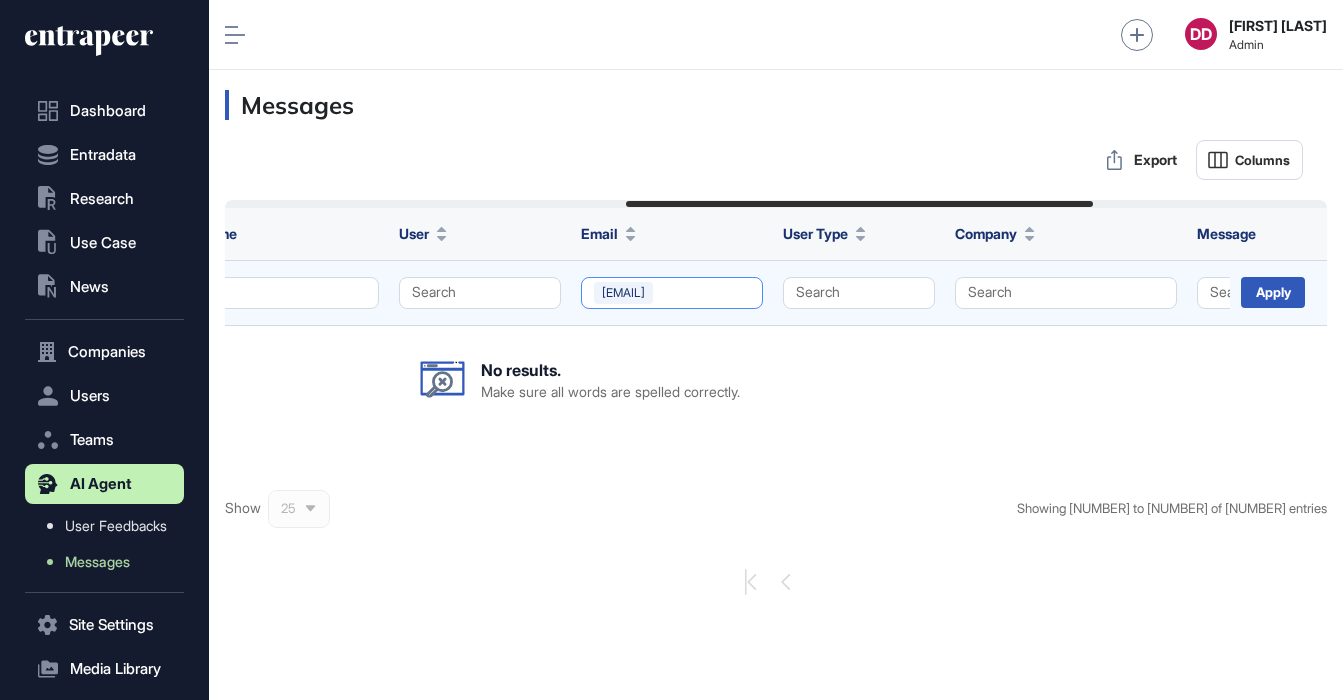 click on "gabriel.ionita@telekom.com" 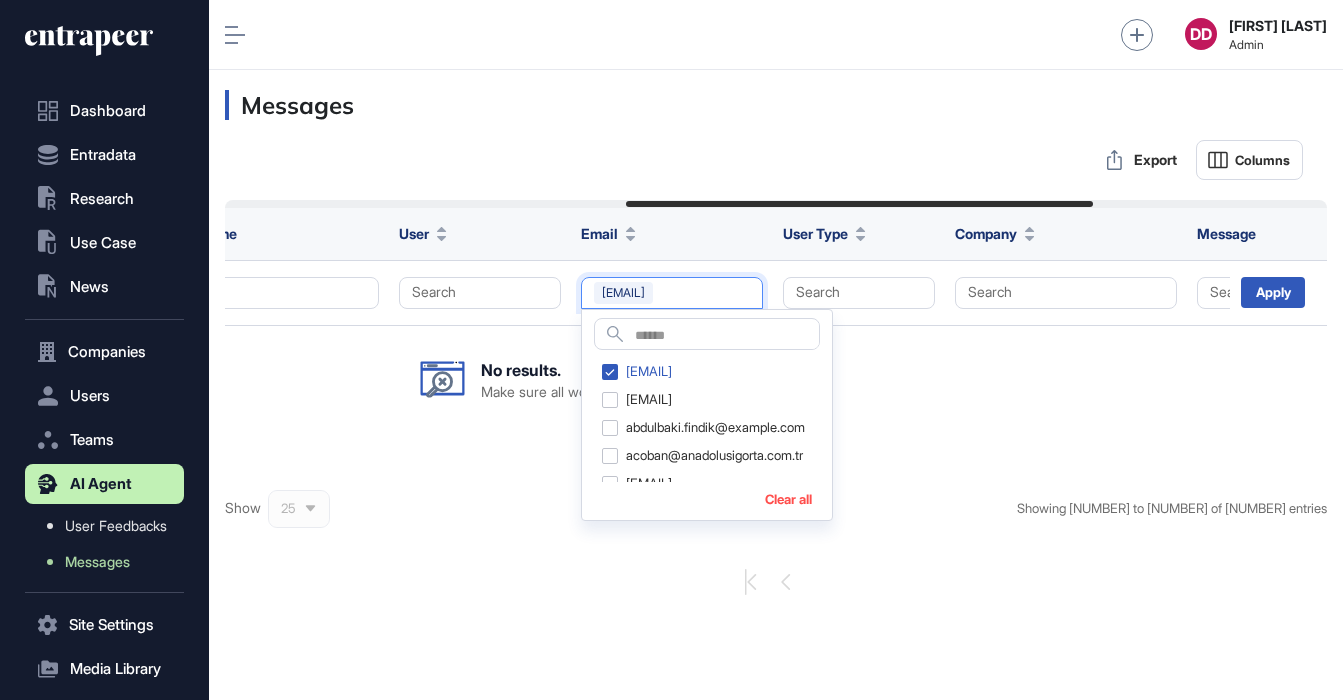 click on "Clear all" at bounding box center [788, 499] 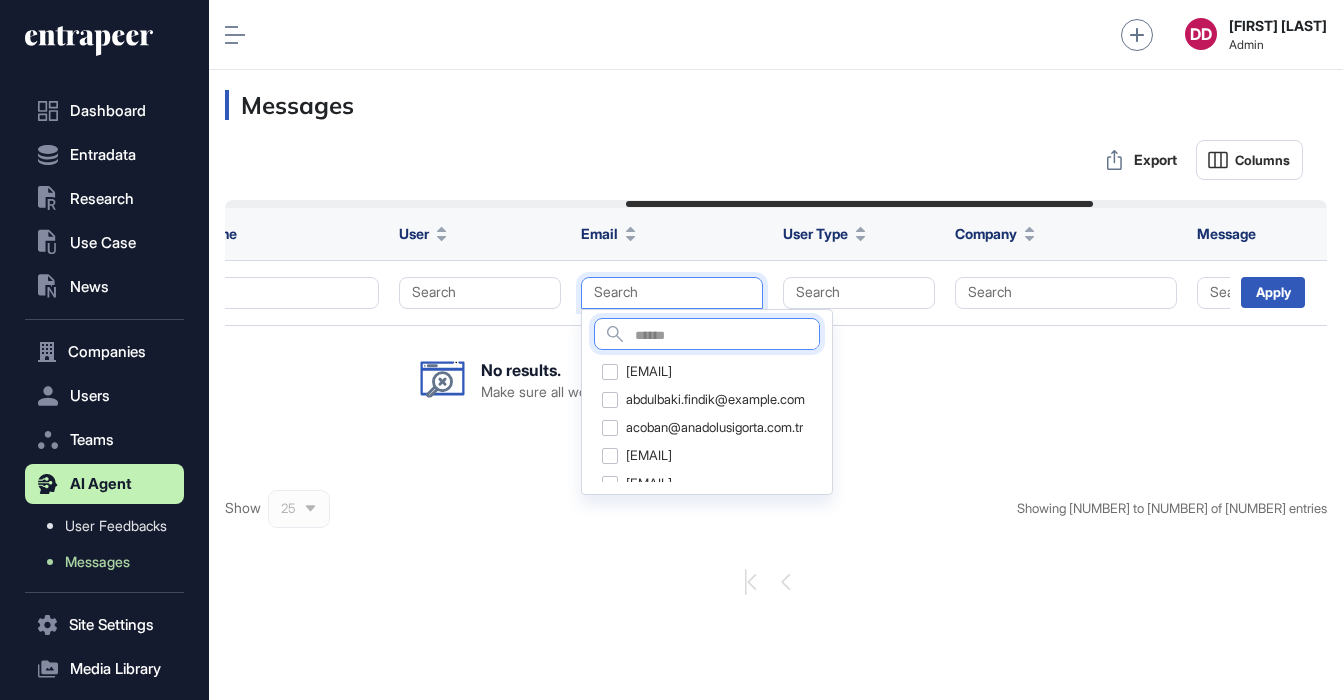 click at bounding box center (727, 336) 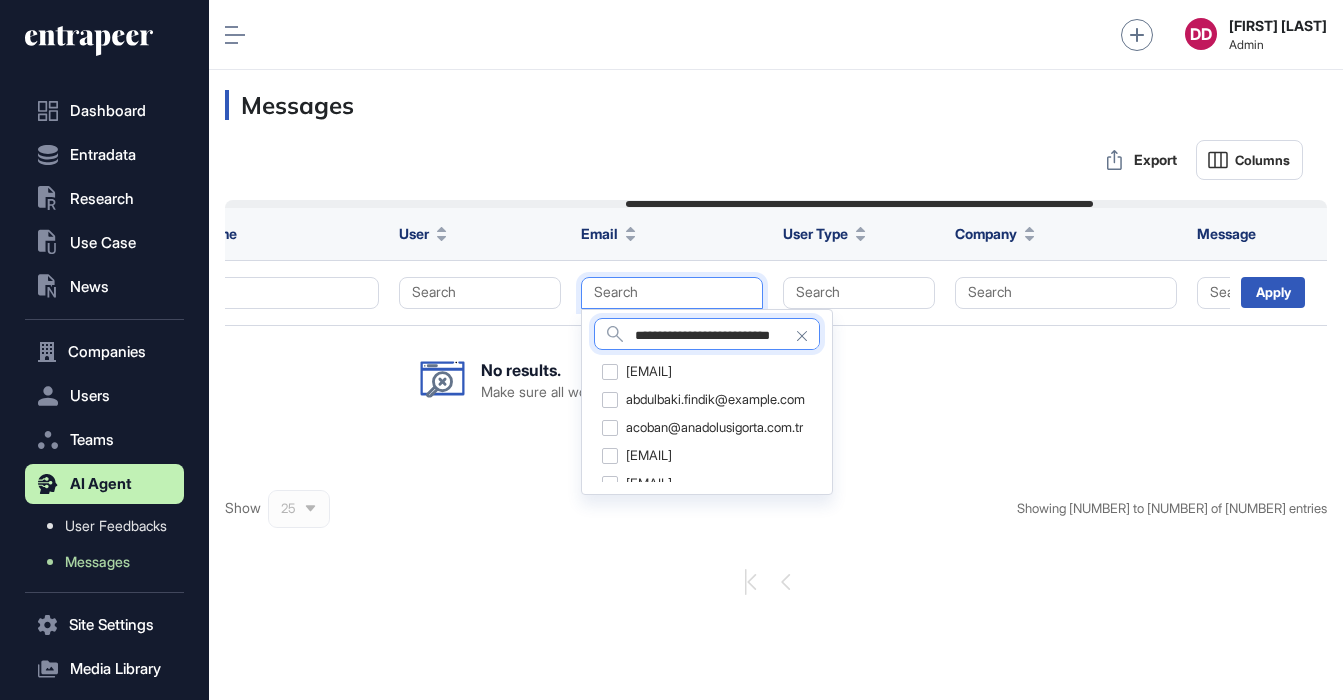scroll, scrollTop: 0, scrollLeft: 11, axis: horizontal 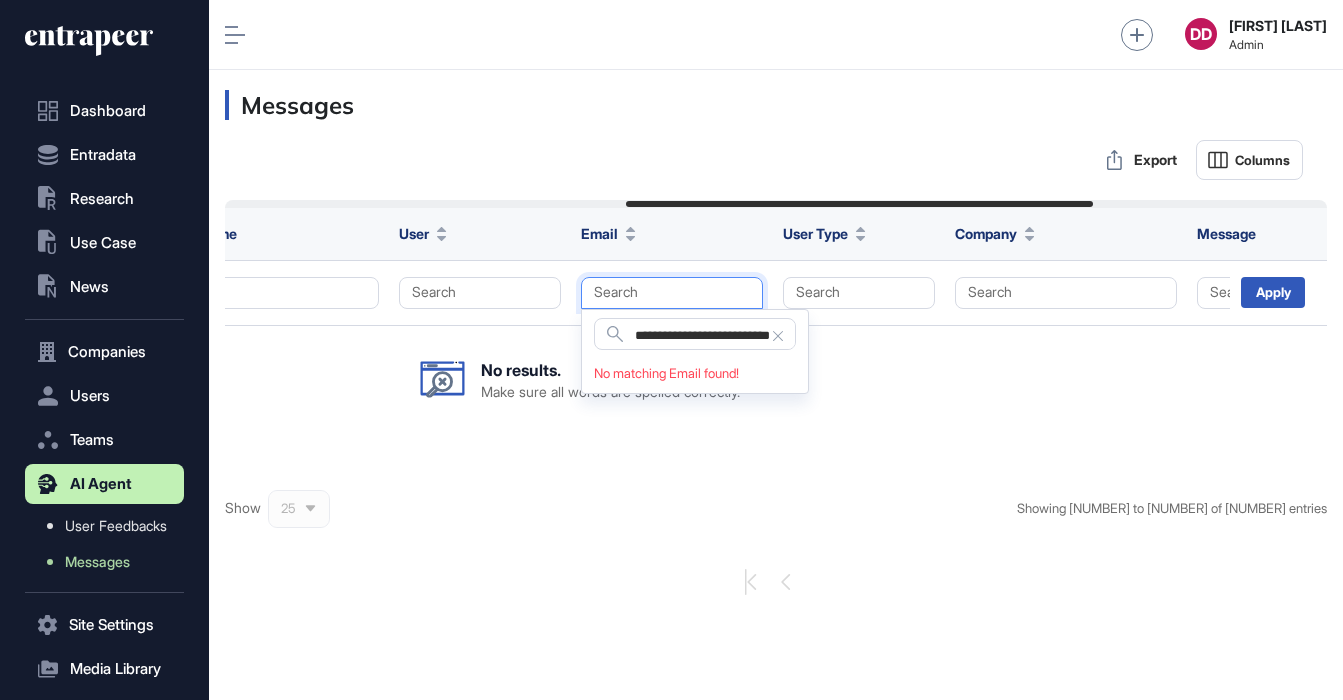 click 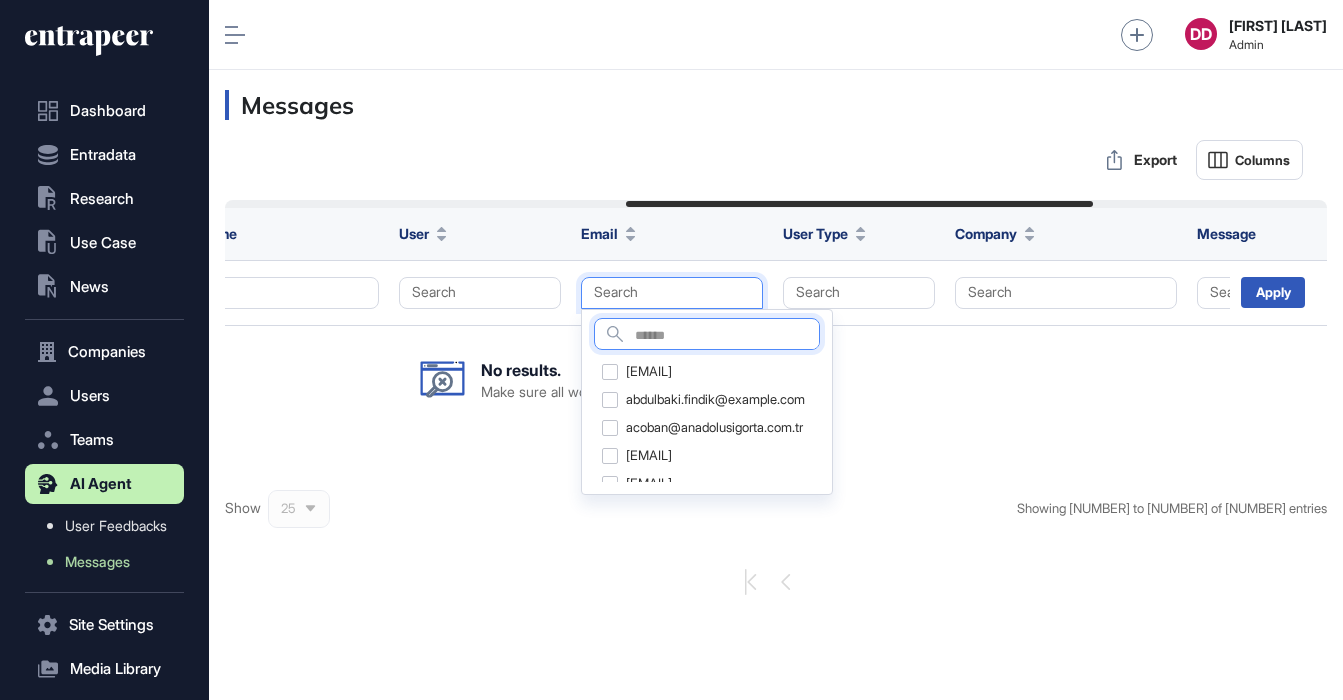 click at bounding box center [727, 336] 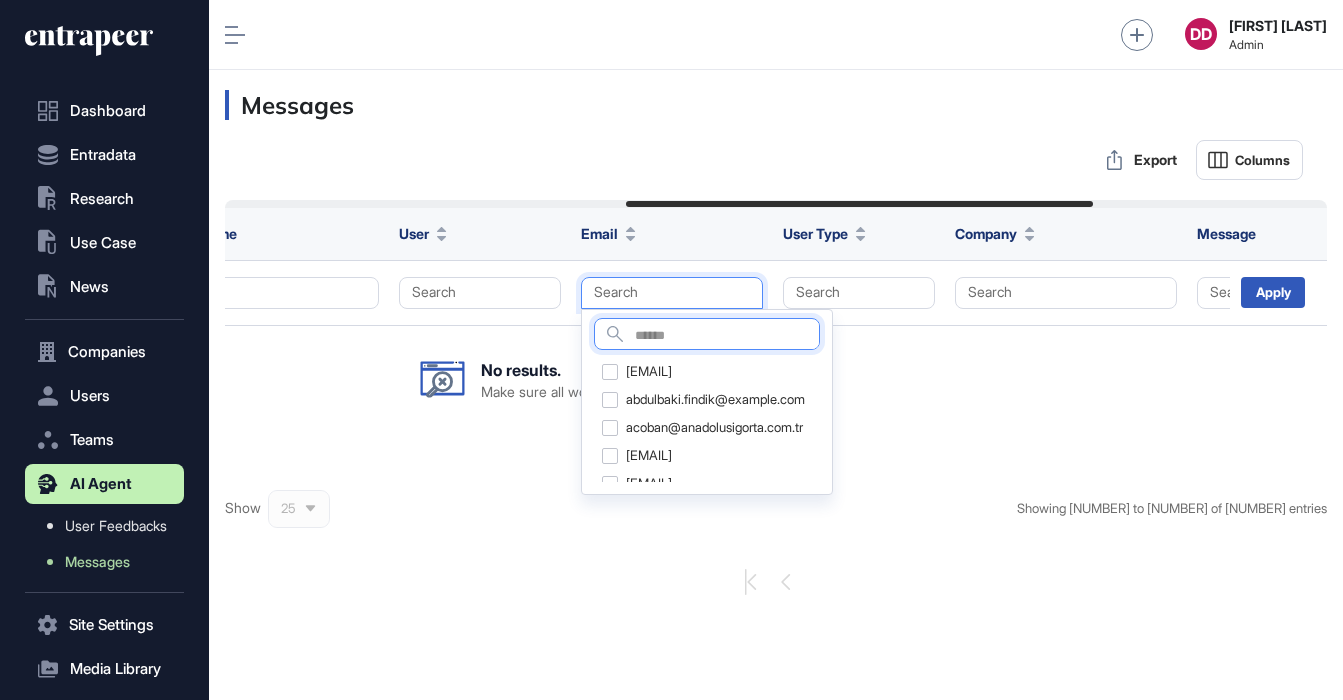 paste on "**********" 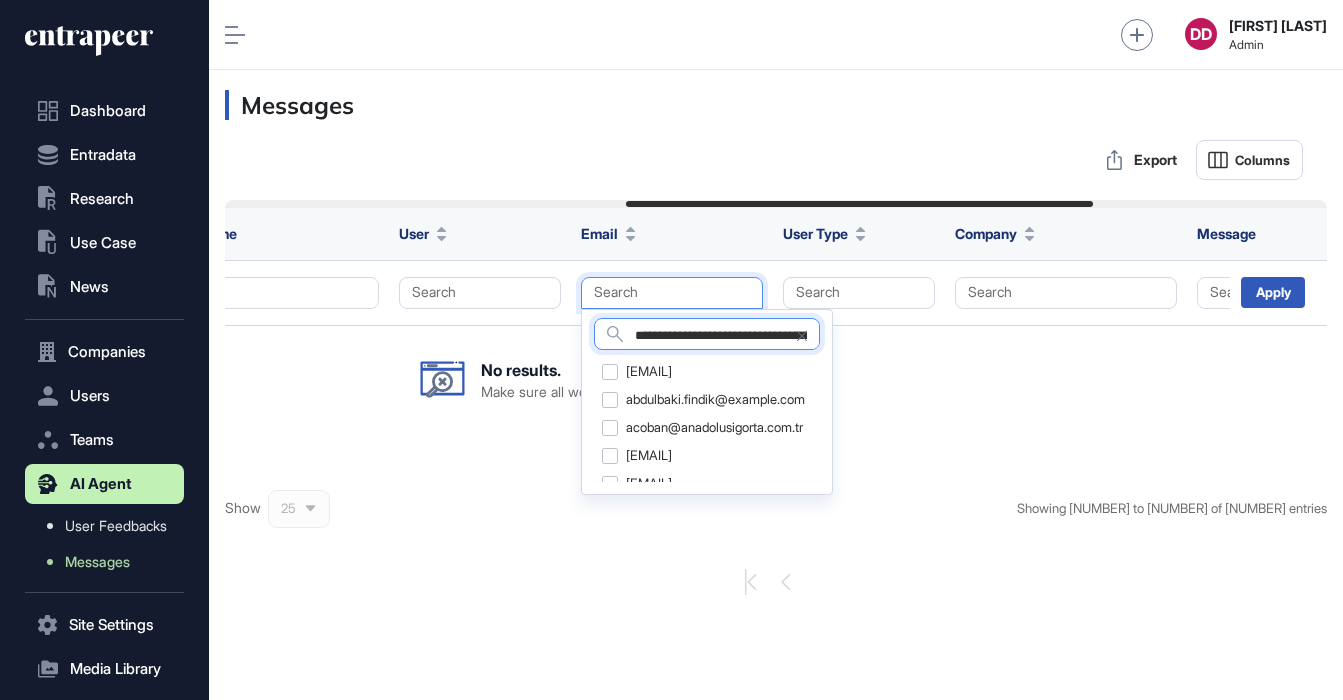 scroll, scrollTop: 0, scrollLeft: 75, axis: horizontal 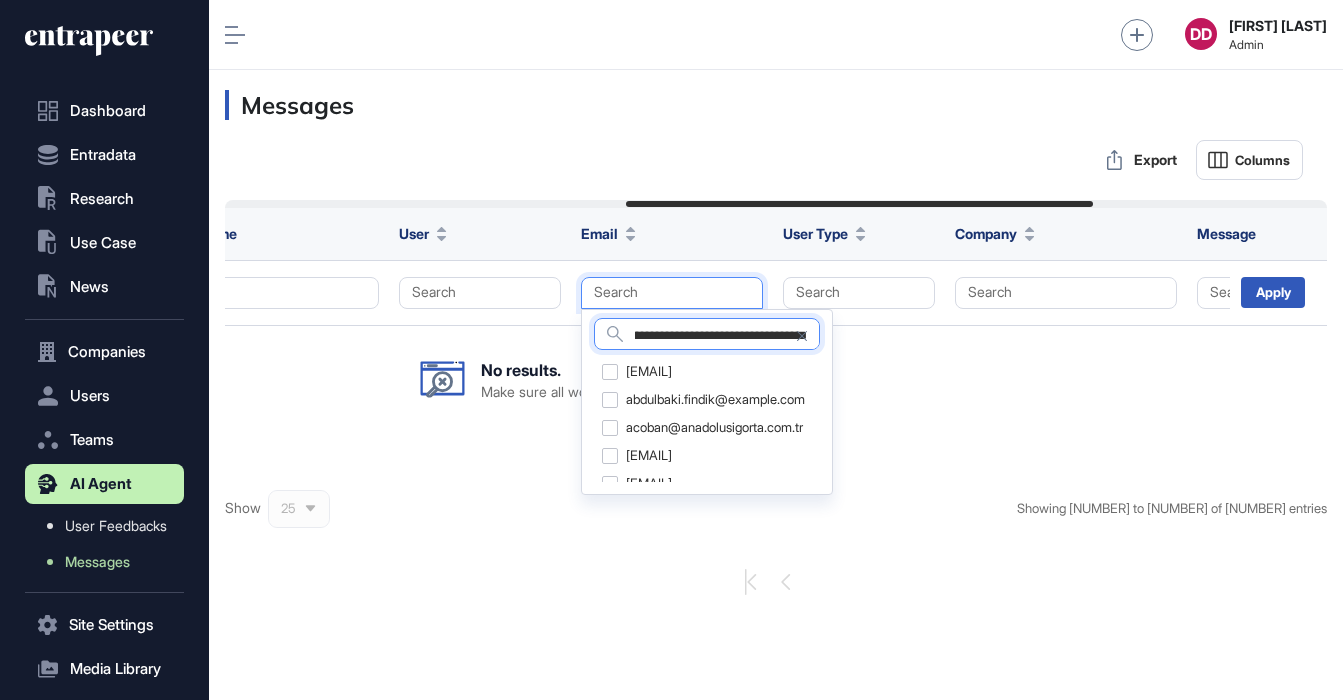 type on "**********" 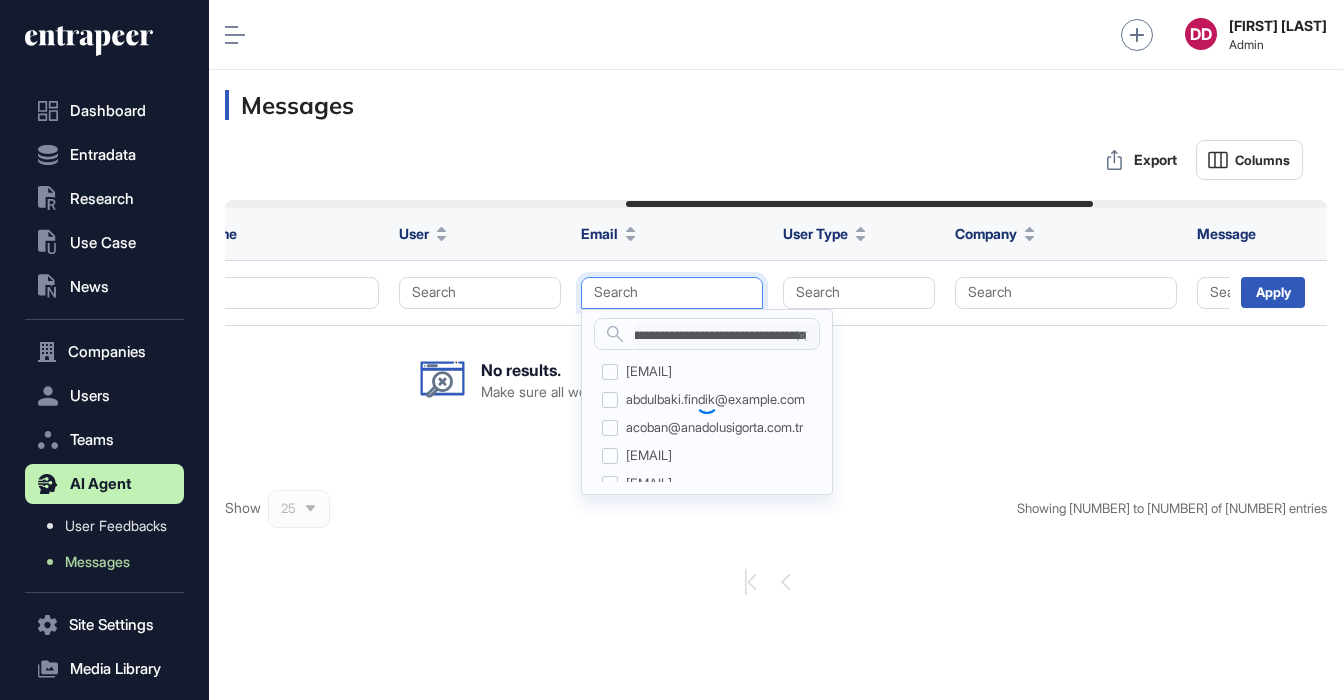 scroll, scrollTop: 0, scrollLeft: 0, axis: both 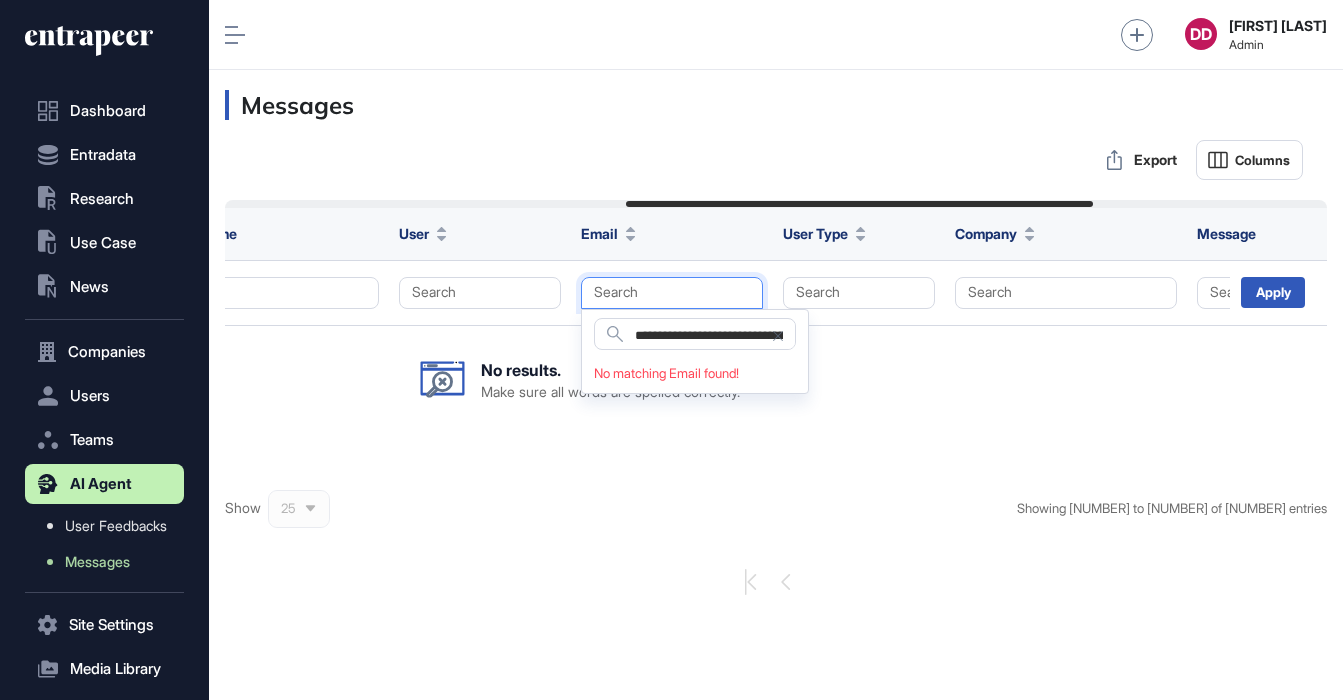 click 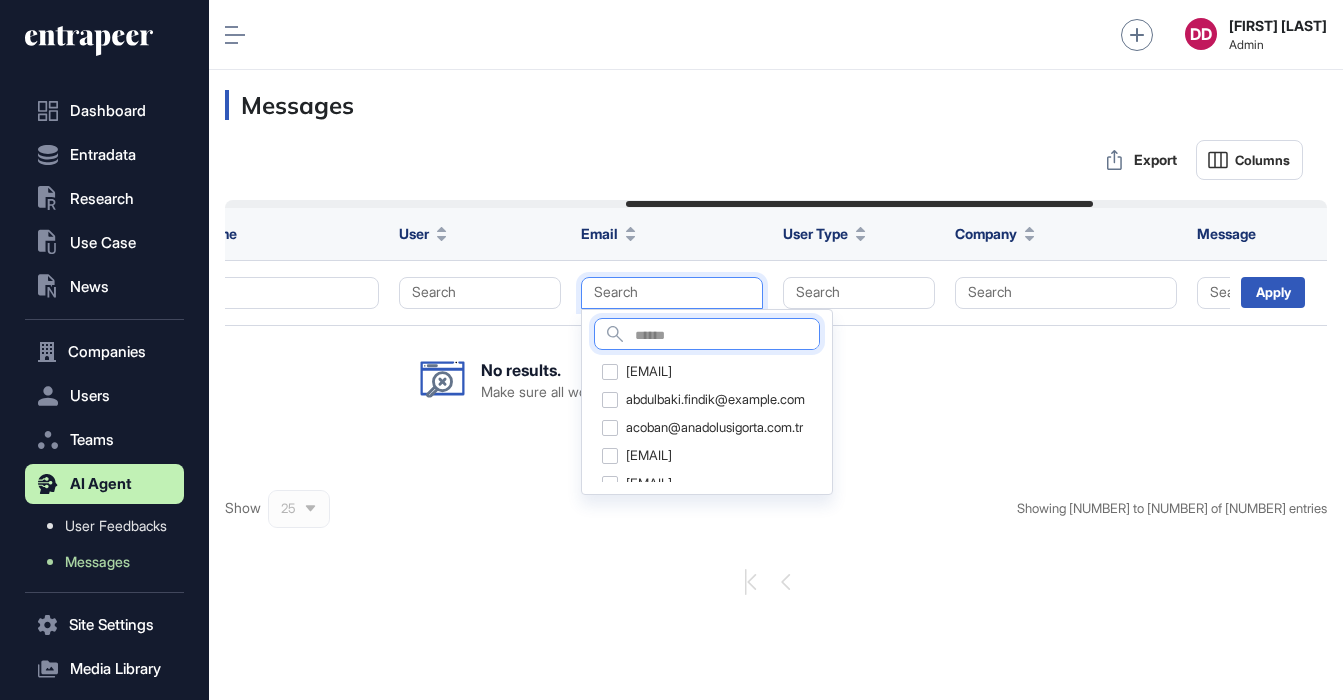 click at bounding box center (727, 336) 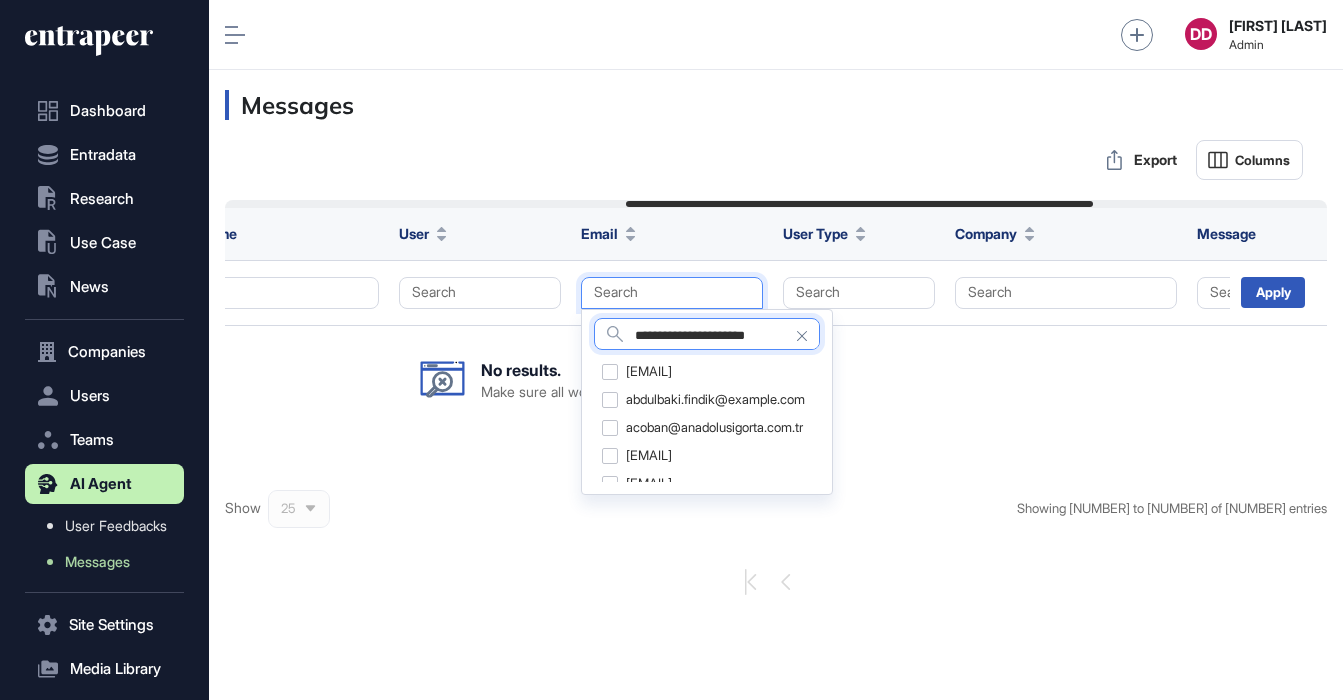 type on "**********" 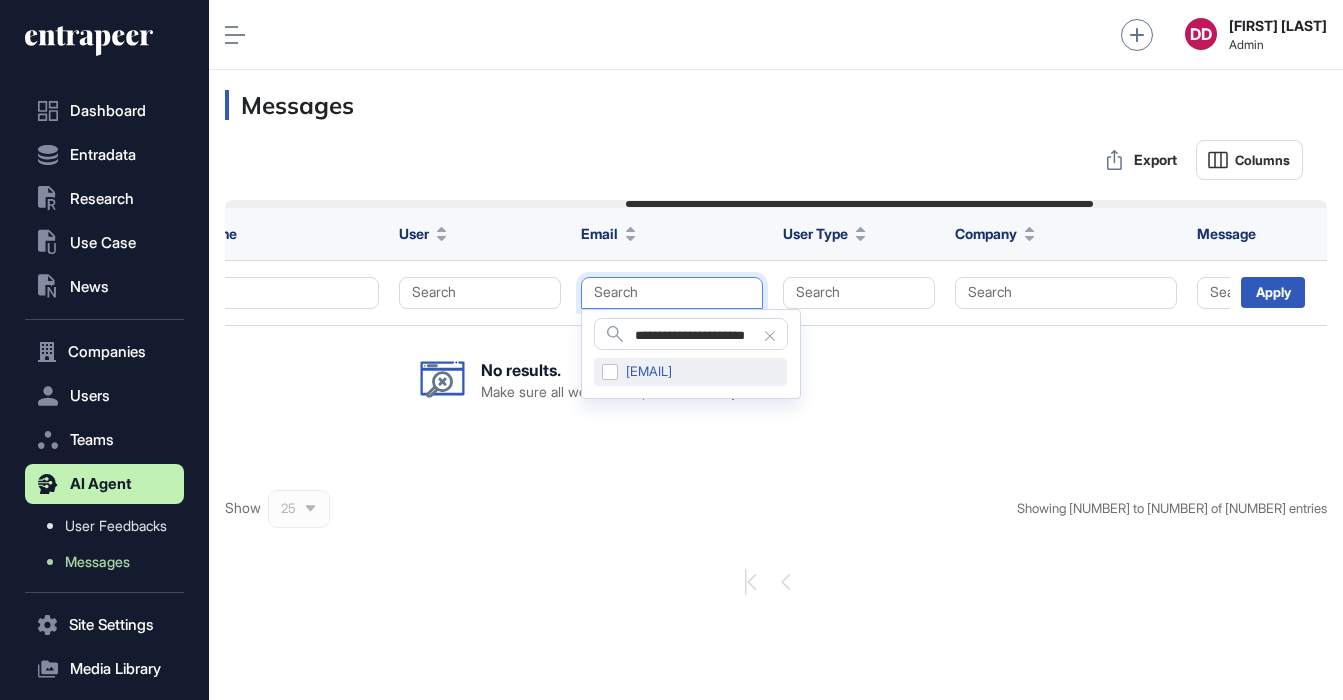click on "j.deubener@telekom.com" at bounding box center (690, 372) 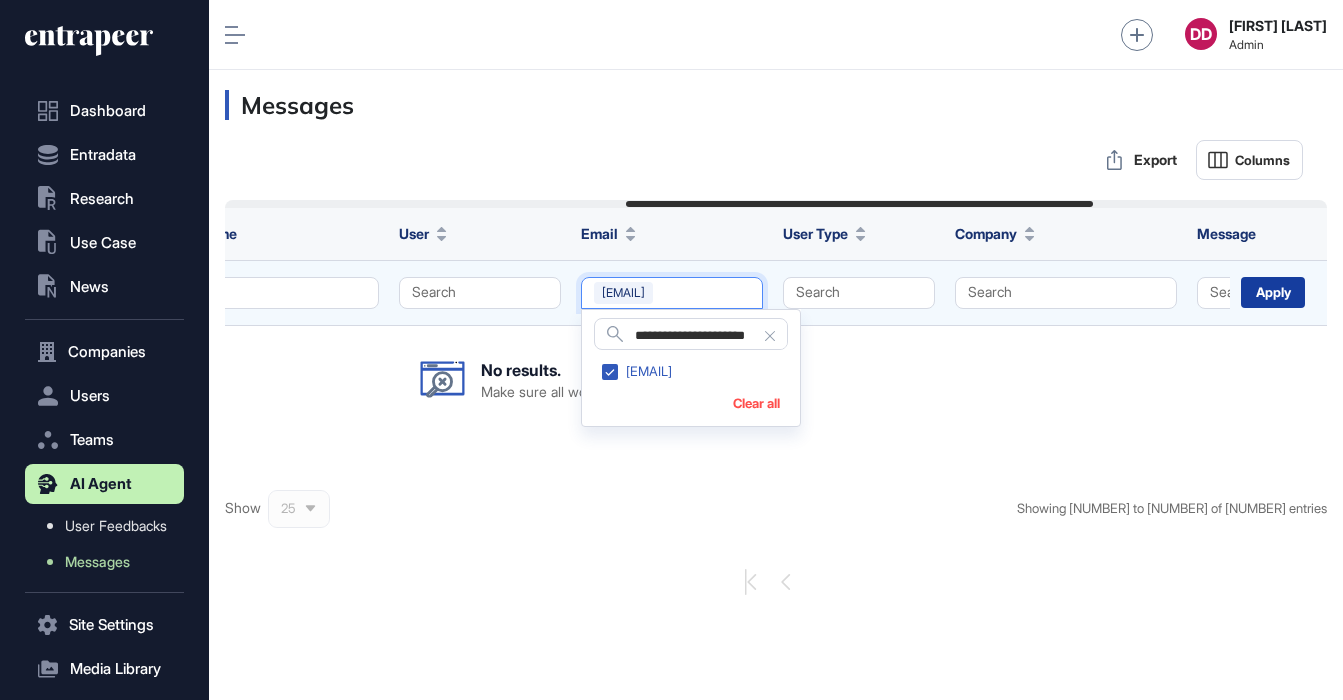click on "Apply" at bounding box center [1273, 292] 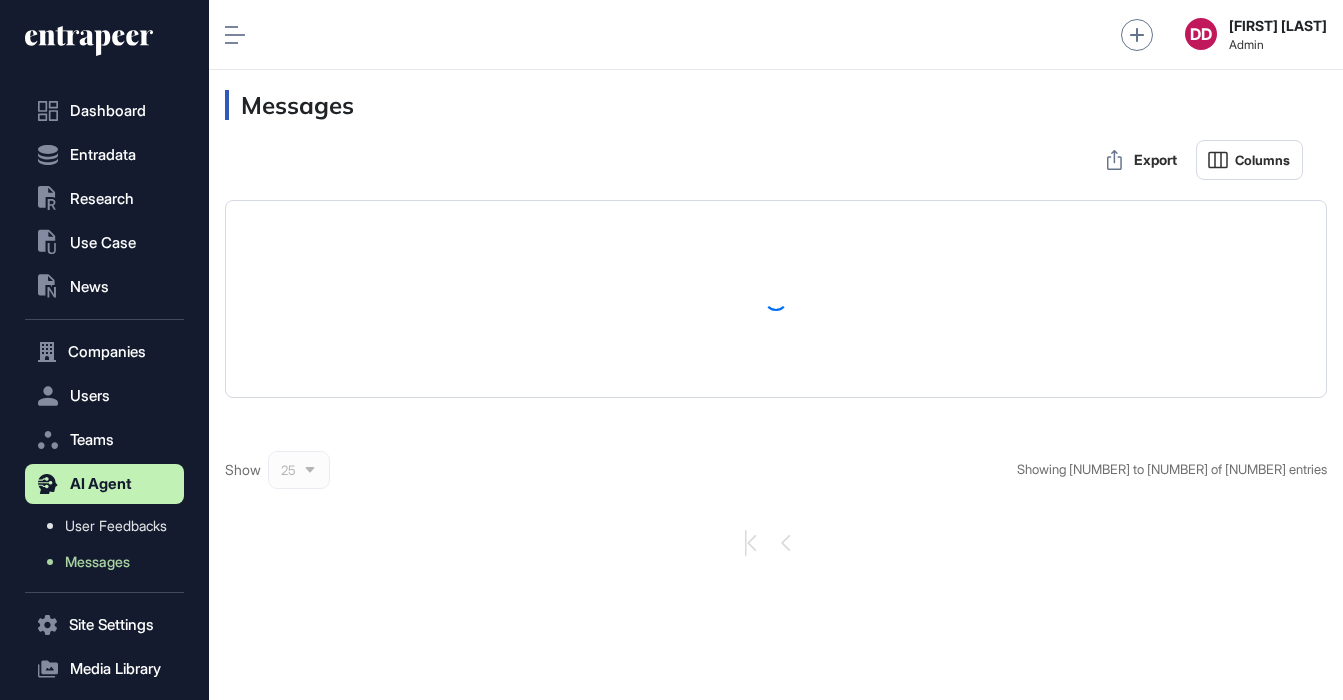 scroll, scrollTop: 0, scrollLeft: 0, axis: both 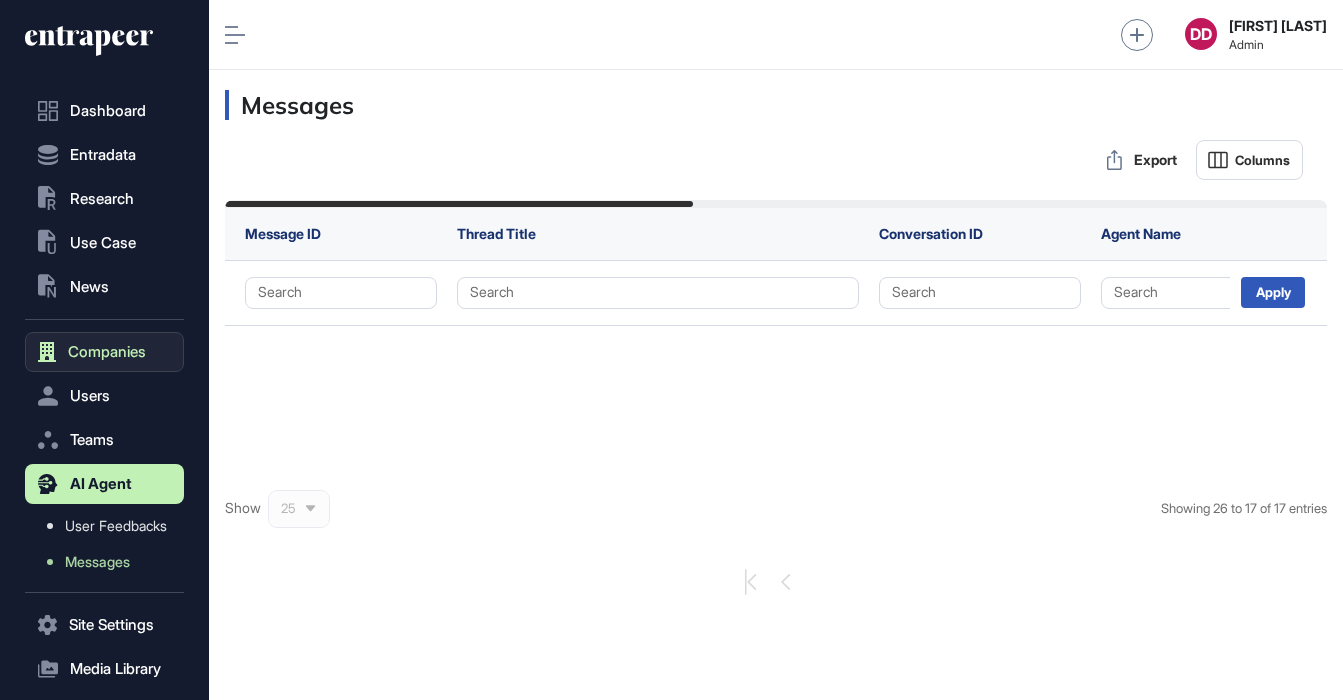 click on "Companies" at bounding box center [107, 352] 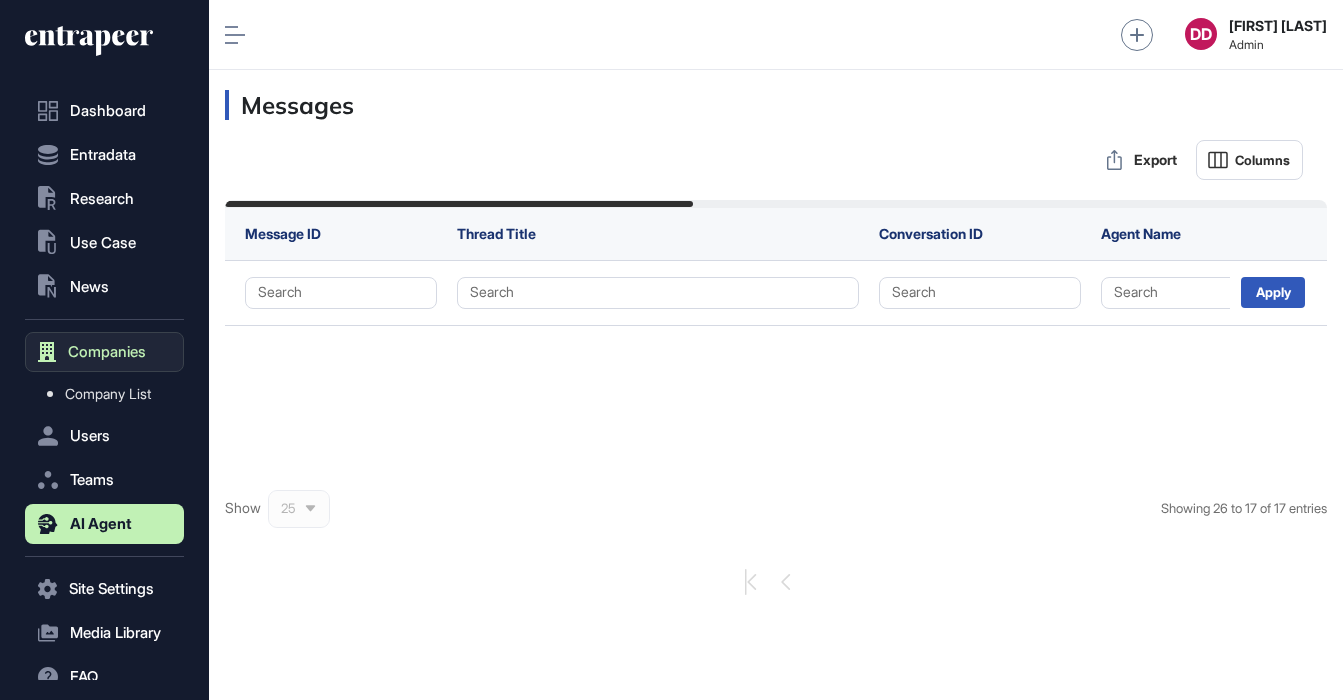 scroll, scrollTop: 0, scrollLeft: 0, axis: both 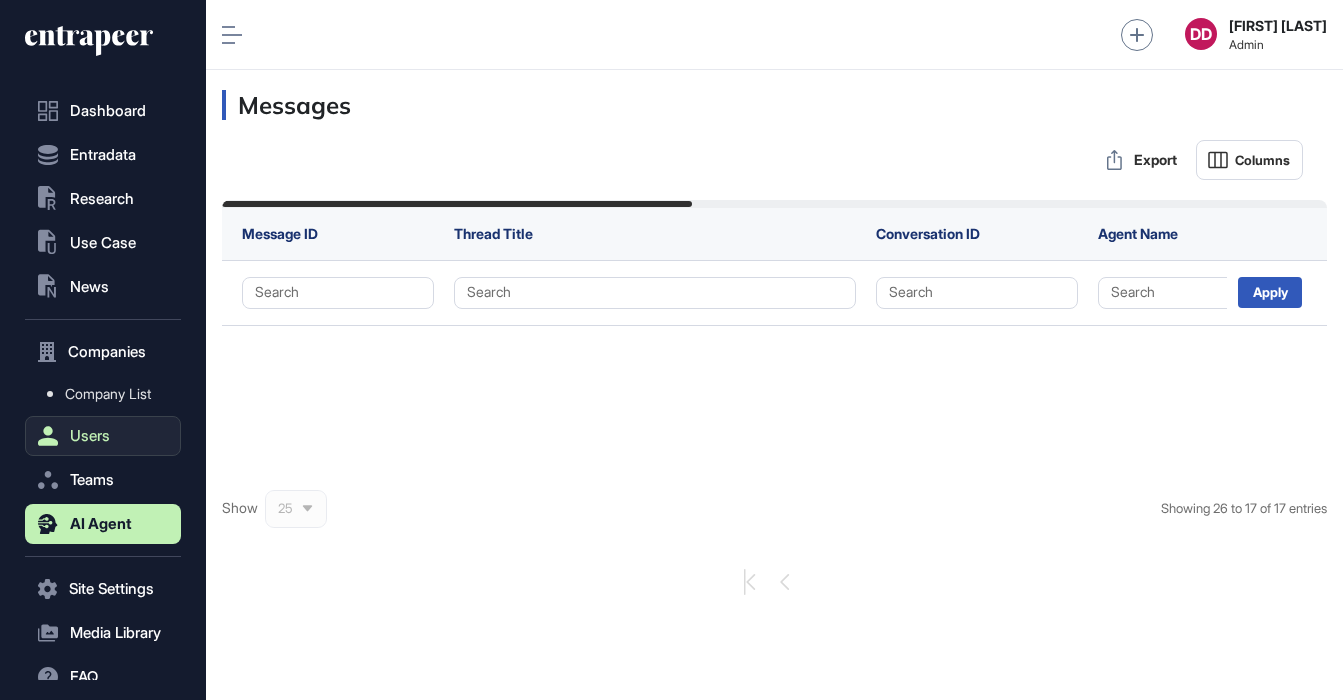 click on "Users" 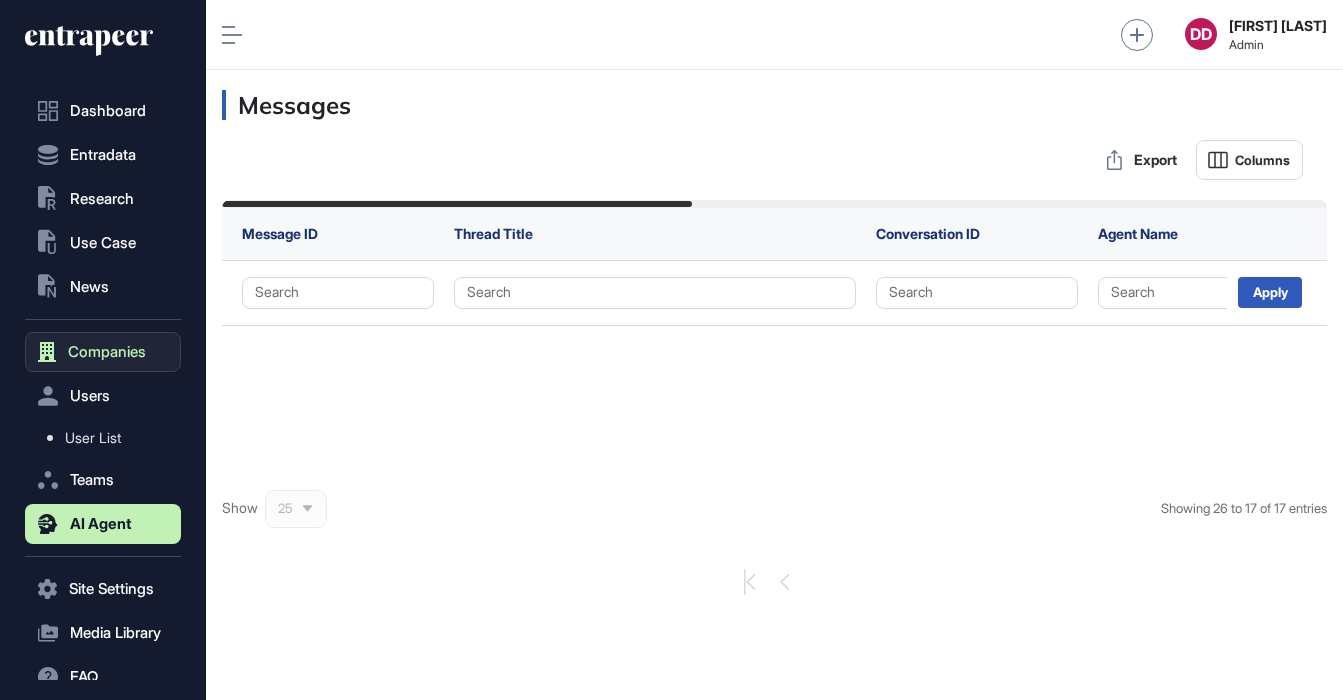 click on "Companies" at bounding box center (107, 352) 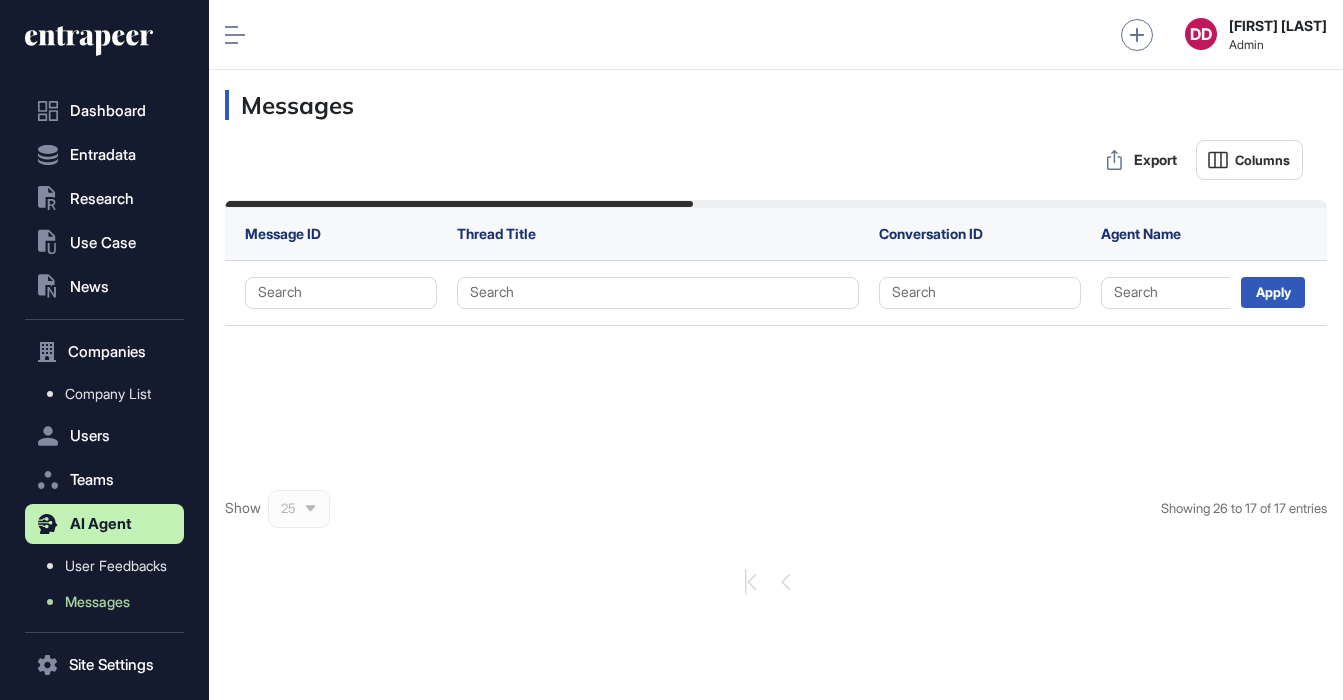 scroll, scrollTop: 690, scrollLeft: 1134, axis: both 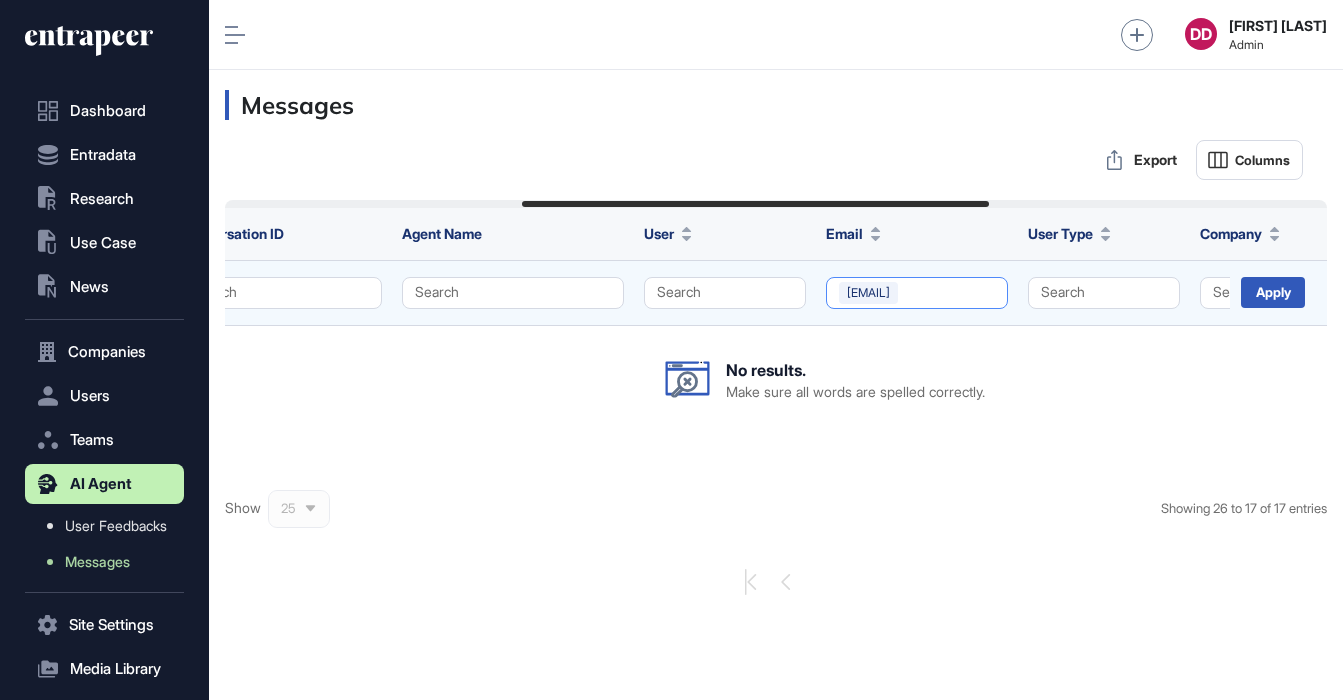 click on "j.deubener@telekom.com" 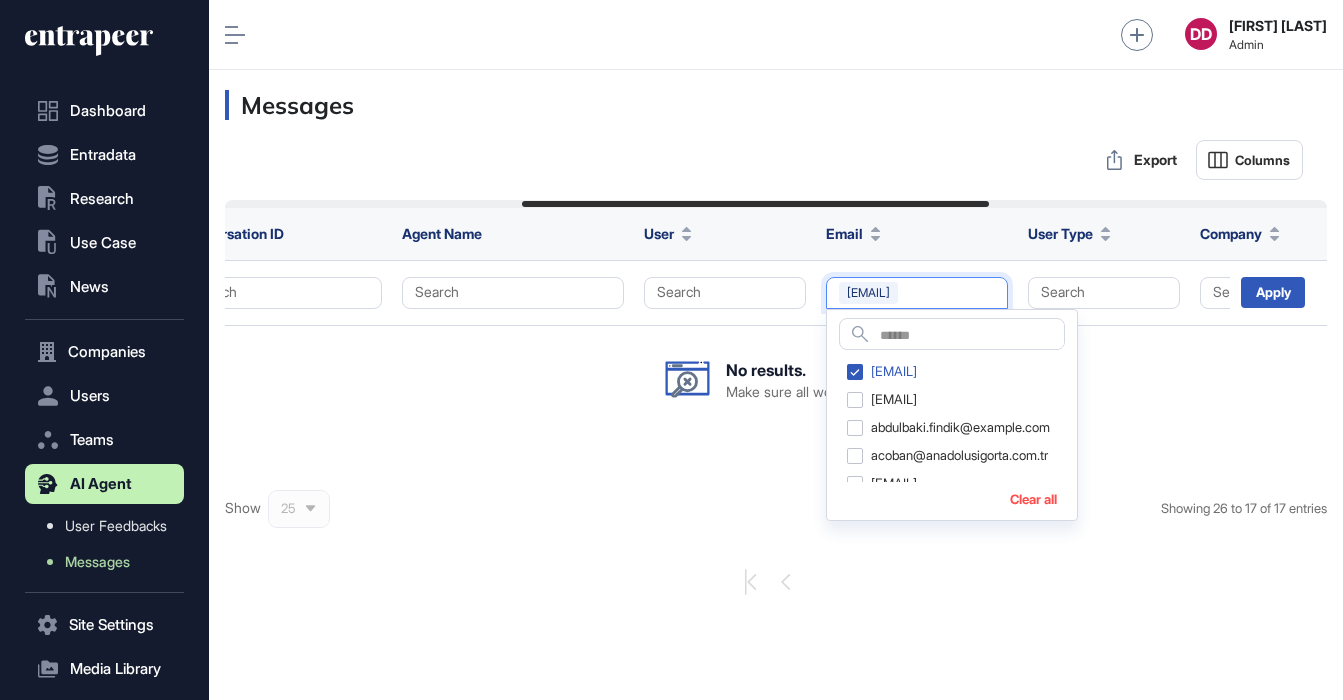 click on "Clear all" at bounding box center [1033, 499] 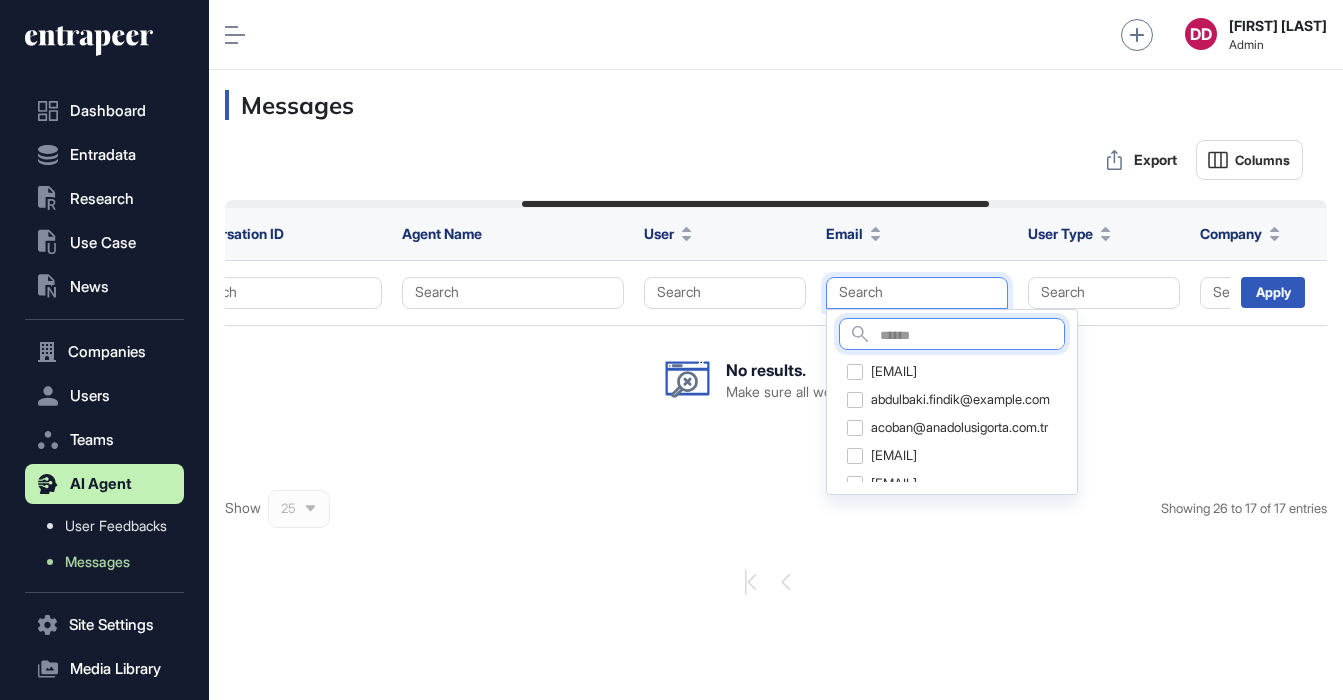click at bounding box center [972, 336] 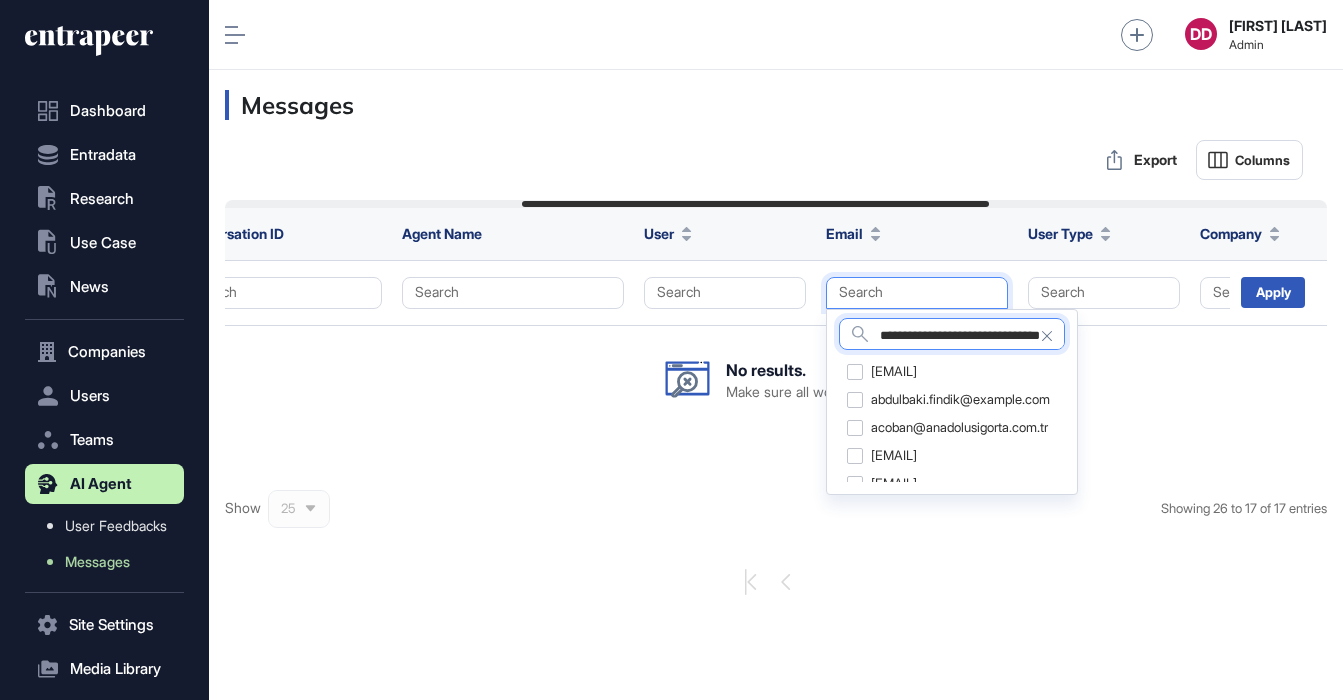 scroll, scrollTop: 0, scrollLeft: 42, axis: horizontal 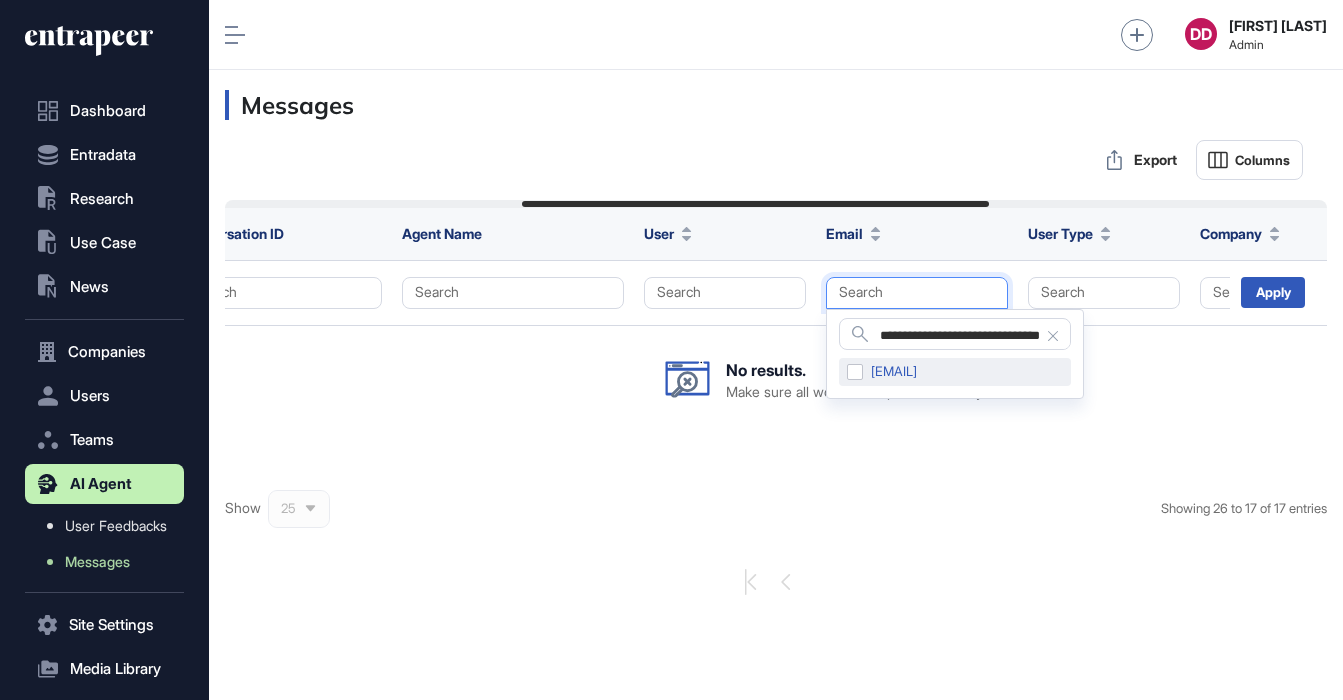 click on "sumeyra.terzioglu@architecht.com" at bounding box center (955, 372) 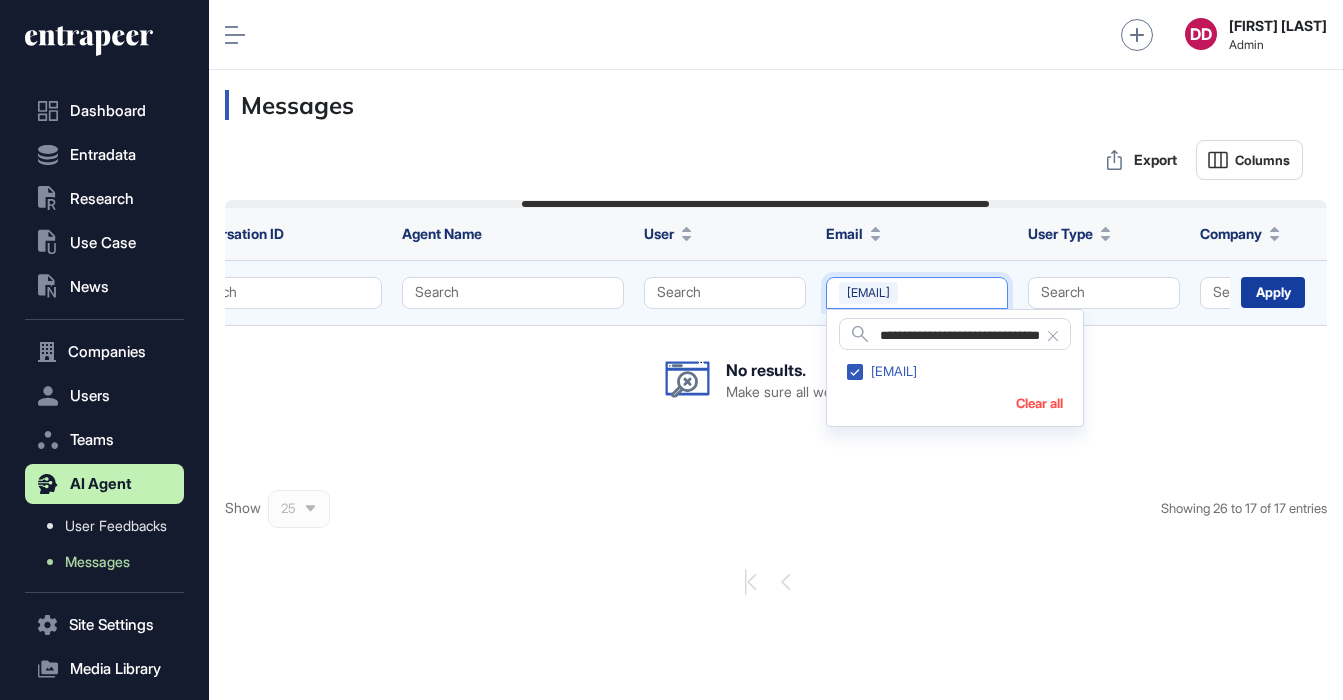 click on "Apply" at bounding box center (1273, 292) 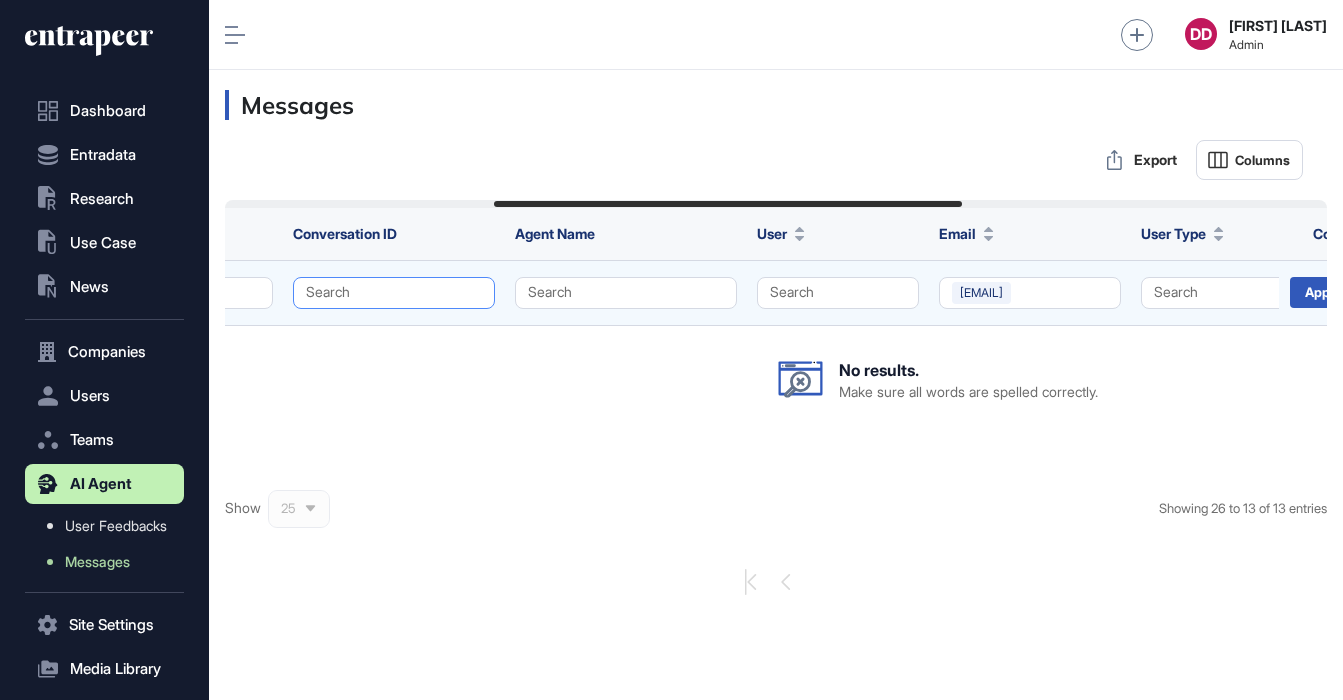 scroll, scrollTop: 0, scrollLeft: 657, axis: horizontal 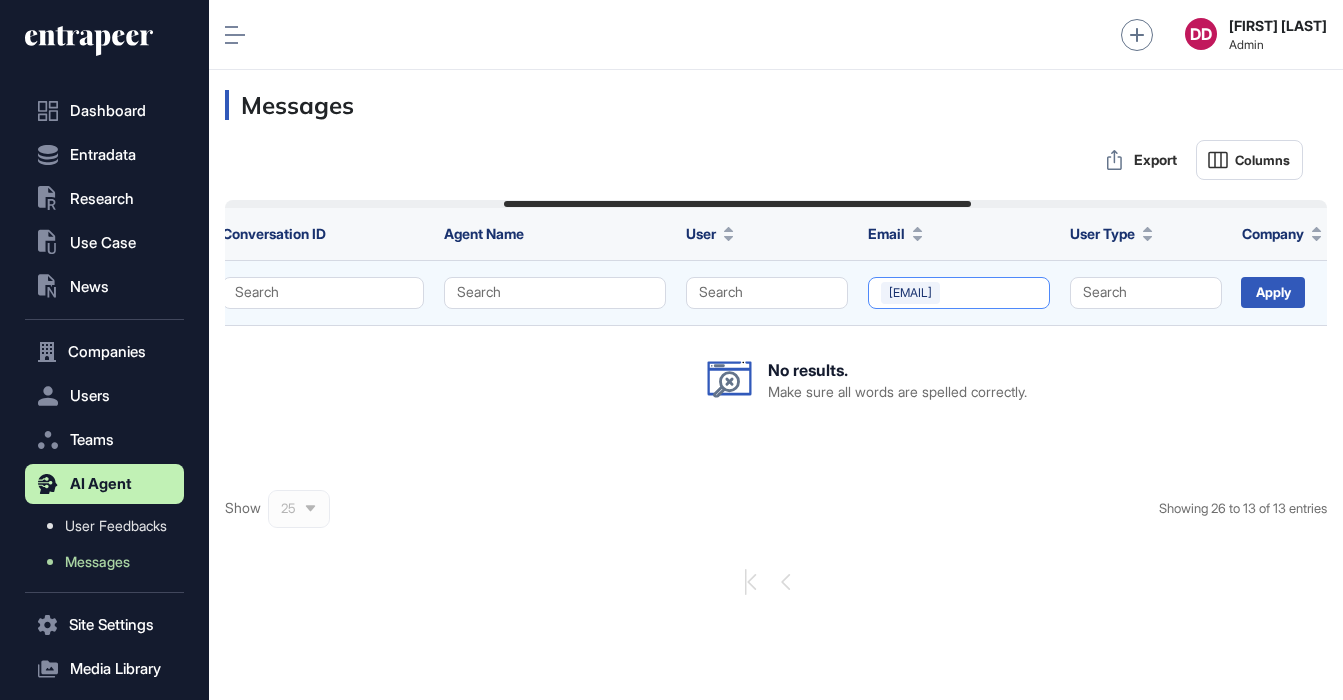 click on "sumeyra.terzioglu@architecht.com" 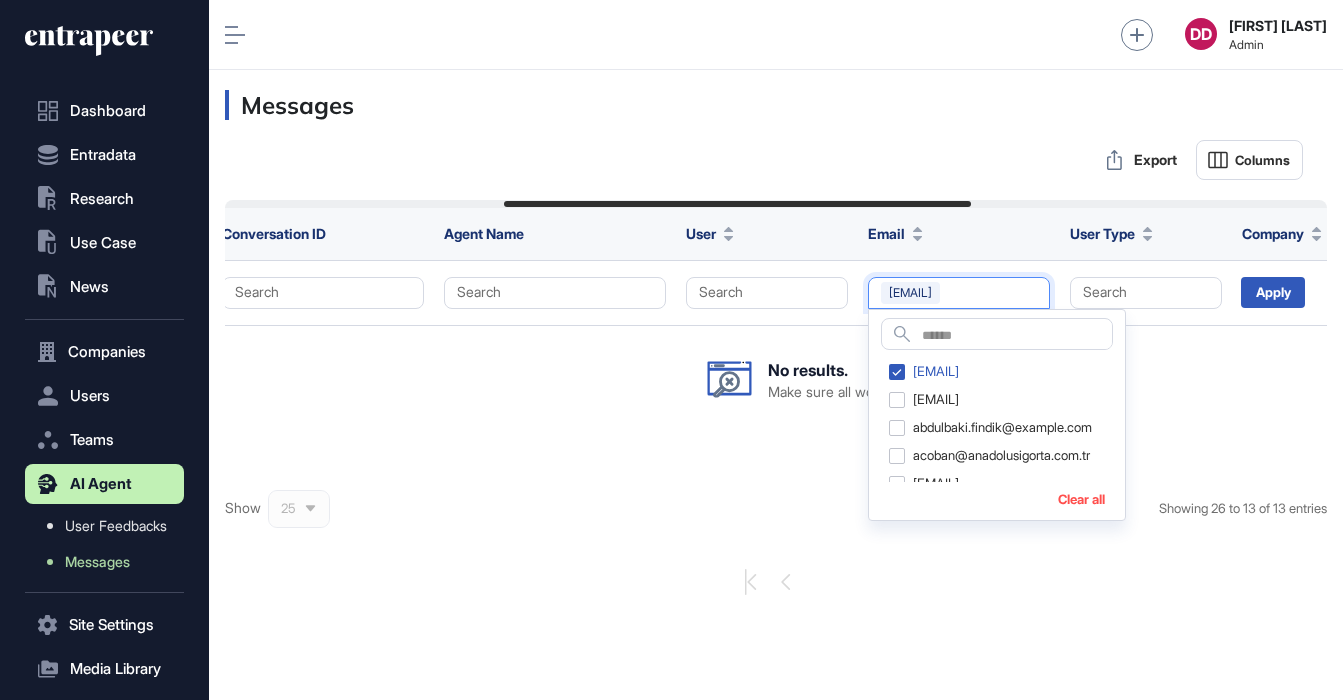click on "Clear all" at bounding box center (1081, 499) 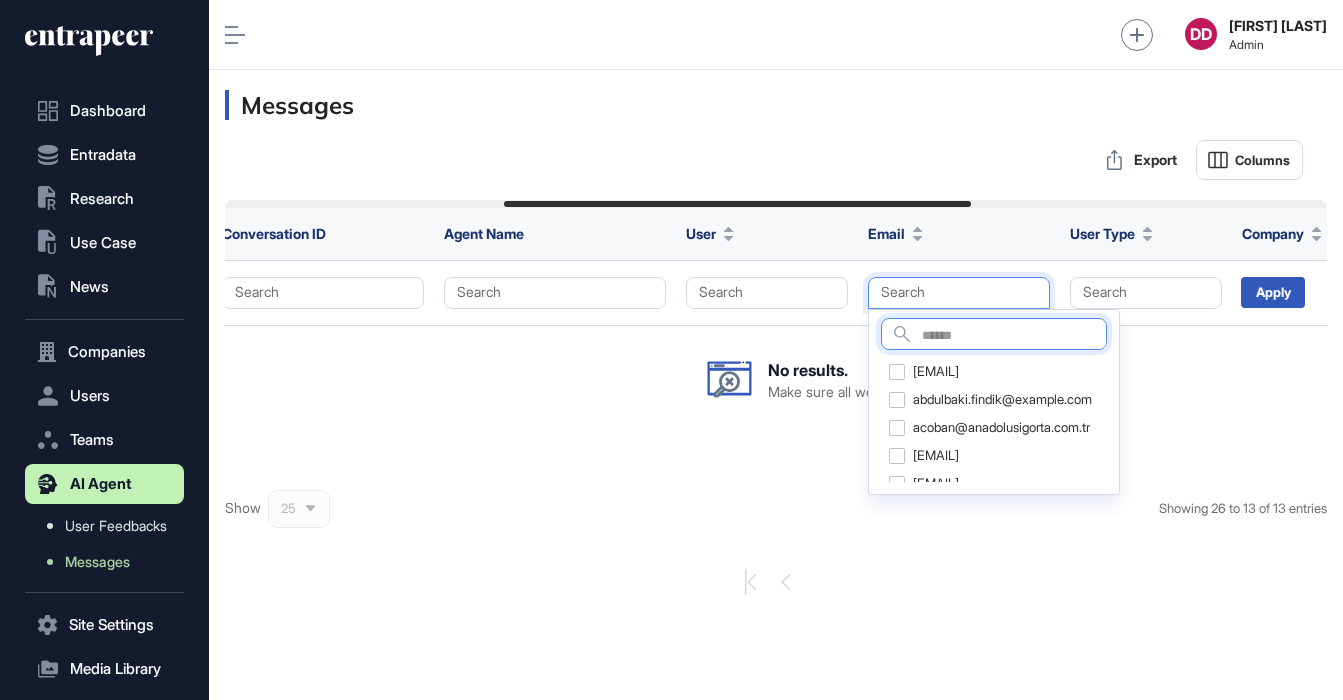 click at bounding box center [1014, 336] 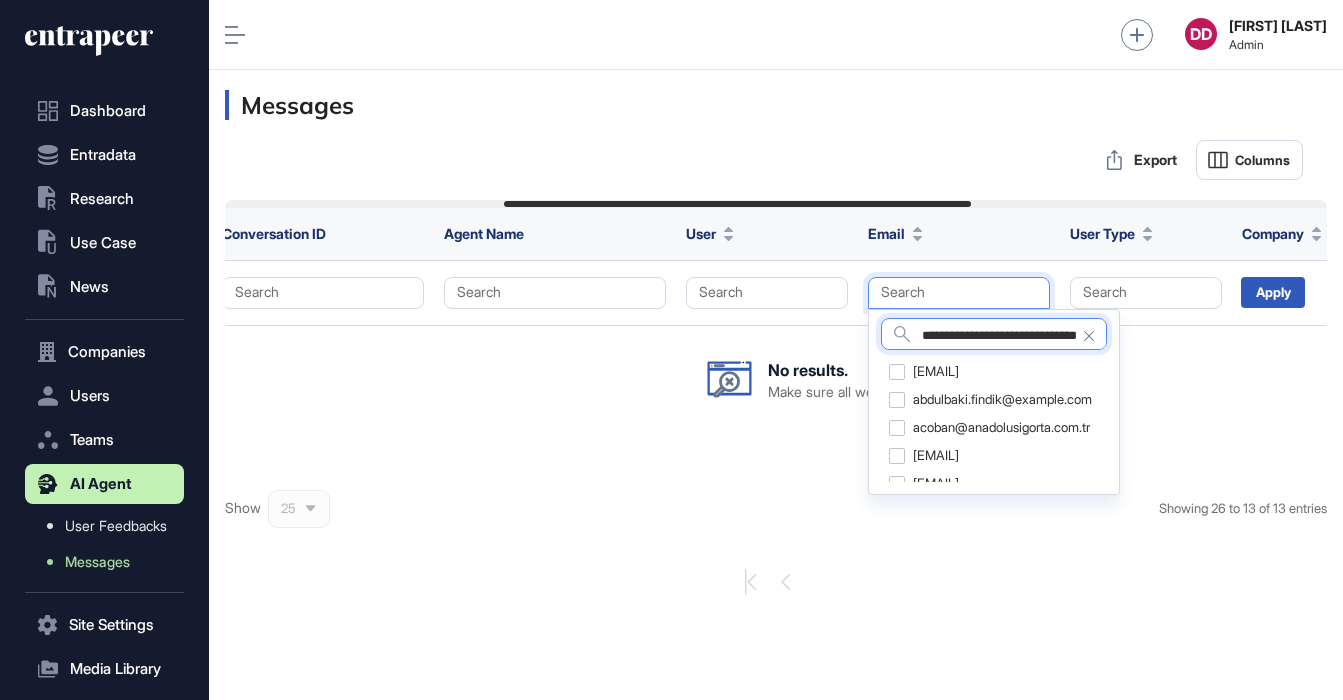 scroll, scrollTop: 0, scrollLeft: 34, axis: horizontal 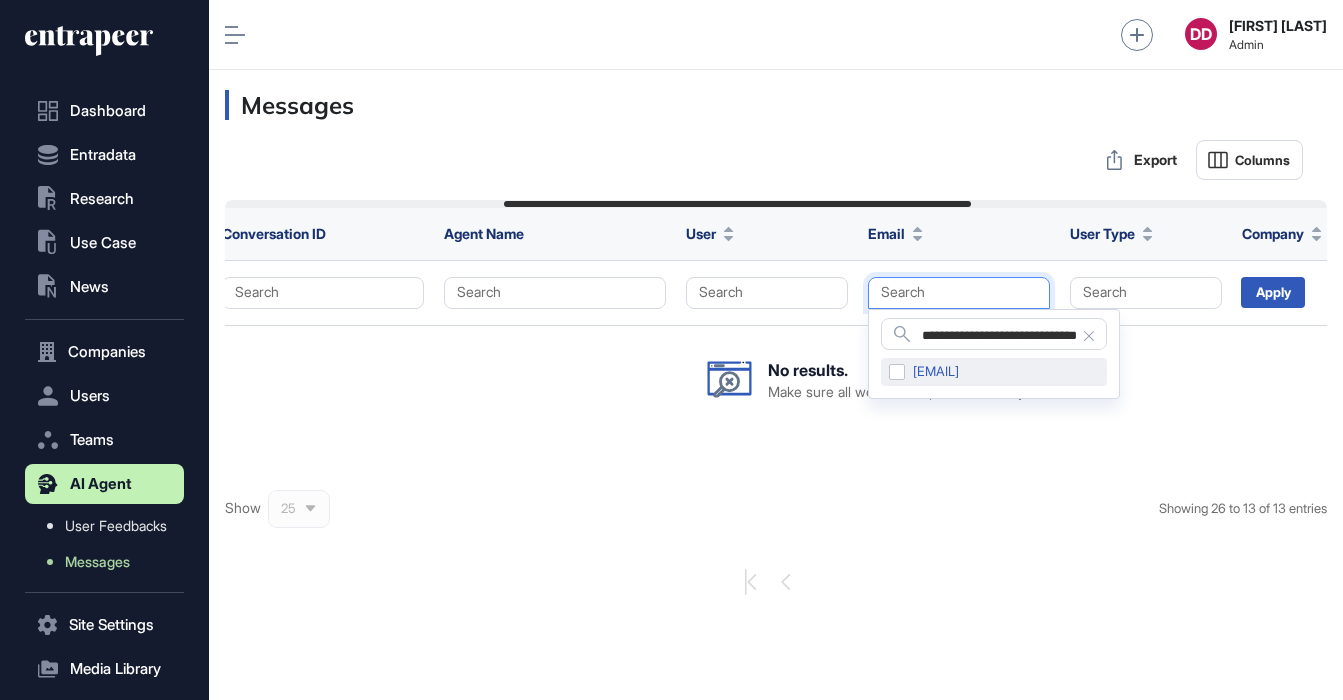click on "oguzhan.yildirim@architecht.com" at bounding box center (994, 372) 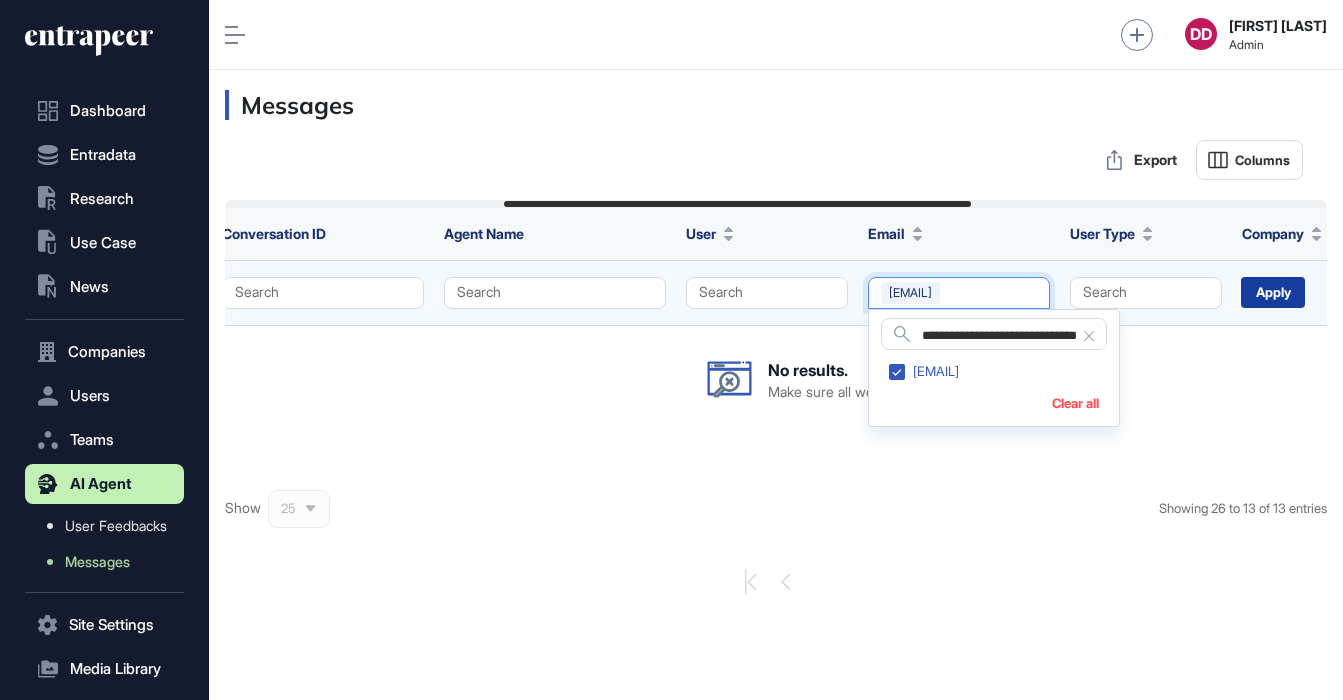 click on "Apply" at bounding box center (1273, 292) 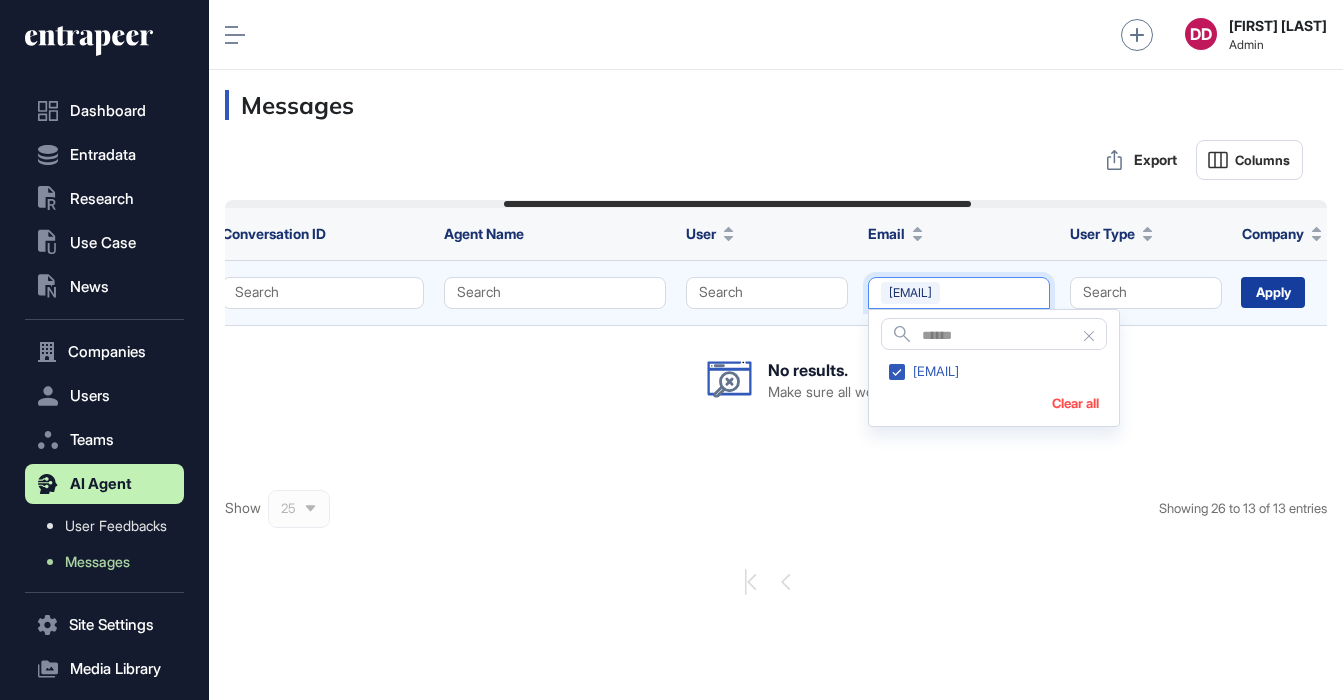 scroll, scrollTop: 0, scrollLeft: 0, axis: both 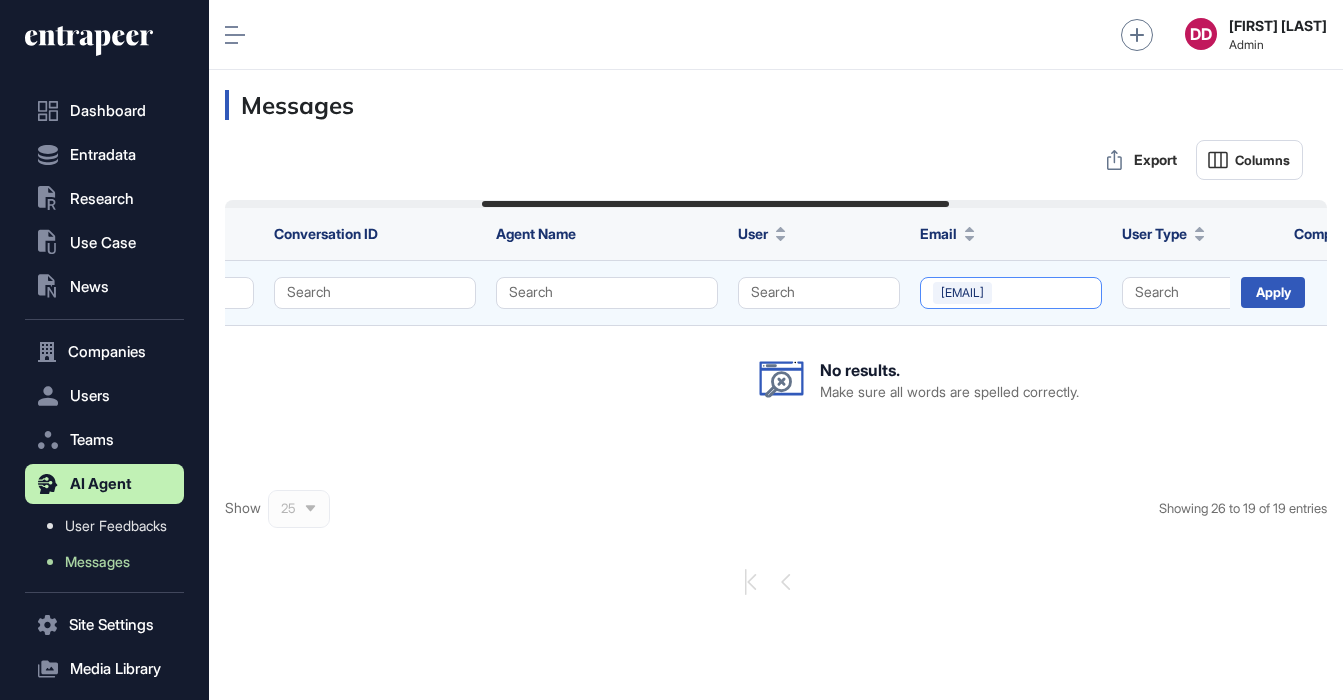 click on "oguzhan.yildirim@architecht.com" 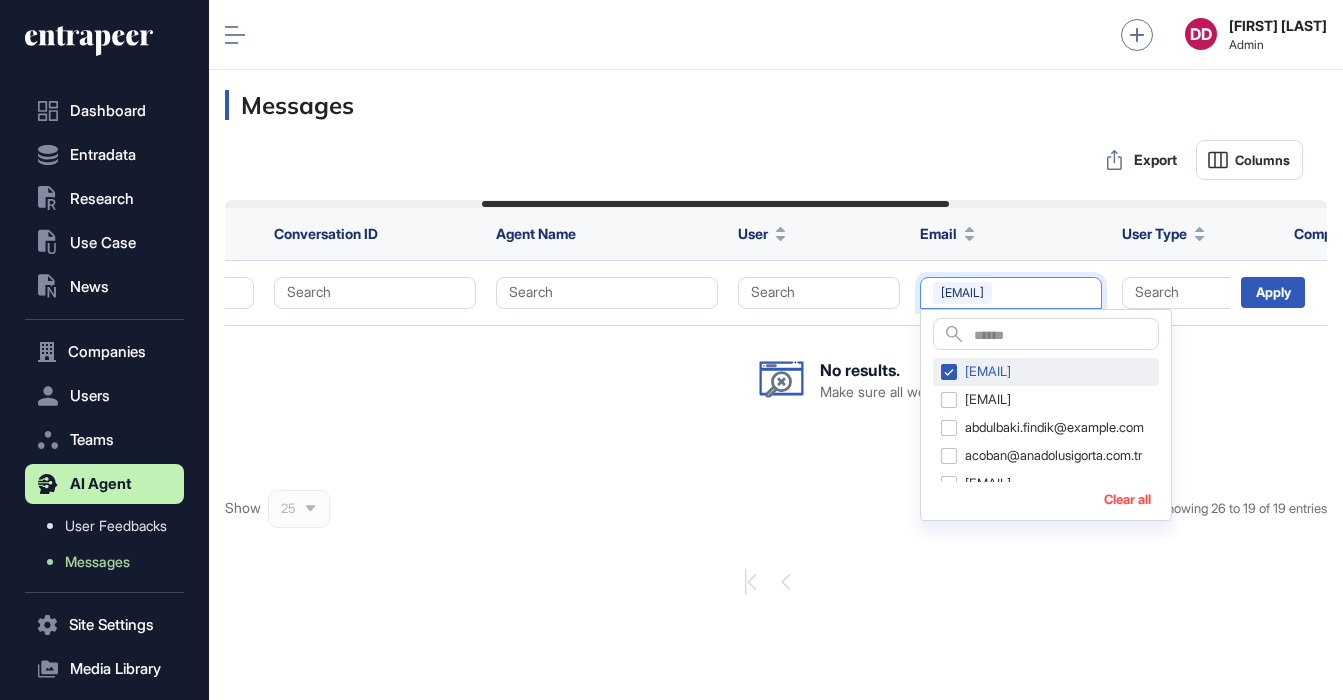 click on "oguzhan.yildirim@architecht.com" at bounding box center [1046, 372] 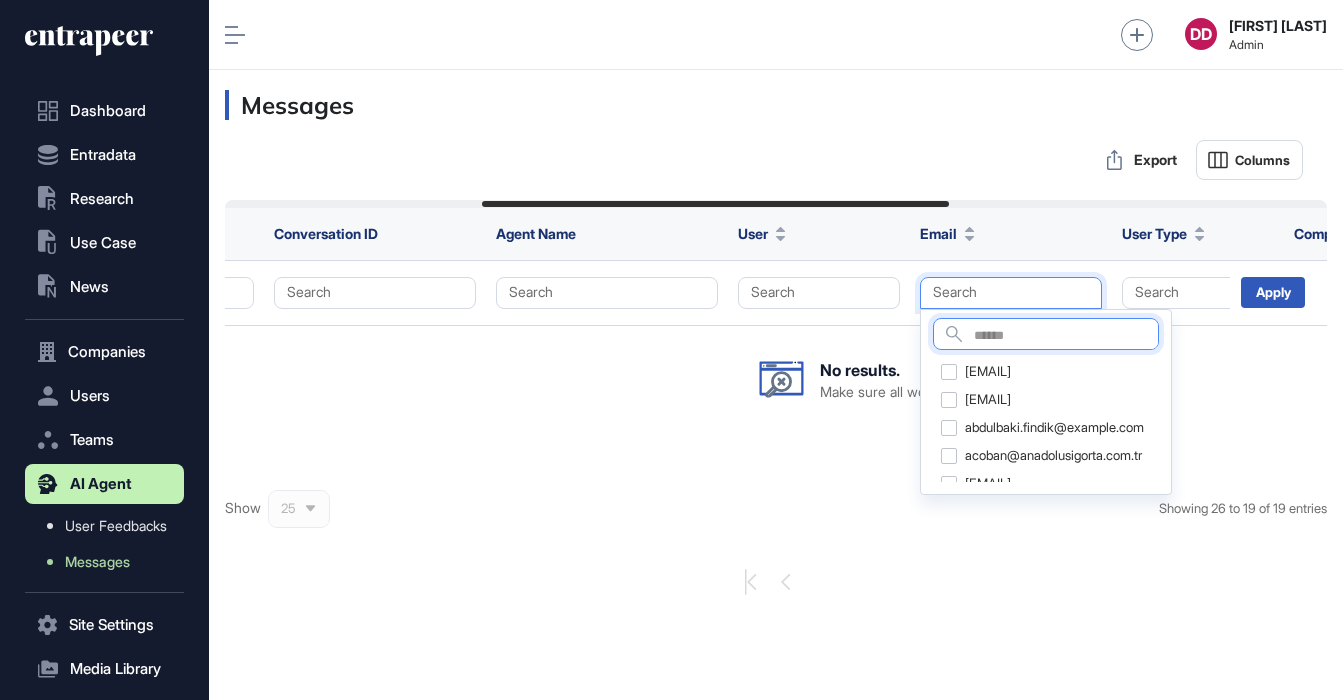 click at bounding box center [1066, 336] 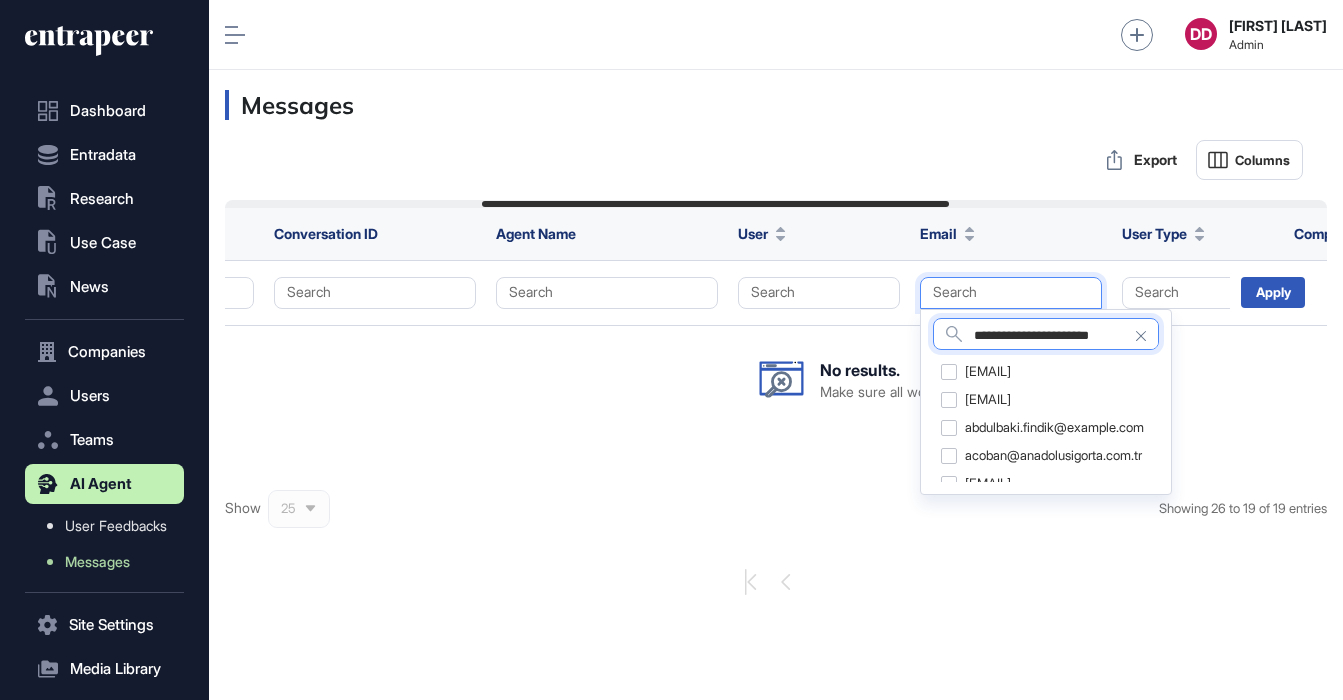 type on "**********" 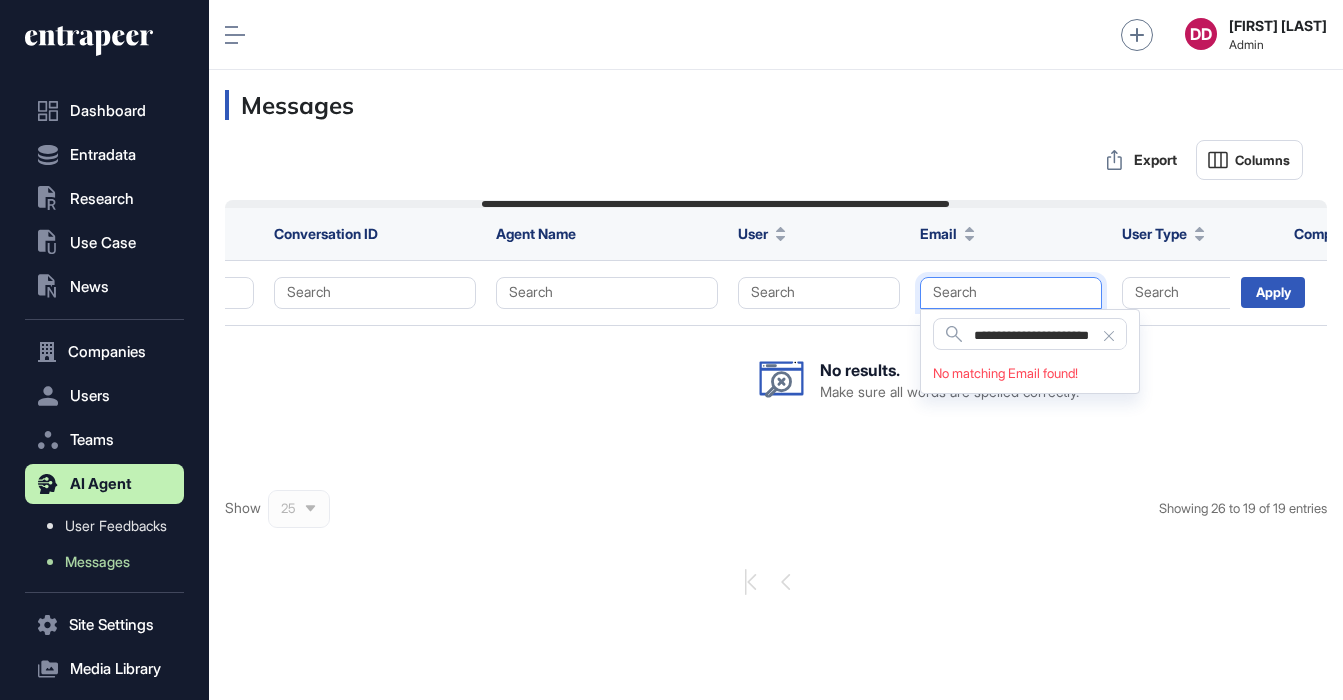 click 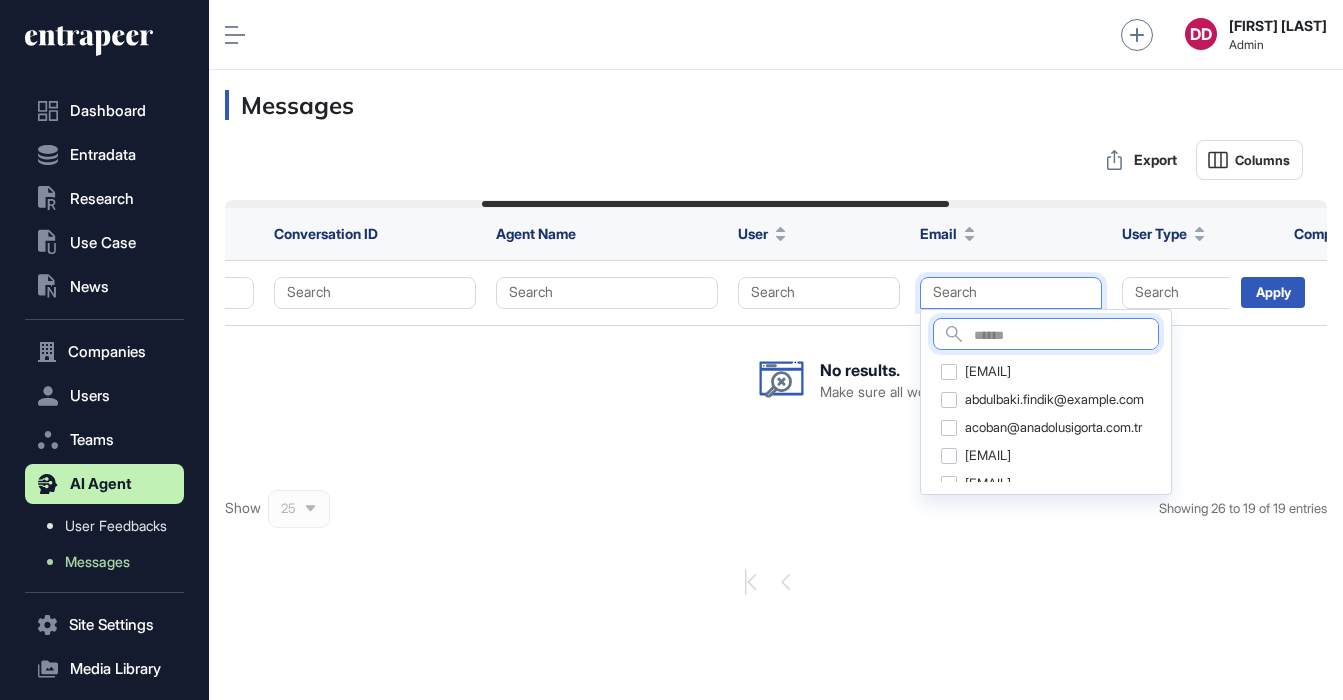 click at bounding box center [1066, 336] 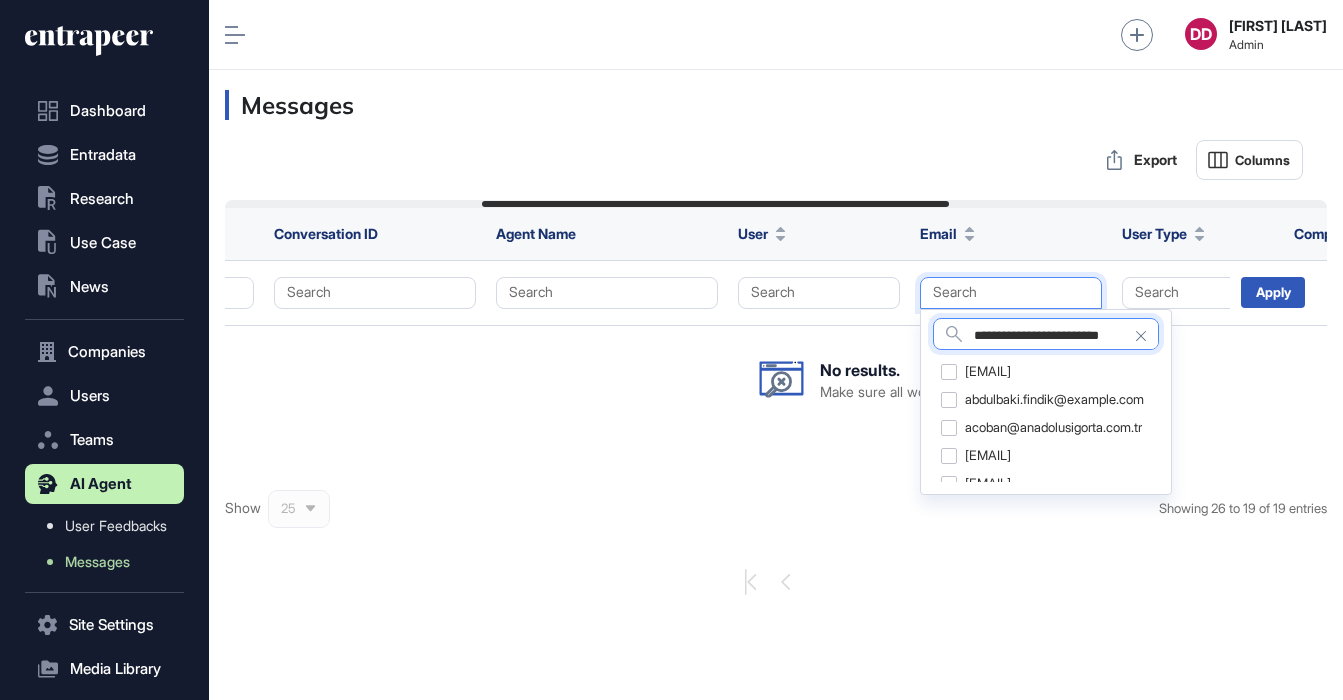 scroll, scrollTop: 0, scrollLeft: 15, axis: horizontal 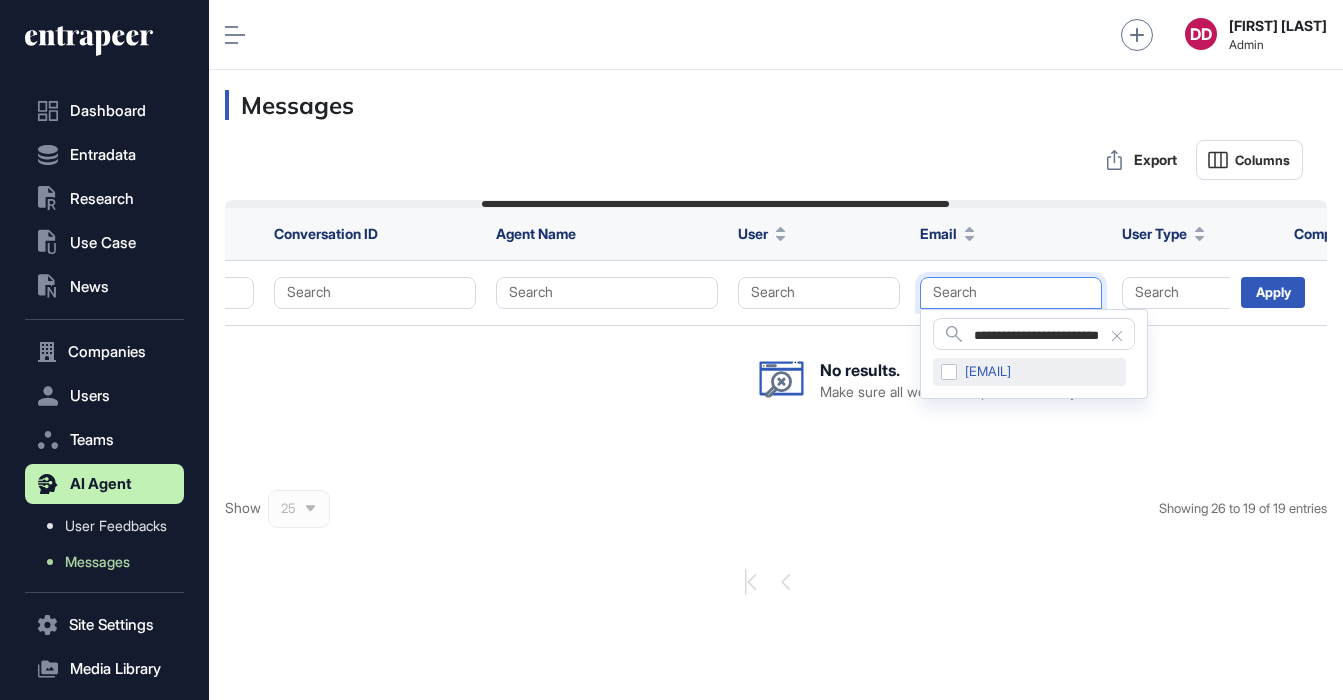 click on "xinzheng.chen@detecon.com" at bounding box center (1029, 372) 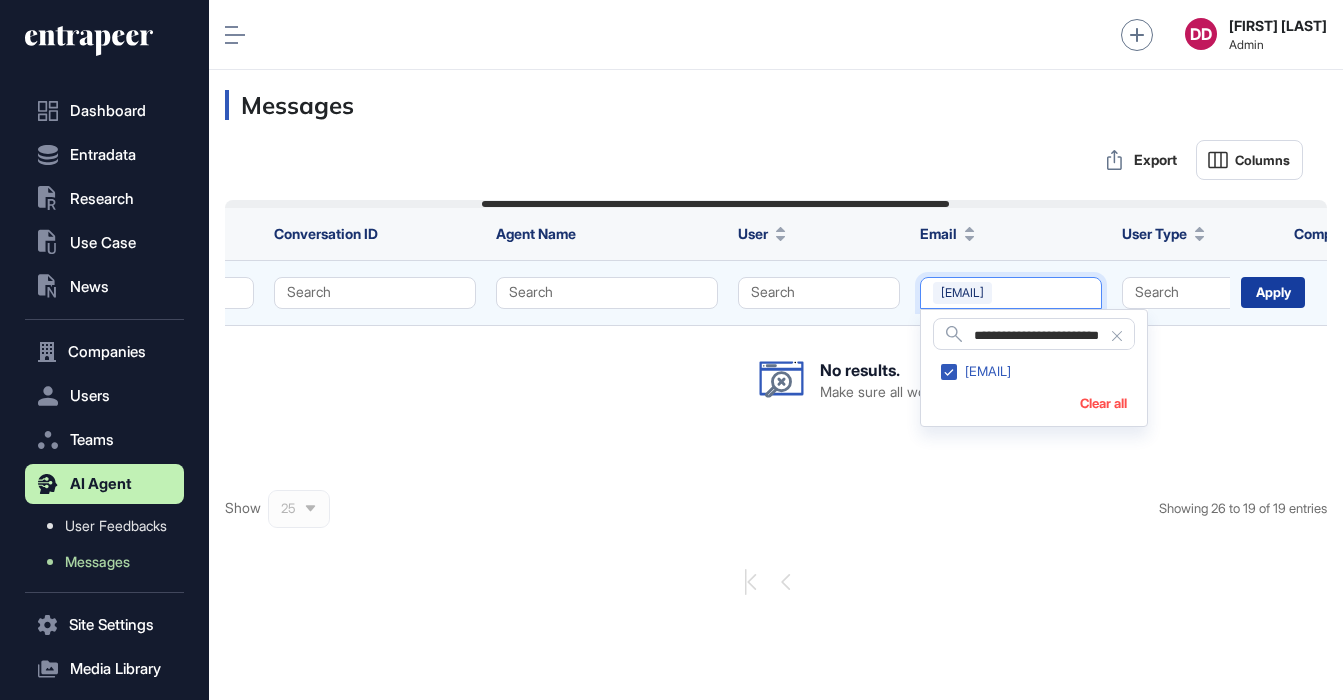 click on "Apply" at bounding box center [1273, 292] 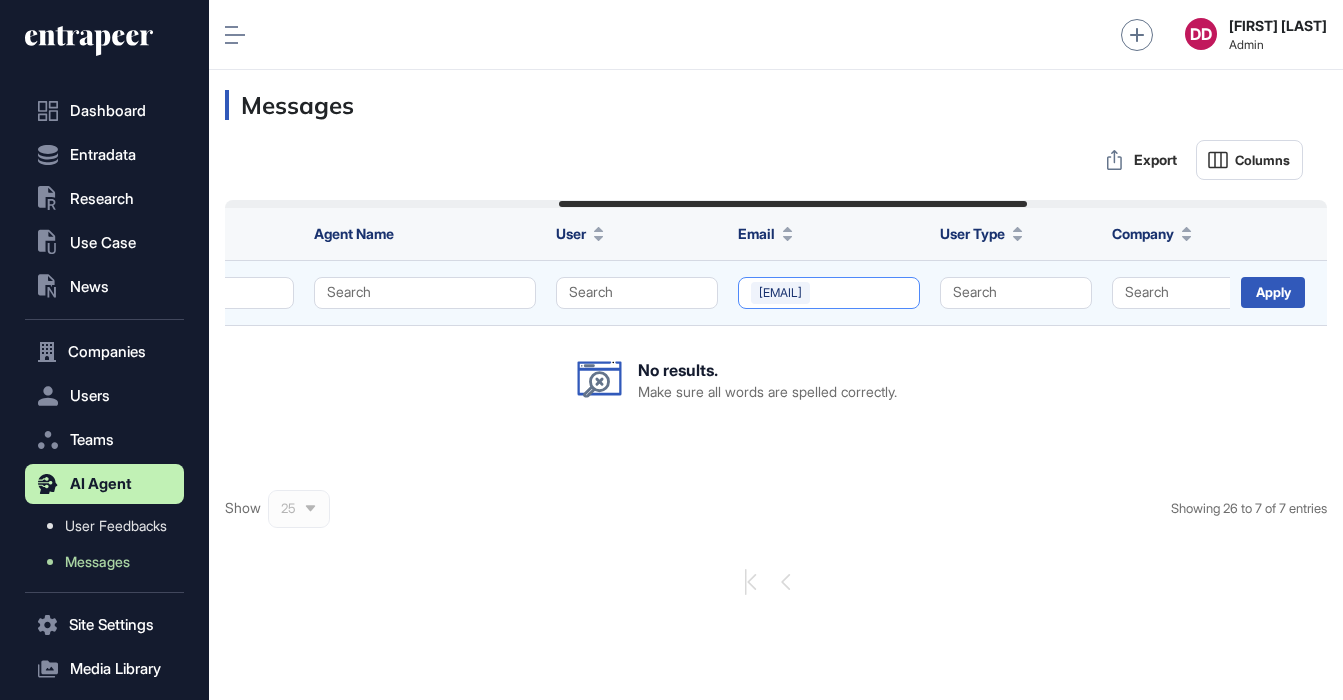 scroll, scrollTop: 0, scrollLeft: 791, axis: horizontal 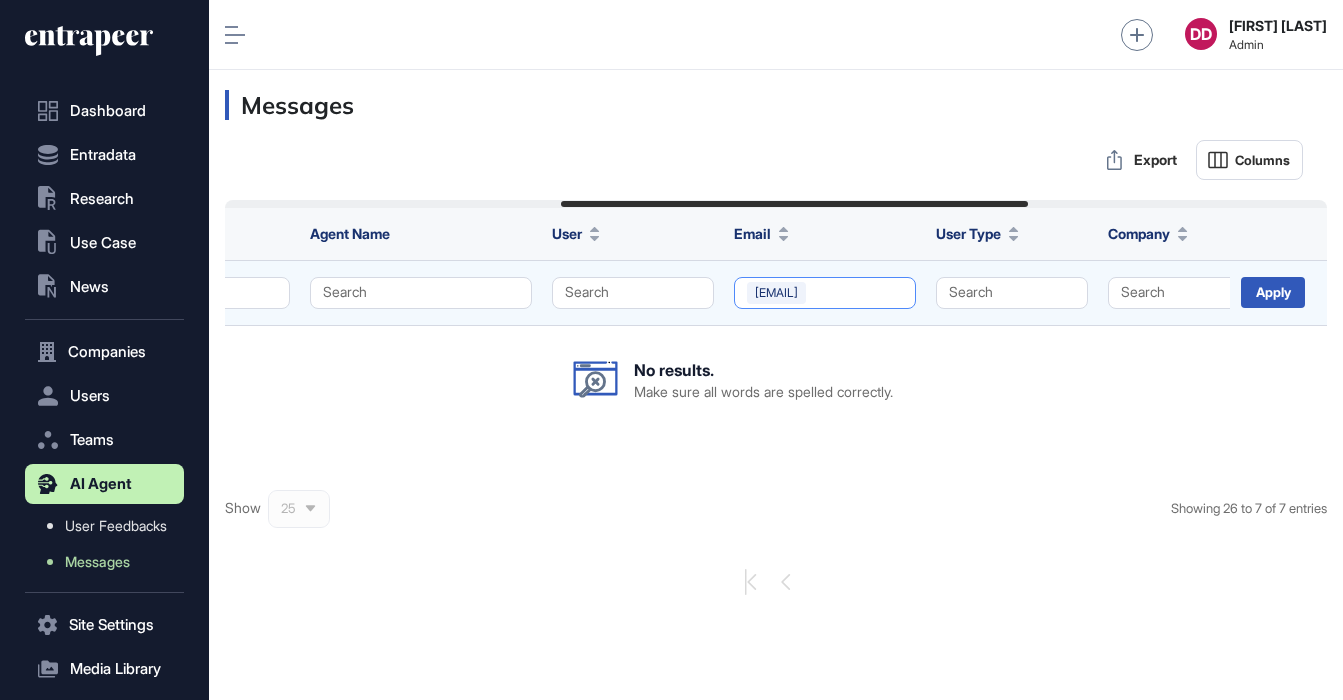 click on "xinzheng.chen@detecon.com" 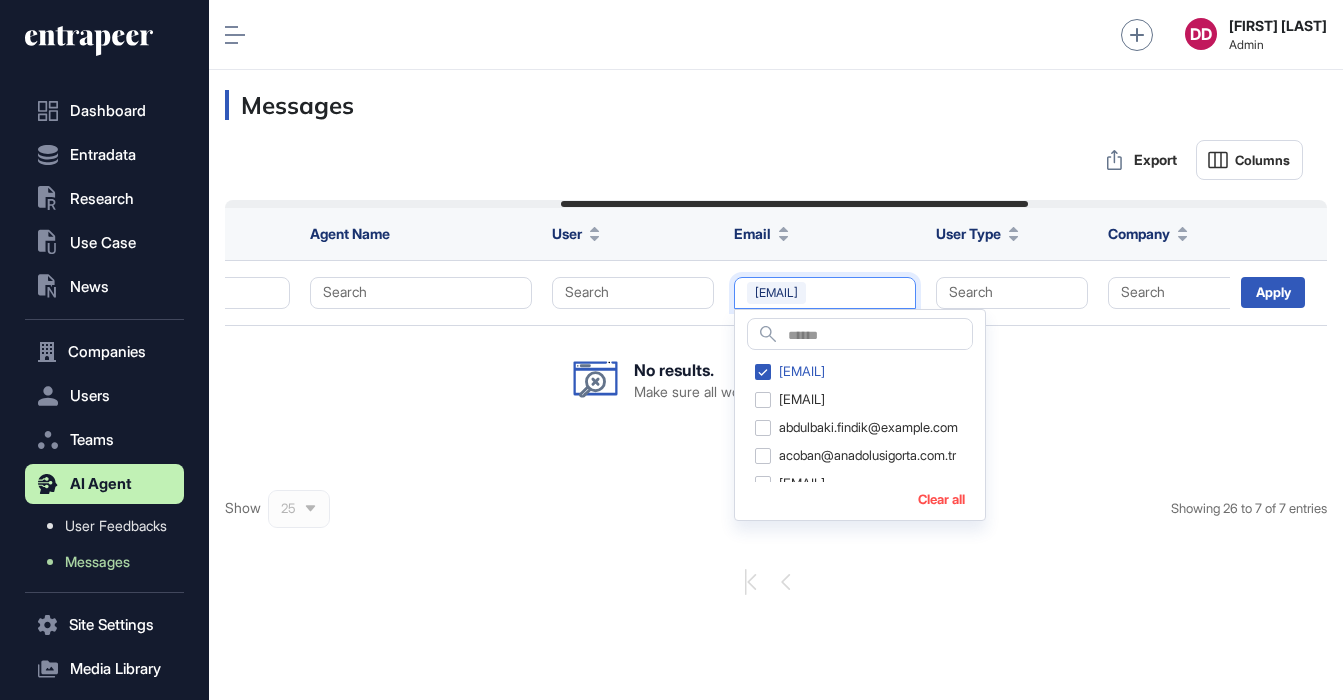 click on "Clear all" at bounding box center [941, 499] 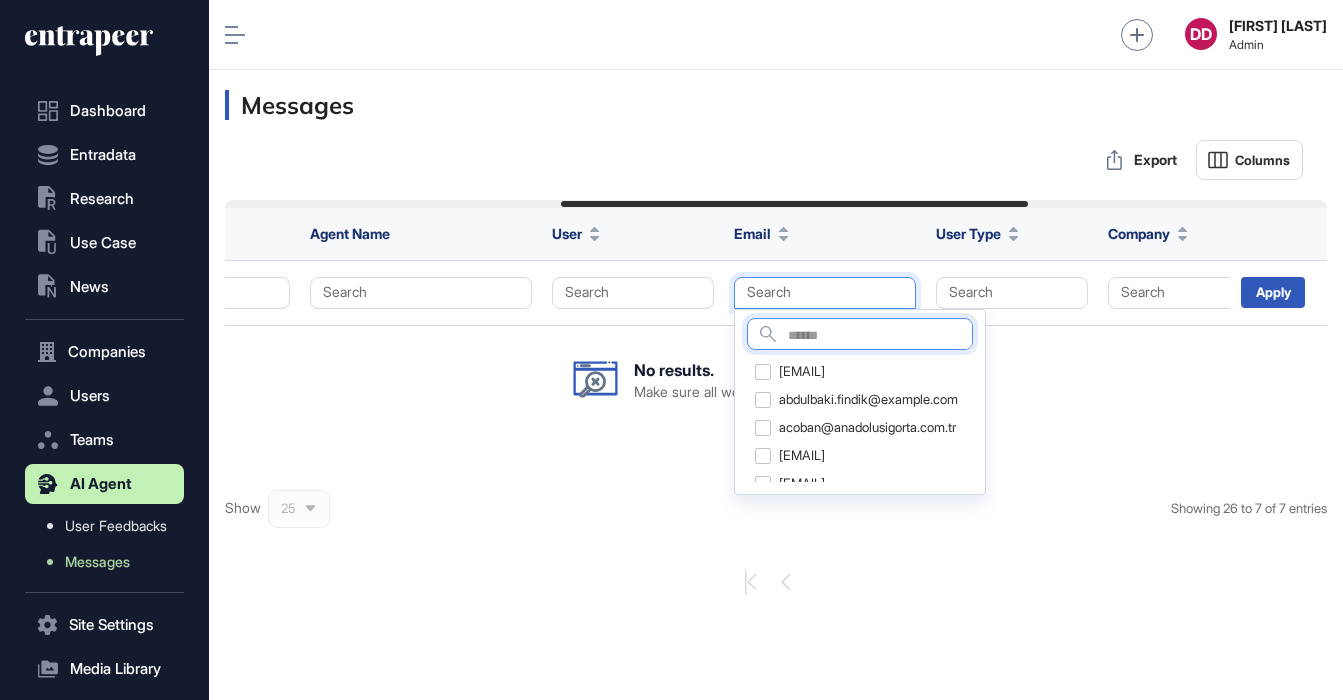 click at bounding box center (880, 336) 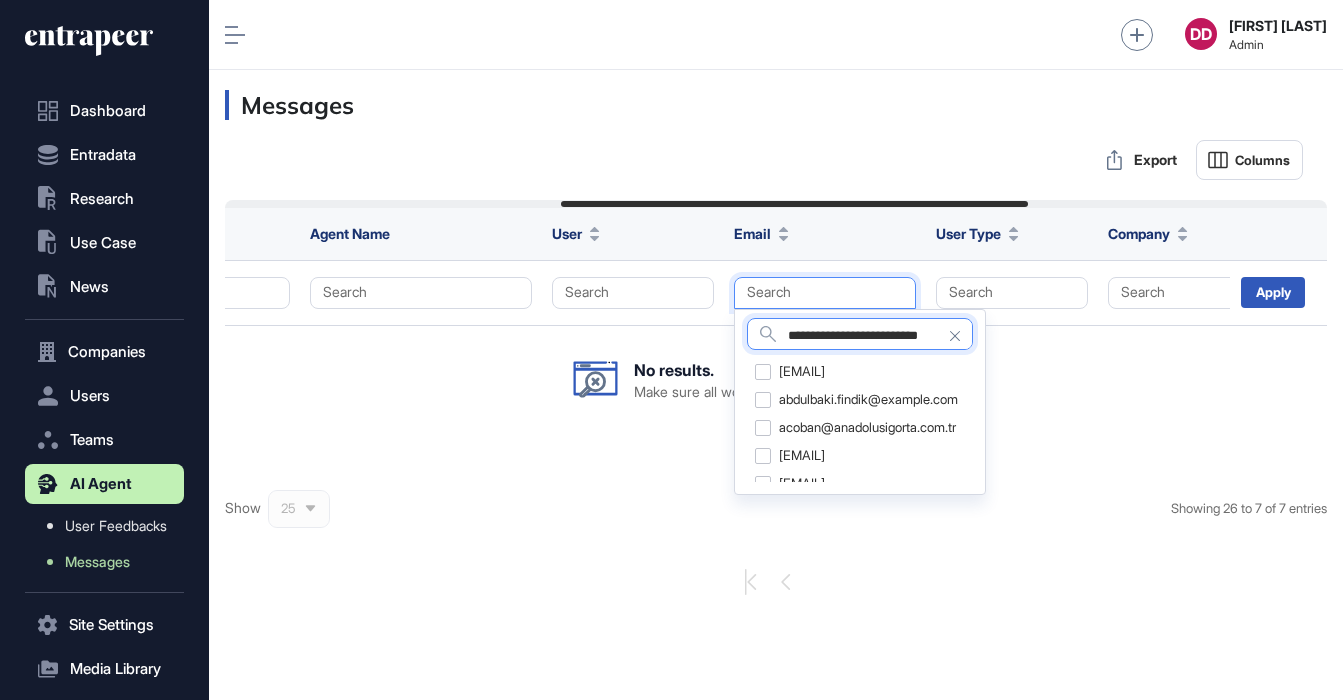 type on "**********" 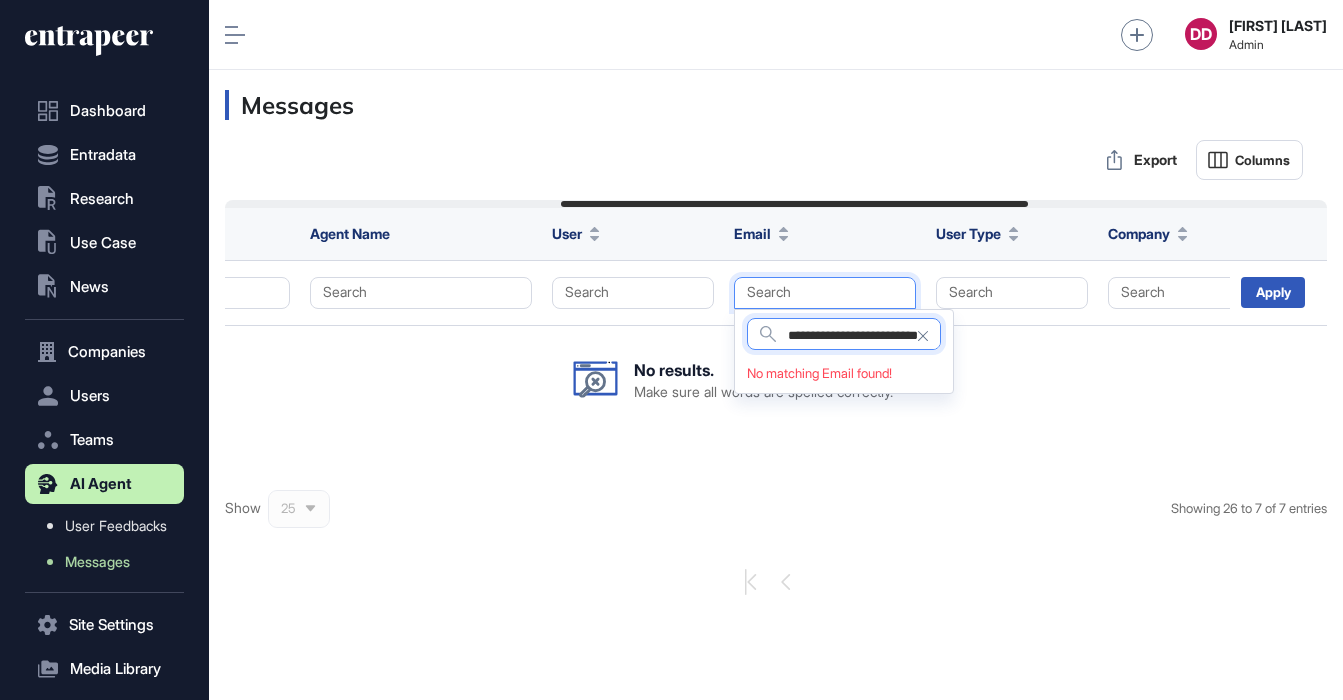 click on "**********" at bounding box center (864, 336) 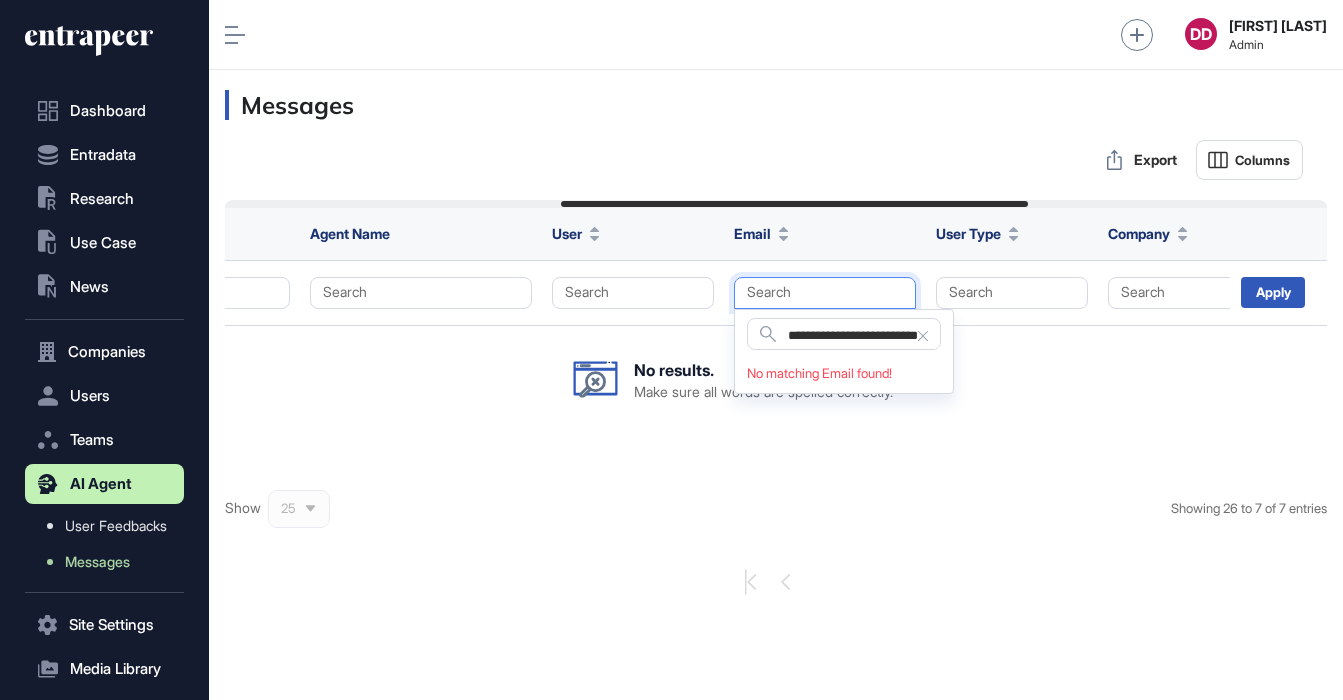 click 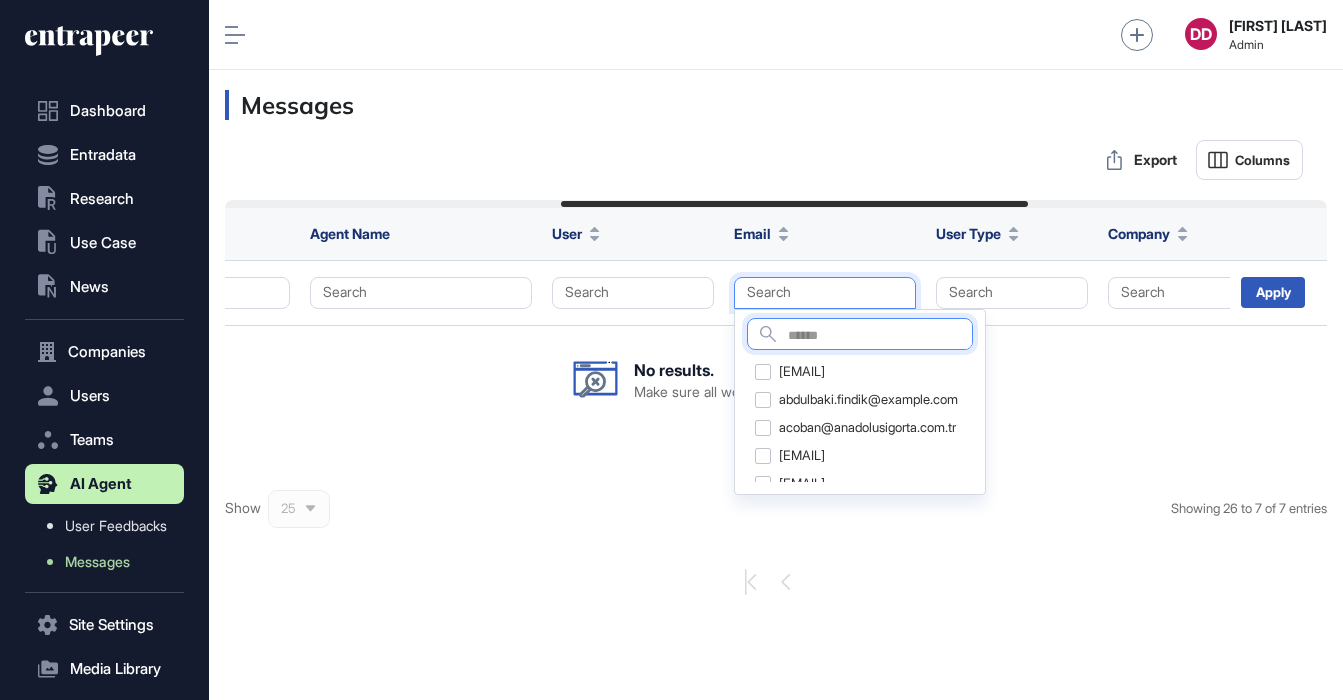 click at bounding box center [880, 336] 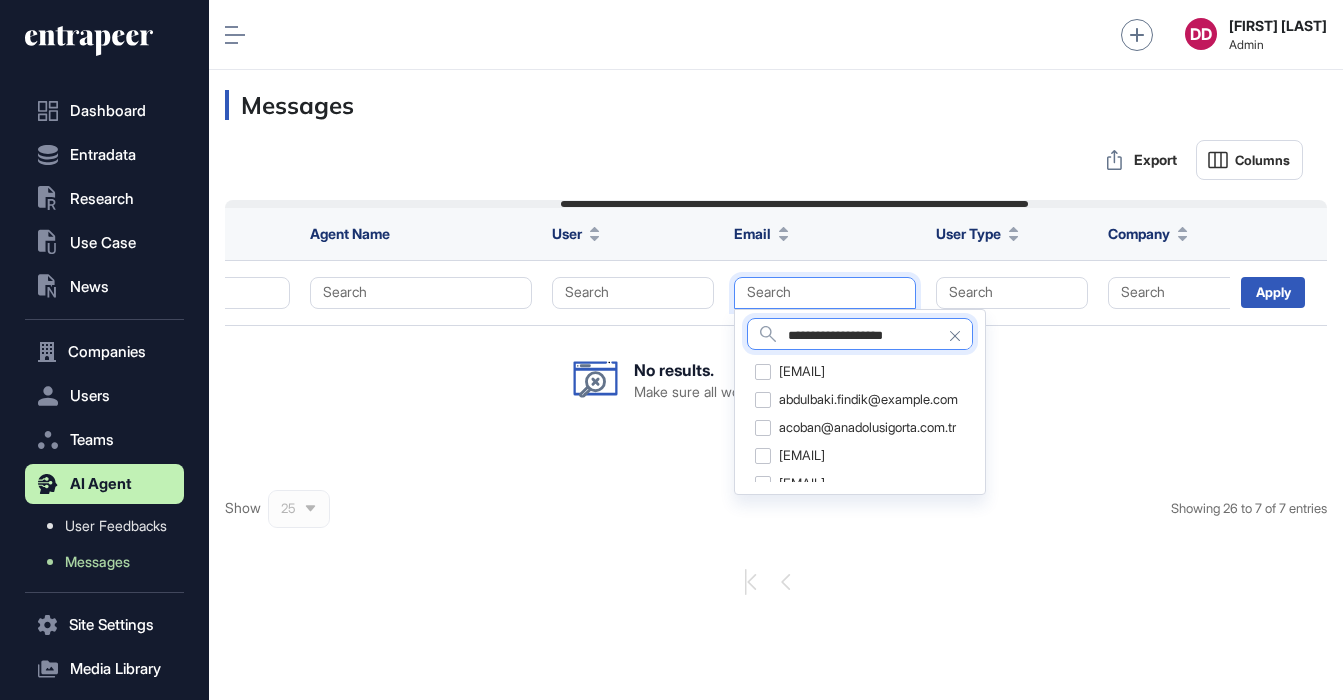 type on "**********" 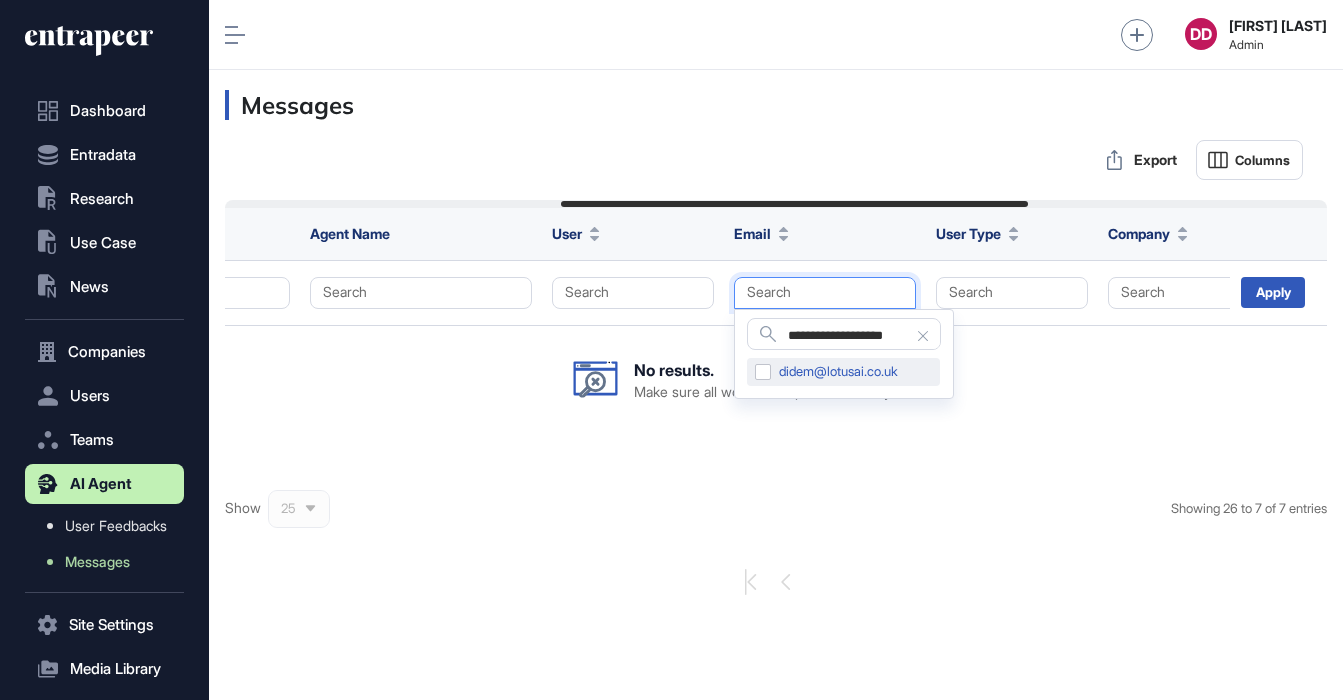 click on "didem@lotusai.co.uk" at bounding box center [843, 372] 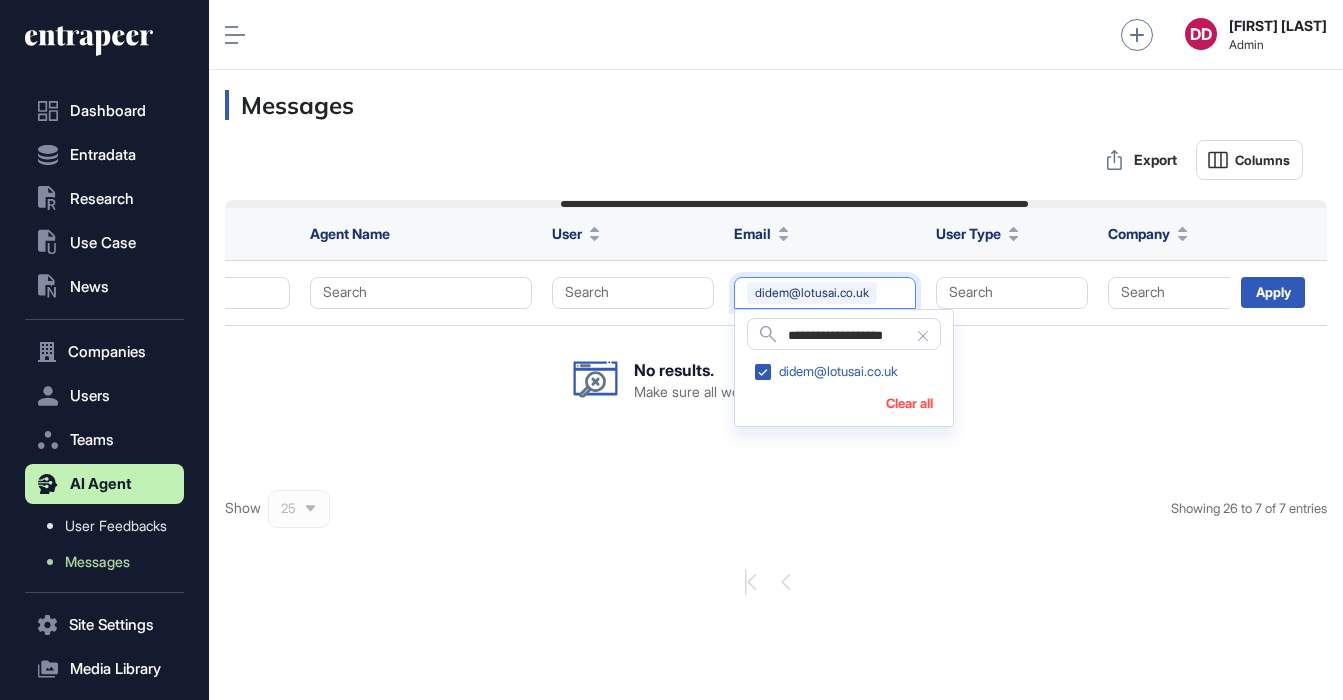 click on "Apply" at bounding box center (1273, 292) 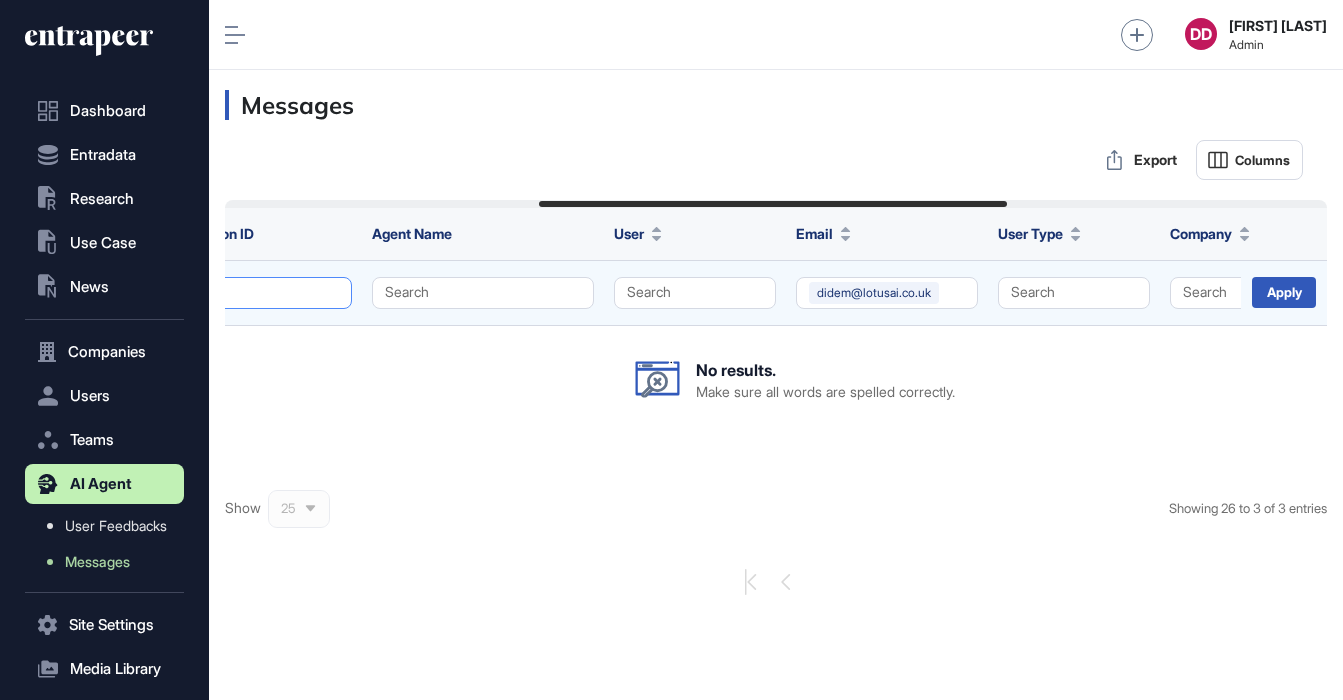 scroll, scrollTop: 0, scrollLeft: 745, axis: horizontal 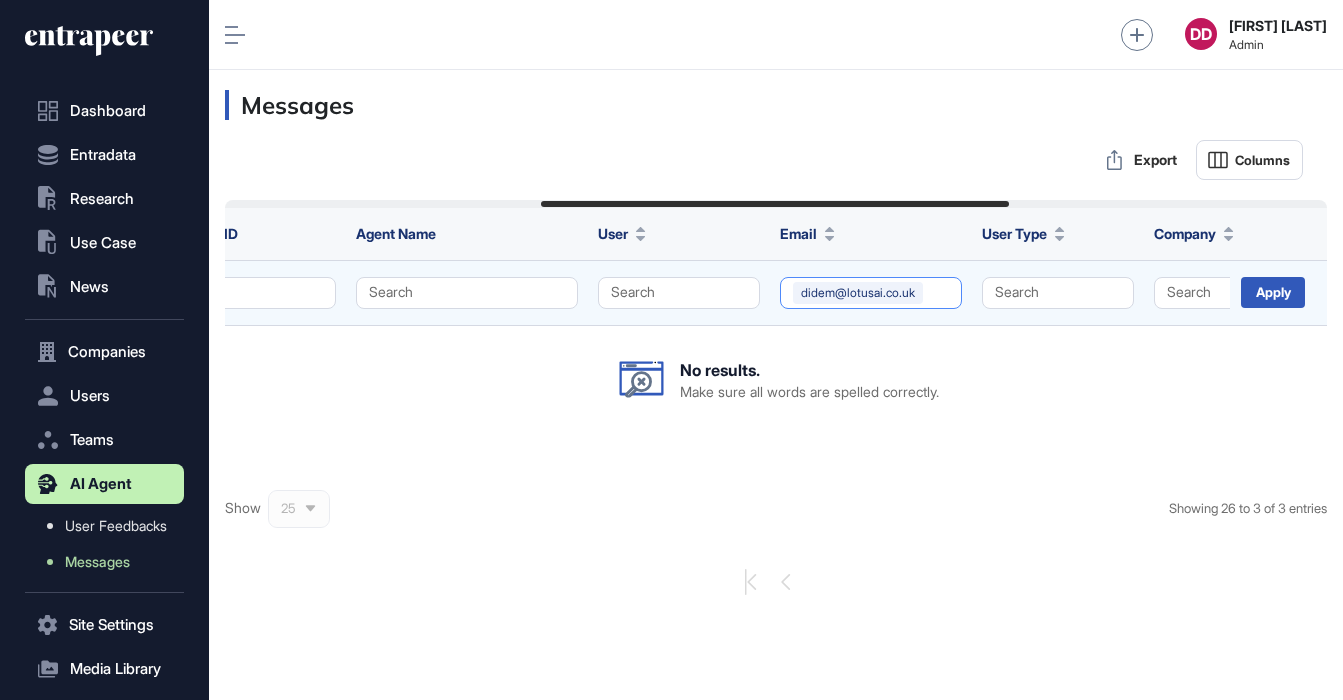 click on "didem@lotusai.co.uk" 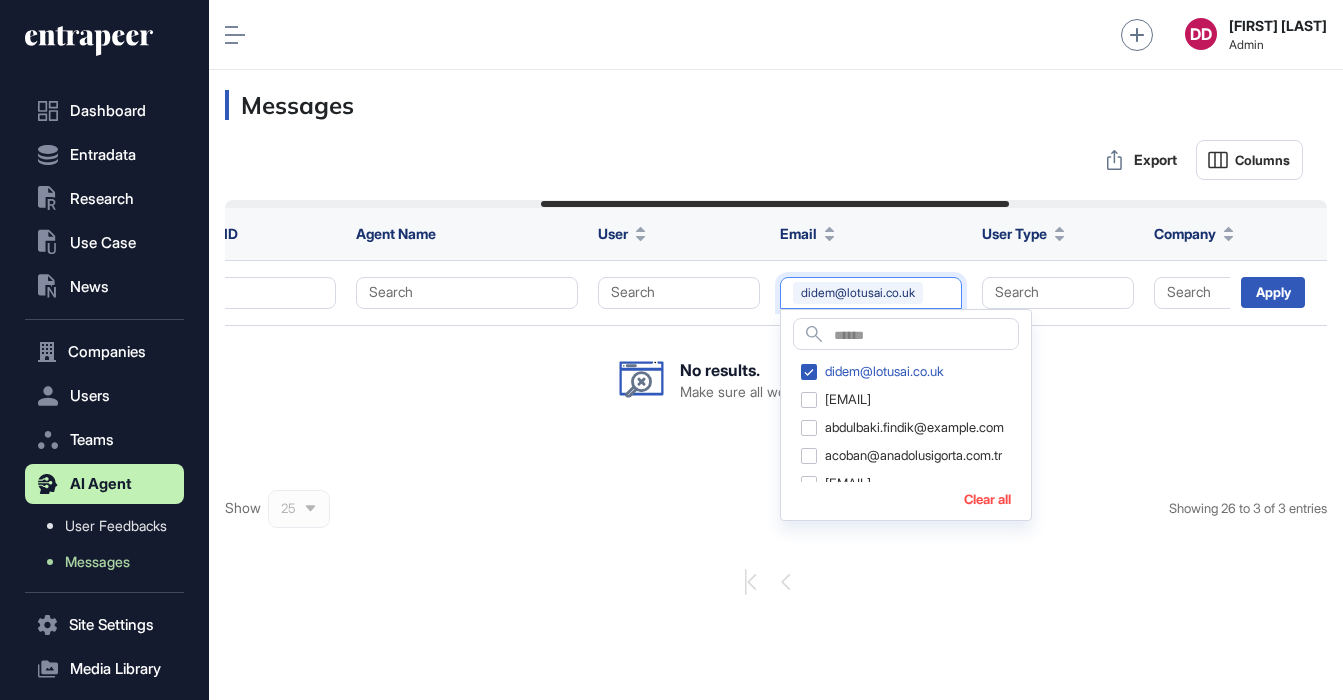 click on "Clear all" at bounding box center (987, 499) 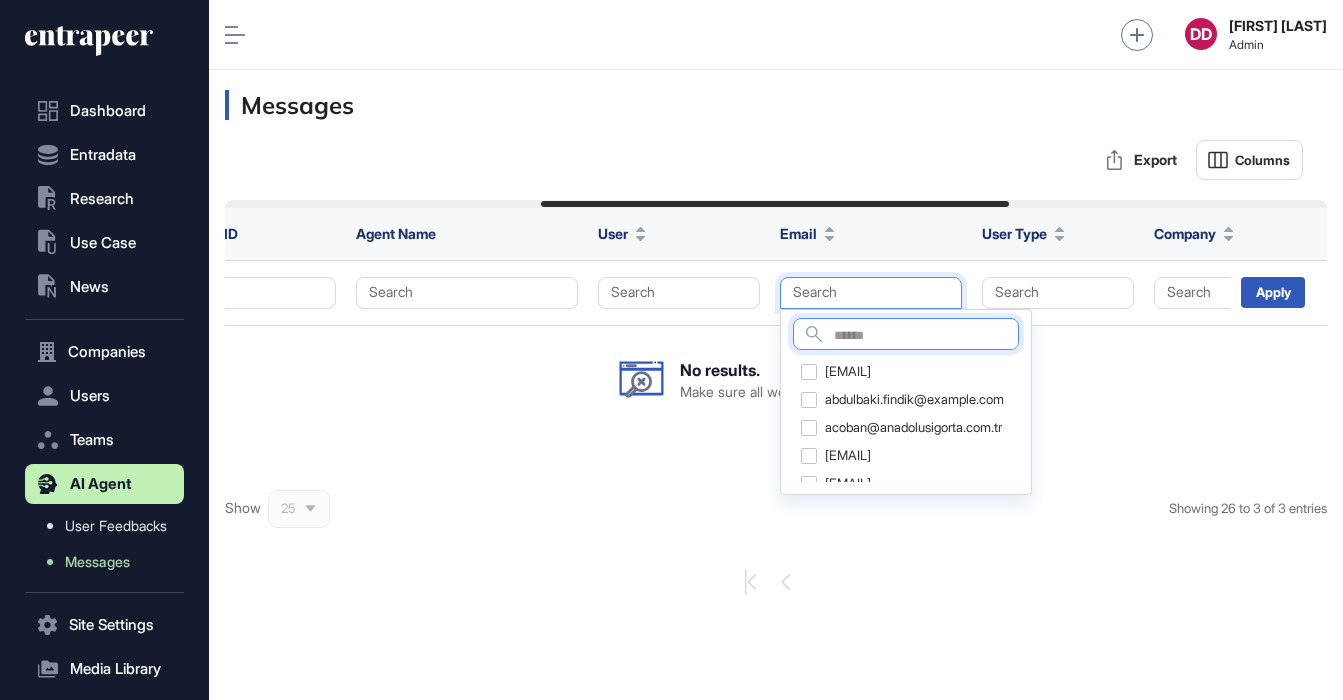 click at bounding box center [926, 336] 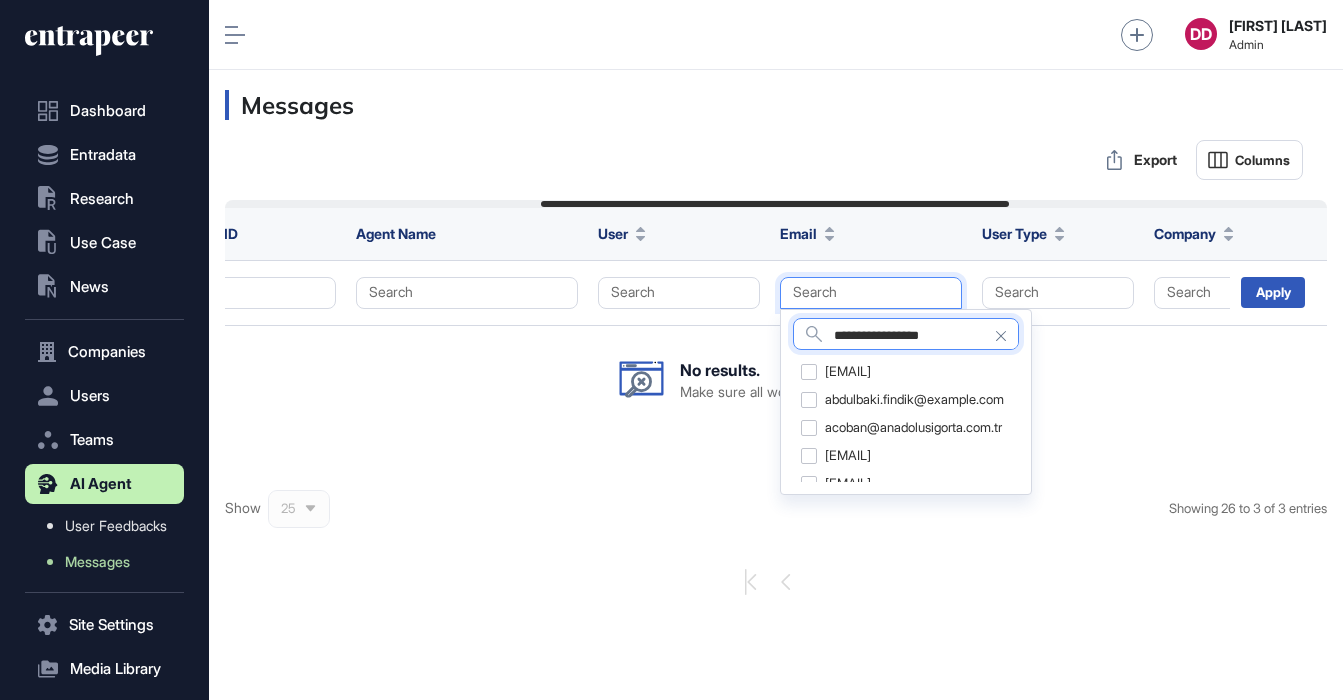 type on "**********" 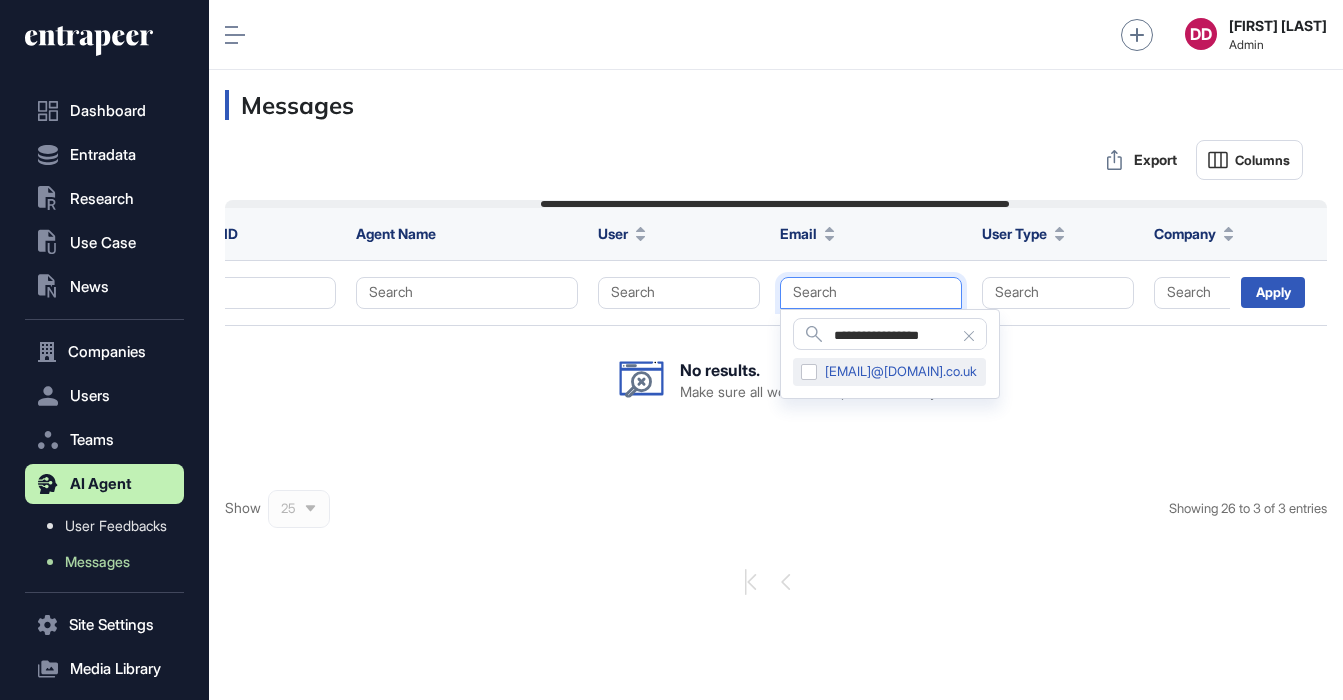 click on "alp@lotusai.co.uk" at bounding box center [889, 372] 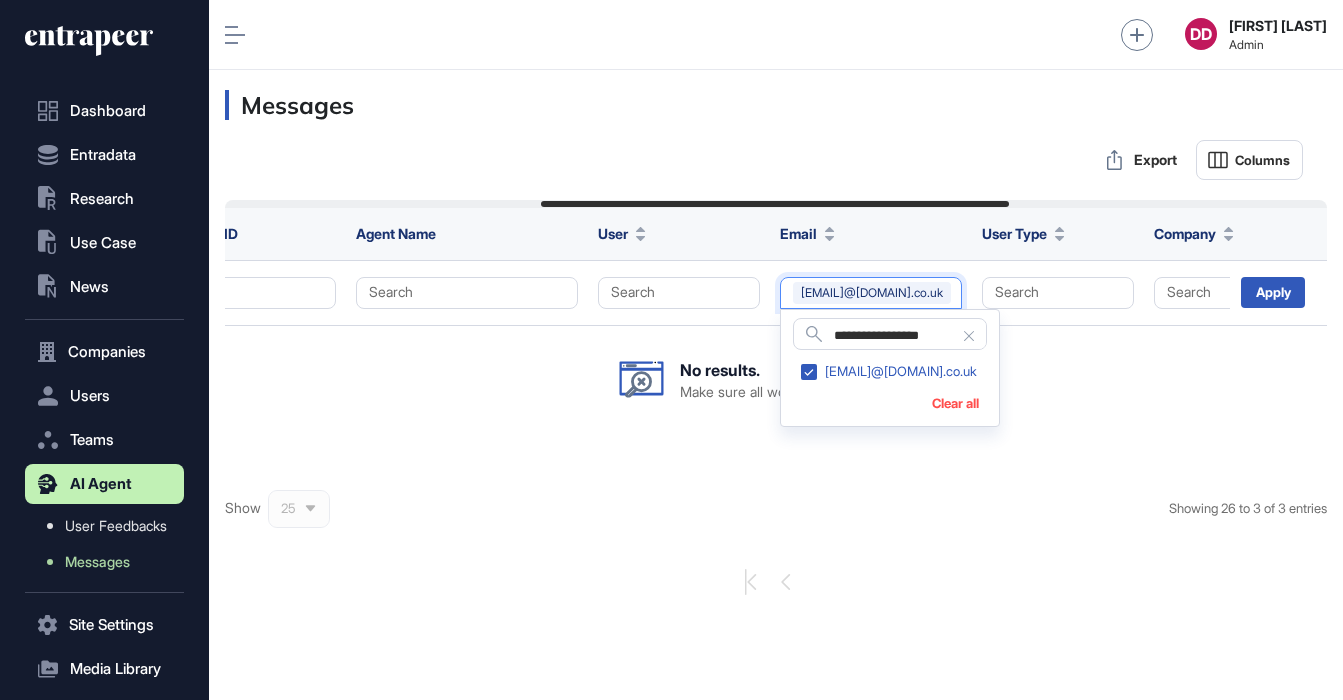 click on "Apply" at bounding box center [1273, 292] 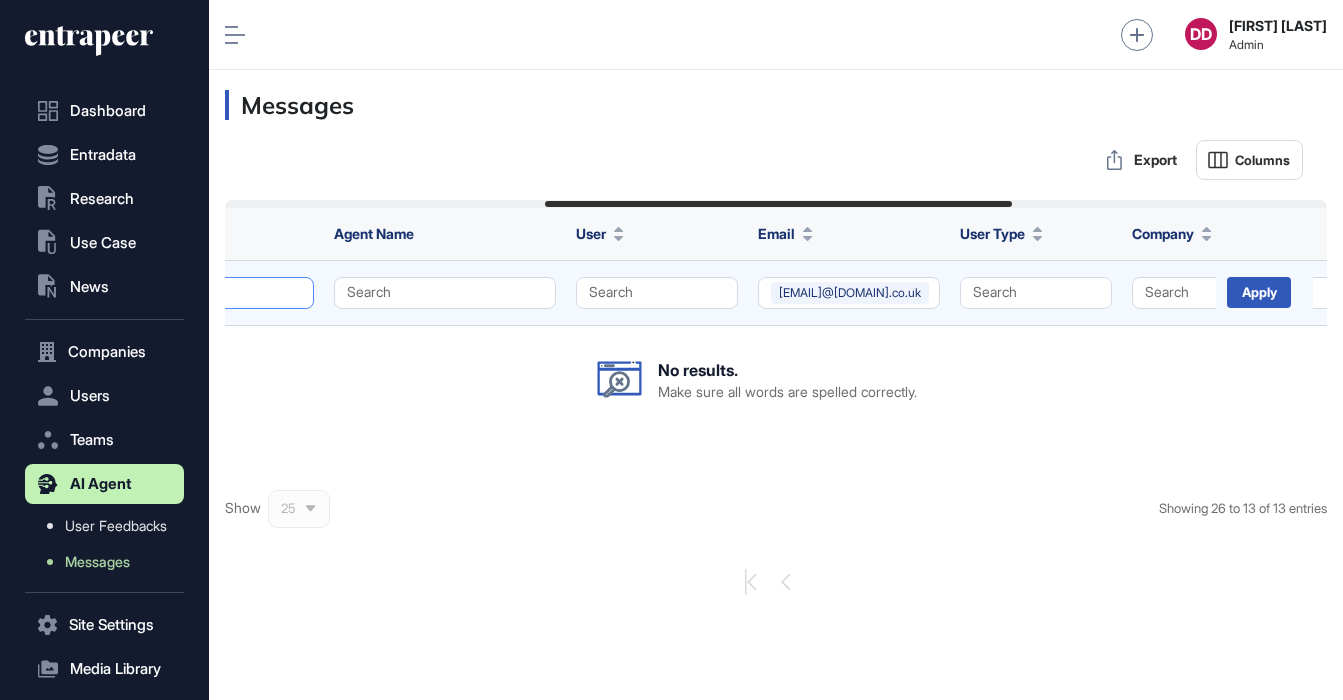 scroll, scrollTop: 0, scrollLeft: 849, axis: horizontal 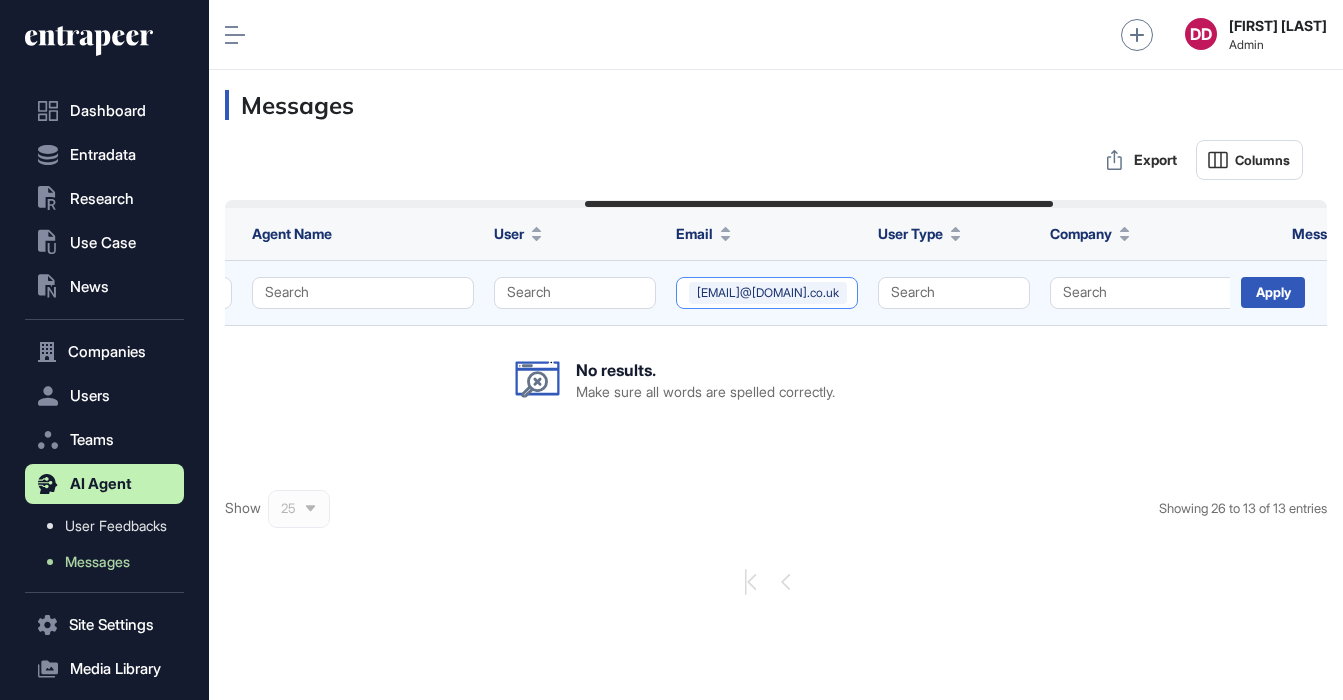 click on "alp@lotusai.co.uk" 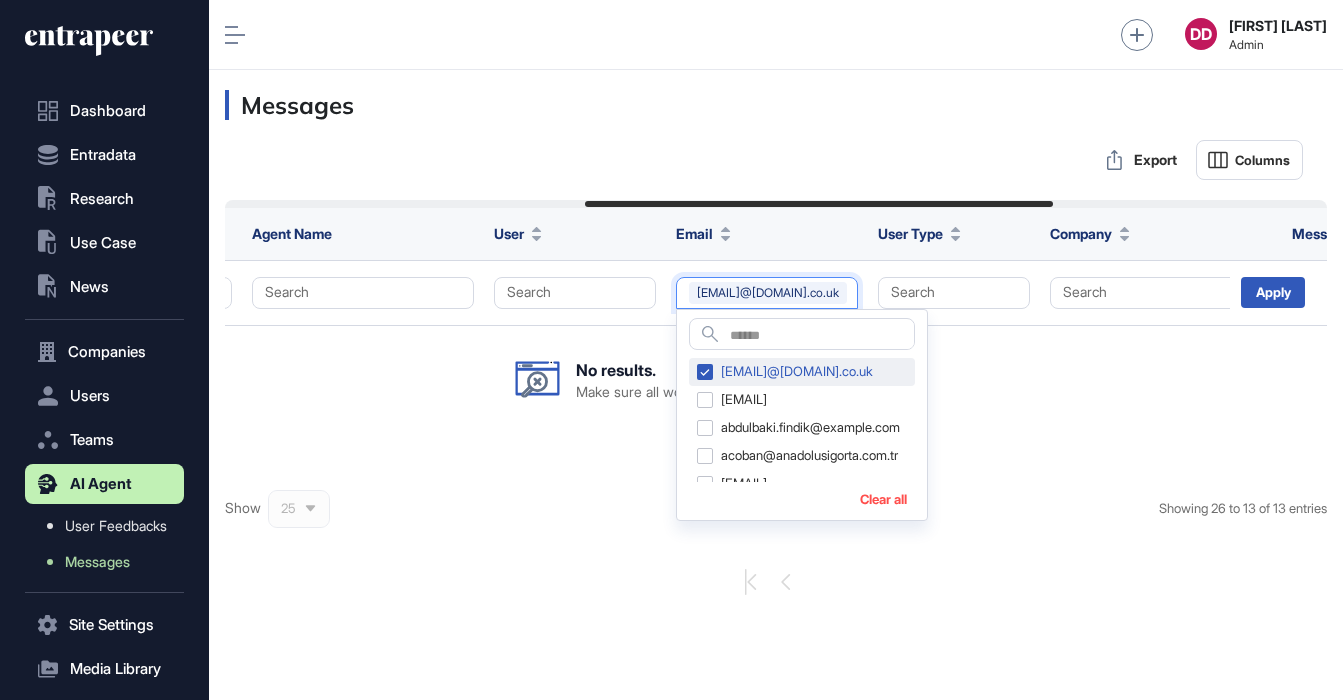 click on "alp@lotusai.co.uk" at bounding box center (802, 372) 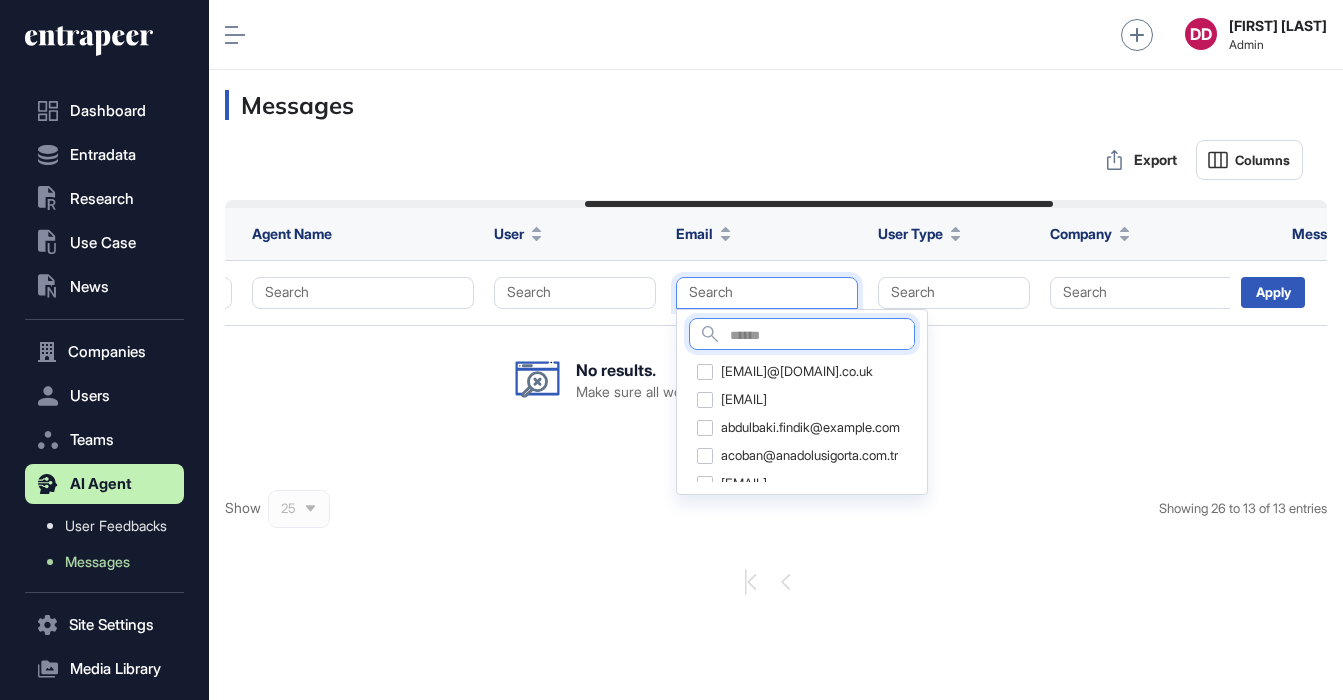 click at bounding box center (822, 336) 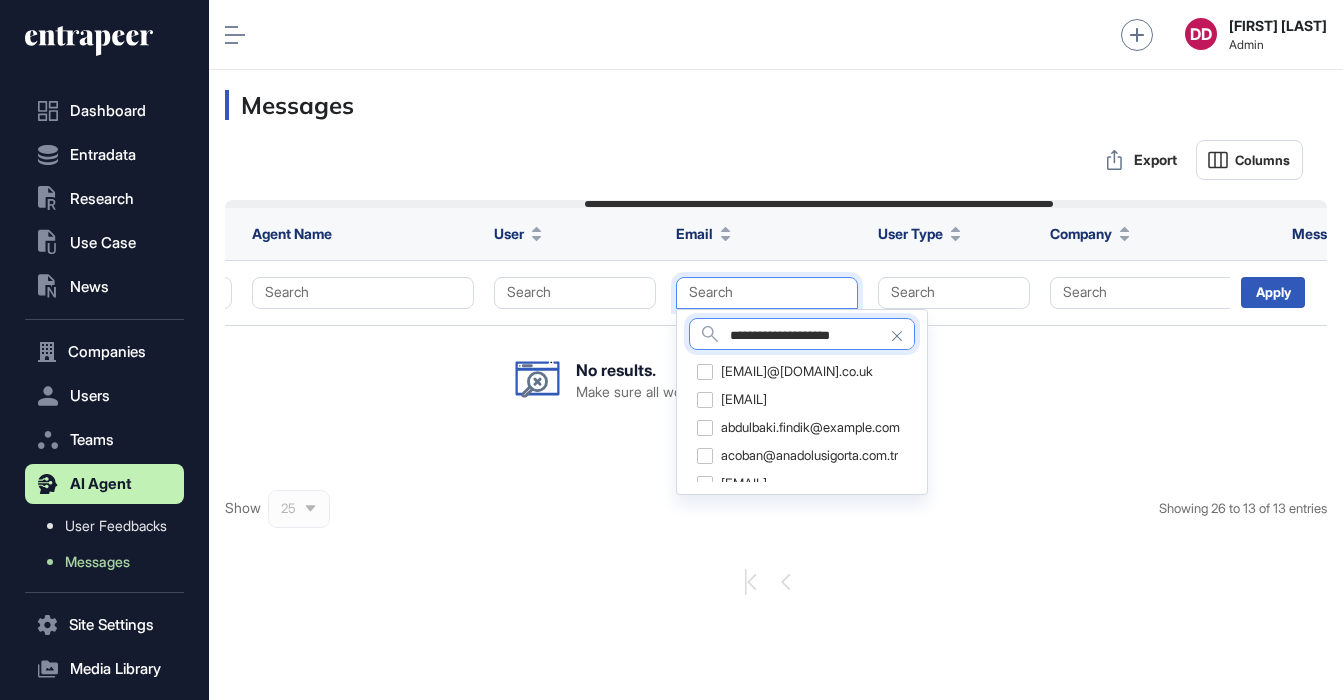 type on "**********" 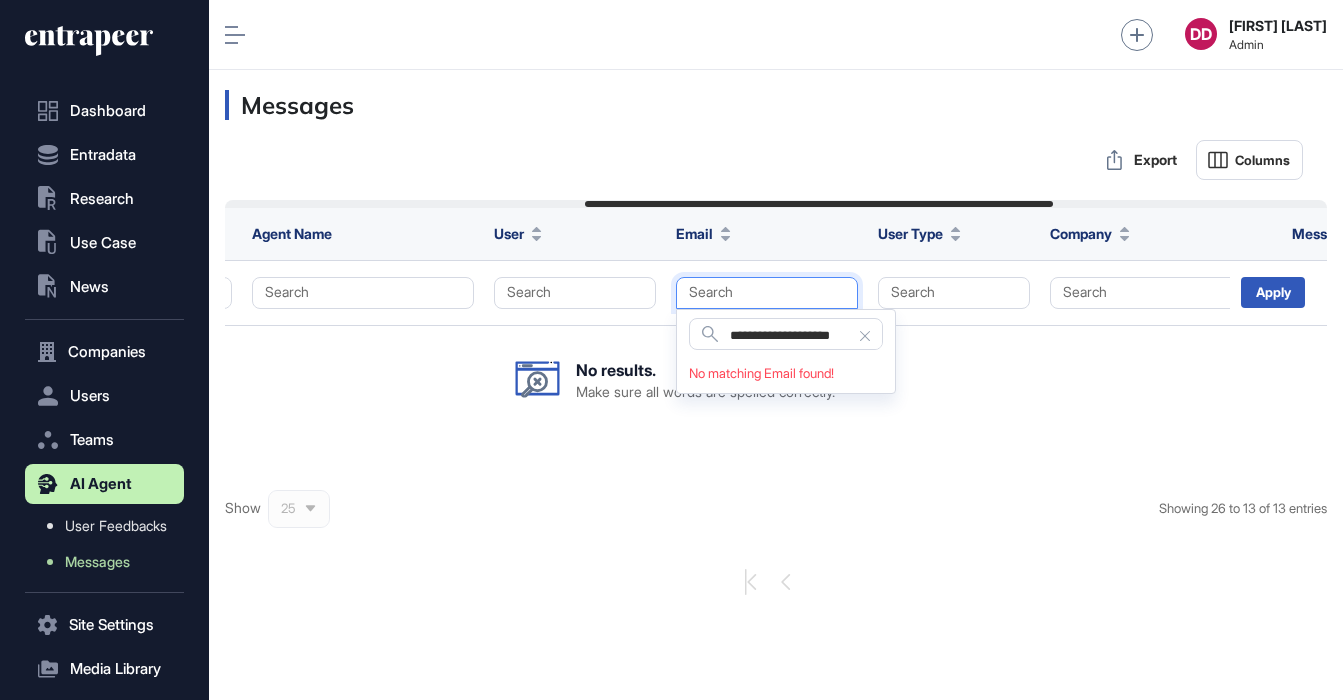 click 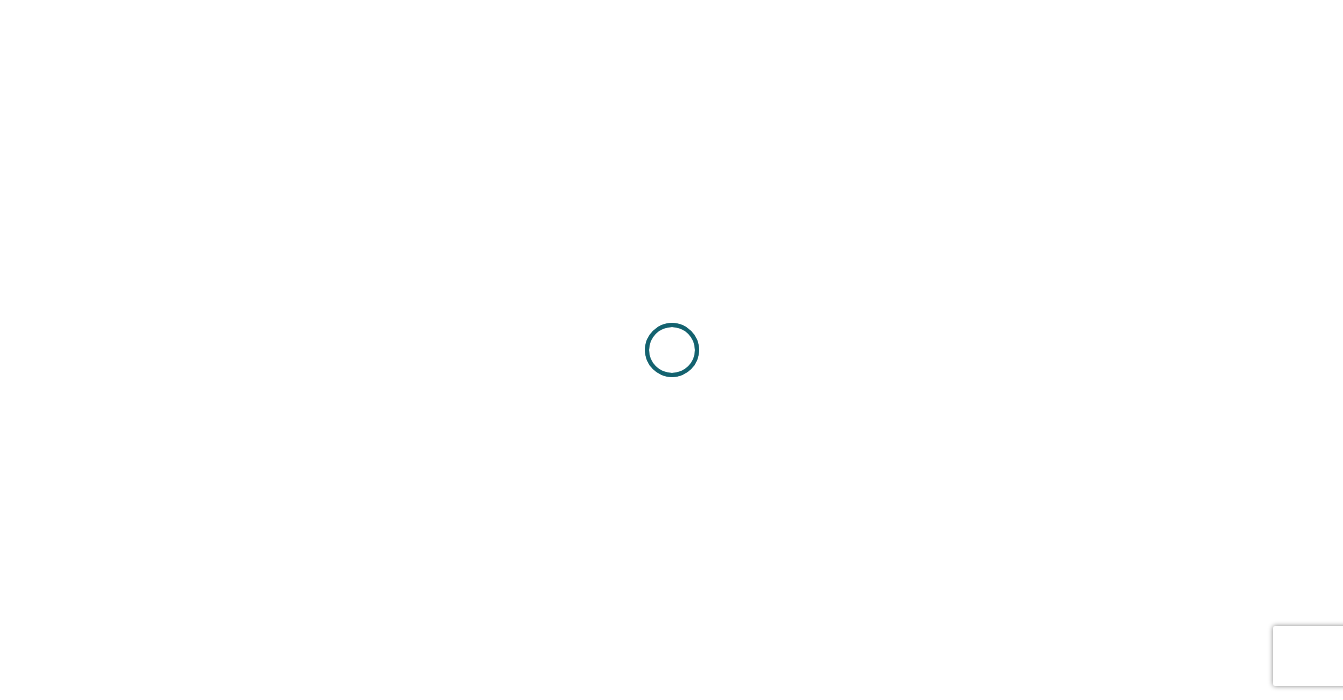 scroll, scrollTop: 0, scrollLeft: 0, axis: both 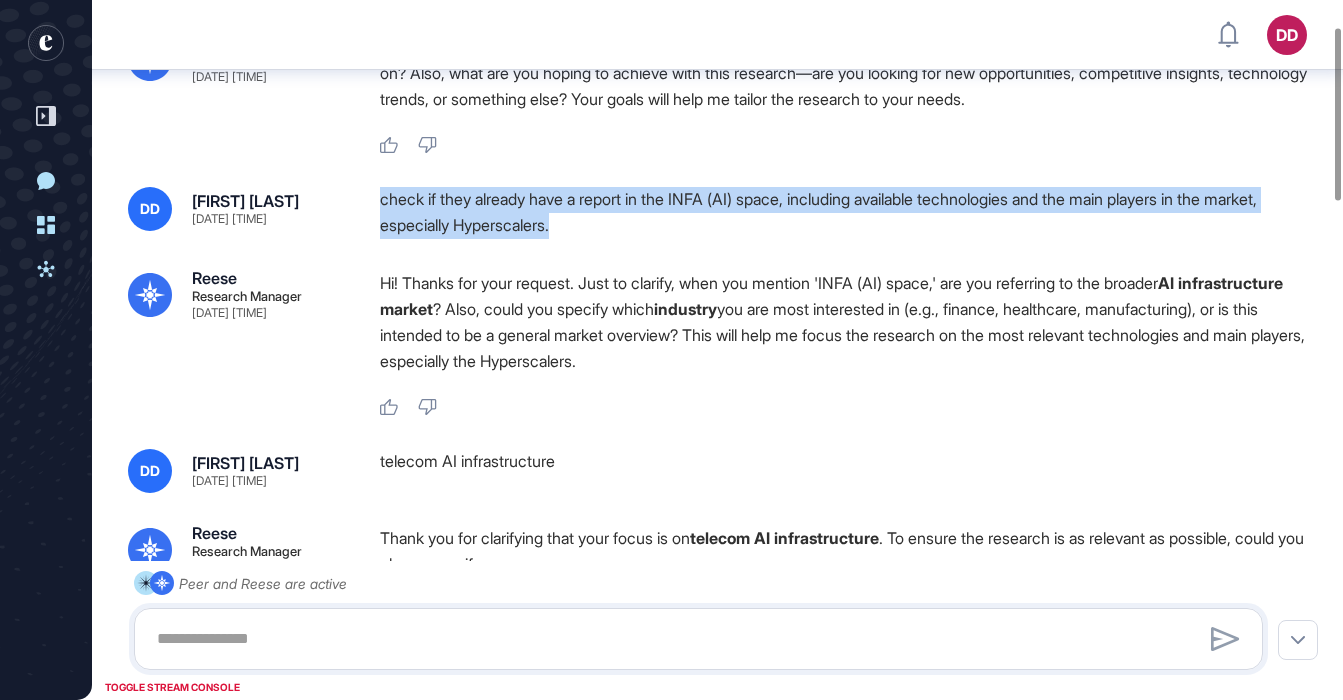 drag, startPoint x: 383, startPoint y: 202, endPoint x: 585, endPoint y: 229, distance: 203.79646 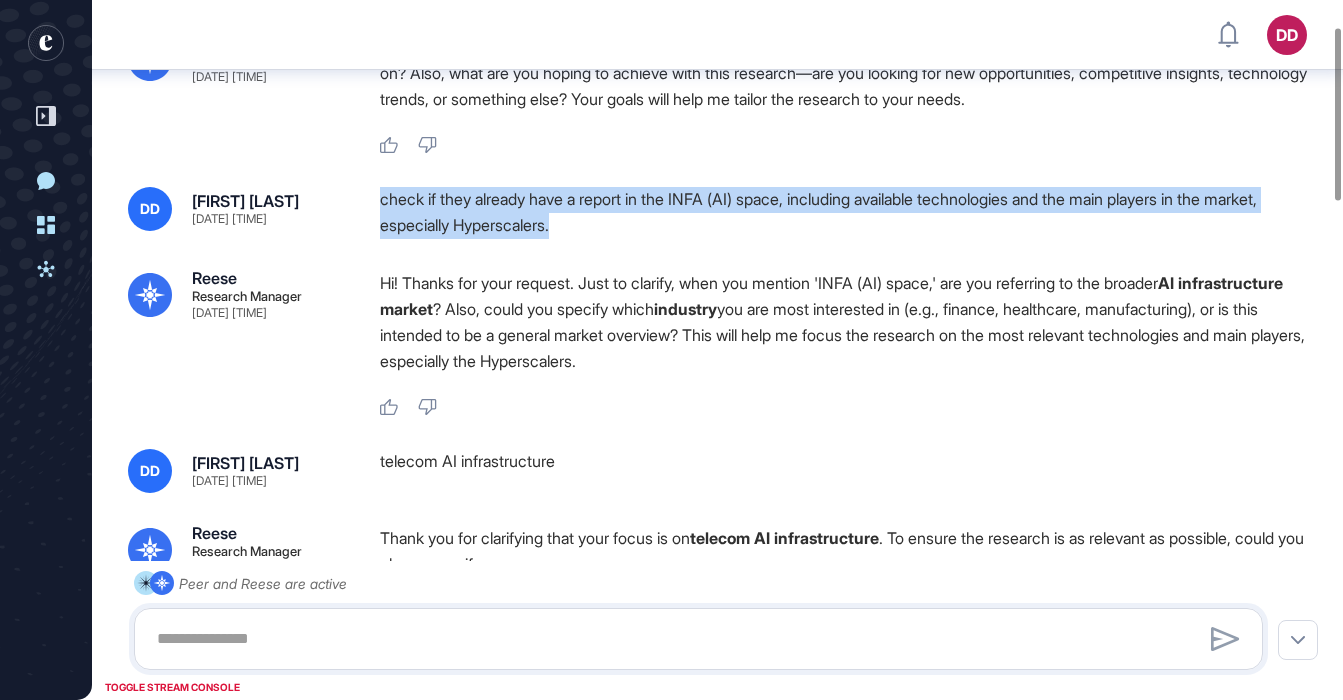 copy on "check if they already have a report in the INFA (AI) space, including available technologies and the main players in the market, especially Hyperscalers." 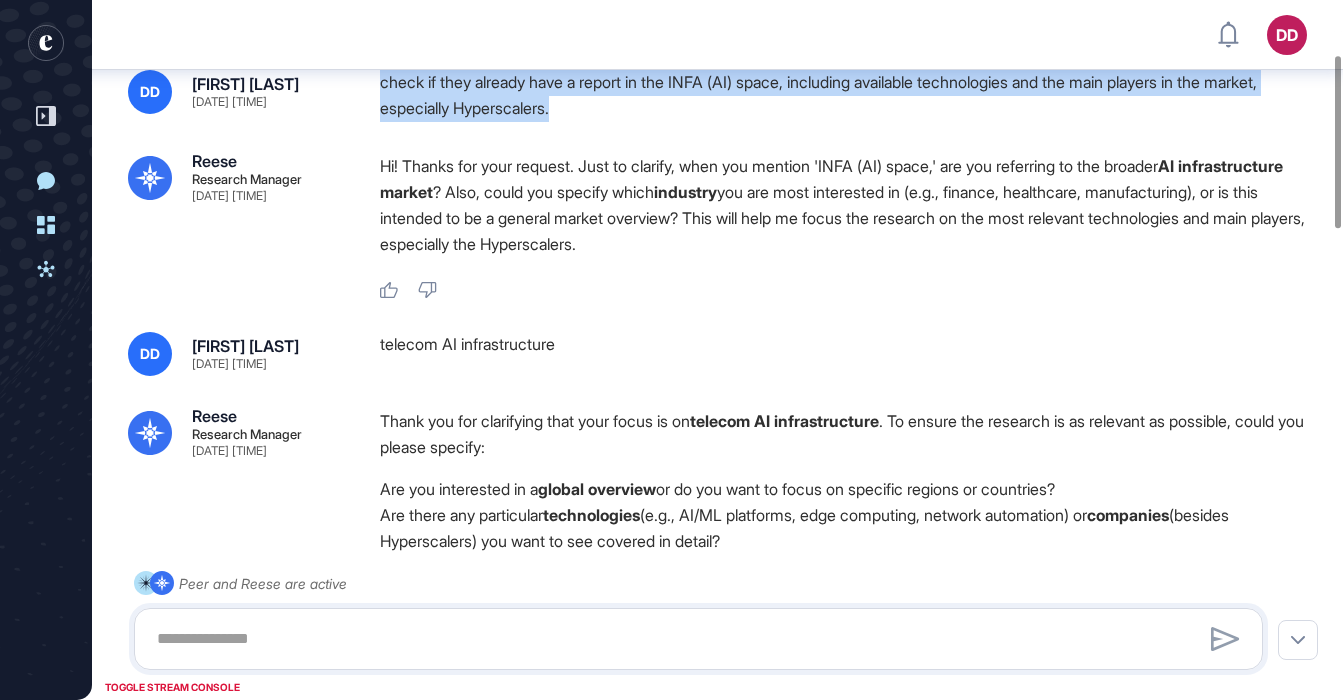 scroll, scrollTop: 224, scrollLeft: 0, axis: vertical 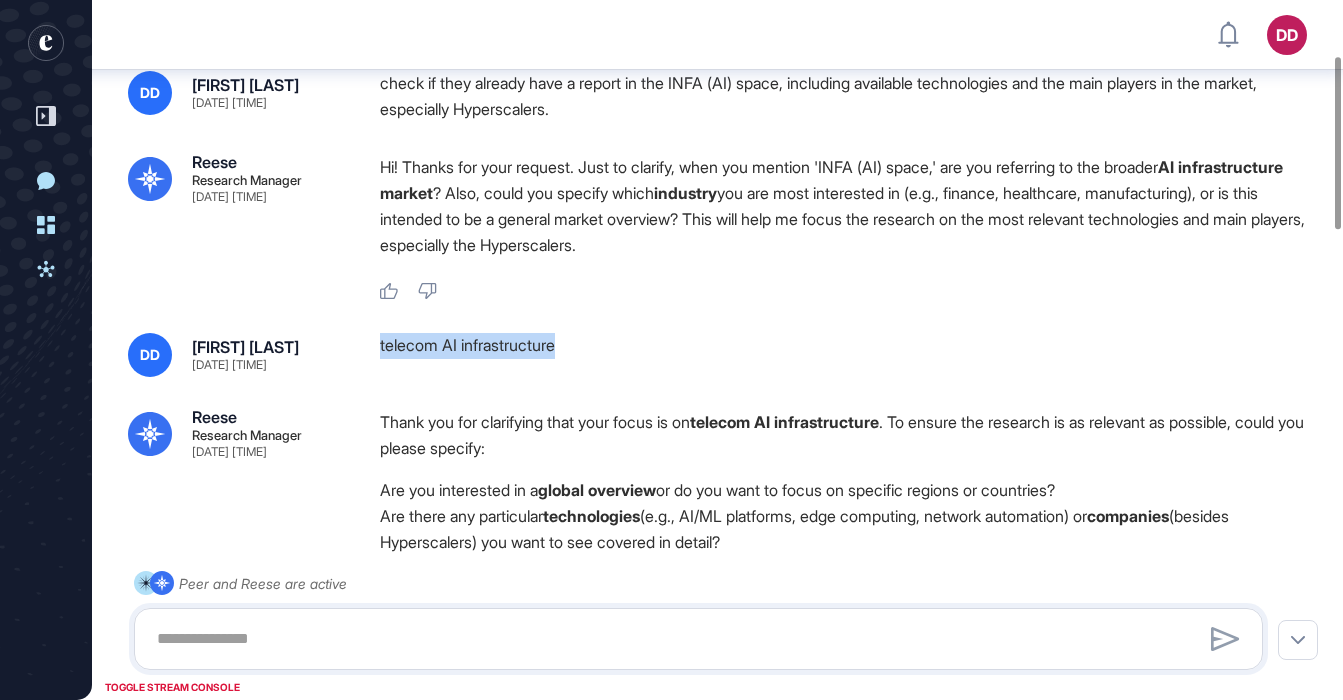 drag, startPoint x: 591, startPoint y: 349, endPoint x: 369, endPoint y: 349, distance: 222 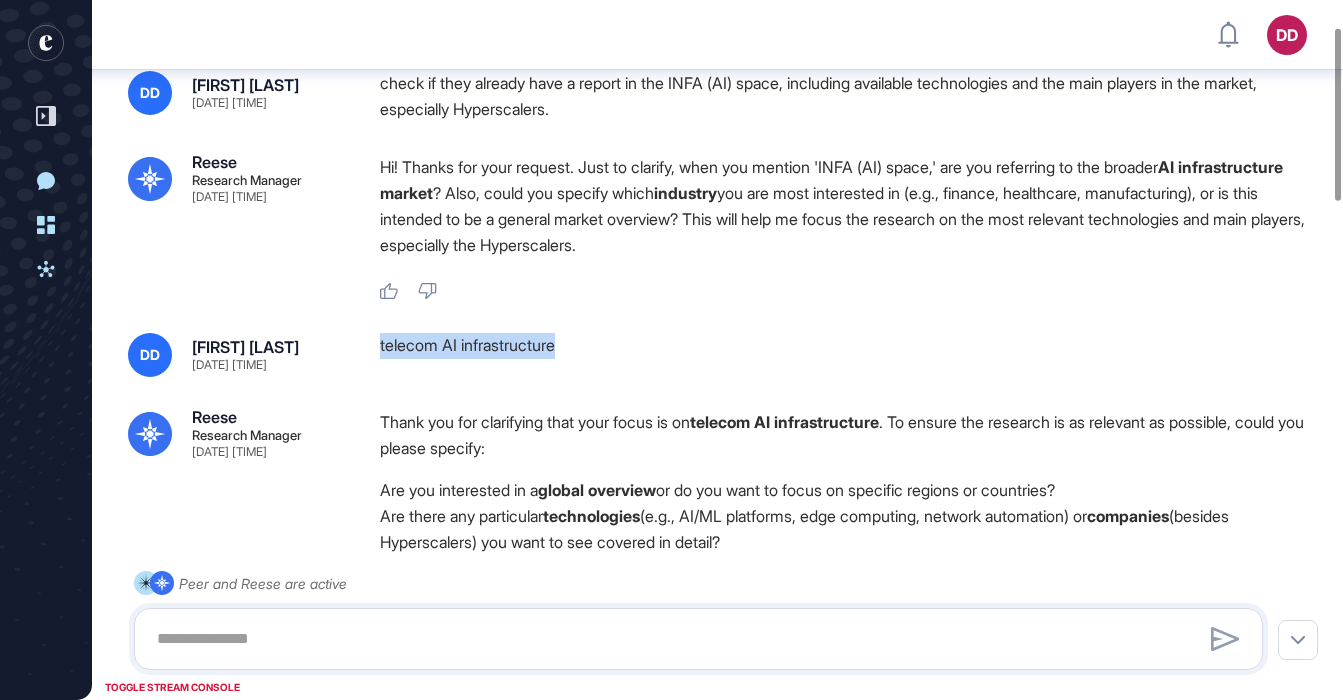 scroll, scrollTop: 0, scrollLeft: 0, axis: both 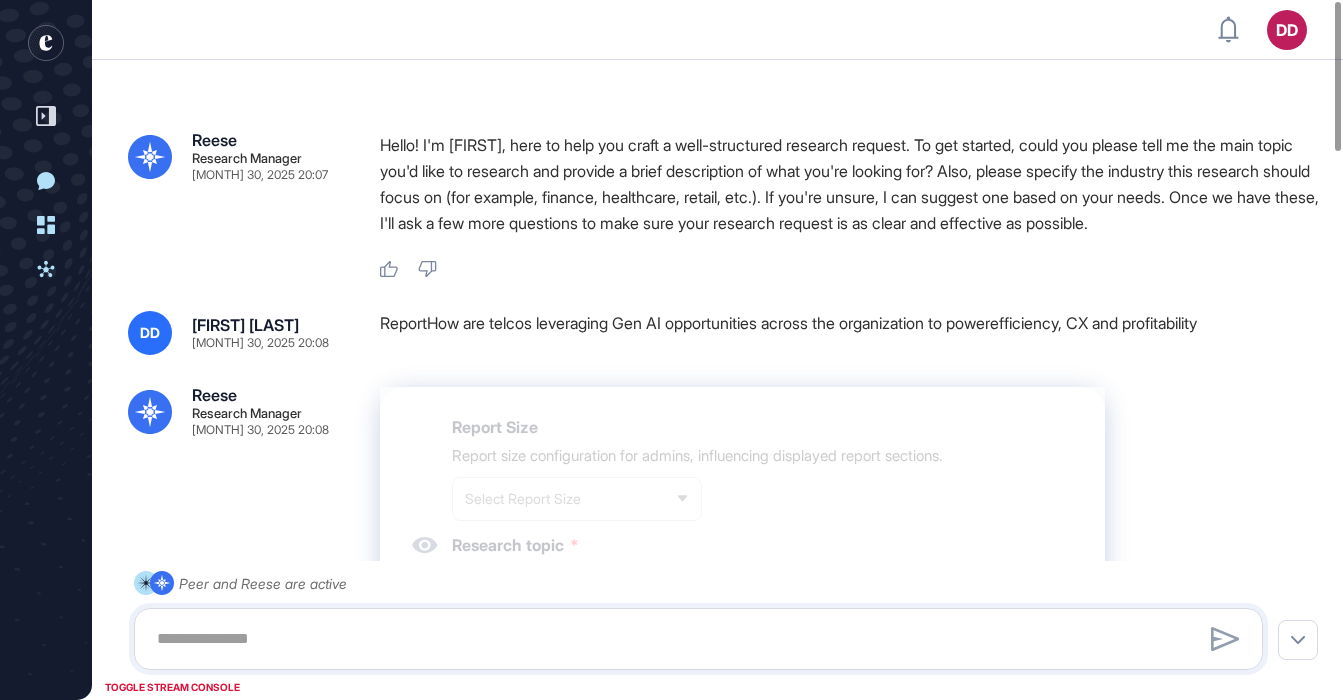 type on "**********" 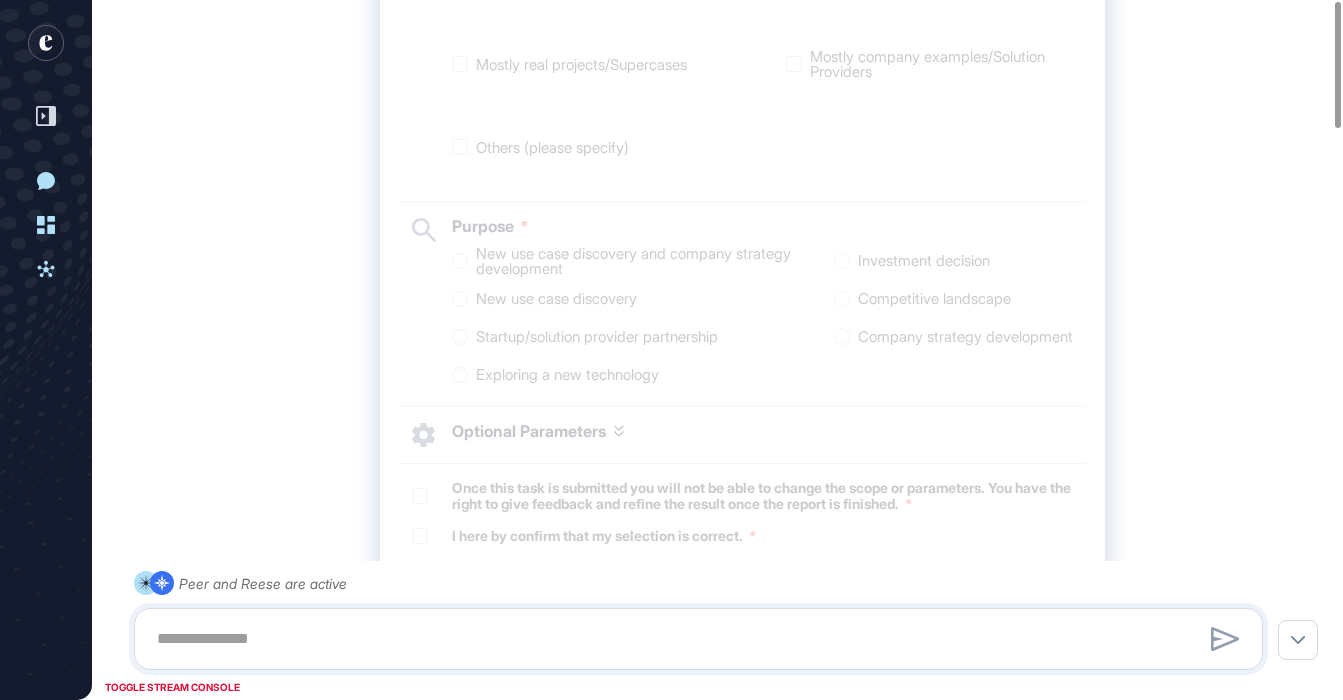 scroll, scrollTop: 0, scrollLeft: 0, axis: both 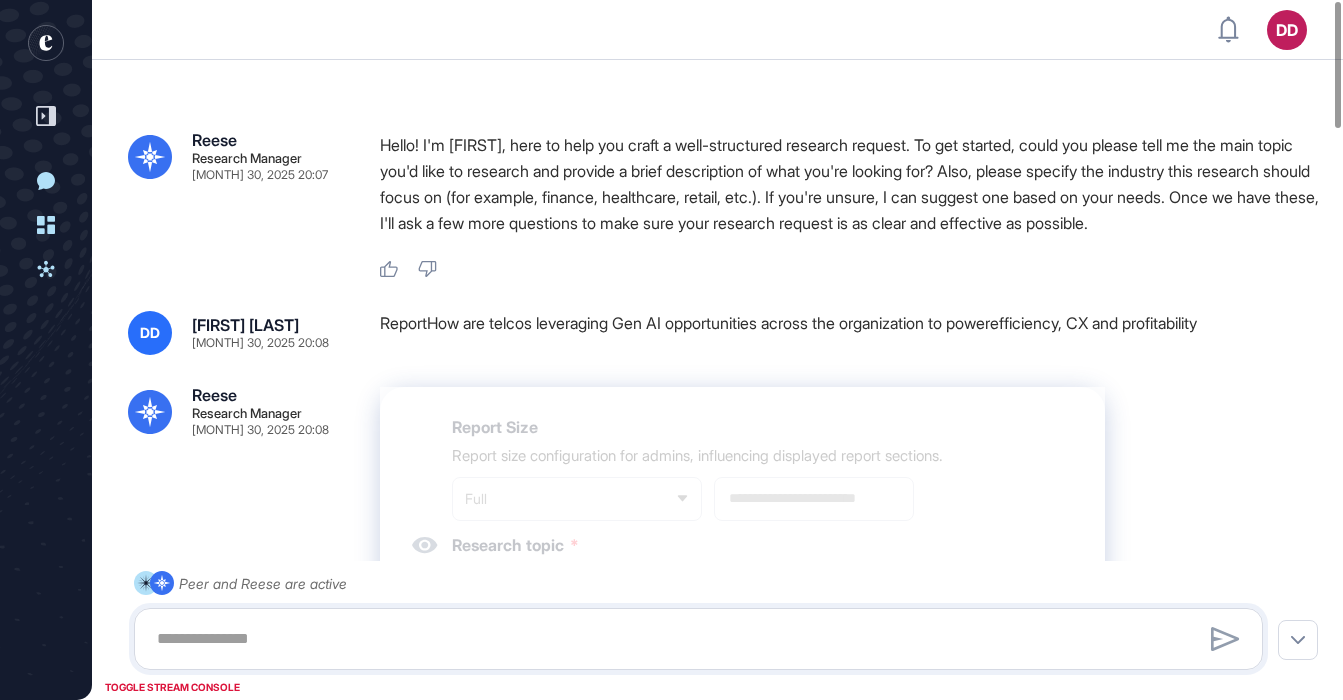 click on "ReportHow are telcos leveraging Gen AI opportunities across the organization to powerefficiency, CX and profitability" at bounding box center [851, 333] 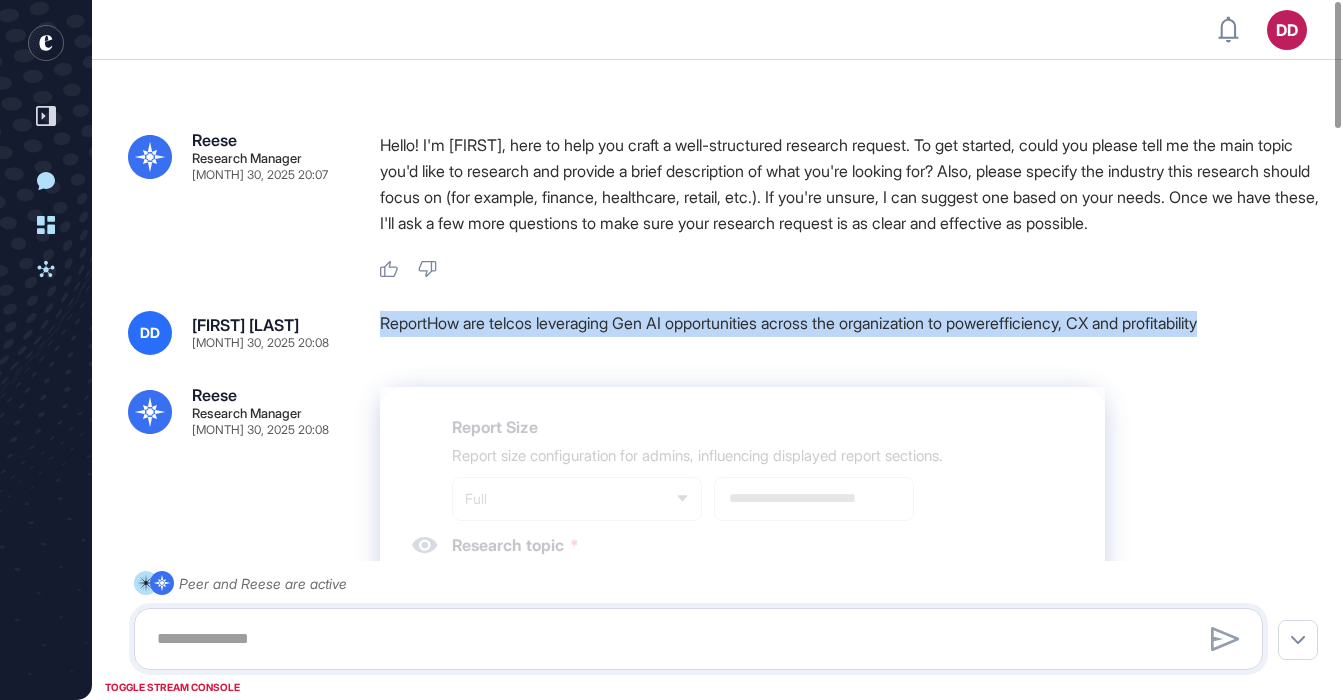 drag, startPoint x: 384, startPoint y: 350, endPoint x: 1280, endPoint y: 343, distance: 896.02734 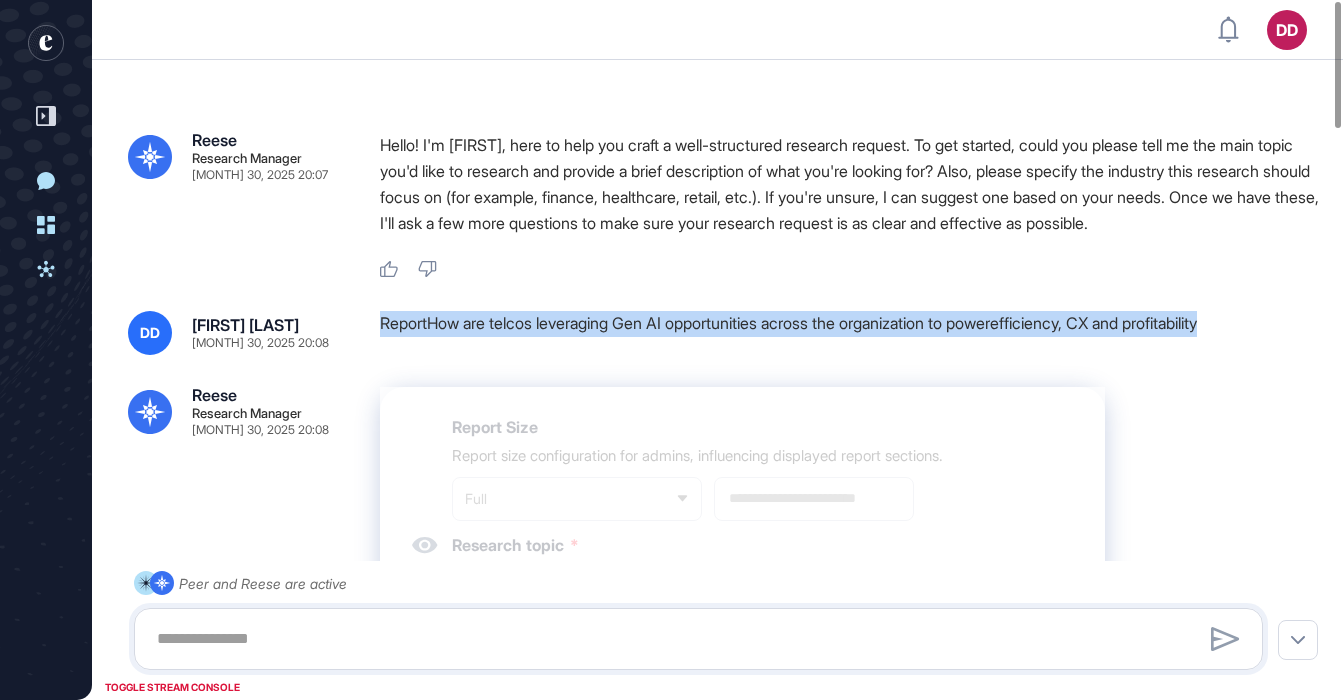 click on "ReportHow are telcos leveraging Gen AI opportunities across the organization to powerefficiency, CX and profitability" at bounding box center (851, 333) 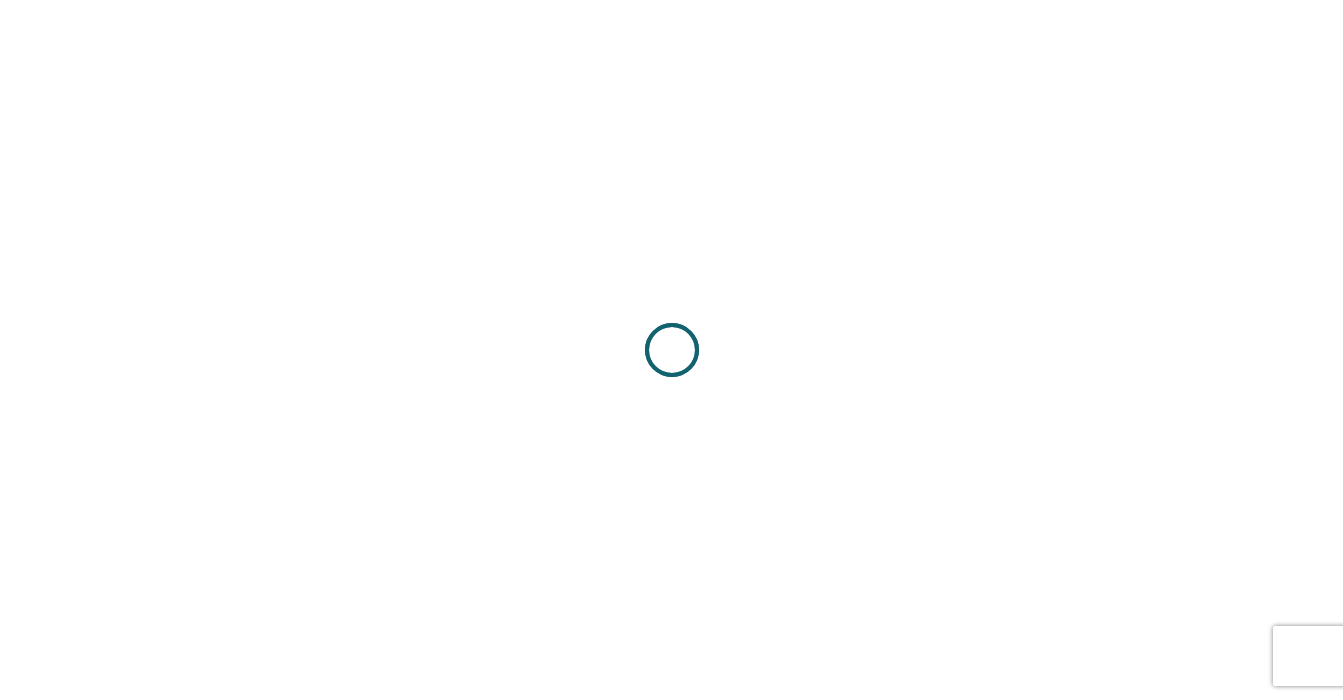 scroll, scrollTop: 0, scrollLeft: 0, axis: both 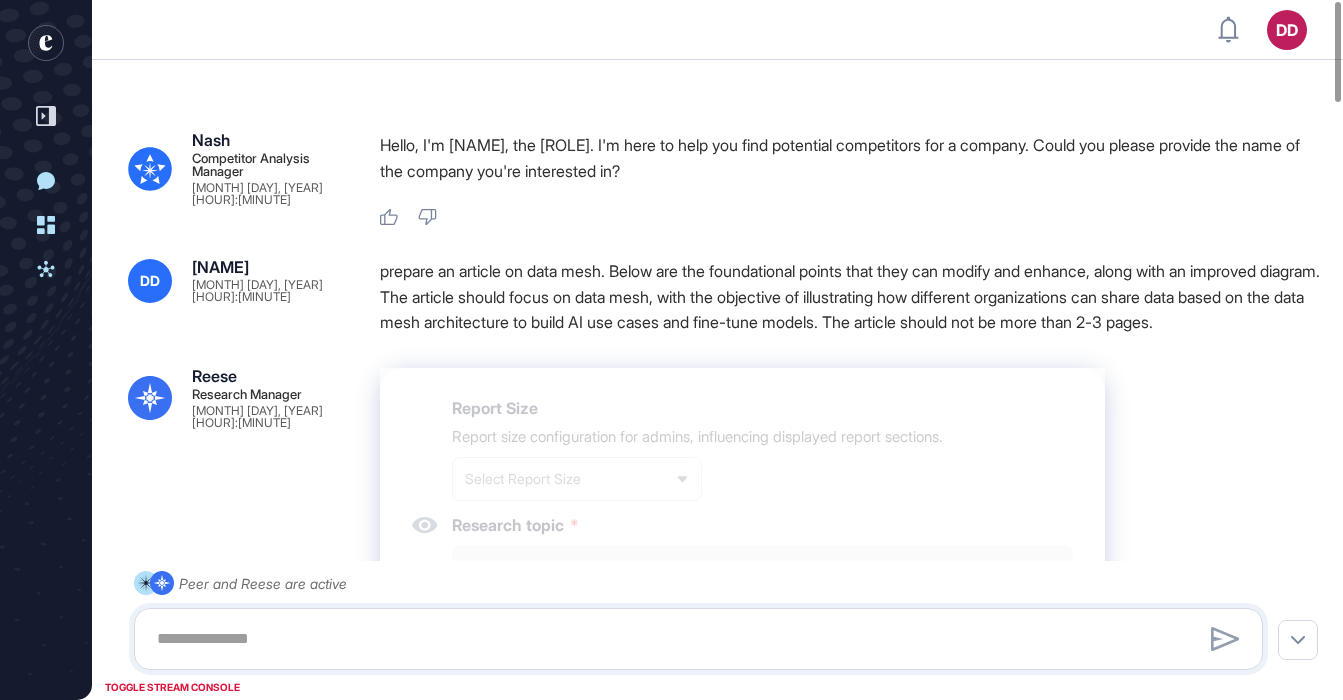 type on "*********" 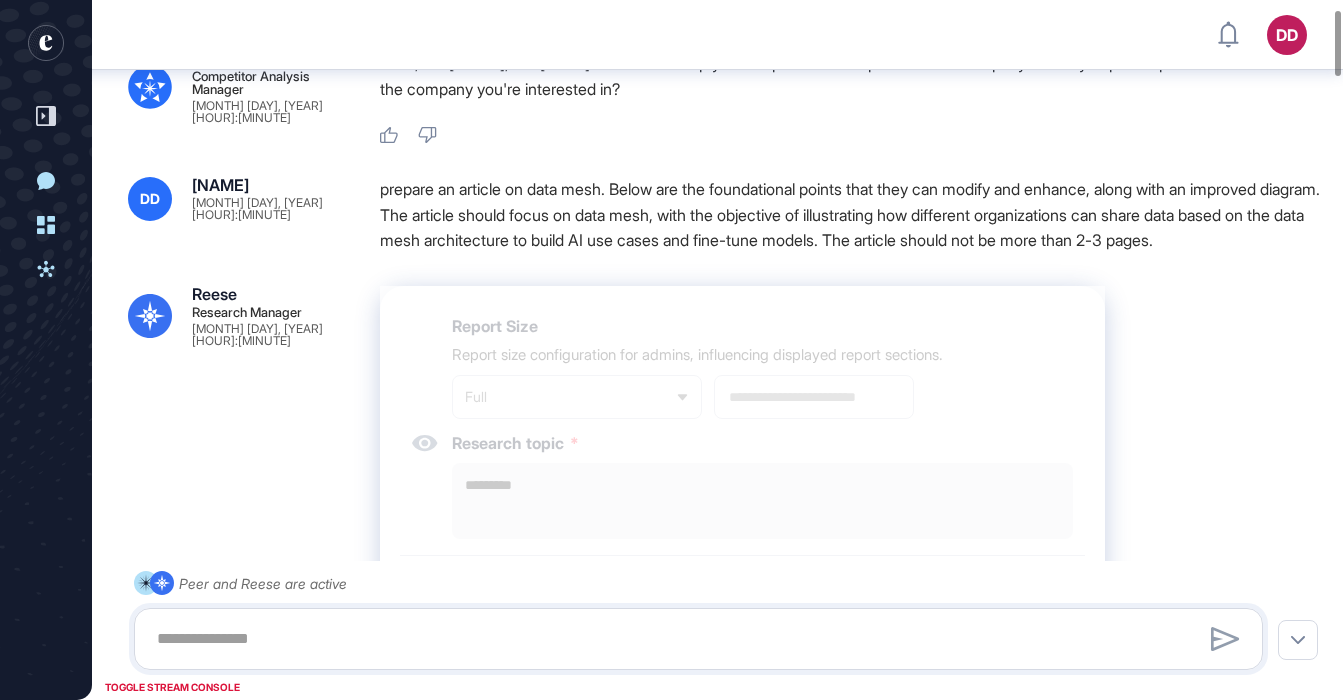 scroll, scrollTop: 96, scrollLeft: 0, axis: vertical 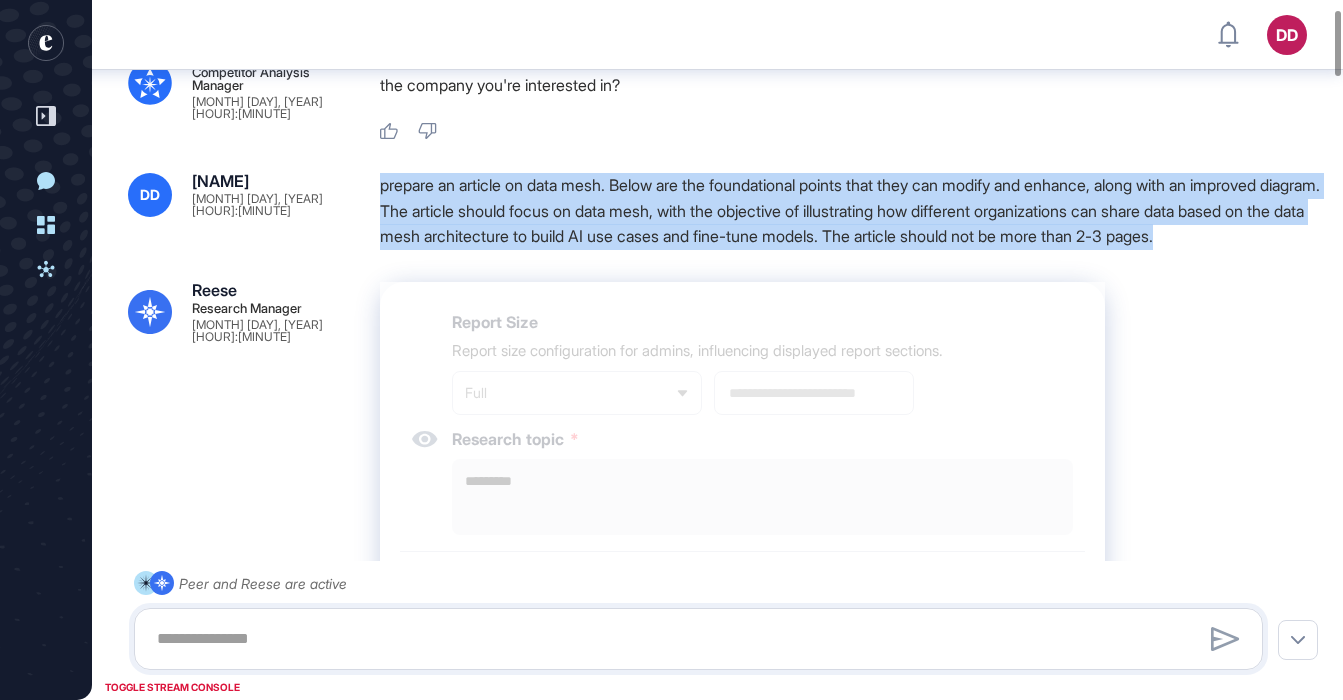 drag, startPoint x: 381, startPoint y: 189, endPoint x: 723, endPoint y: 261, distance: 349.4968 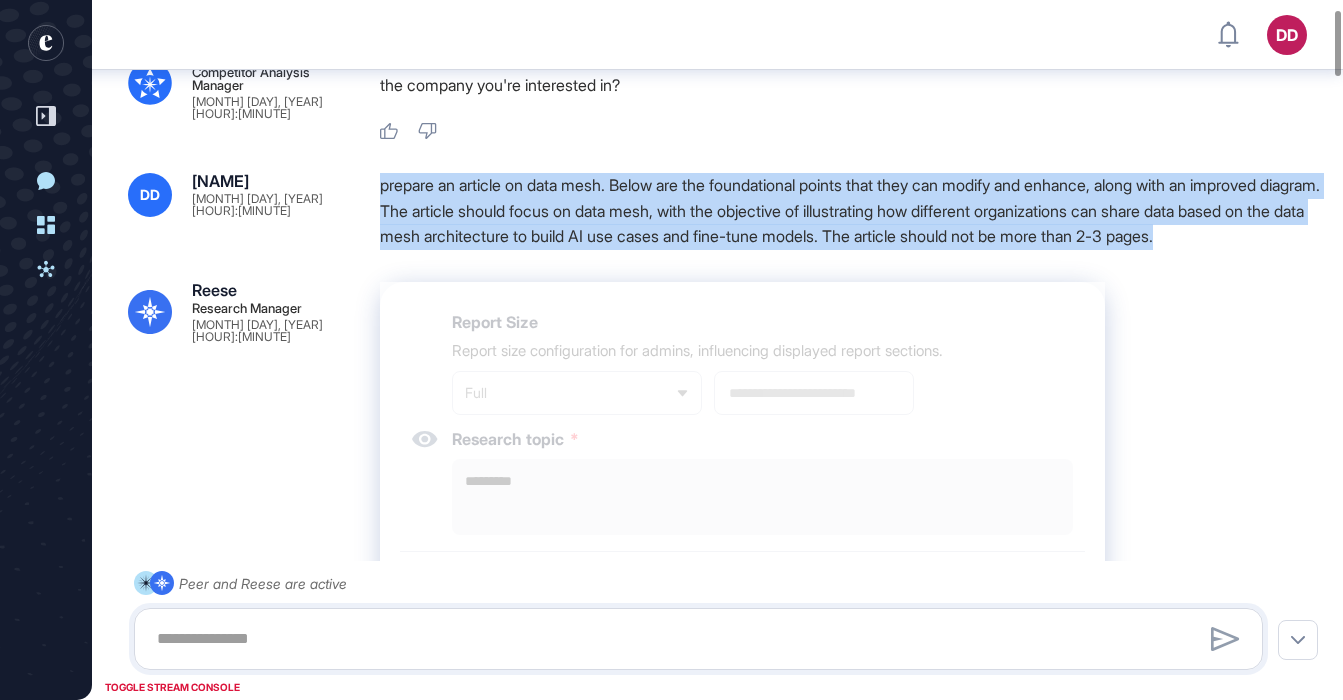 click on "prepare an article on data mesh. Below are the foundational points that they can modify and enhance, along with an improved diagram. The article should focus on data mesh, with the objective of illustrating how different organizations can share data based on the data mesh architecture to build AI use cases and fine-tune models. The article should not be more than 2-3 pages." at bounding box center [851, 211] 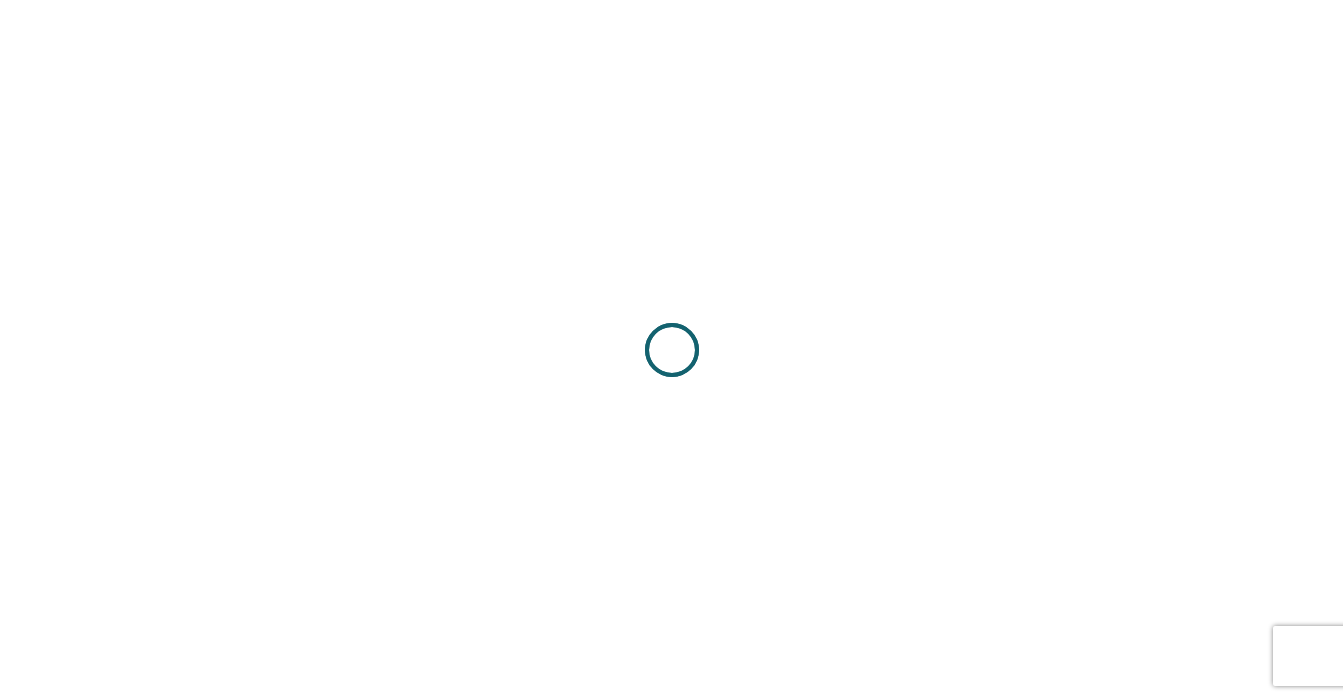 scroll, scrollTop: 0, scrollLeft: 0, axis: both 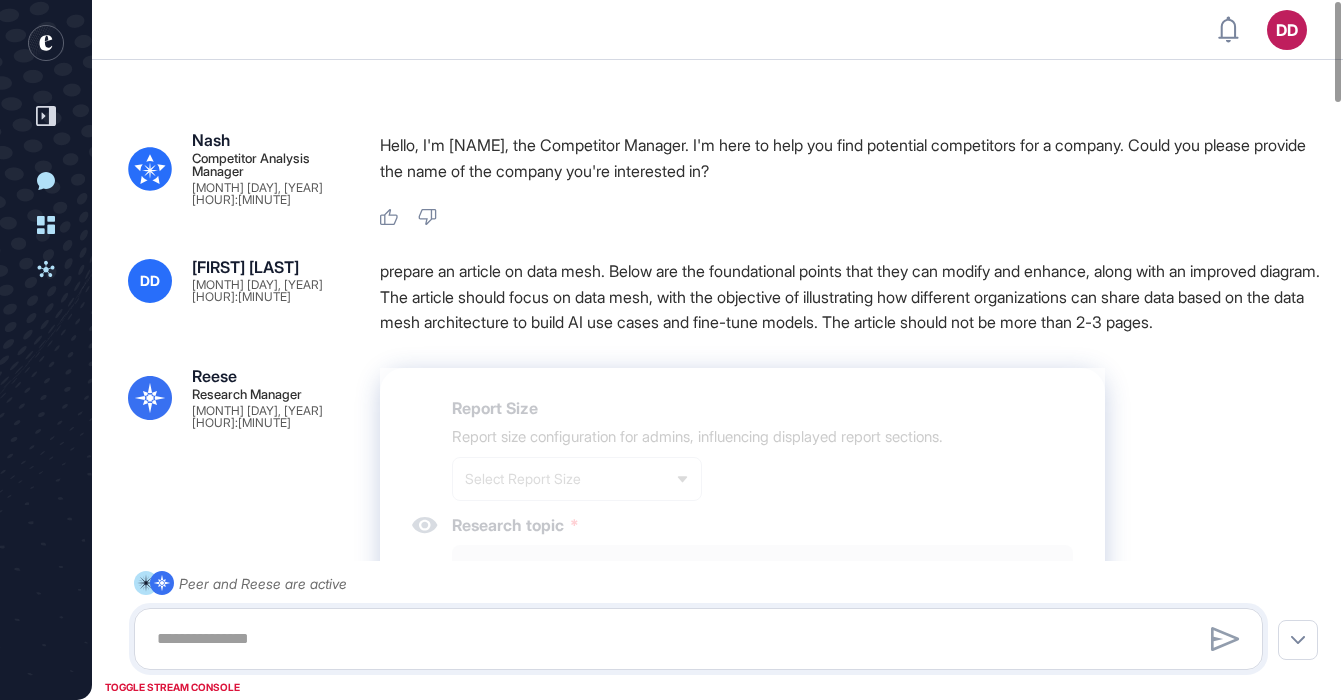 type on "*********" 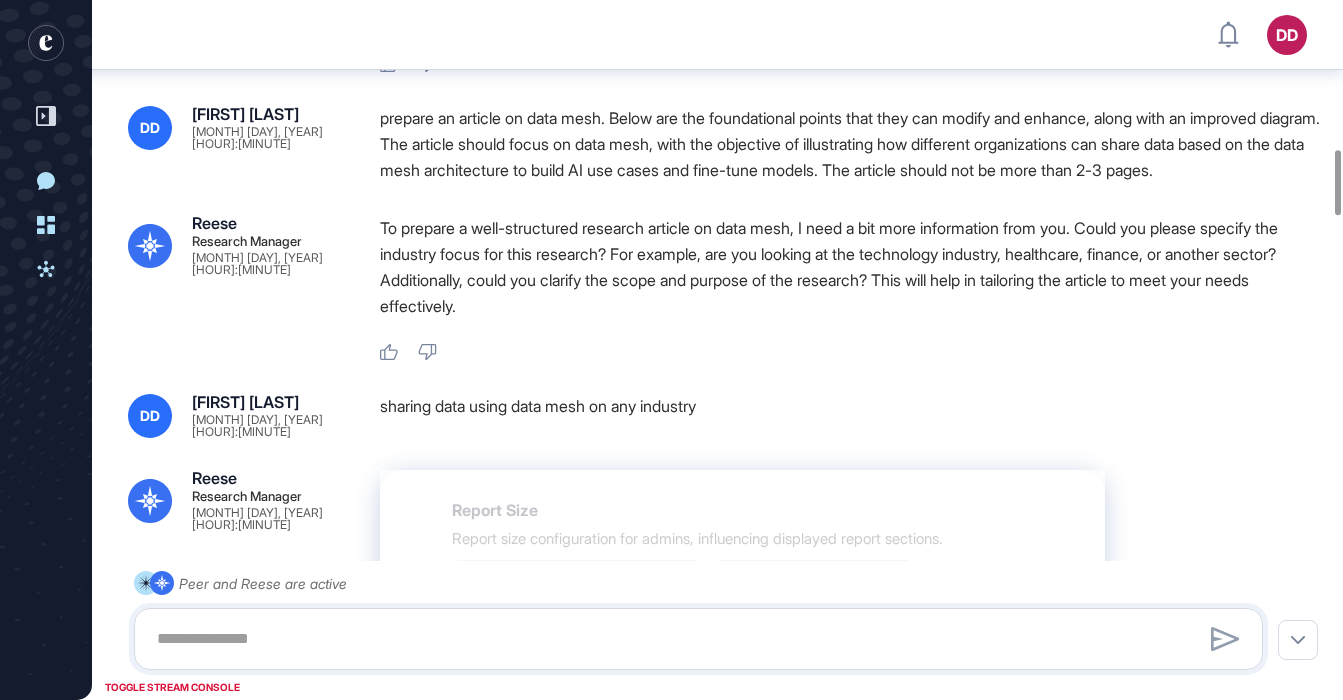 scroll, scrollTop: 1586, scrollLeft: 0, axis: vertical 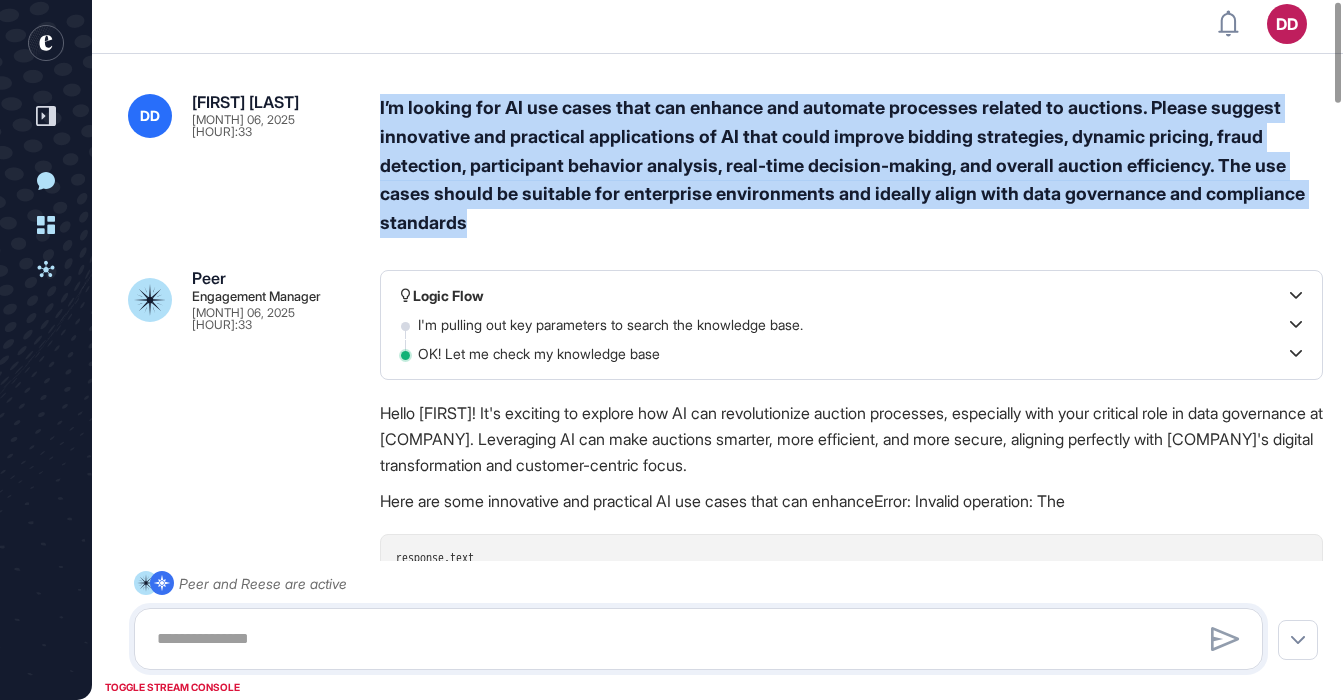 drag, startPoint x: 380, startPoint y: 111, endPoint x: 563, endPoint y: 235, distance: 221.05429 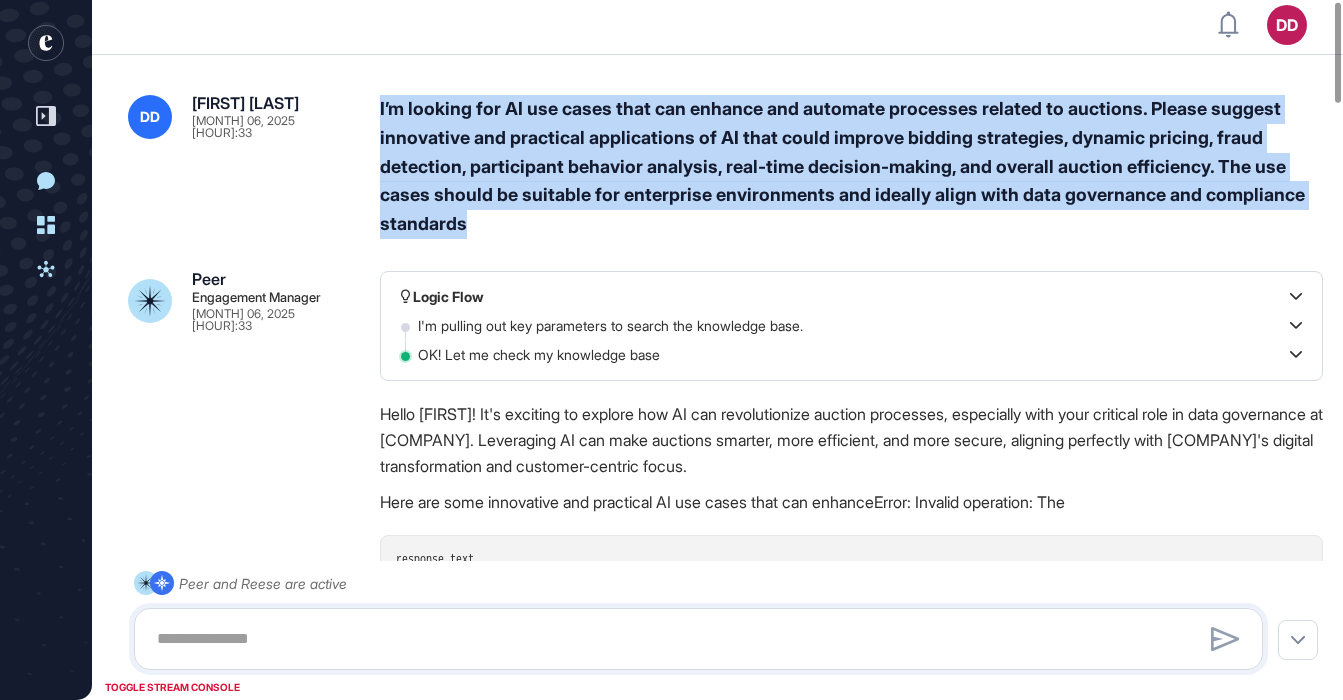 copy on "I’m looking for AI use cases that can enhance and automate processes related to auctions. Please suggest innovative and practical applications of AI that could improve bidding strategies, dynamic pricing, fraud detection, participant behavior analysis, real-time decision-making, and overall auction efficiency. The use cases should be suitable for enterprise environments and ideally align with data governance and compliance standards" 